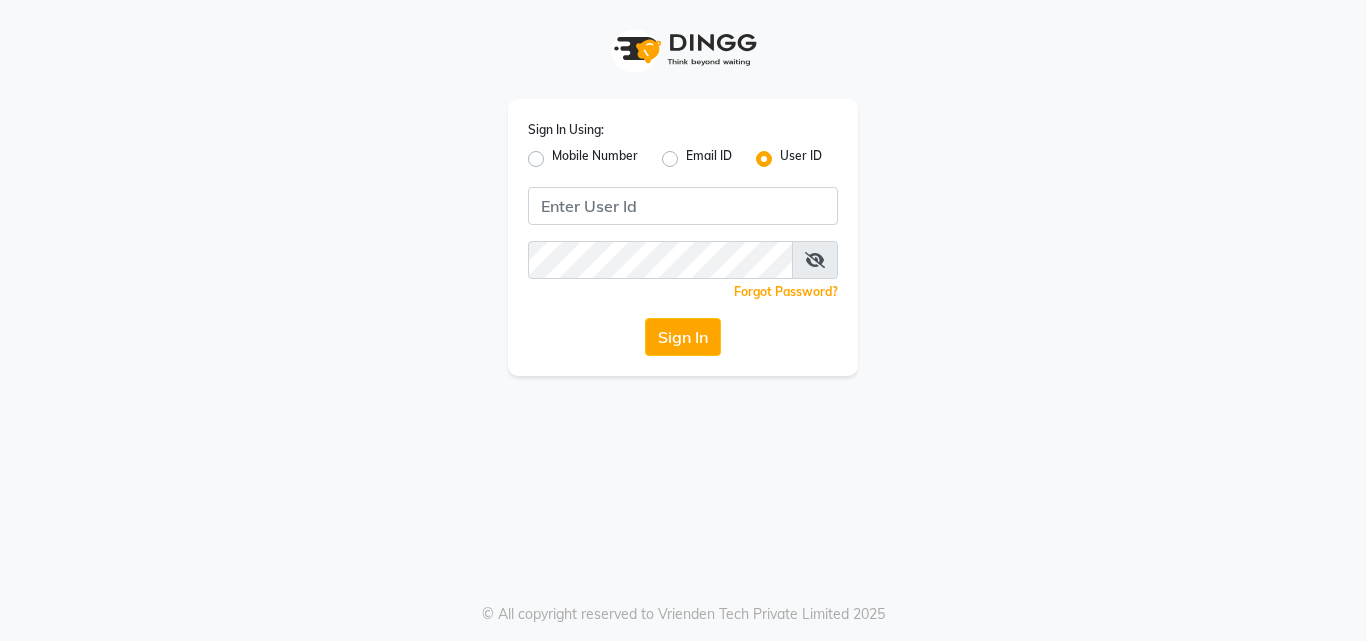scroll, scrollTop: 0, scrollLeft: 0, axis: both 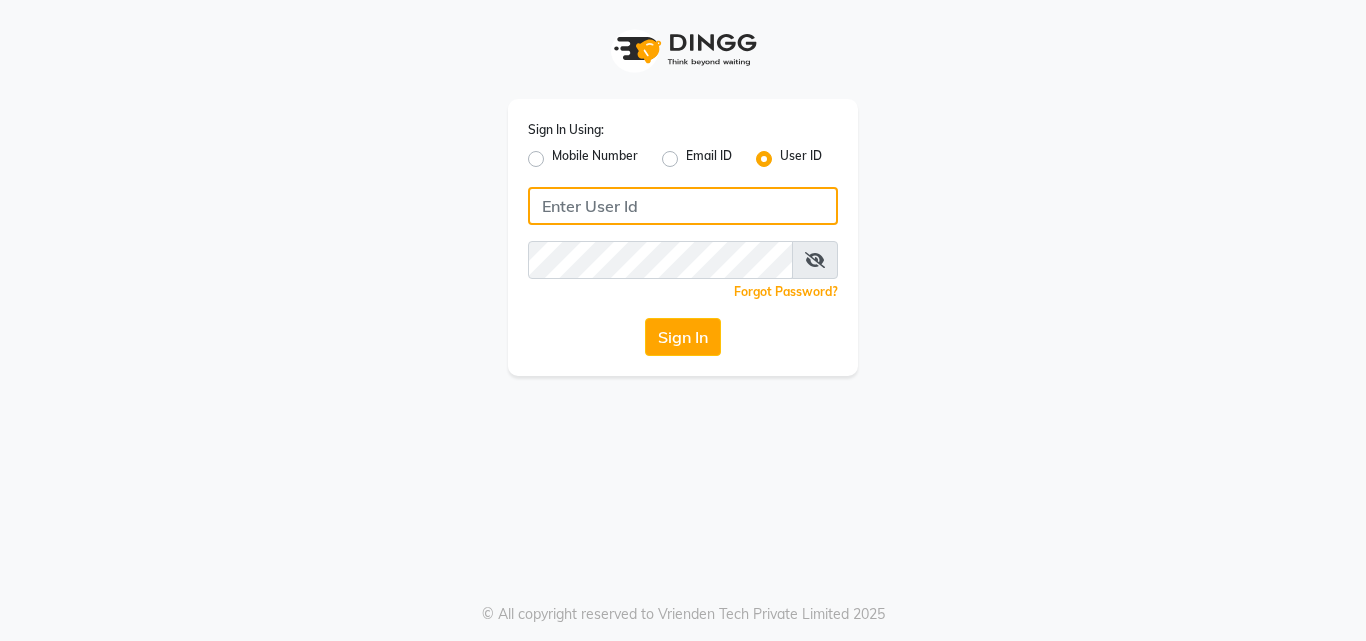 click 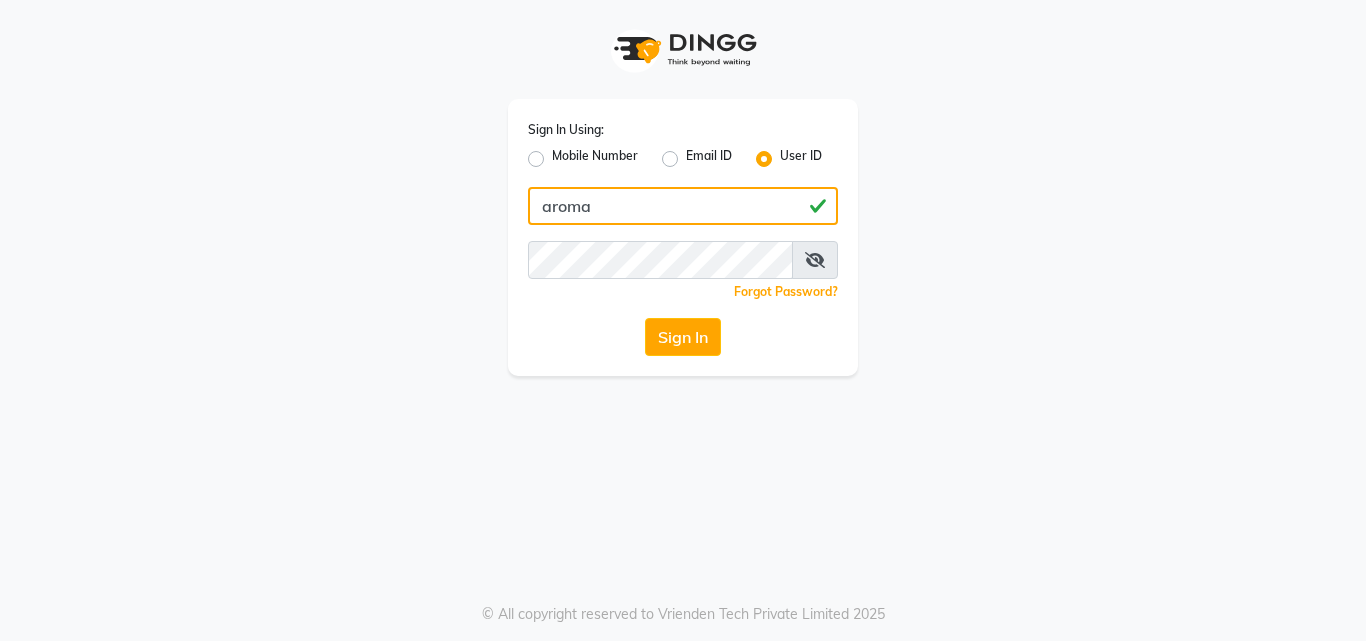 type on "aroma" 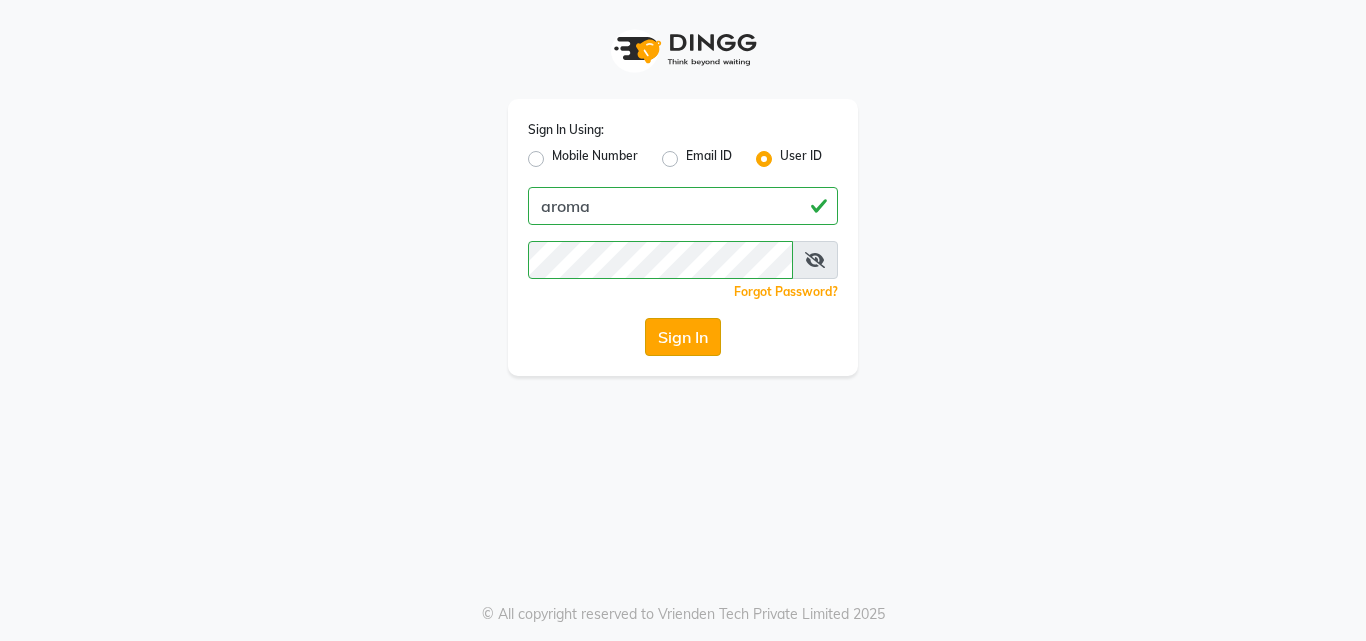 click on "Sign In" 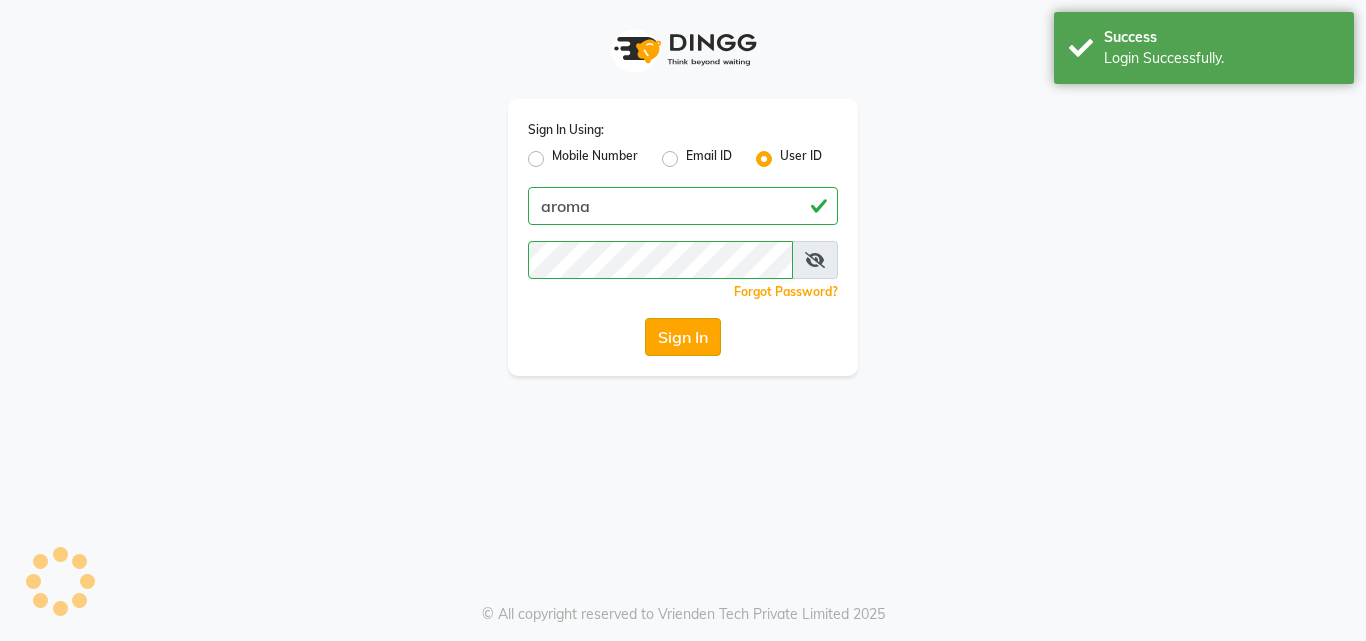 select on "service" 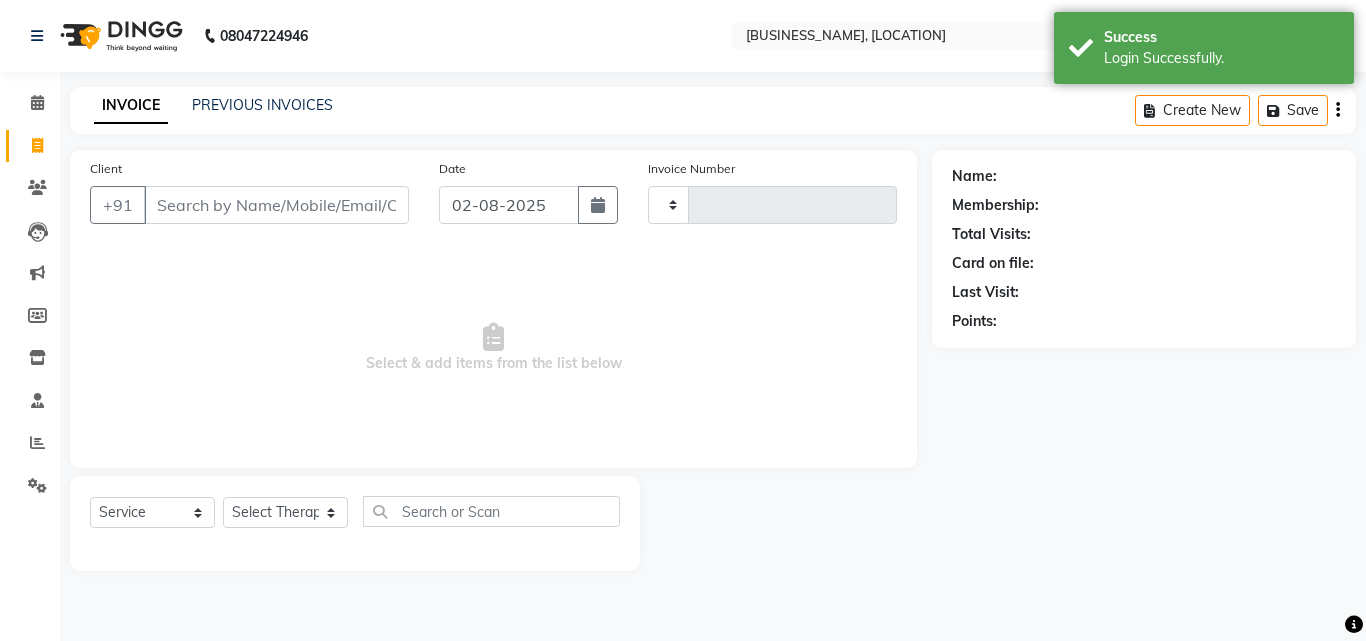 type on "1390" 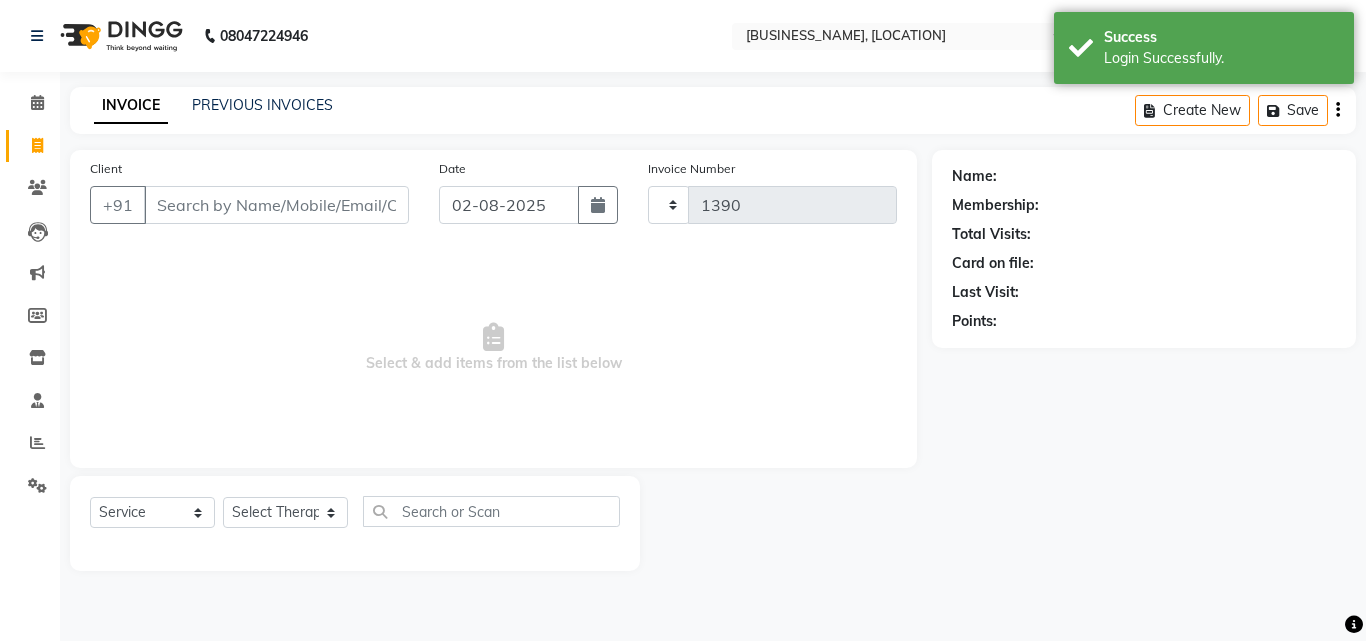 select on "6573" 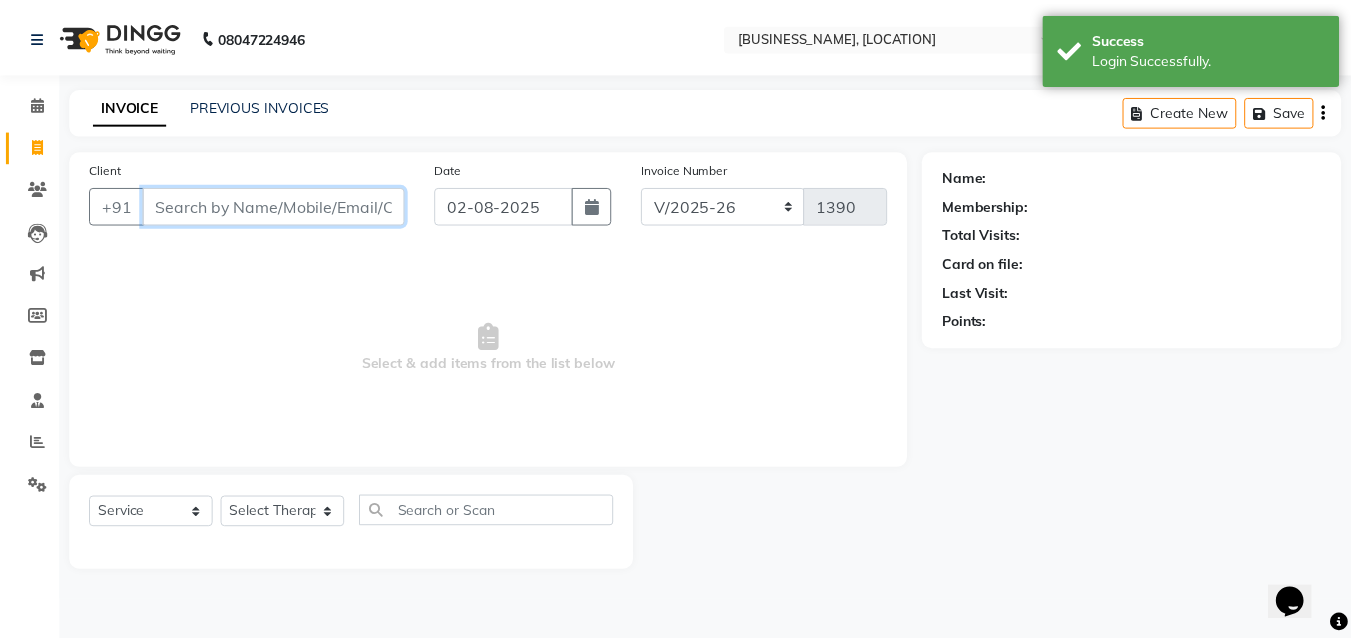 scroll, scrollTop: 0, scrollLeft: 0, axis: both 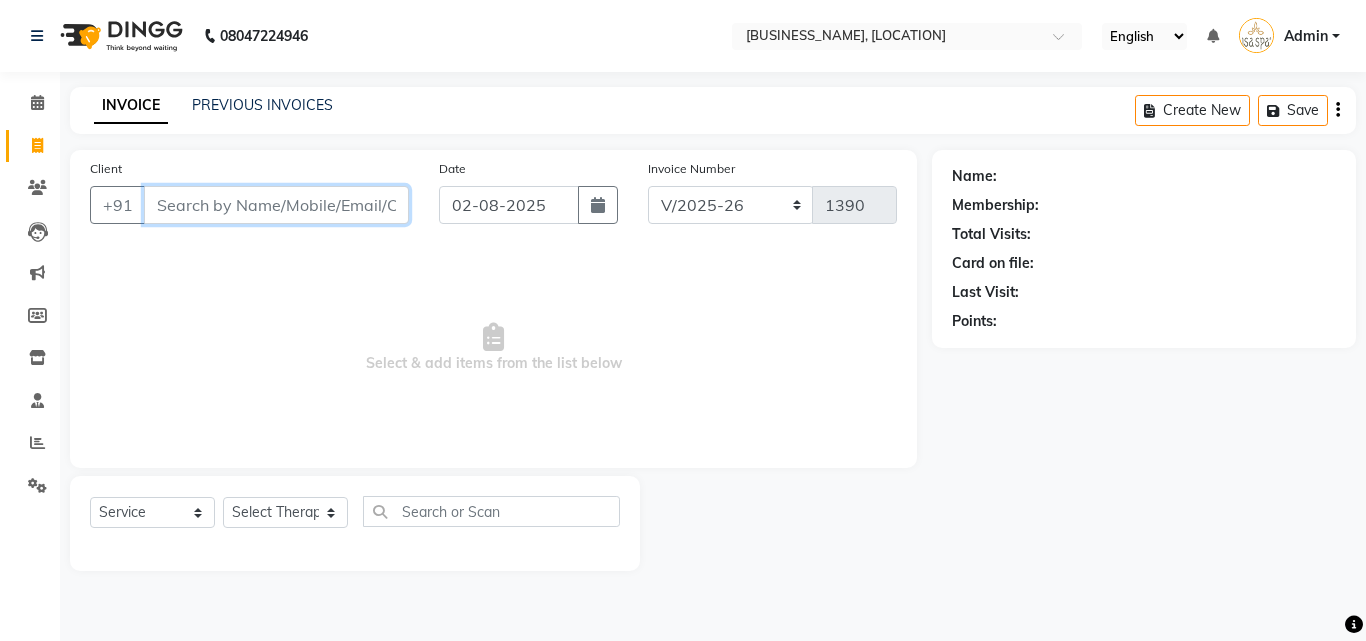 click on "Client" at bounding box center [276, 205] 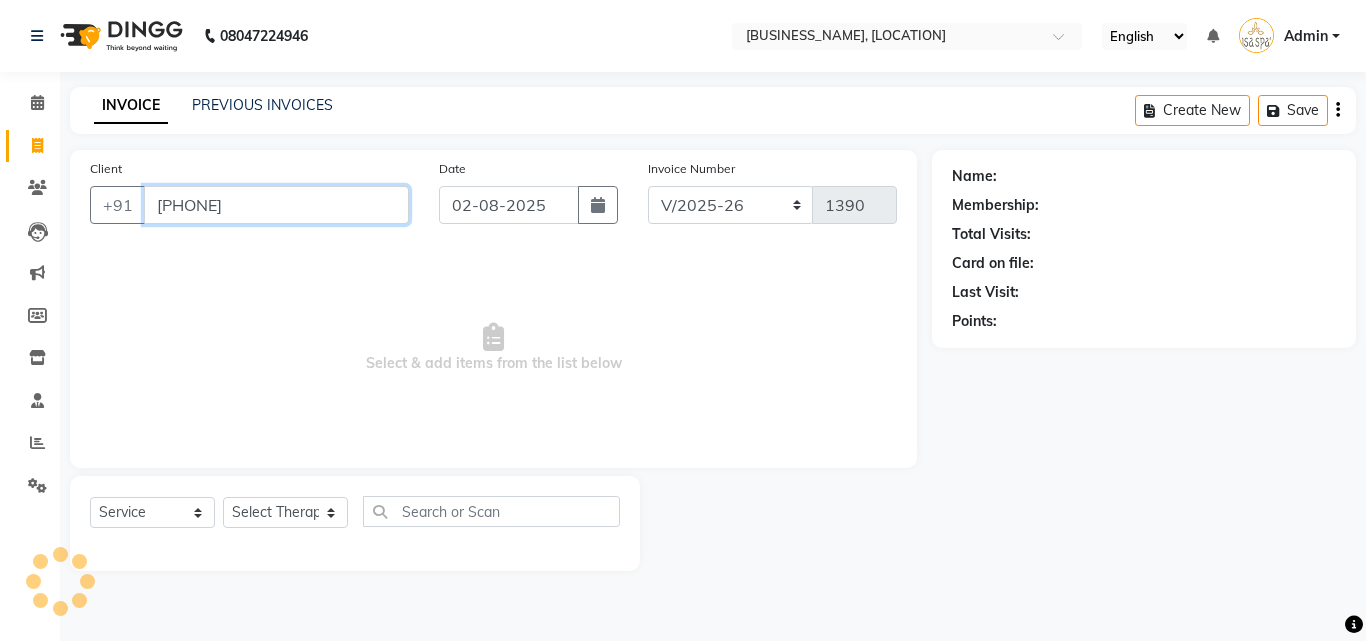 type on "[PHONE]" 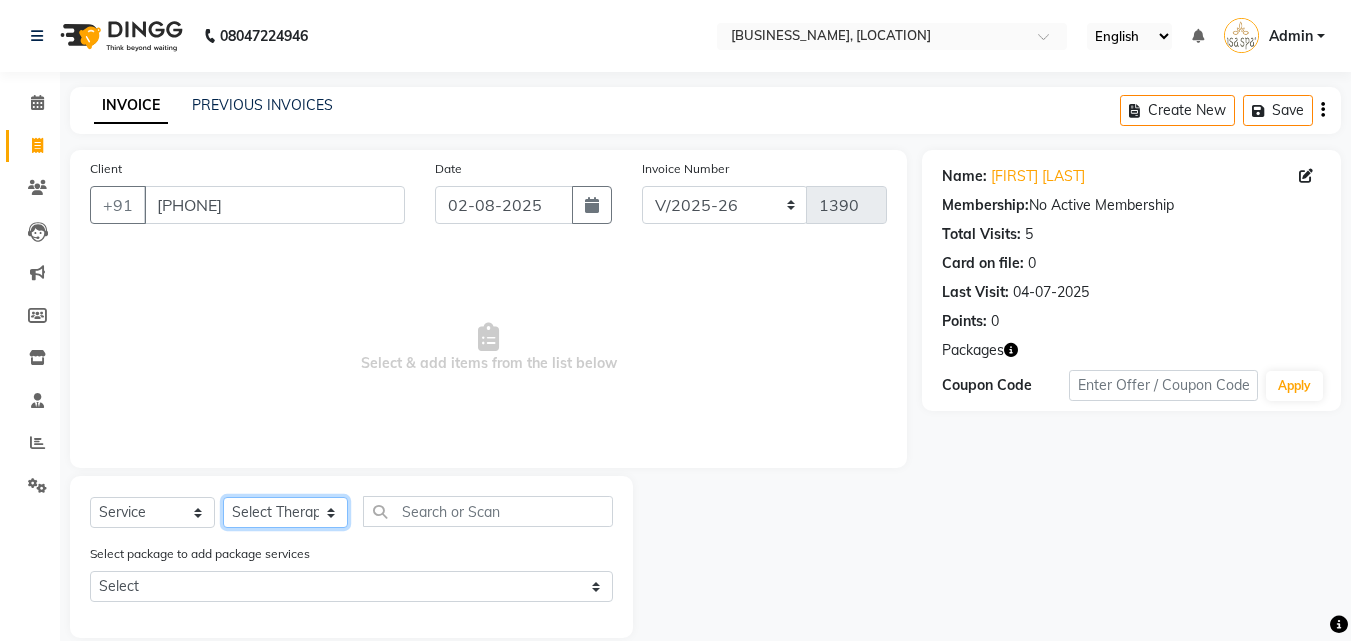 click on "Select Therapist Miss. Chong Miss. Duhpuii Miss. Gladys Miss. Julee Miss. Rini Mr. Lelen" 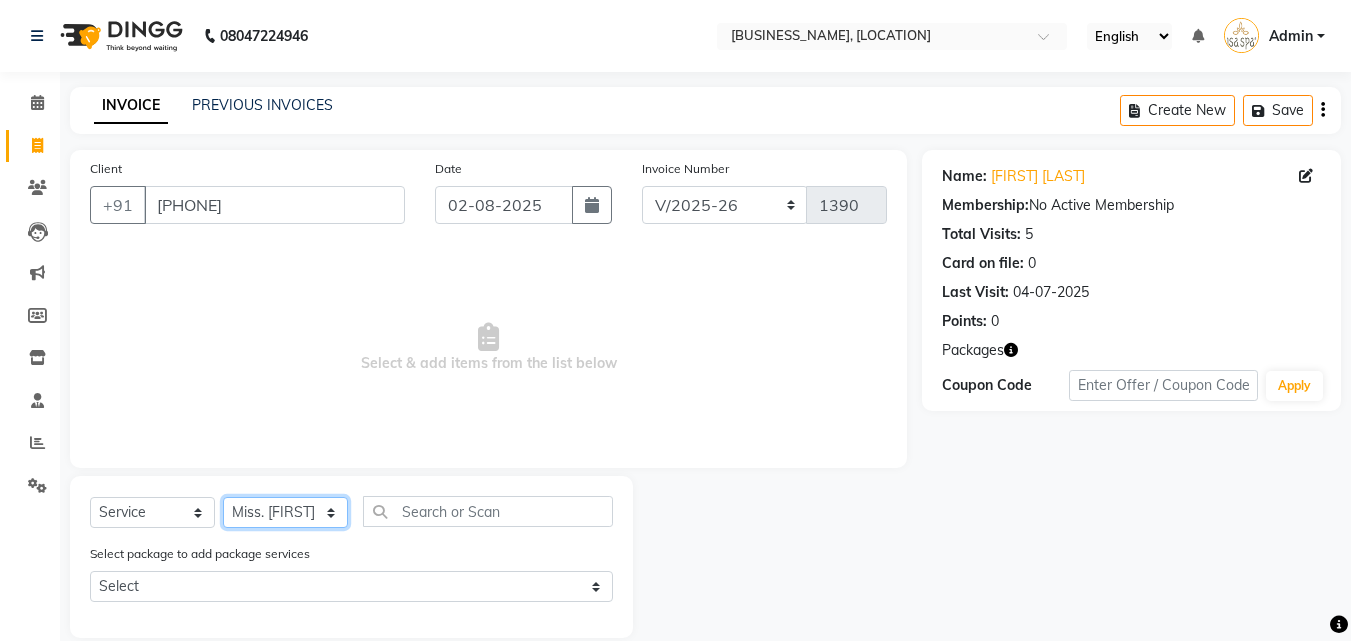 click on "Select Therapist Miss. Chong Miss. Duhpuii Miss. Gladys Miss. Julee Miss. Rini Mr. Lelen" 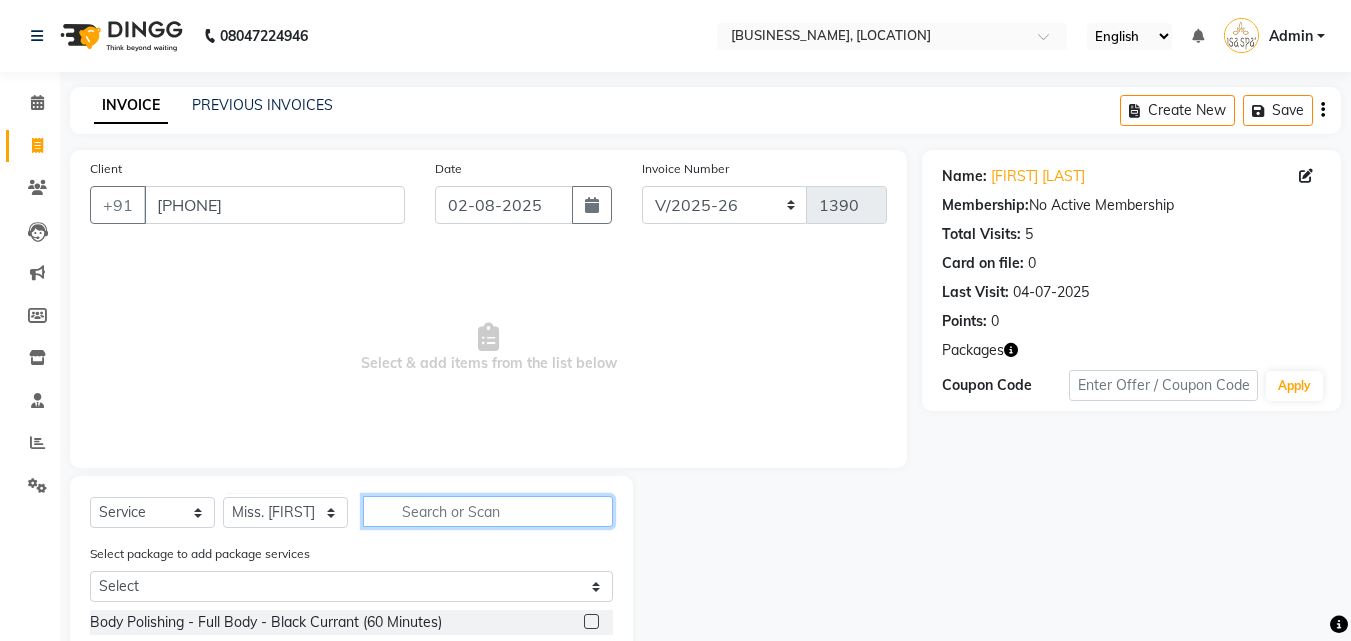 click 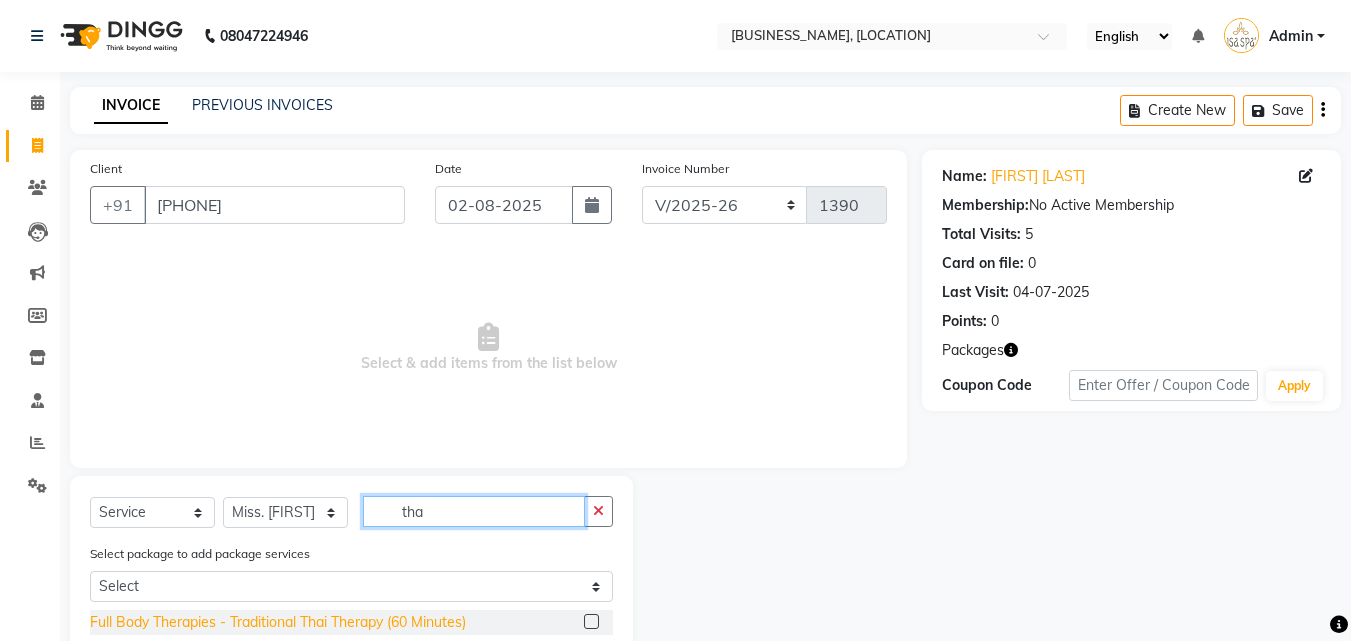 type on "tha" 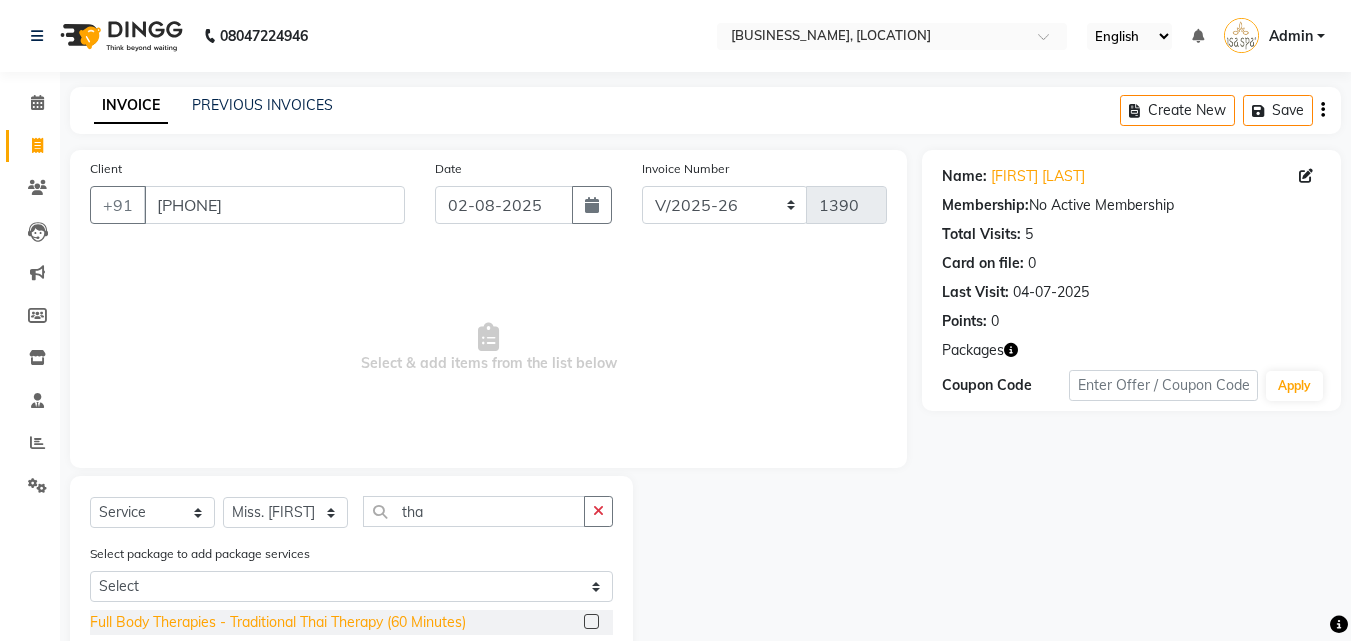 click on "Full Body Therapies - Traditional Thai Therapy (60 Minutes)" 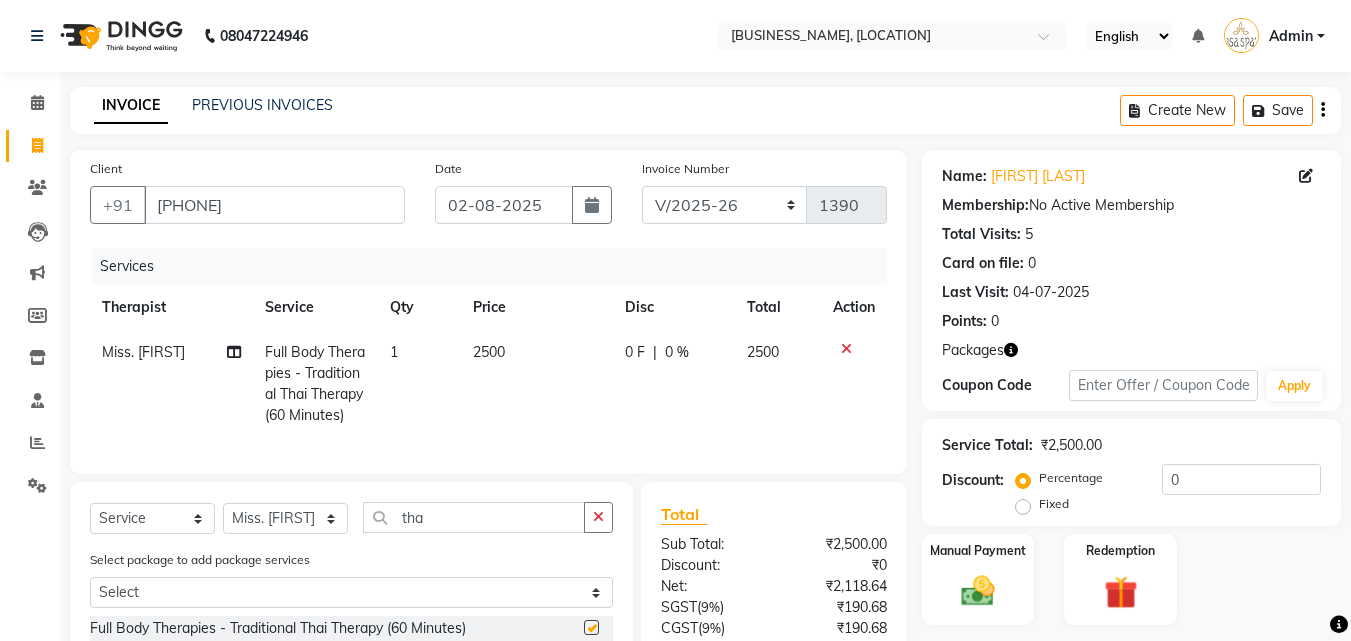 checkbox on "false" 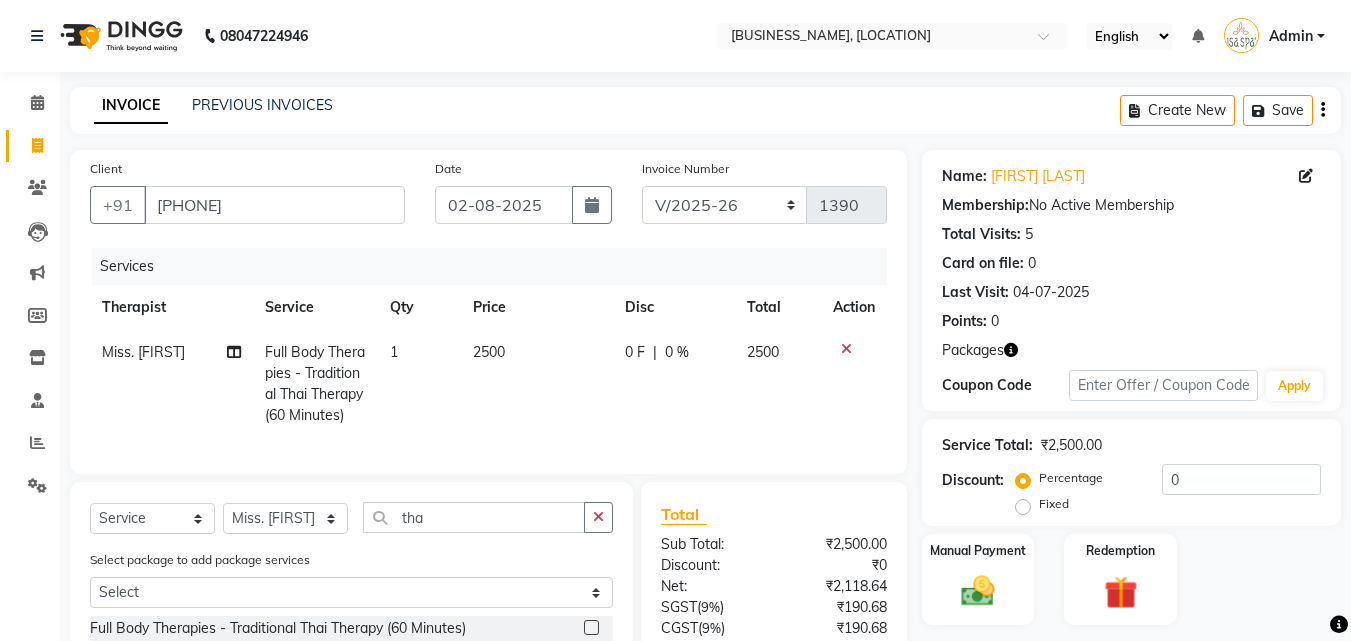 scroll, scrollTop: 100, scrollLeft: 0, axis: vertical 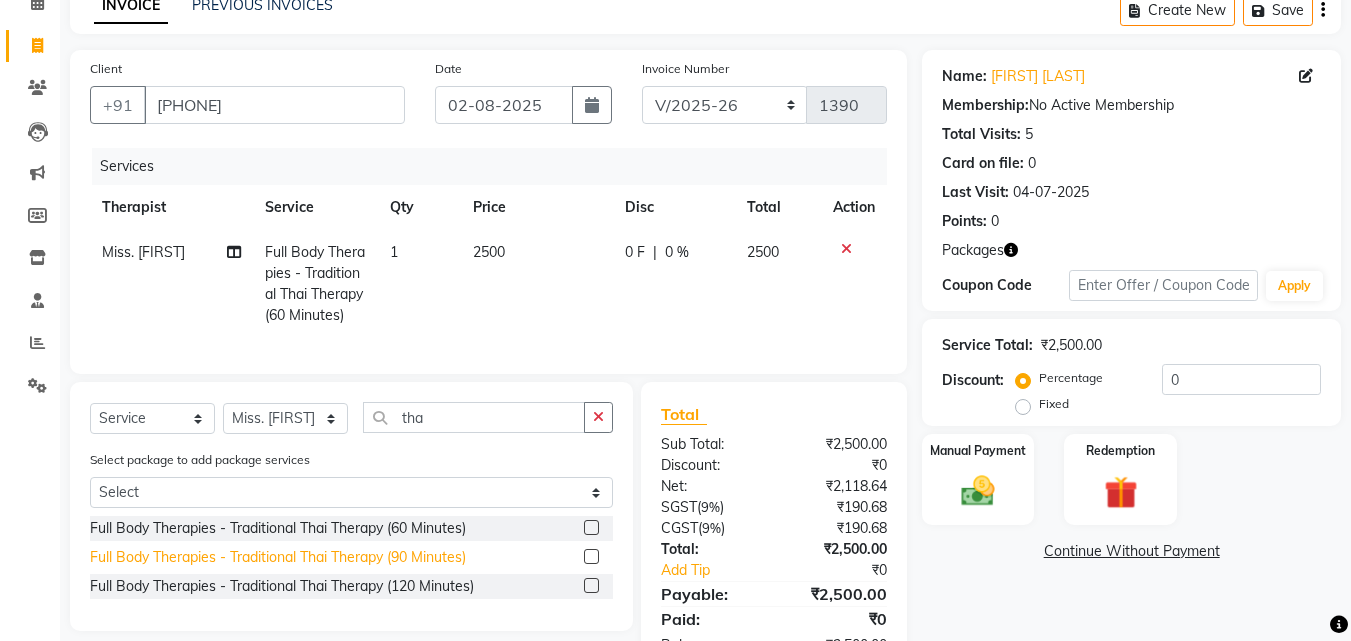 click on "Full Body Therapies - Traditional Thai Therapy (90 Minutes)" 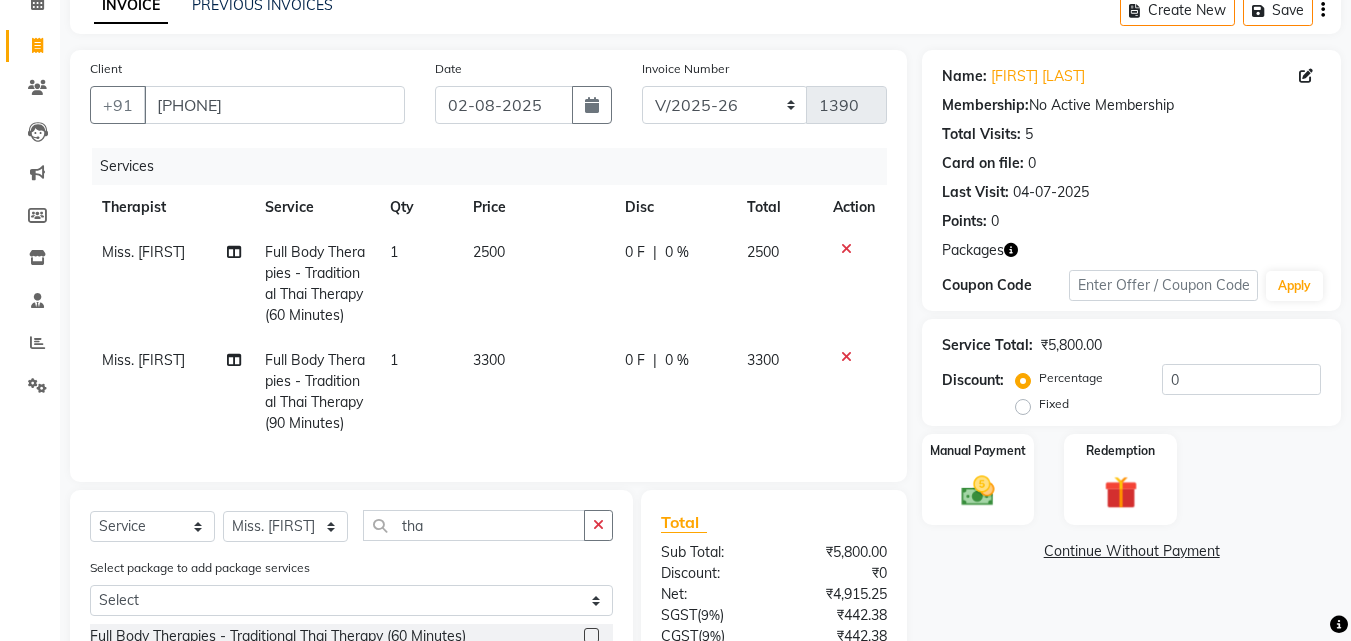 checkbox on "false" 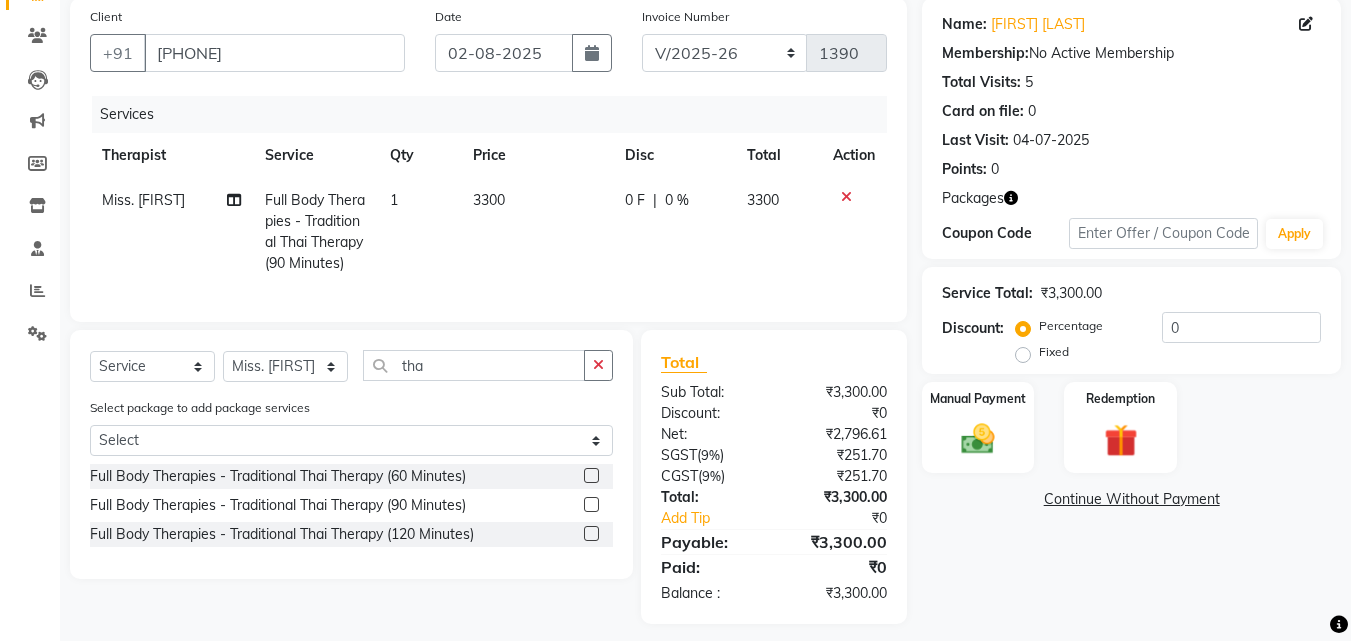 scroll, scrollTop: 180, scrollLeft: 0, axis: vertical 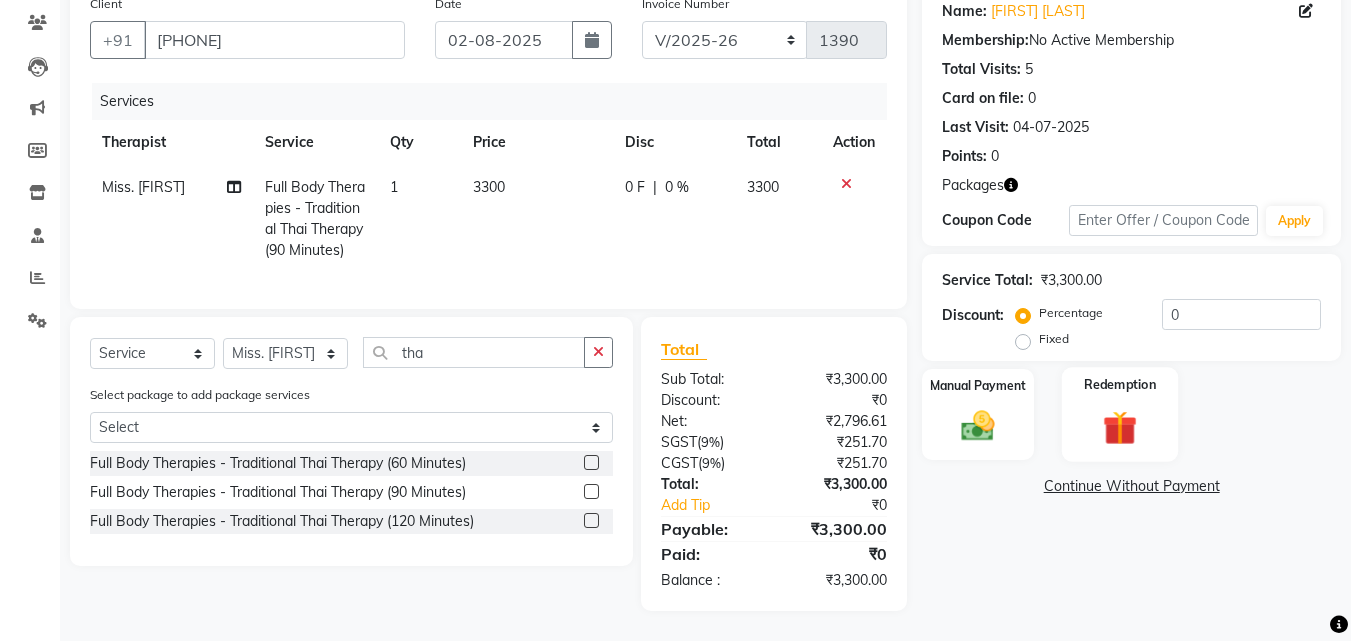 click 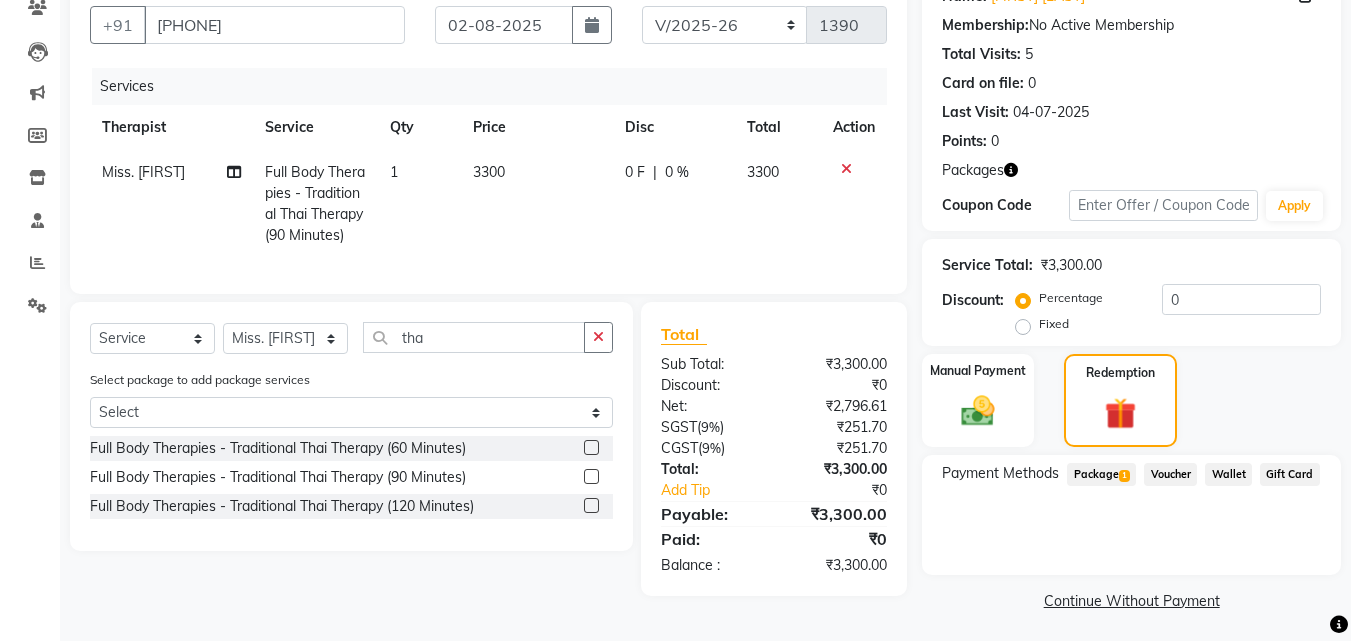 click on "1" 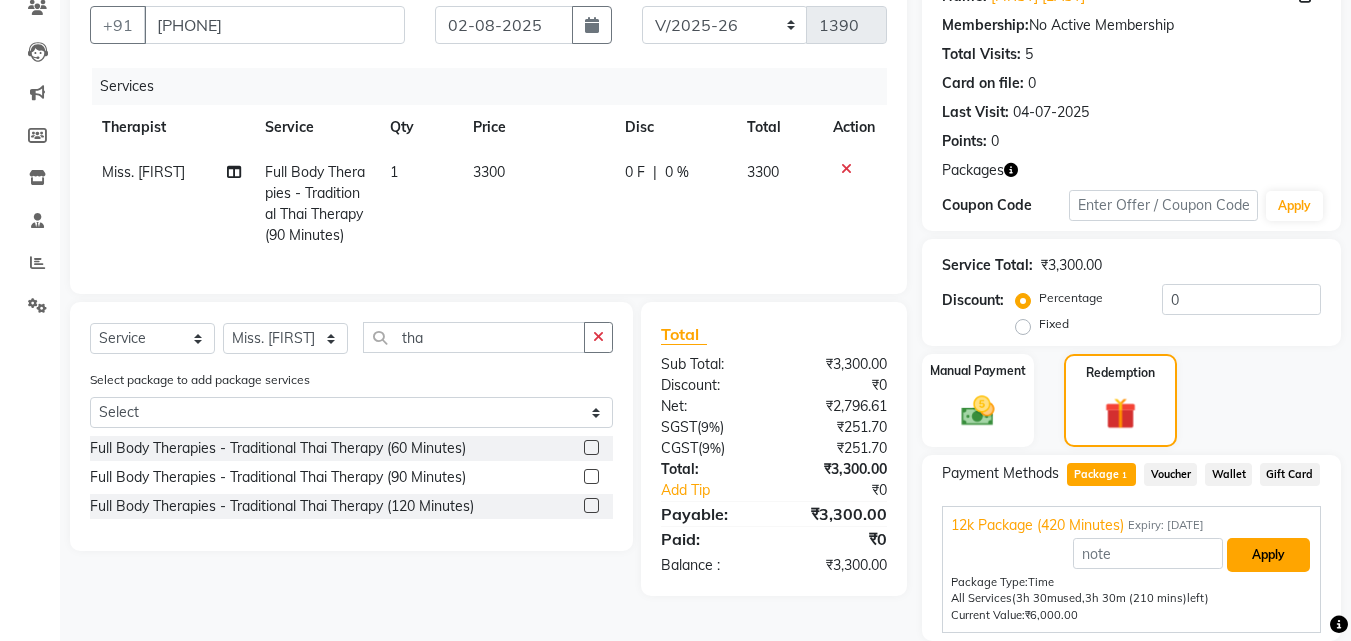 click on "Apply" at bounding box center [1268, 555] 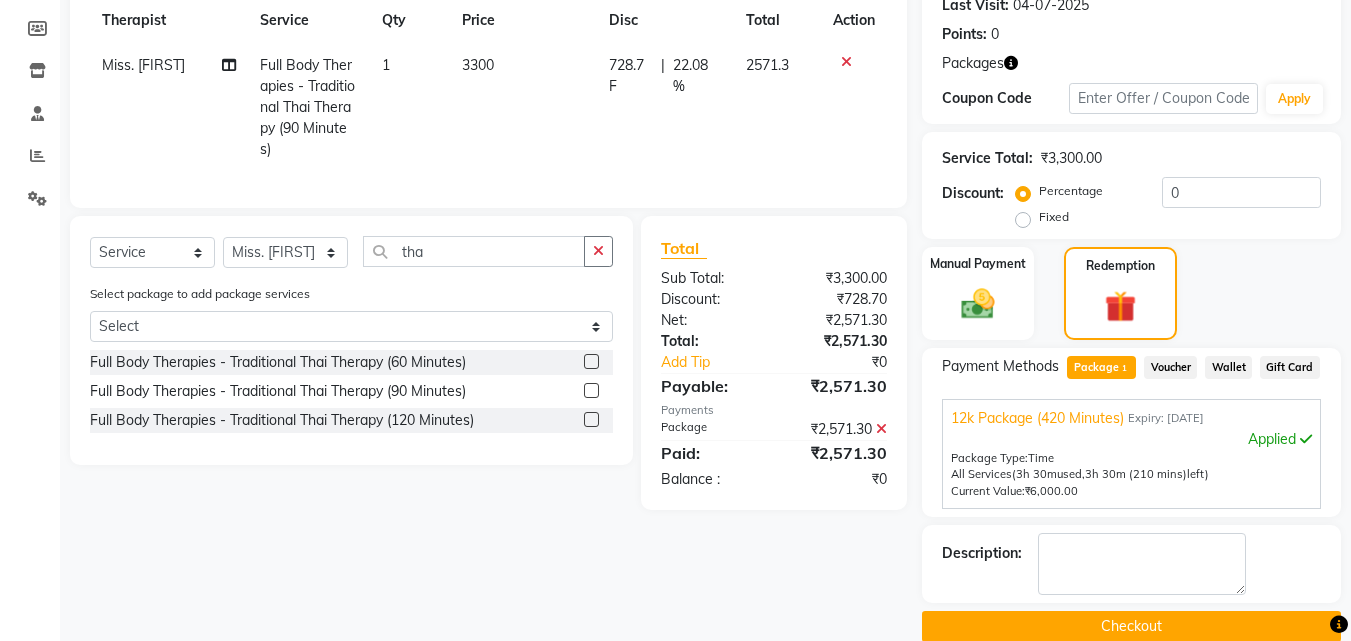scroll, scrollTop: 318, scrollLeft: 0, axis: vertical 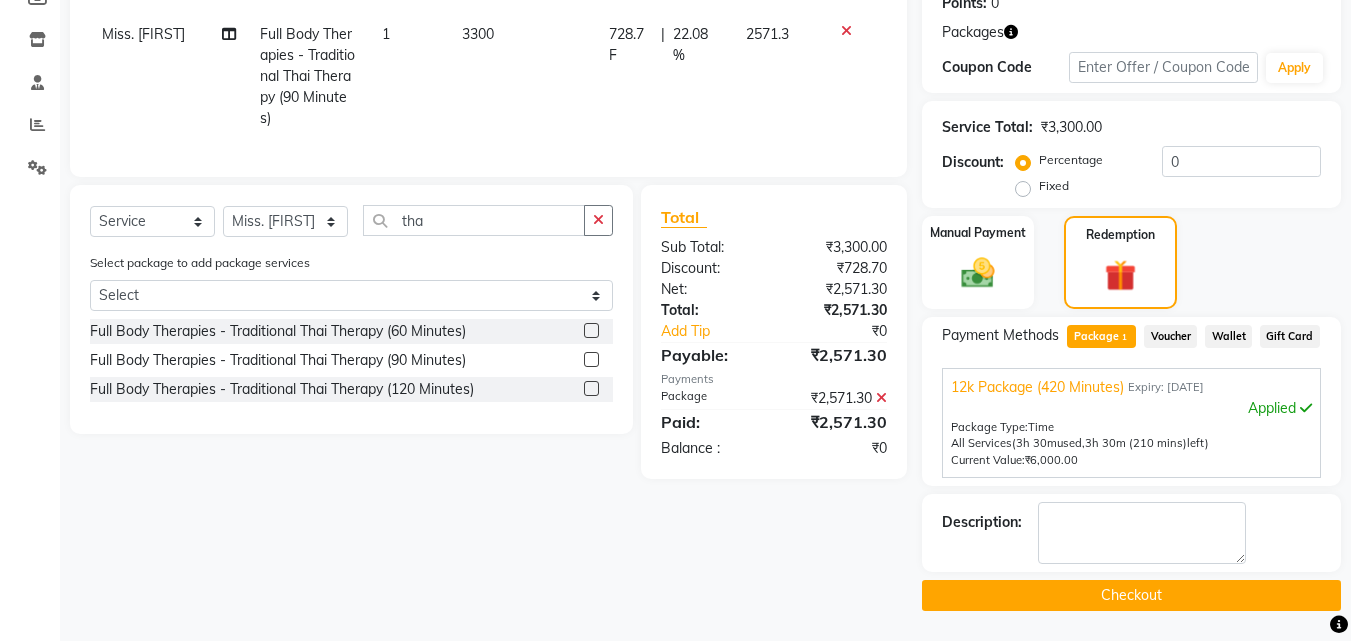 click on "Checkout" 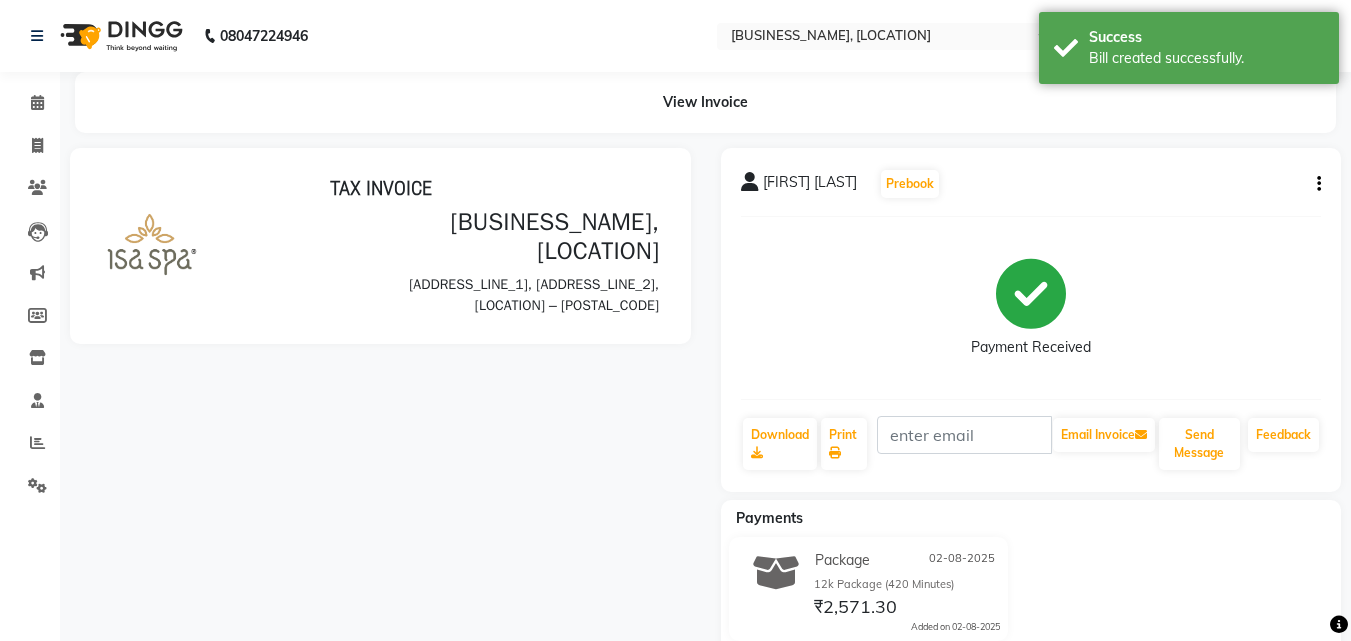 scroll, scrollTop: 0, scrollLeft: 0, axis: both 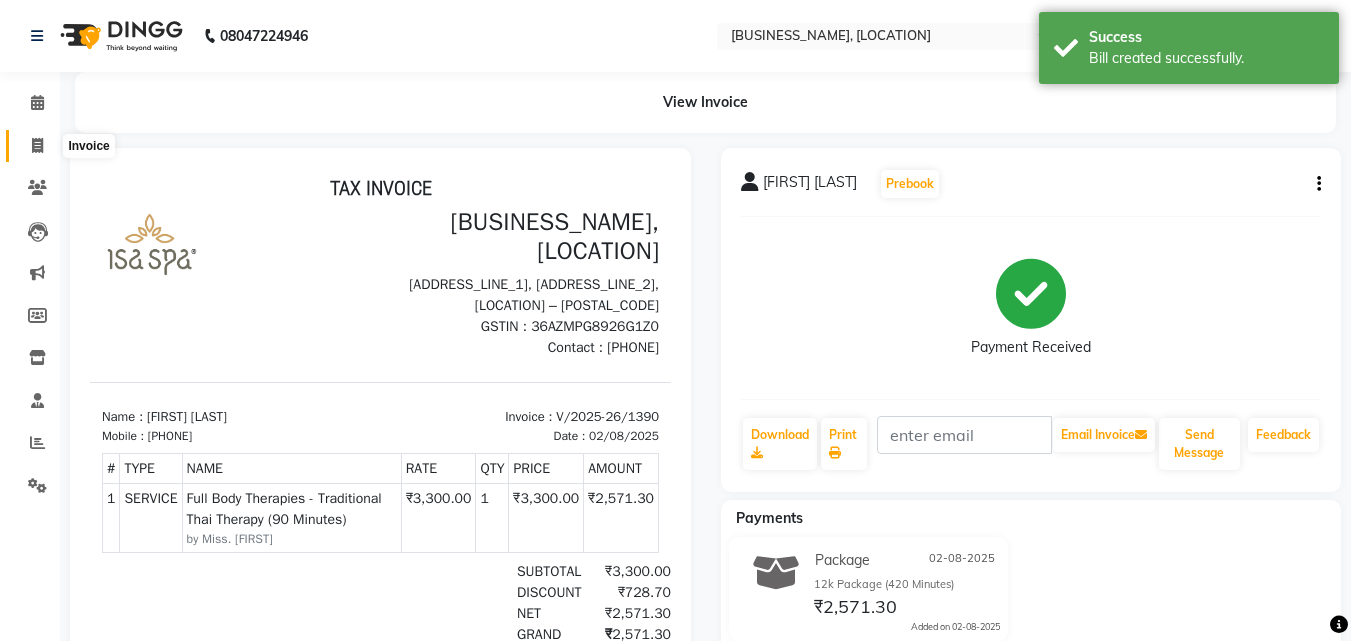 click 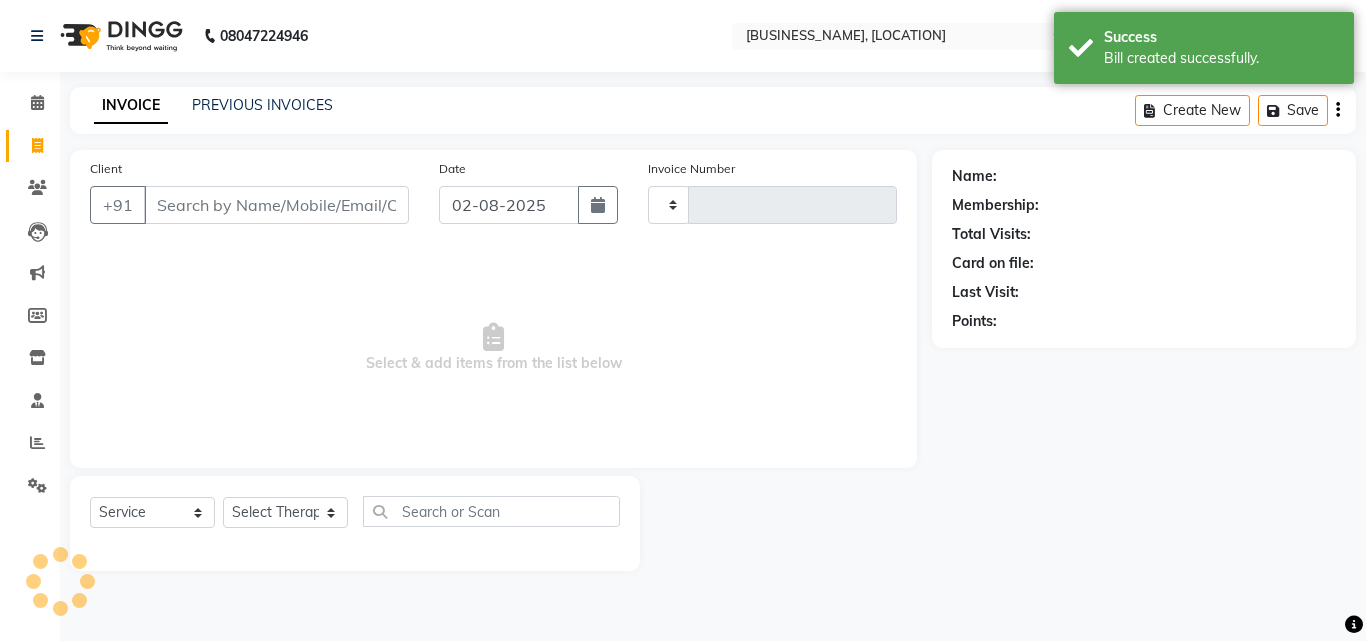 type on "1391" 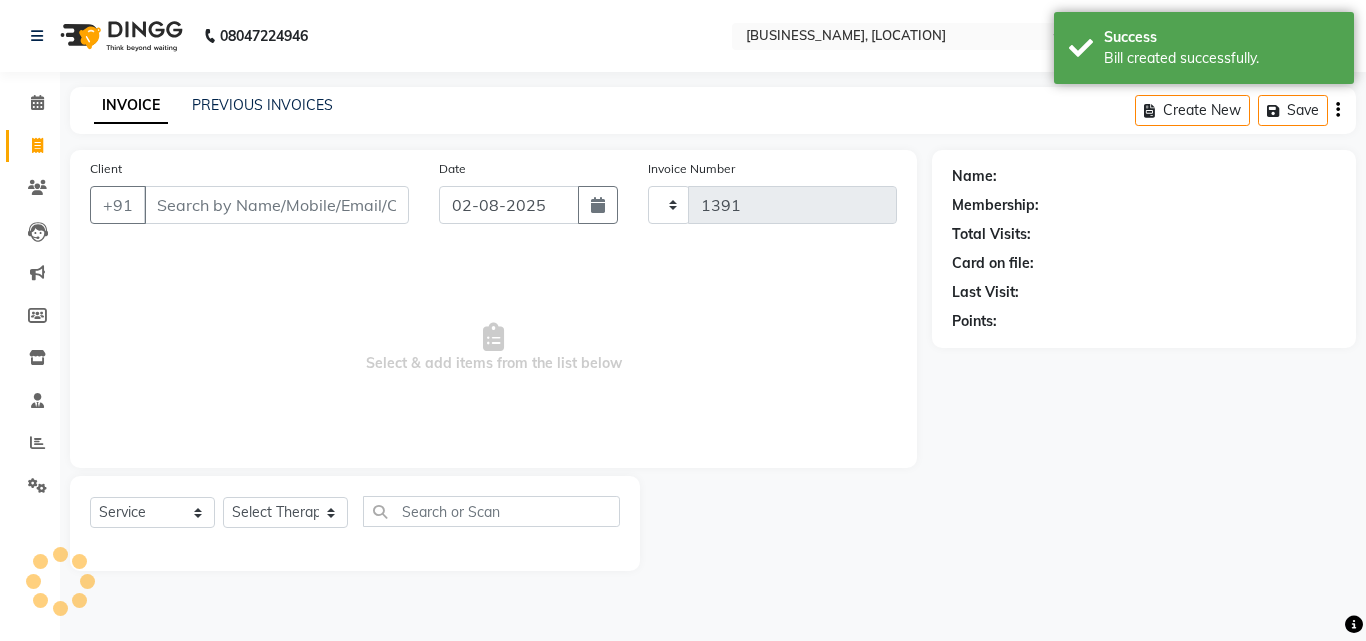 select on "6573" 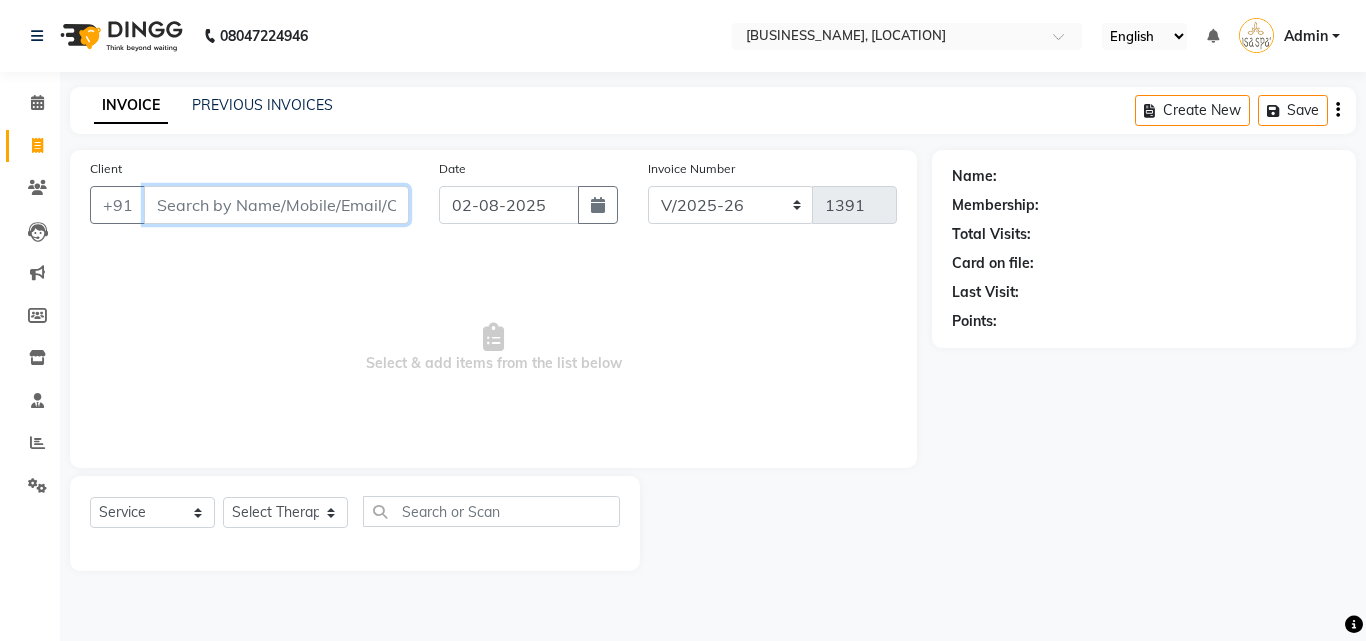click on "Client" at bounding box center (276, 205) 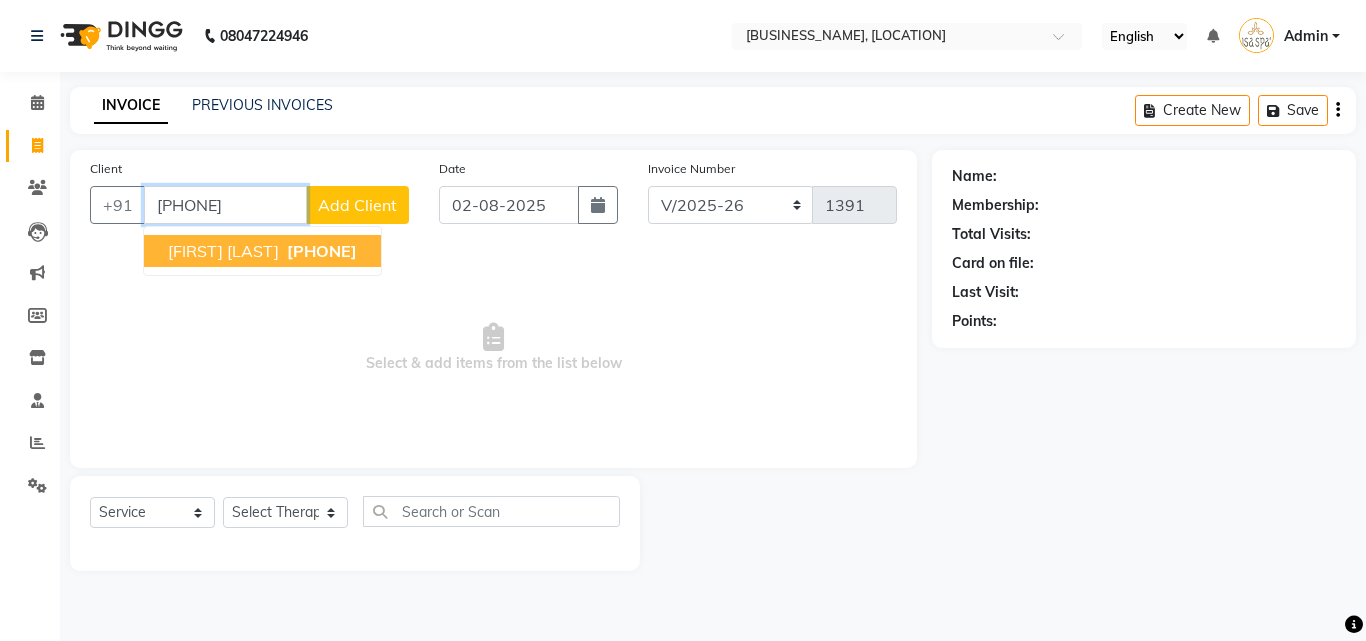 click on "[FIRST] [LAST]" at bounding box center (223, 251) 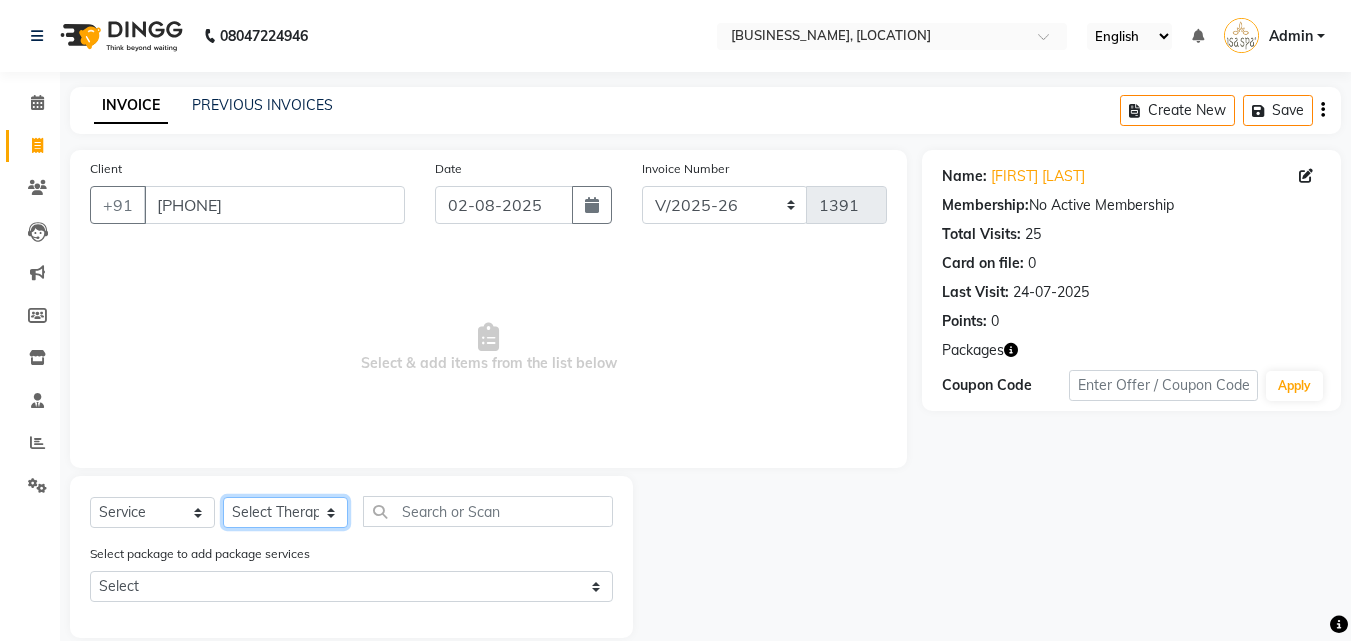 click on "Select Therapist Miss. Chong Miss. Duhpuii Miss. Gladys Miss. Julee Miss. Rini Mr. Lelen" 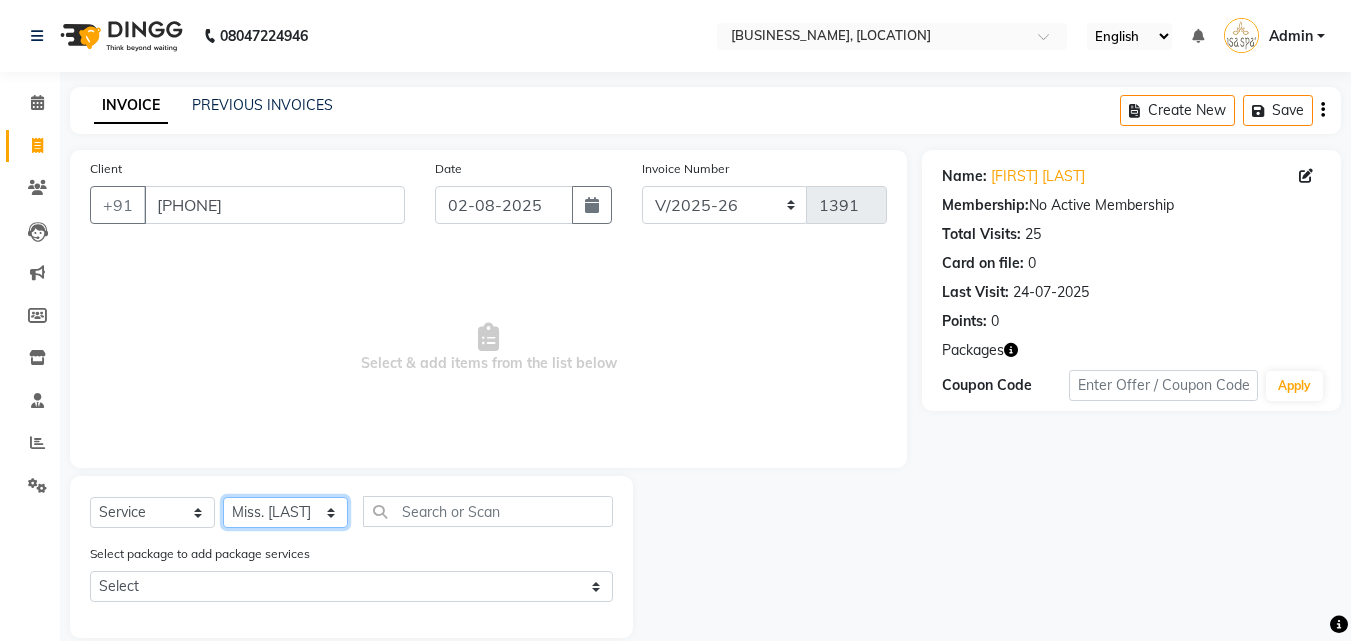 click on "Select Therapist Miss. Chong Miss. Duhpuii Miss. Gladys Miss. Julee Miss. Rini Mr. Lelen" 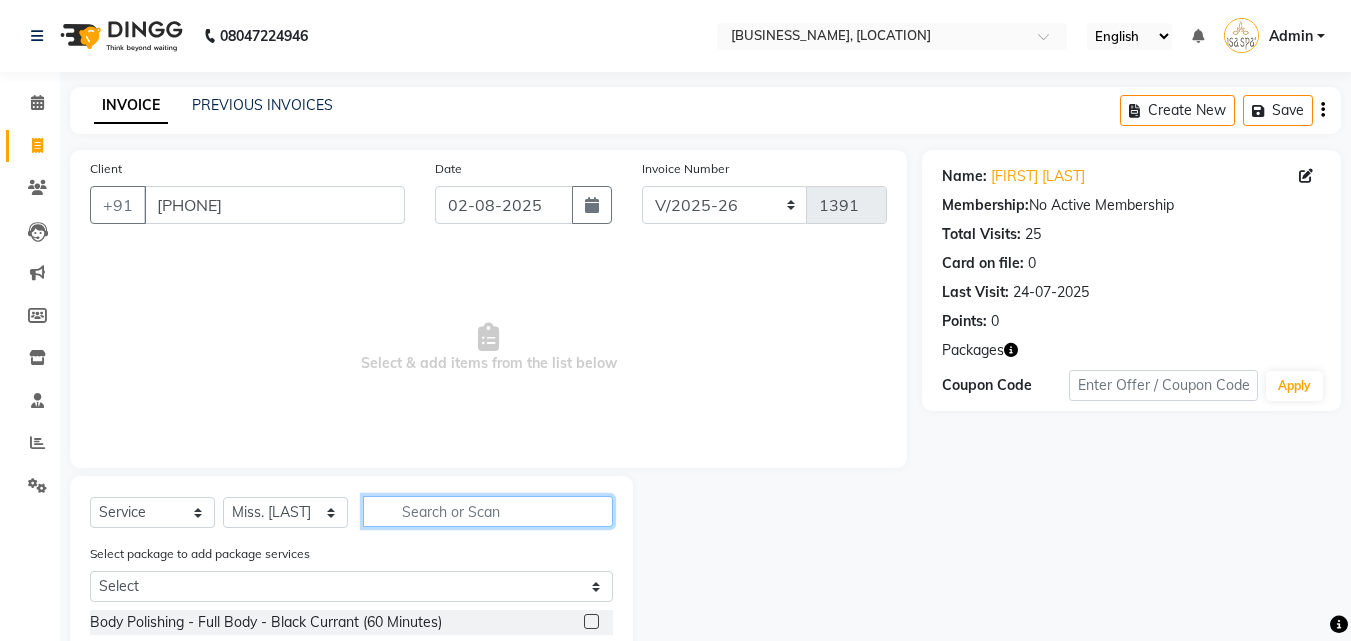 click 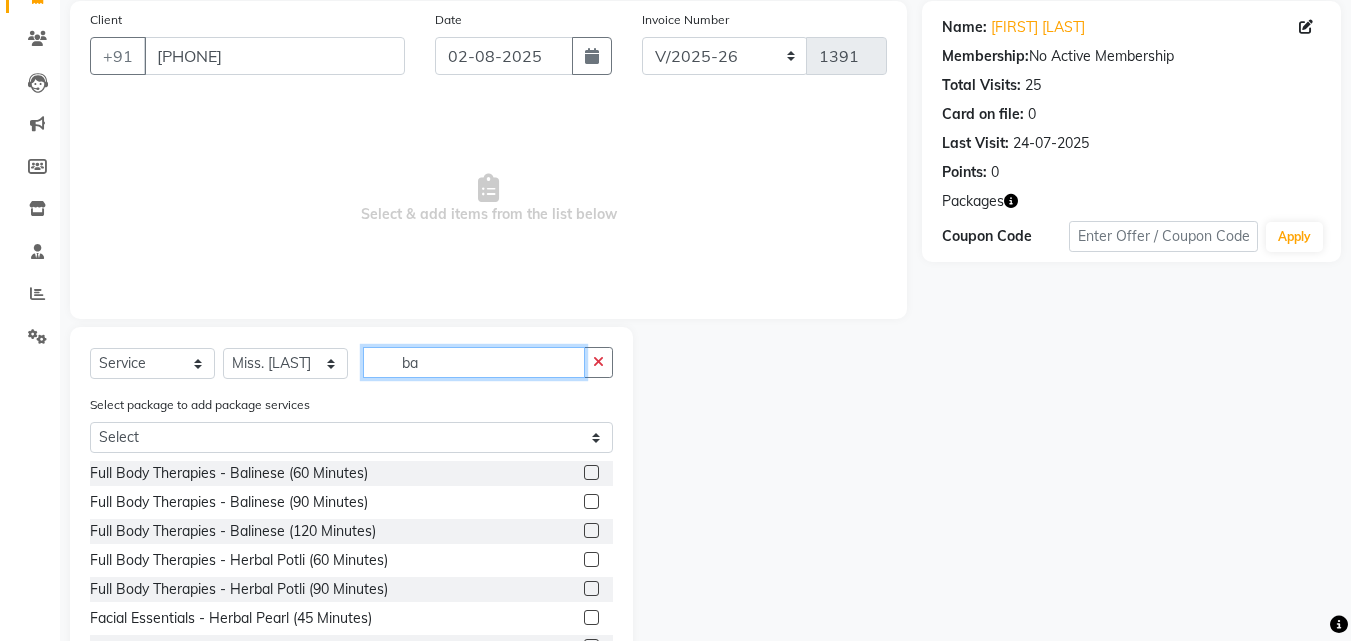 scroll, scrollTop: 200, scrollLeft: 0, axis: vertical 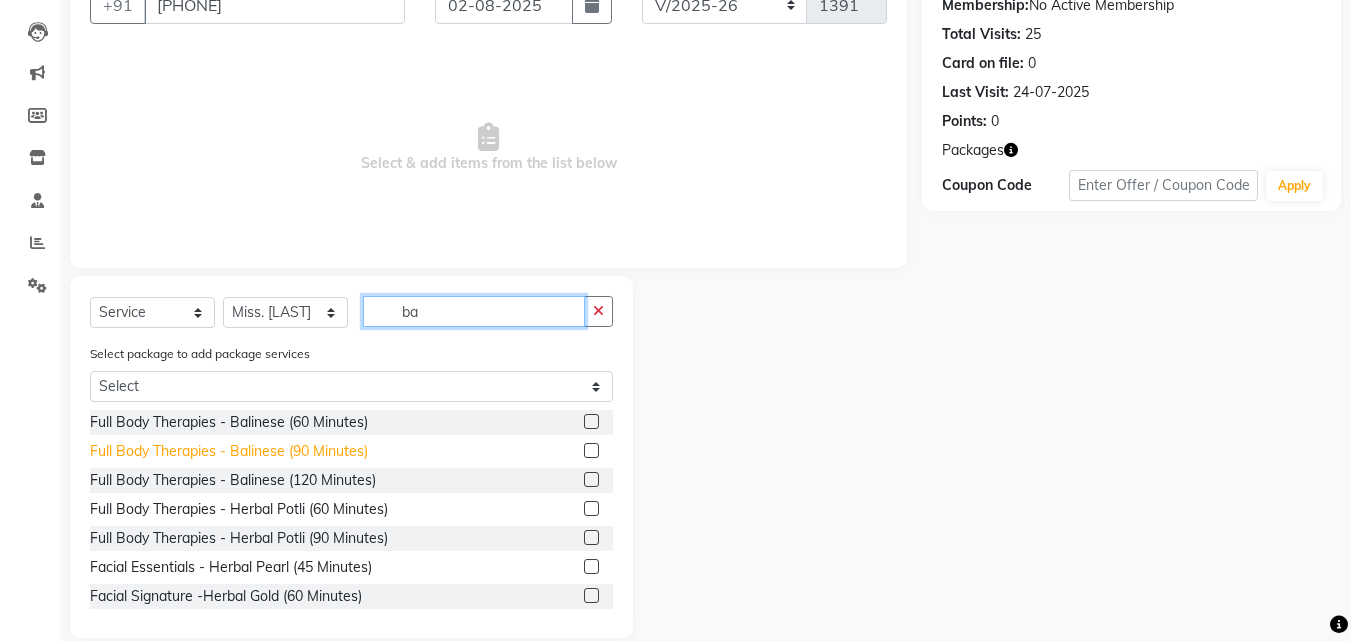 type on "ba" 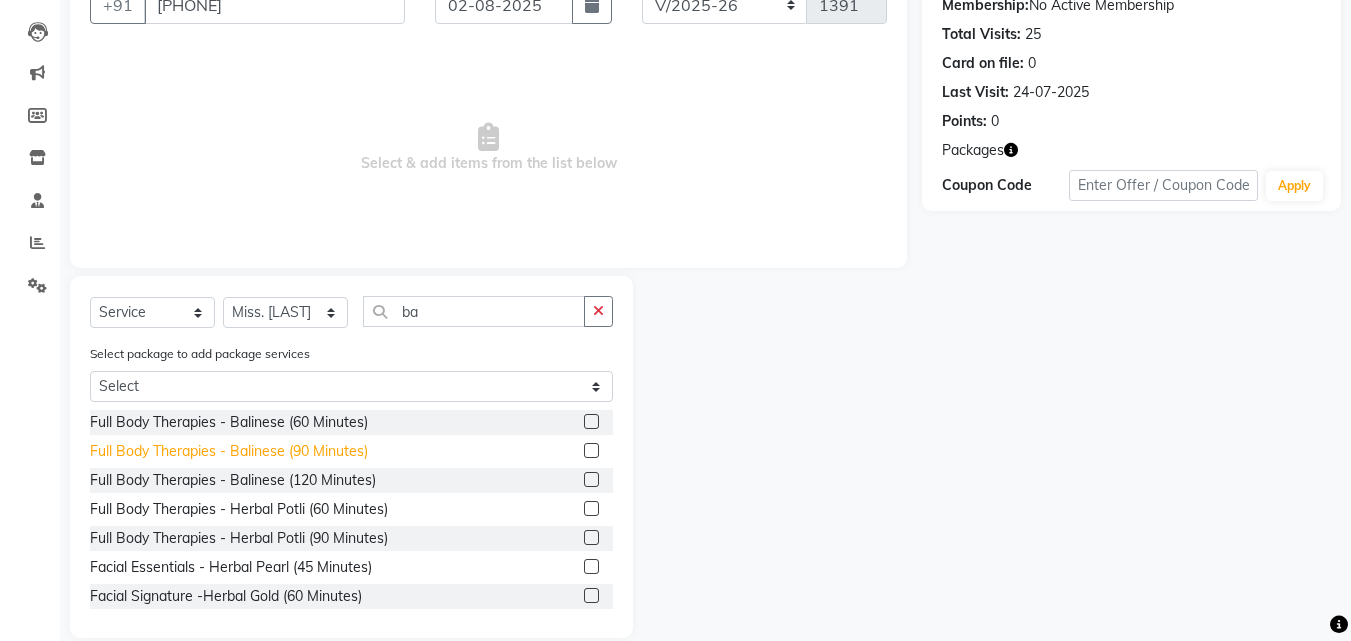 click on "Full Body Therapies - Balinese (90 Minutes)" 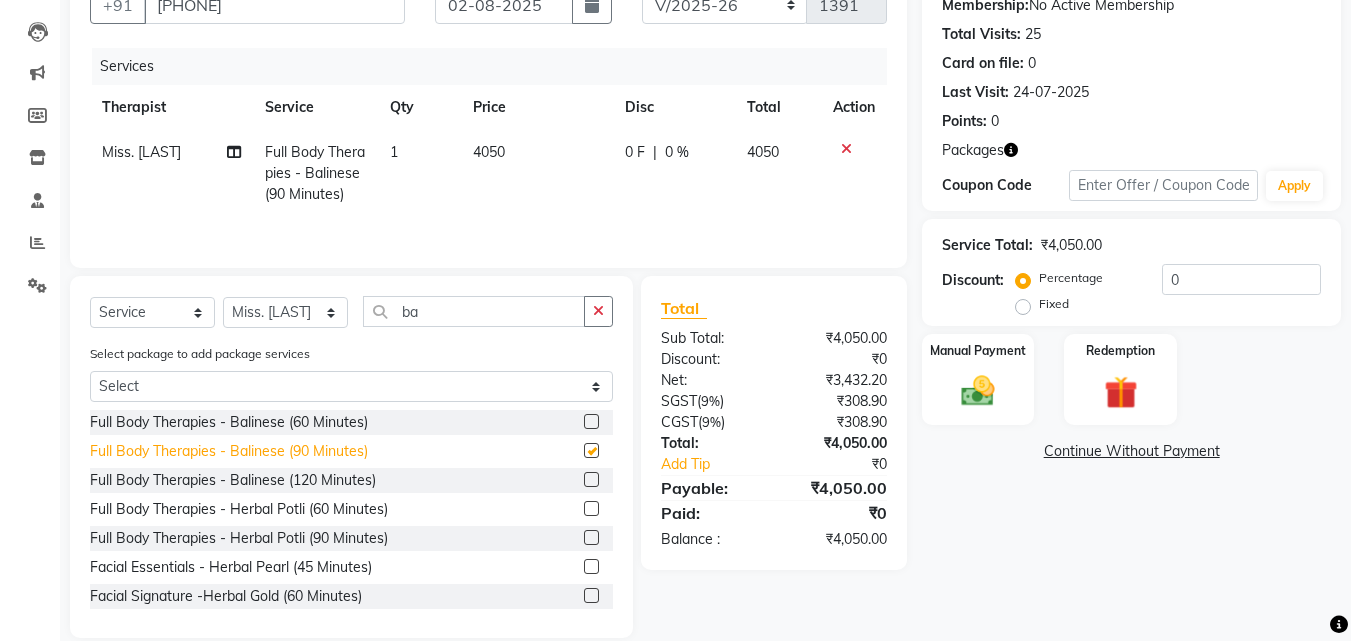checkbox on "false" 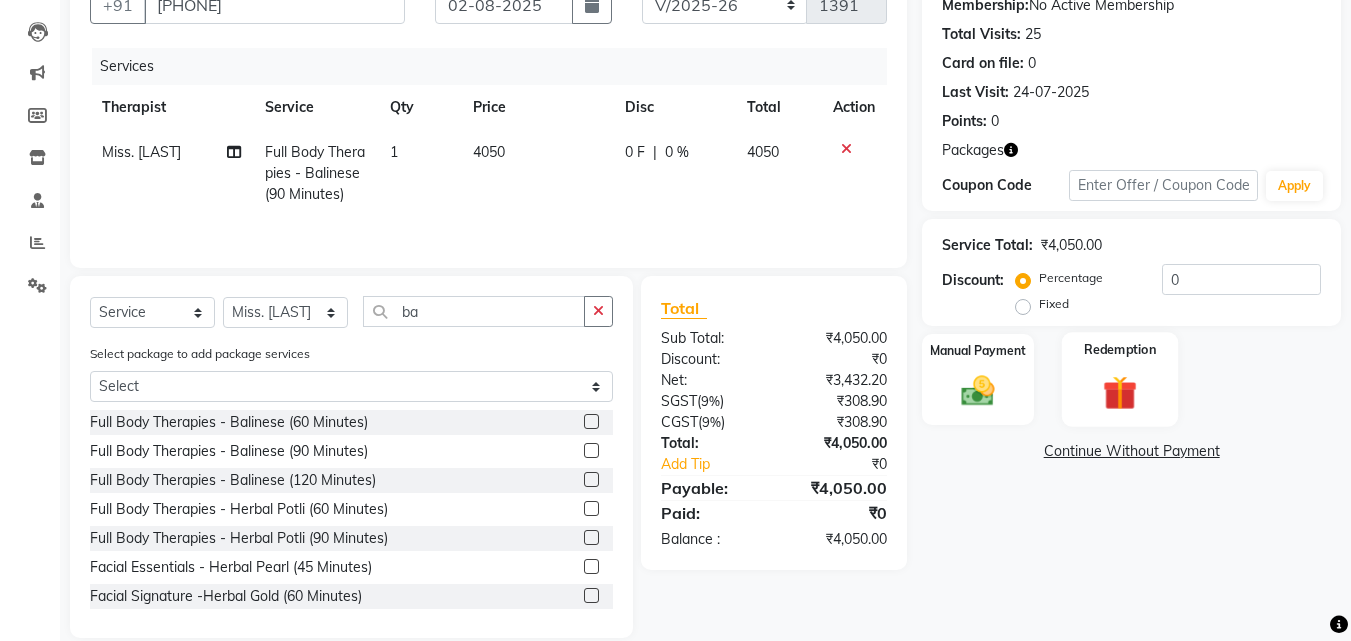 click 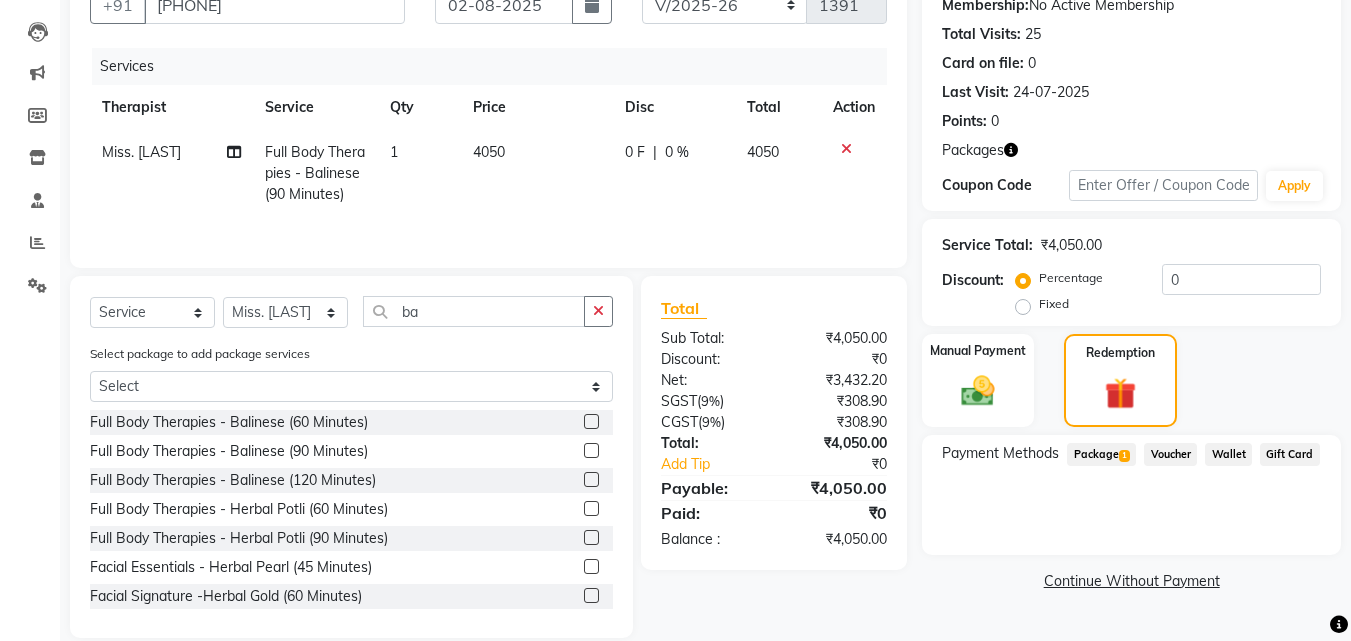 click on "Package  1" 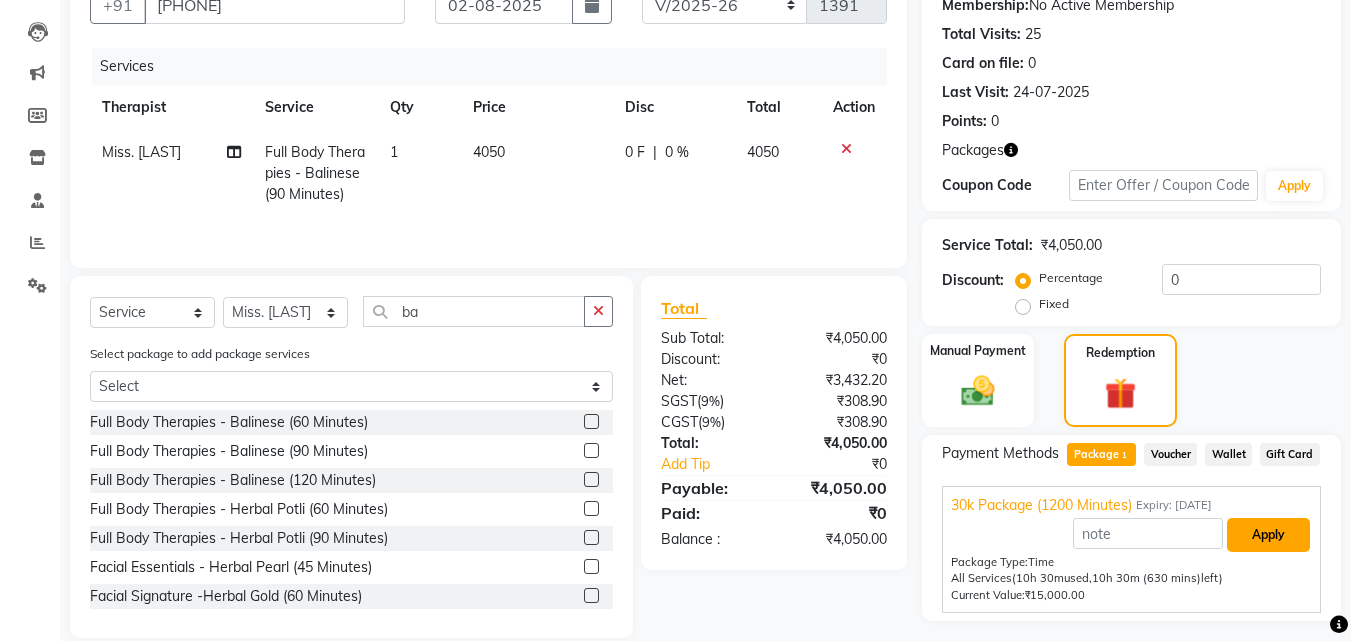 click on "Apply" at bounding box center [1268, 535] 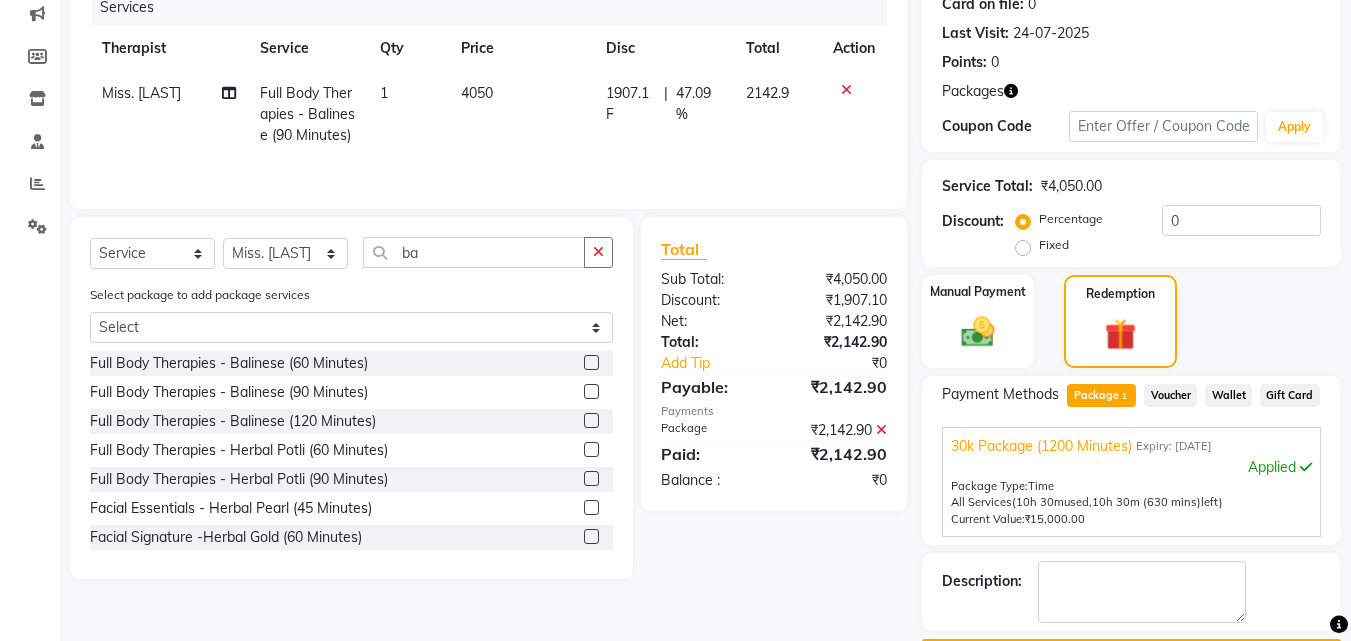 scroll, scrollTop: 318, scrollLeft: 0, axis: vertical 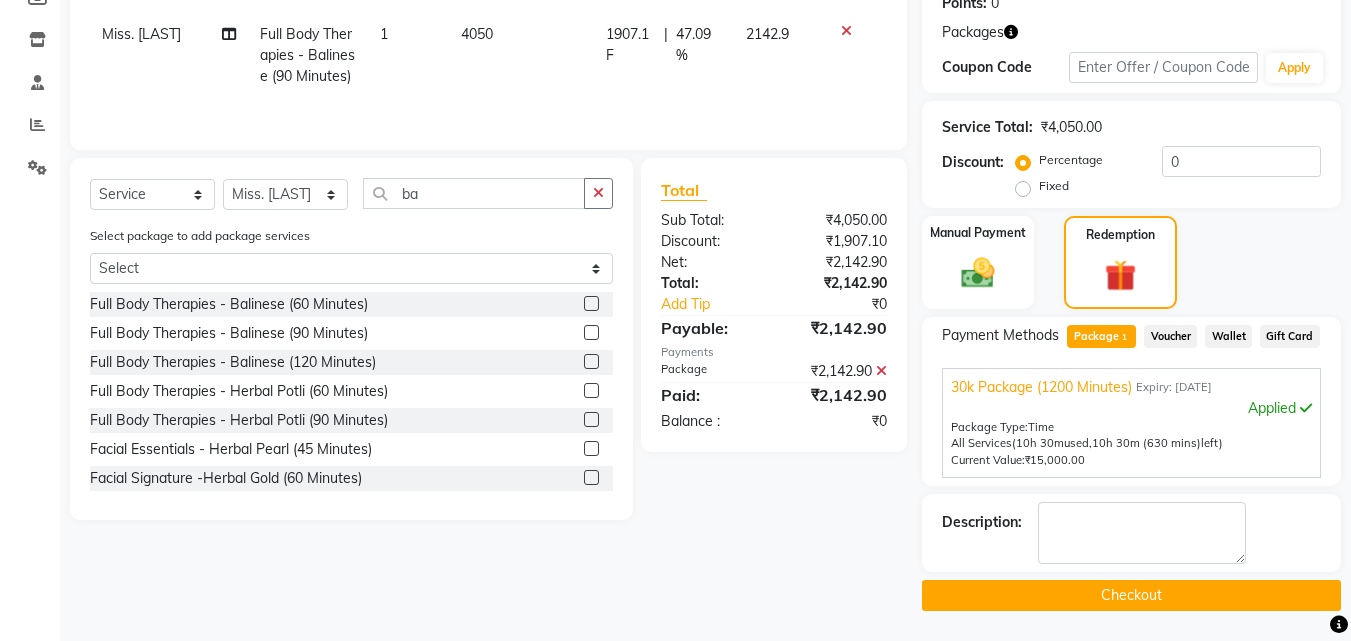 click on "Checkout" 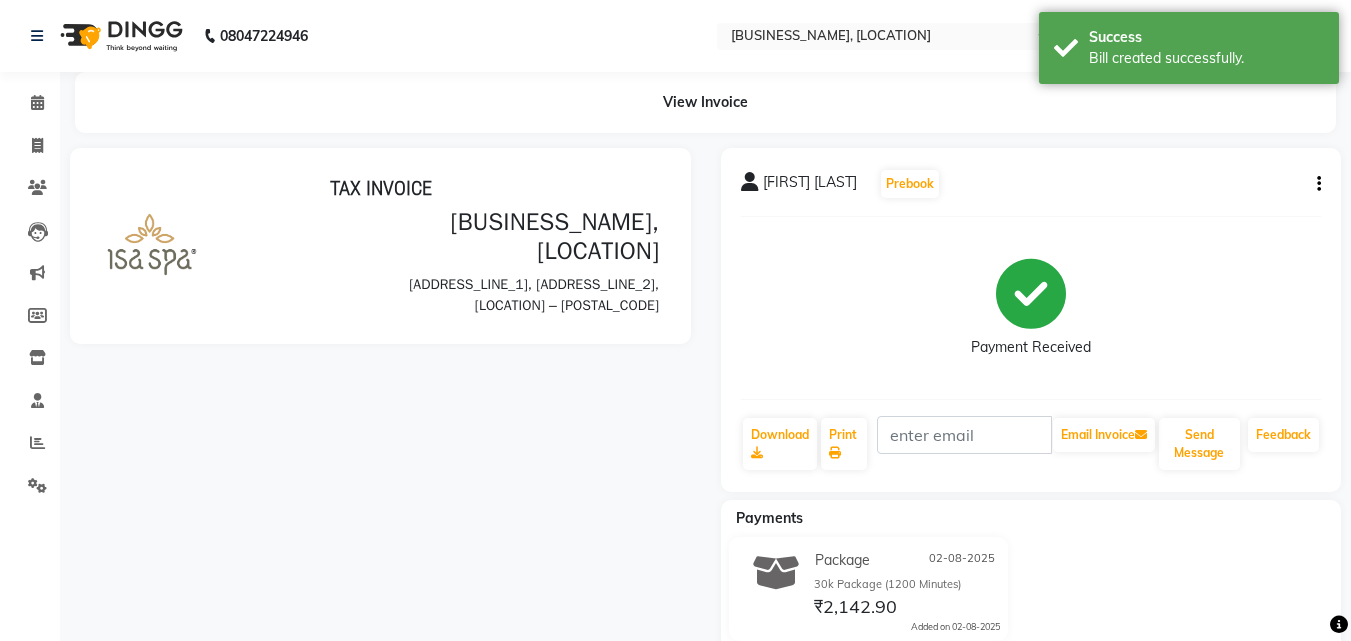 scroll, scrollTop: 0, scrollLeft: 0, axis: both 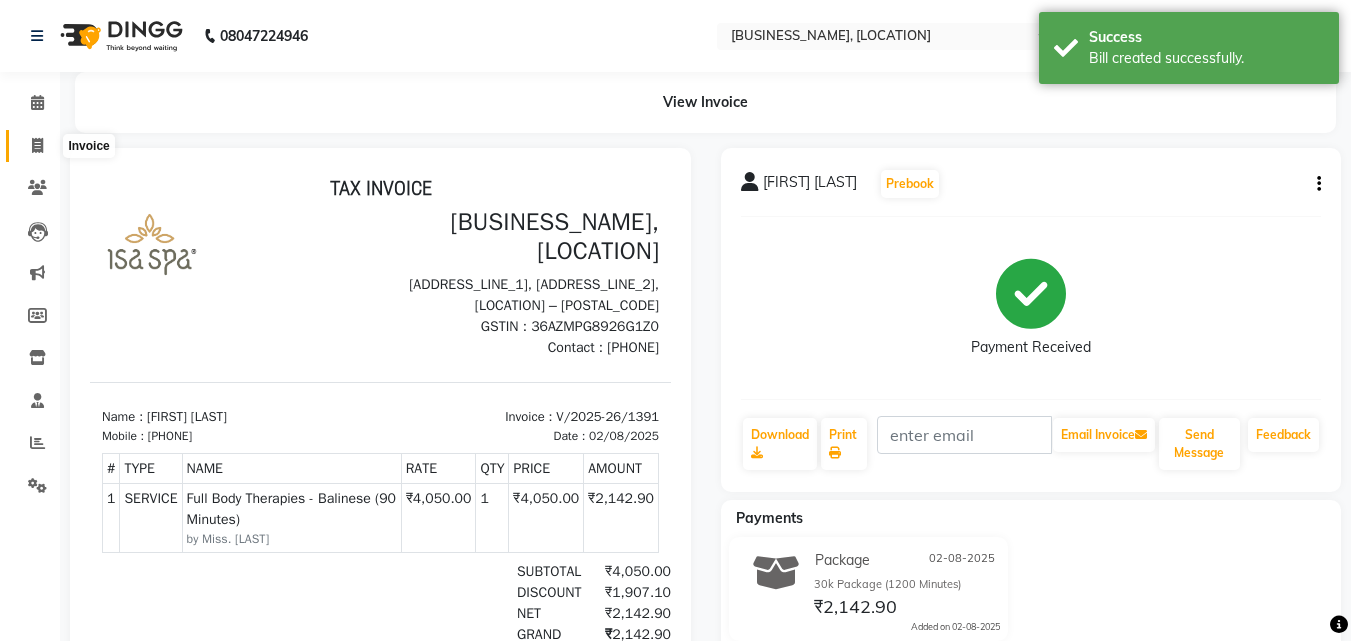 click 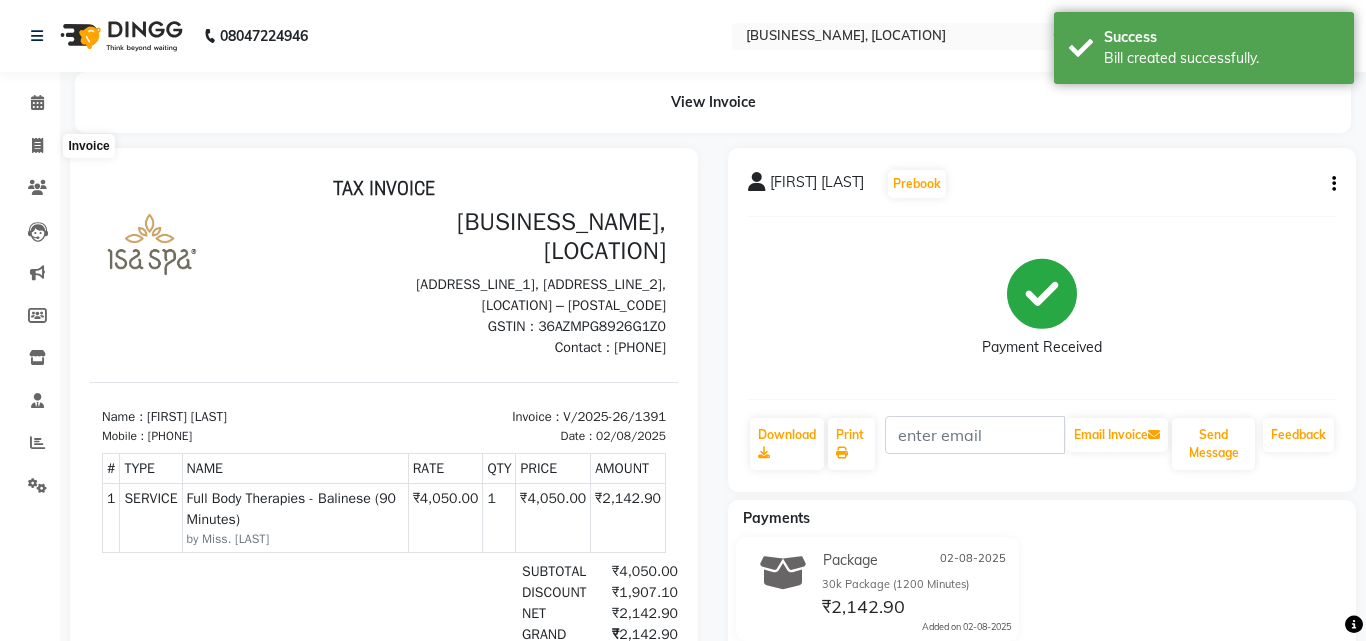 select on "6573" 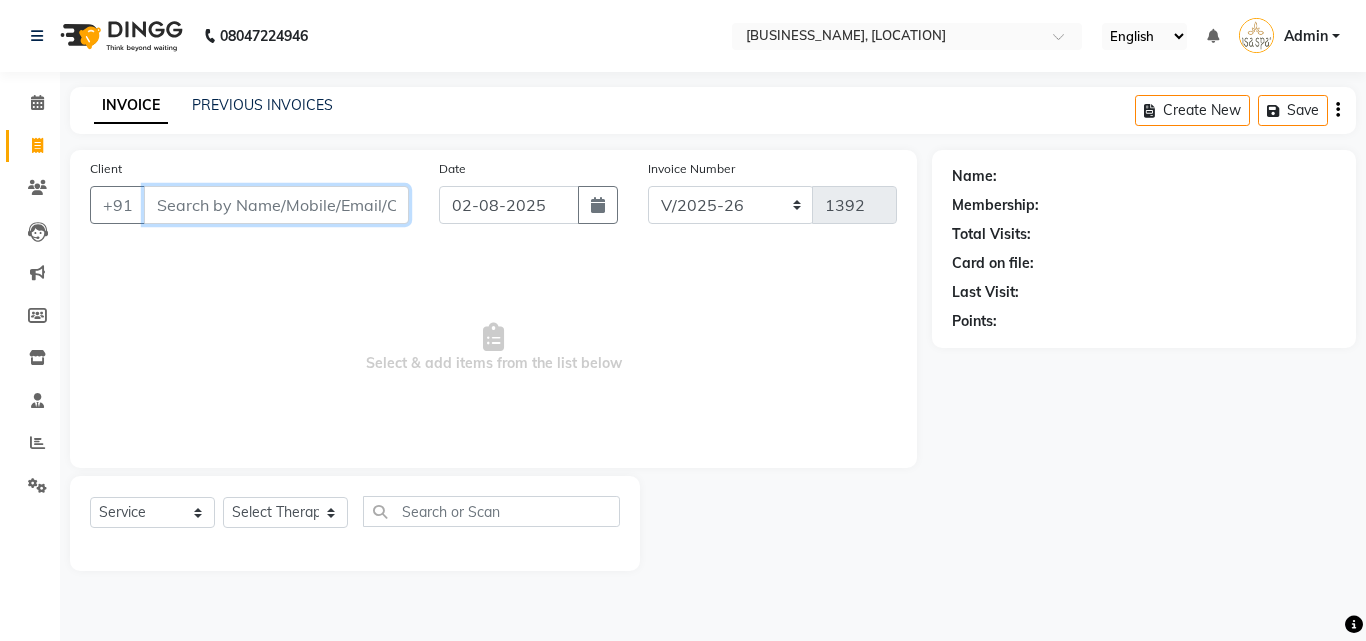 click on "Client" at bounding box center [276, 205] 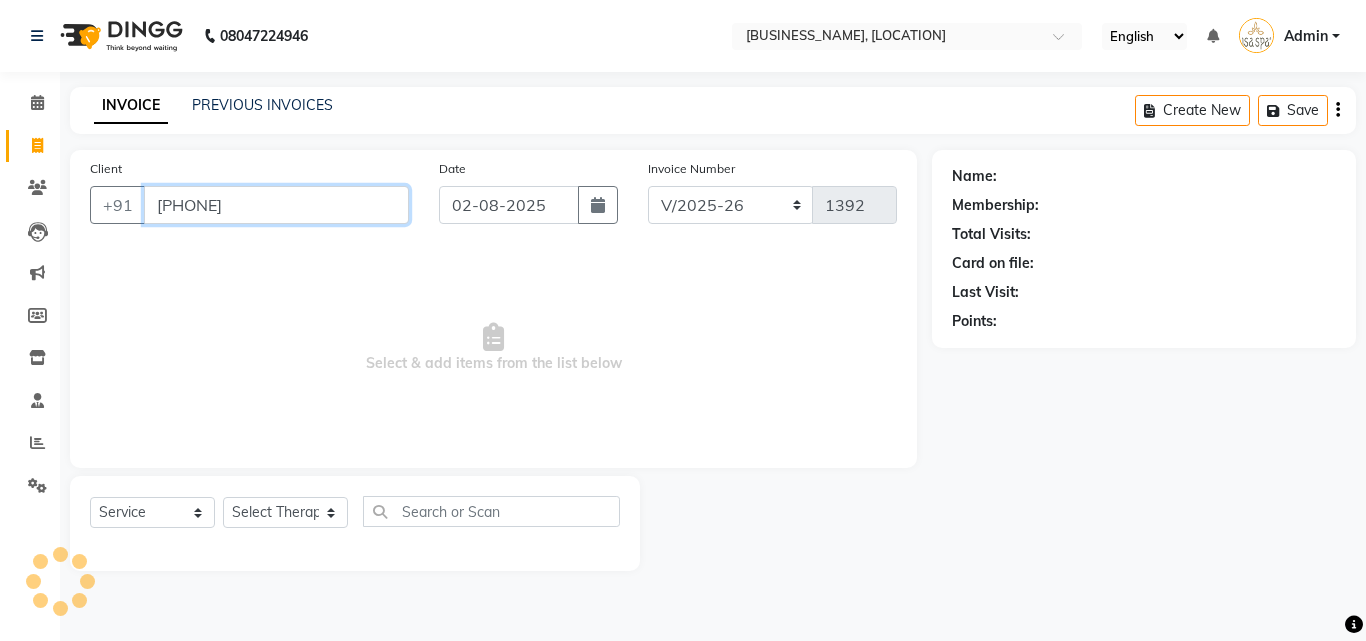 type on "[PHONE]" 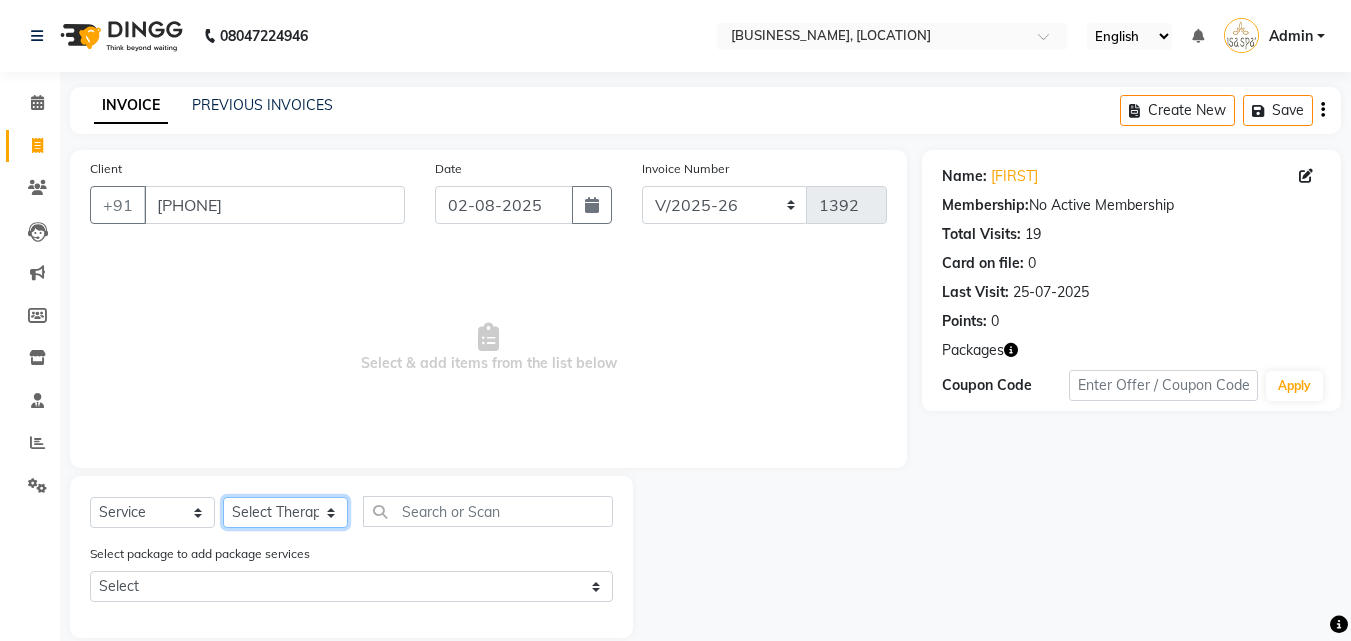click on "Select Therapist Miss. Chong Miss. Duhpuii Miss. Gladys Miss. Julee Miss. Rini Mr. Lelen" 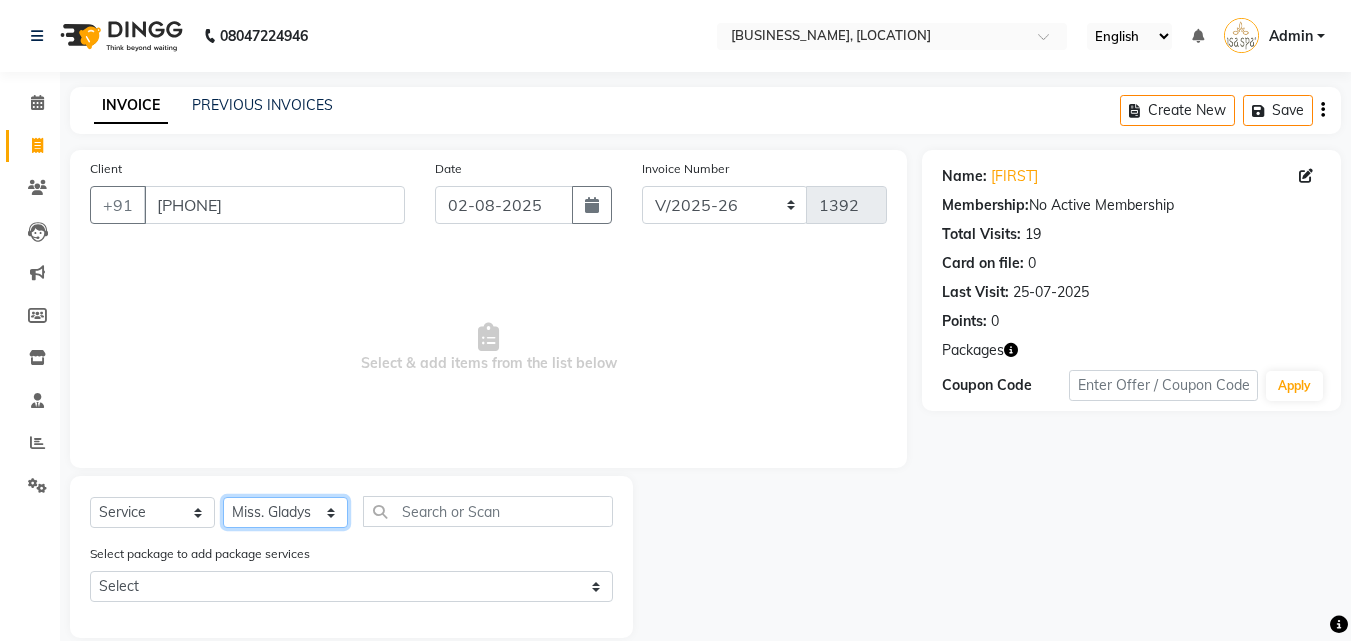 click on "Select Therapist Miss. Chong Miss. Duhpuii Miss. Gladys Miss. Julee Miss. Rini Mr. Lelen" 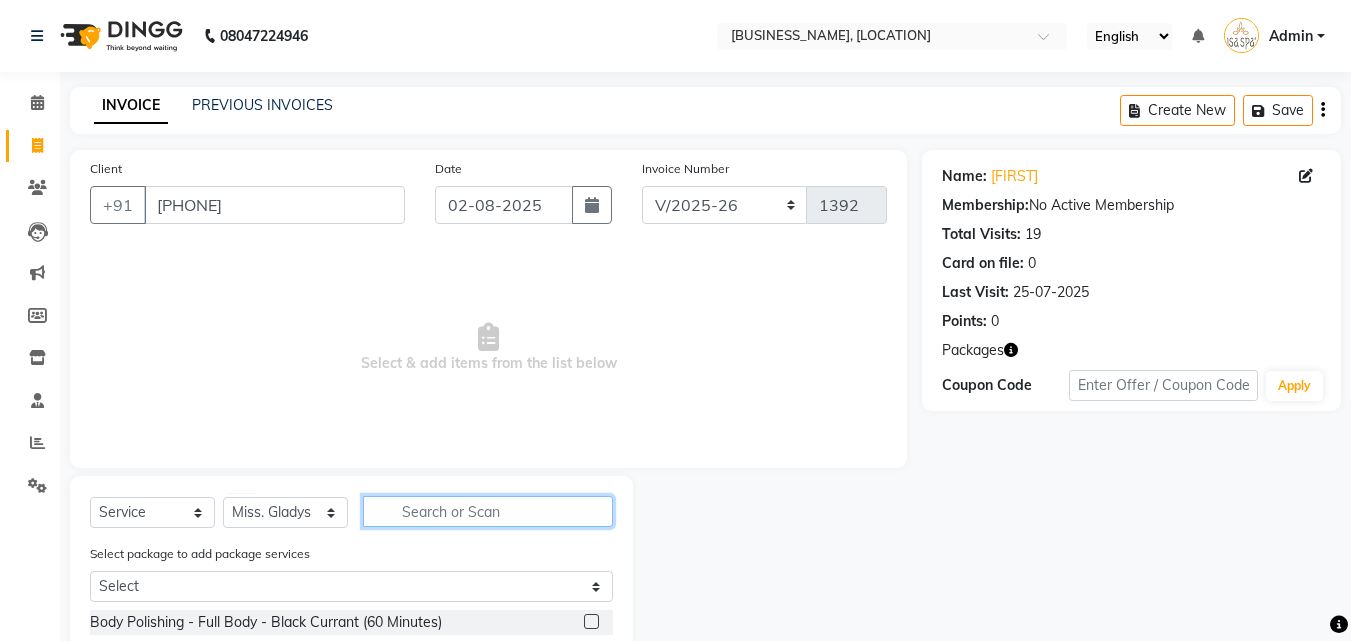 click 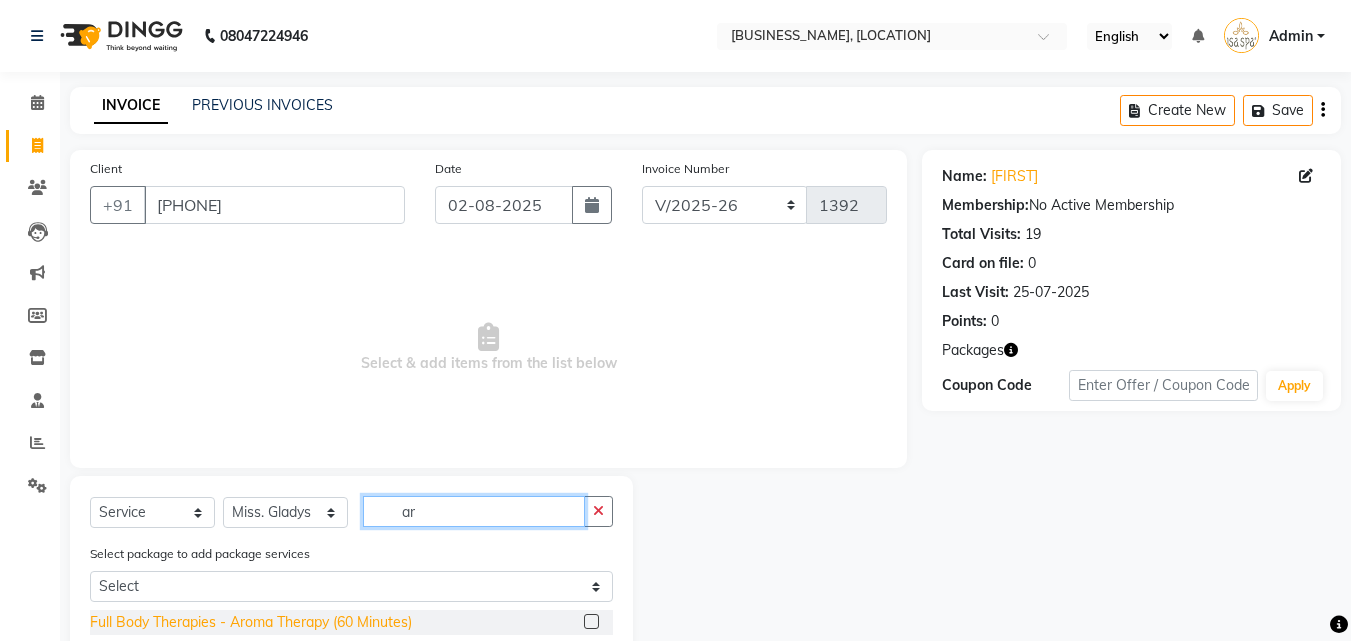 type on "ar" 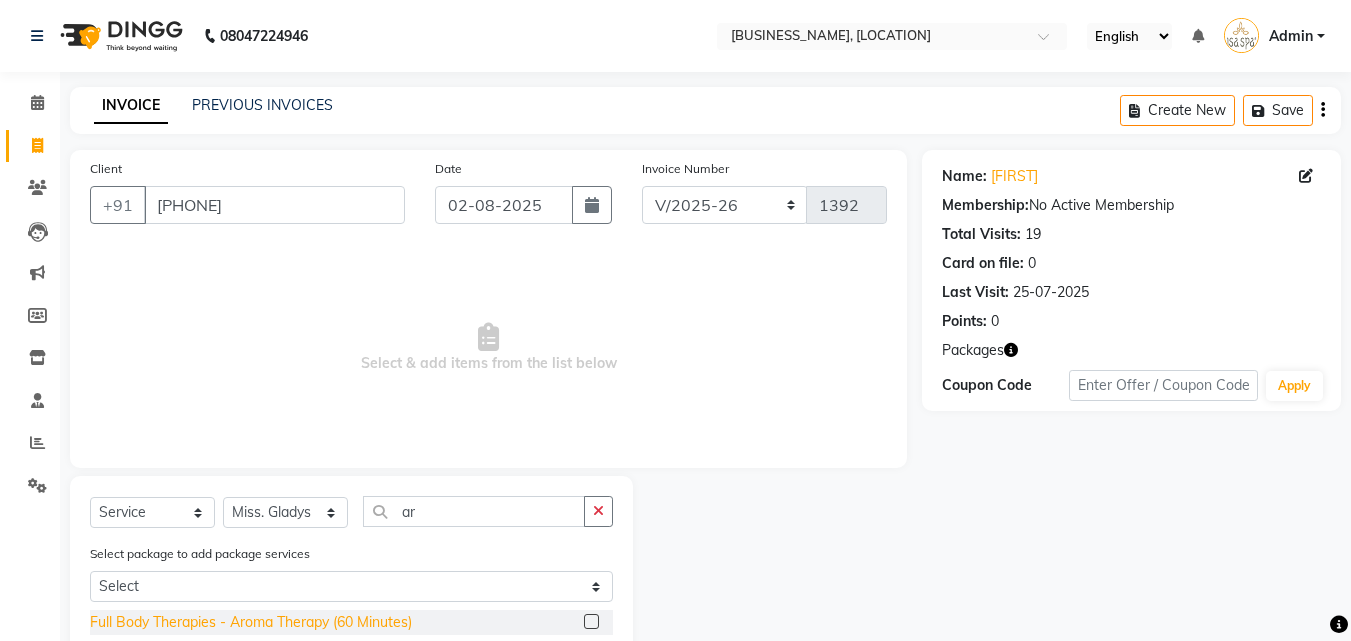 click on "Full Body Therapies - Aroma Therapy (60 Minutes)" 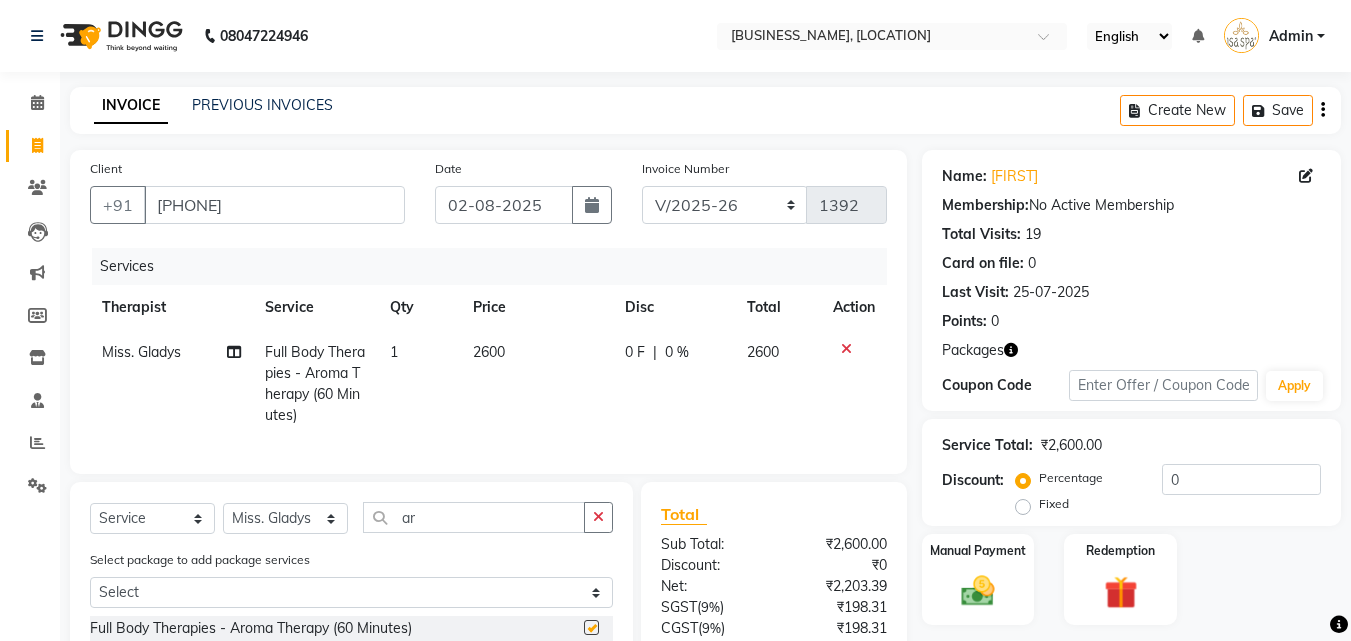 checkbox on "false" 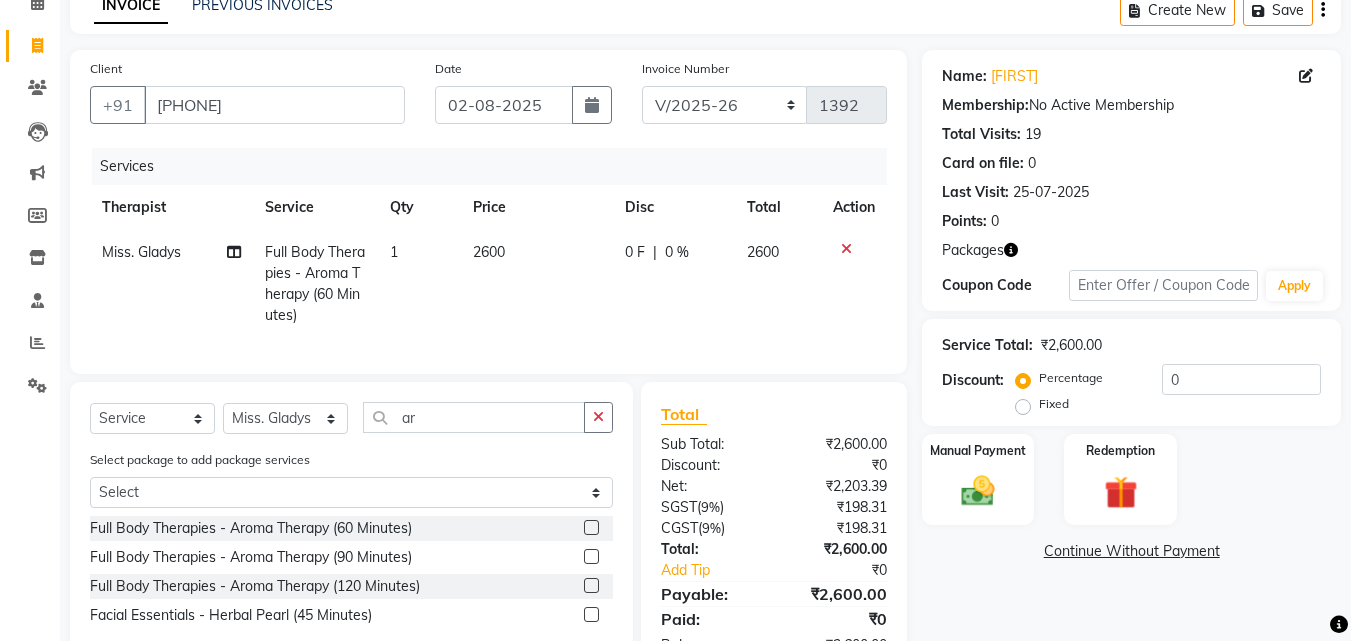 scroll, scrollTop: 180, scrollLeft: 0, axis: vertical 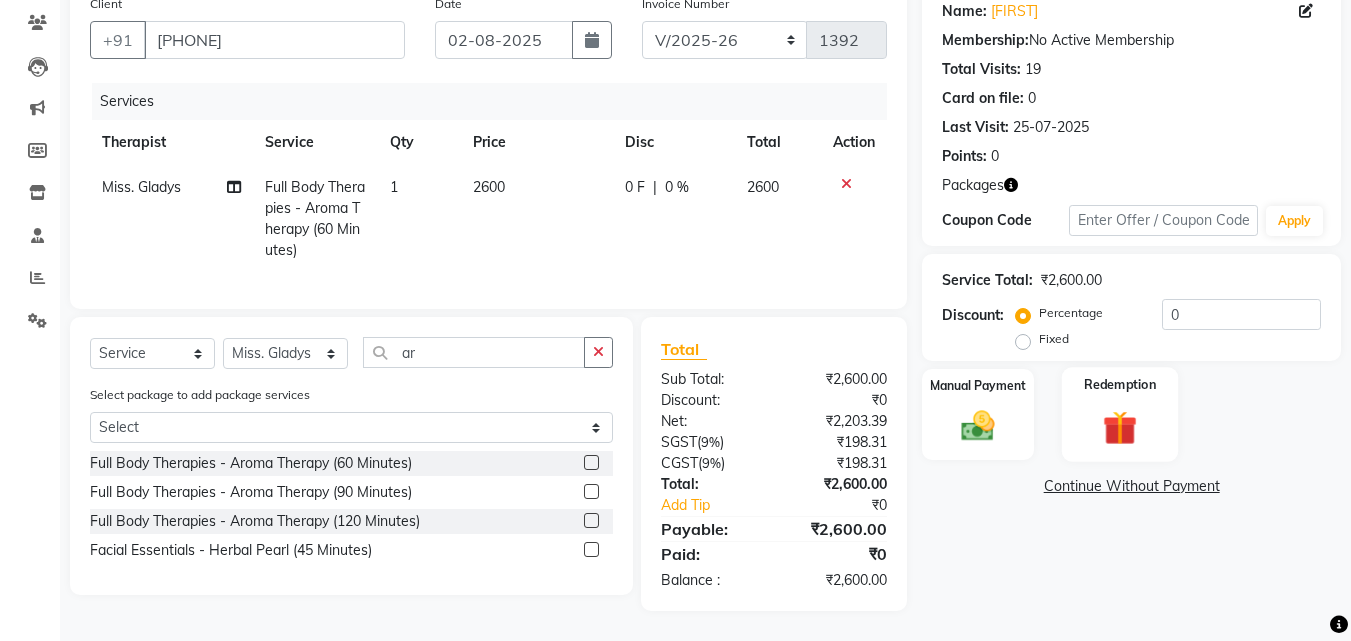 click 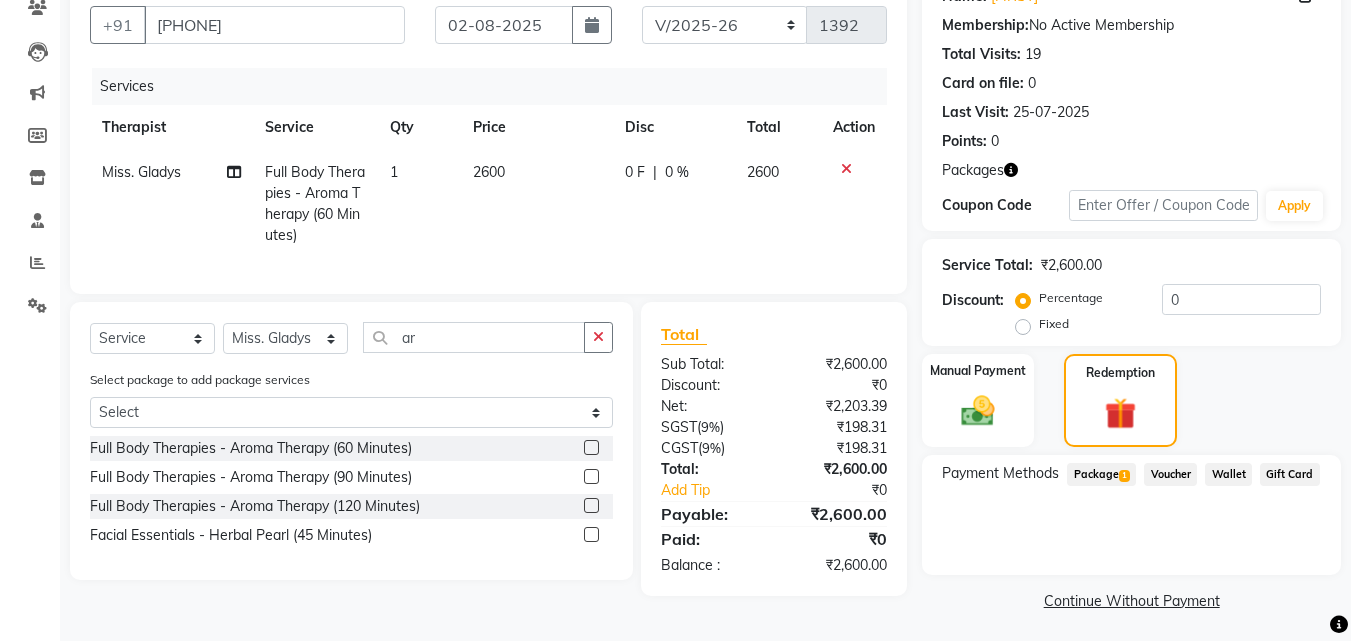 click on "Package  1" 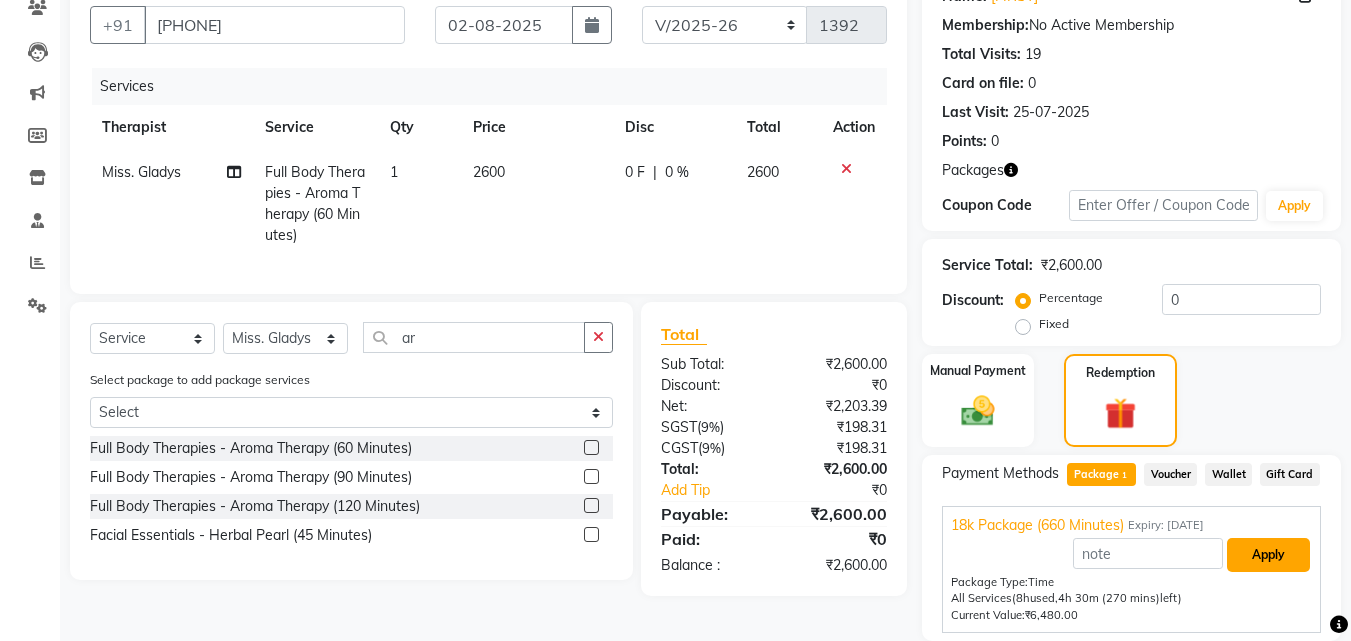 click on "Apply" at bounding box center [1268, 555] 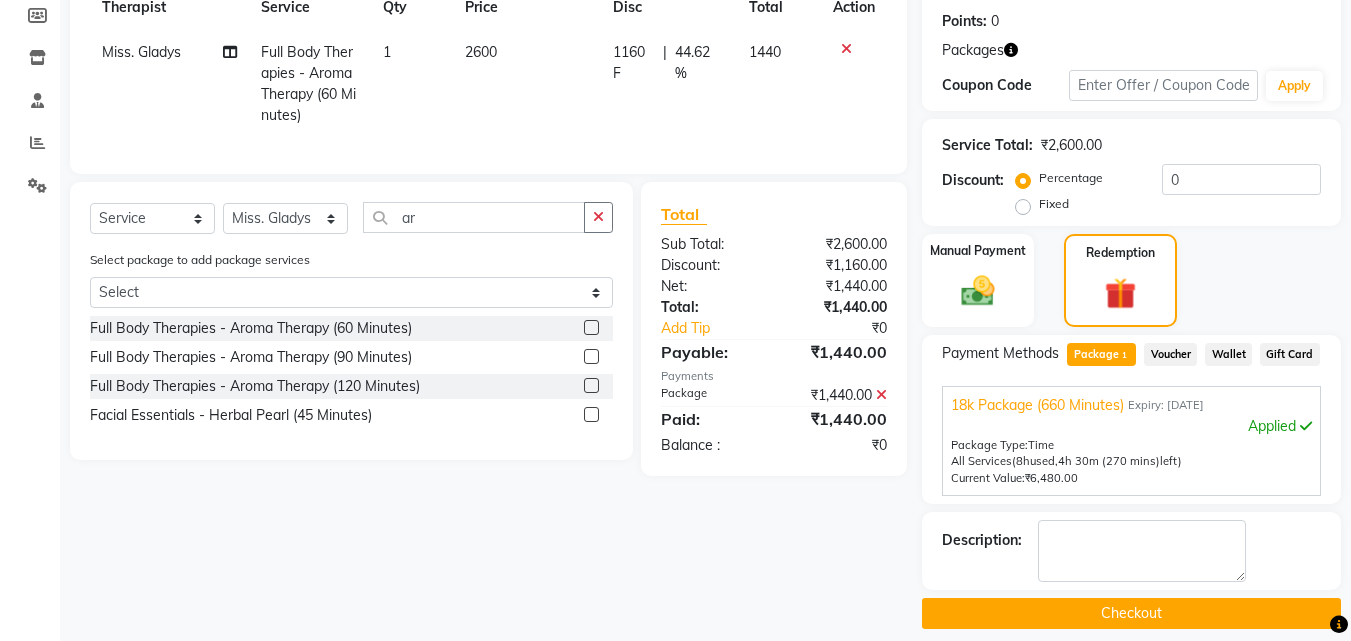 scroll, scrollTop: 318, scrollLeft: 0, axis: vertical 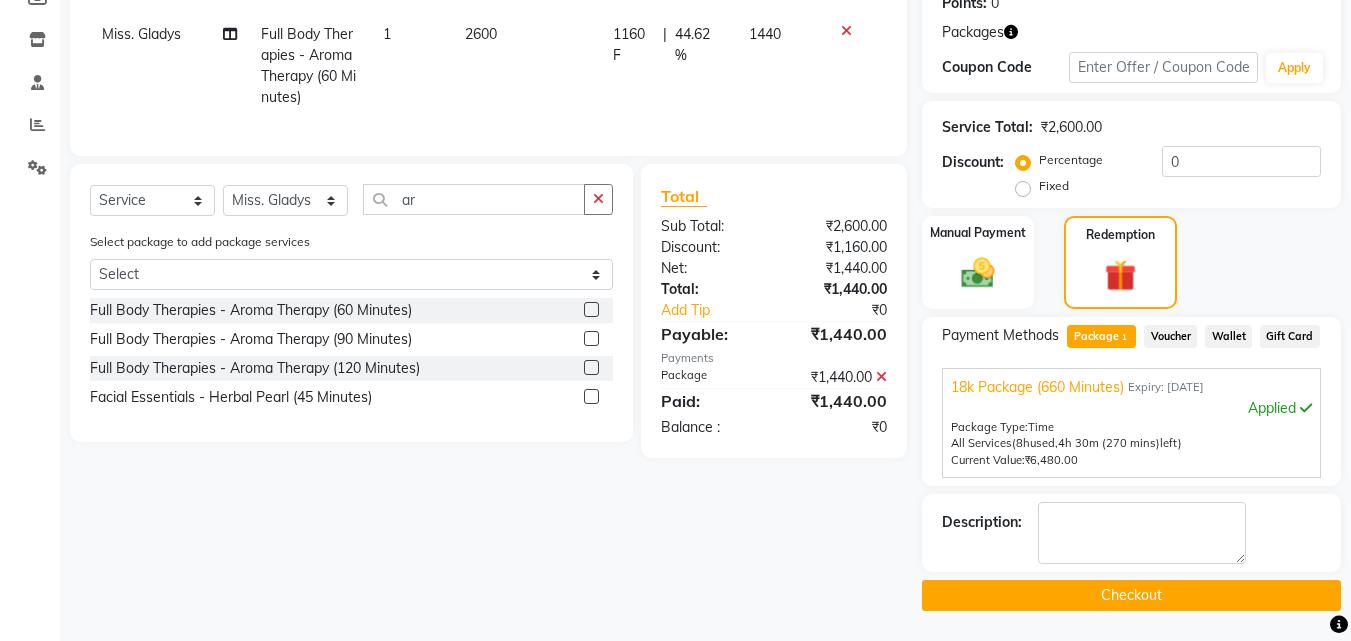 click on "Checkout" 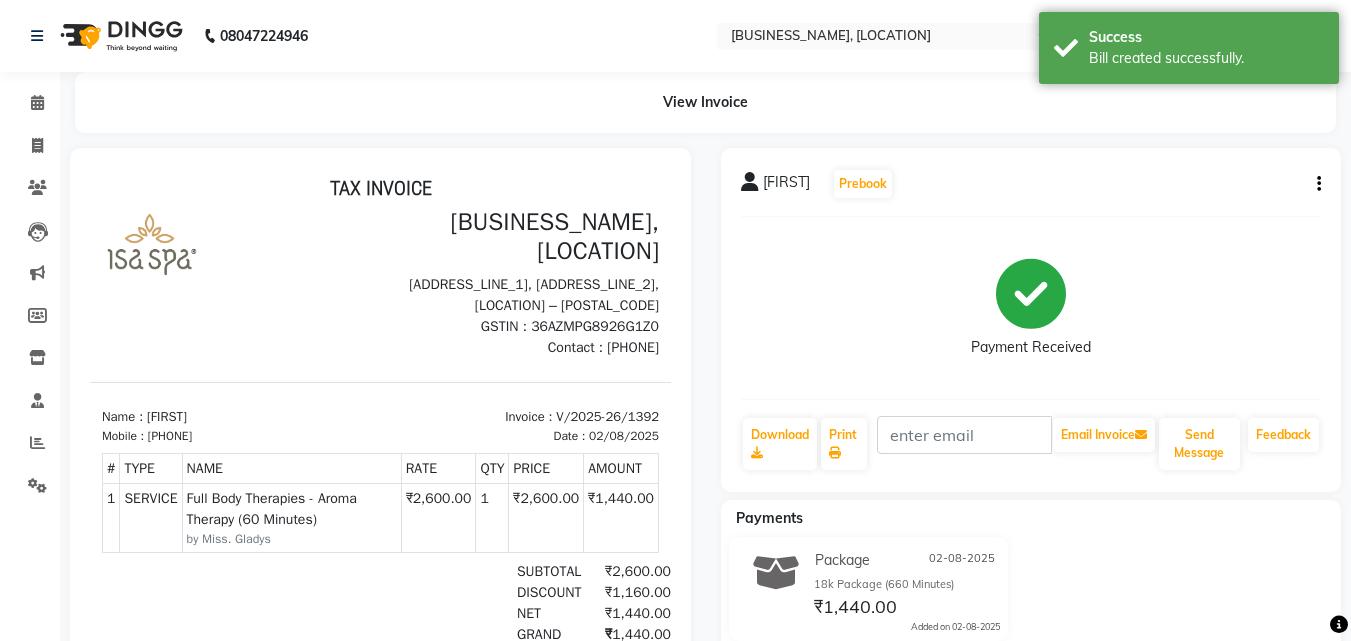 scroll, scrollTop: 0, scrollLeft: 0, axis: both 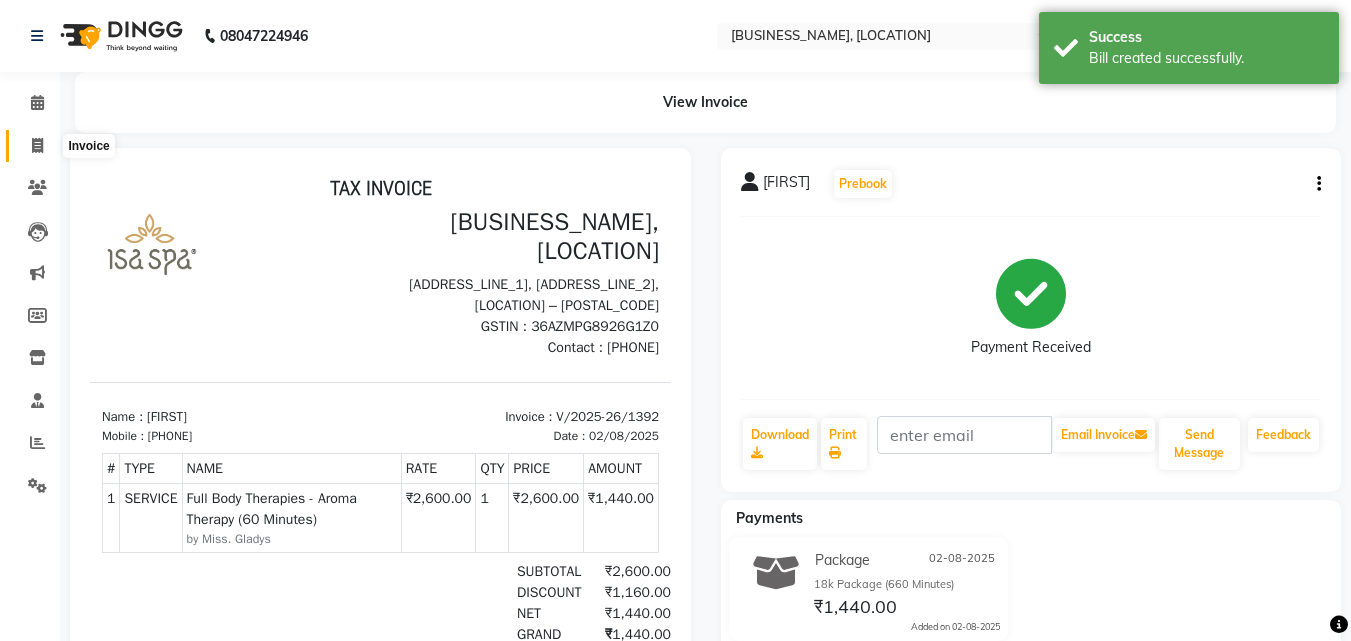 click 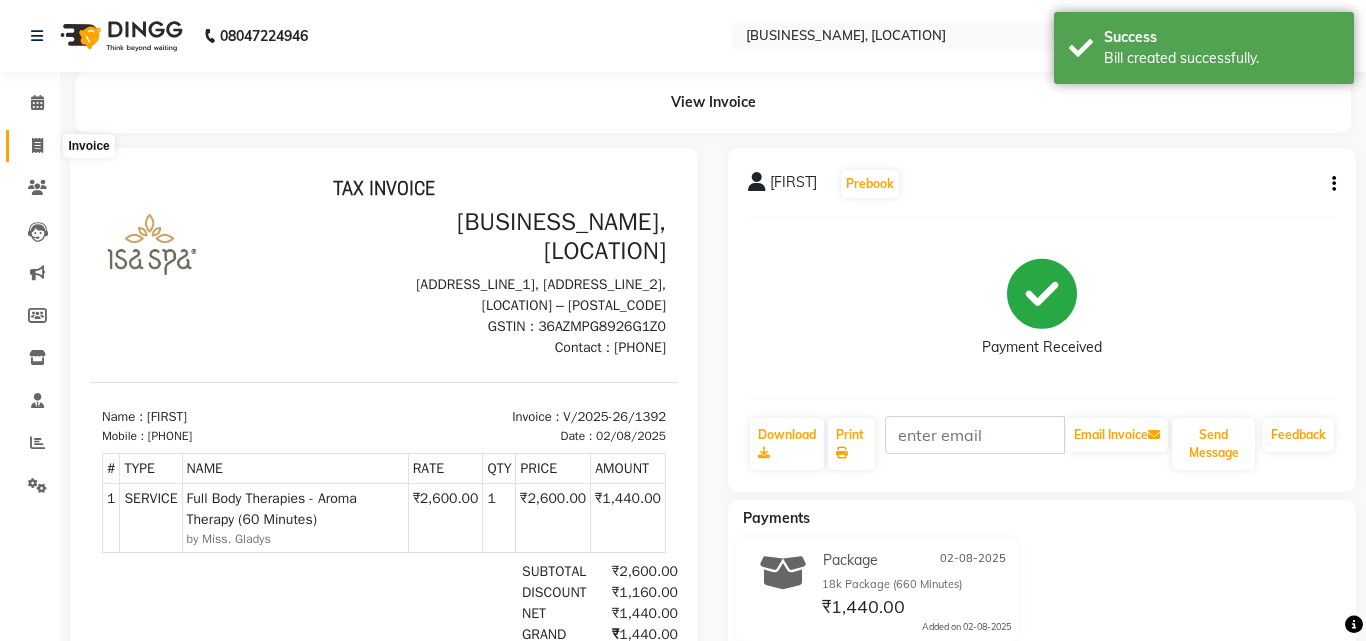 select on "6573" 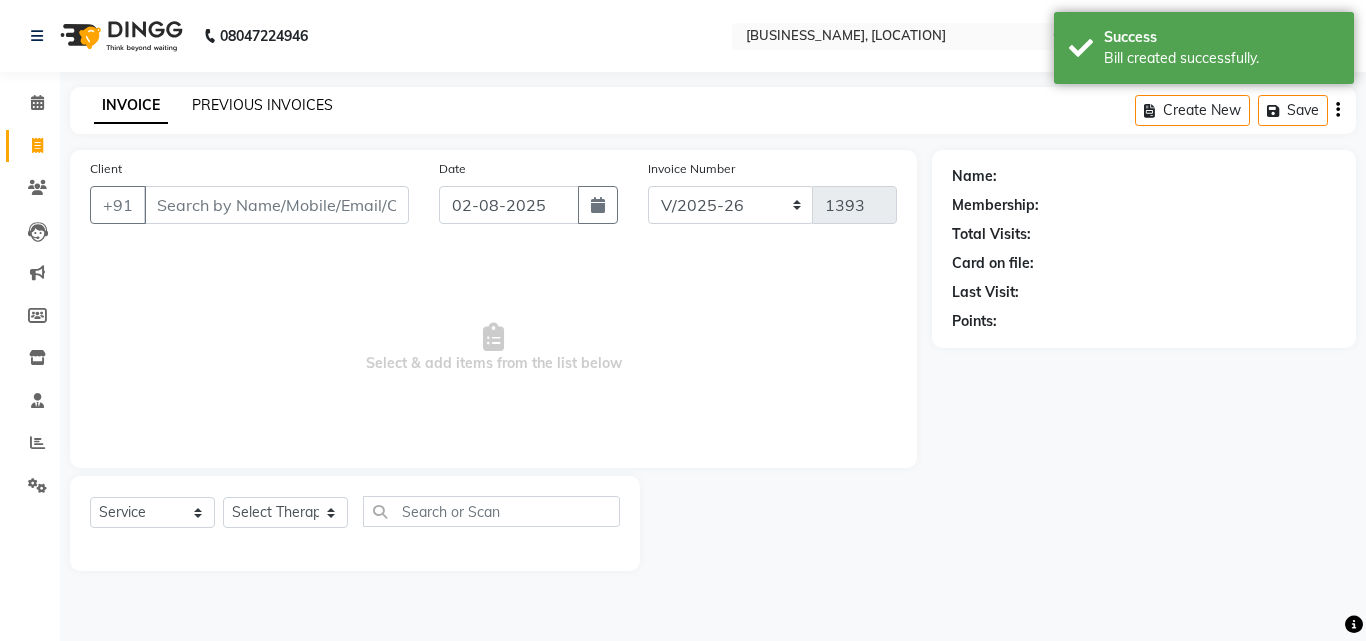 click on "PREVIOUS INVOICES" 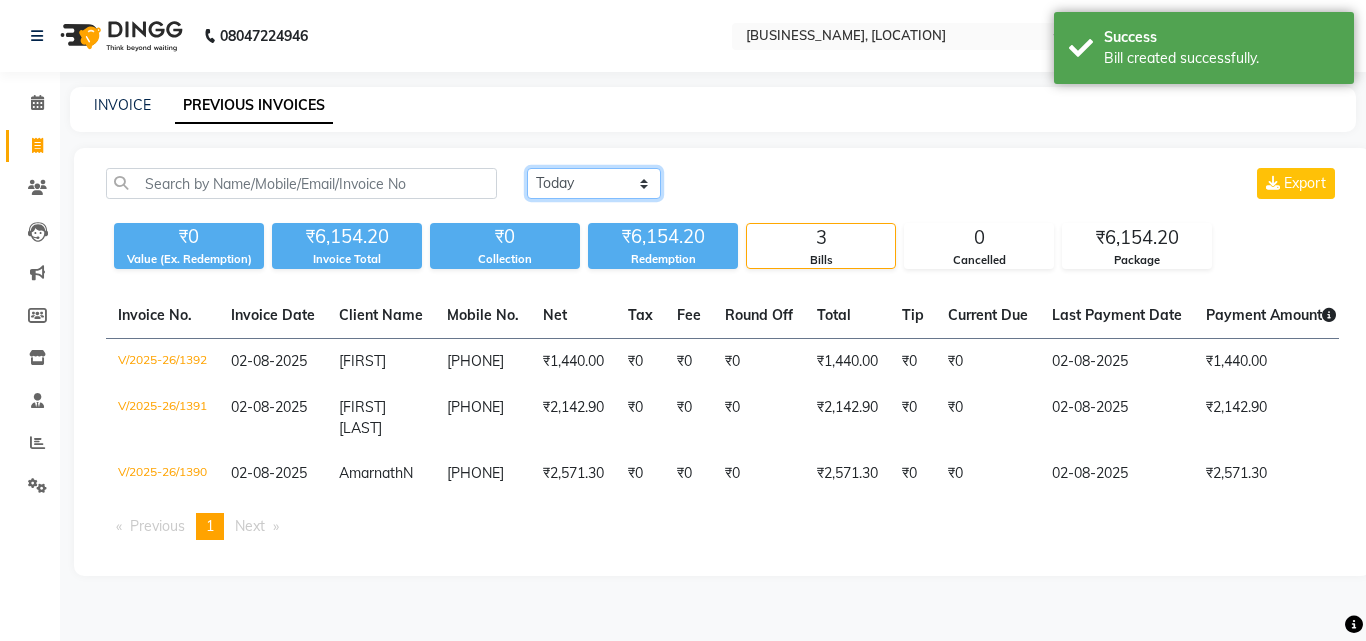click on "Today Yesterday Custom Range" 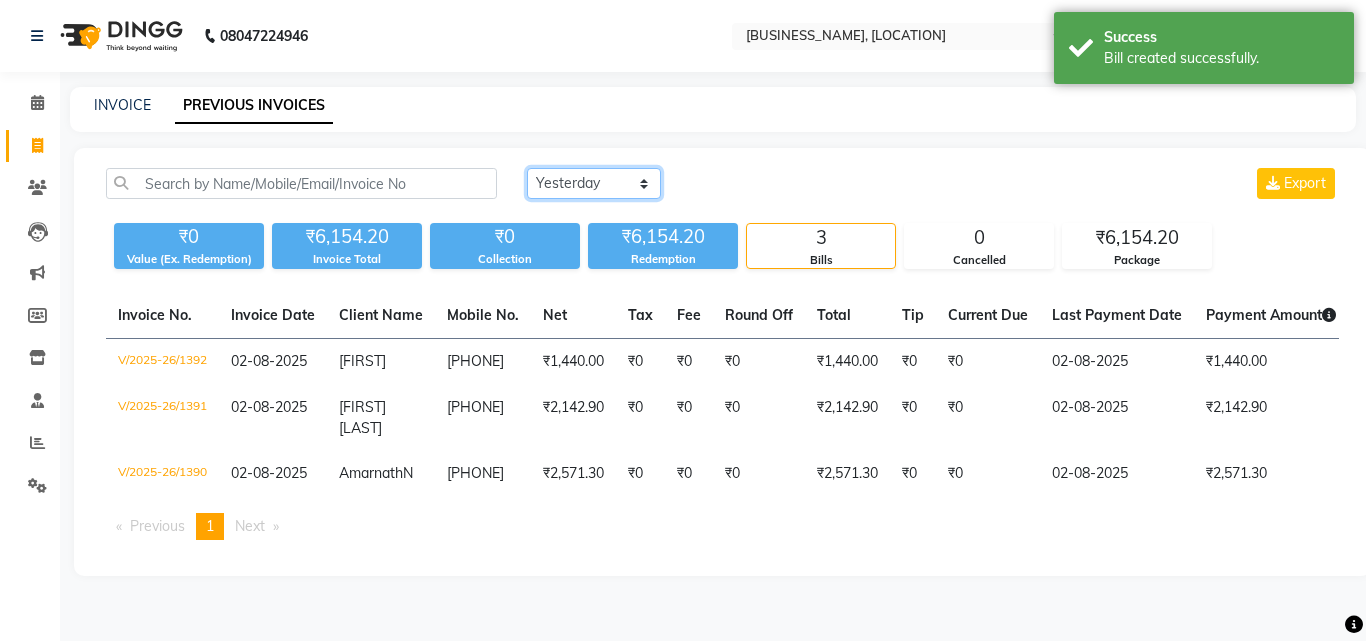 click on "Today Yesterday Custom Range" 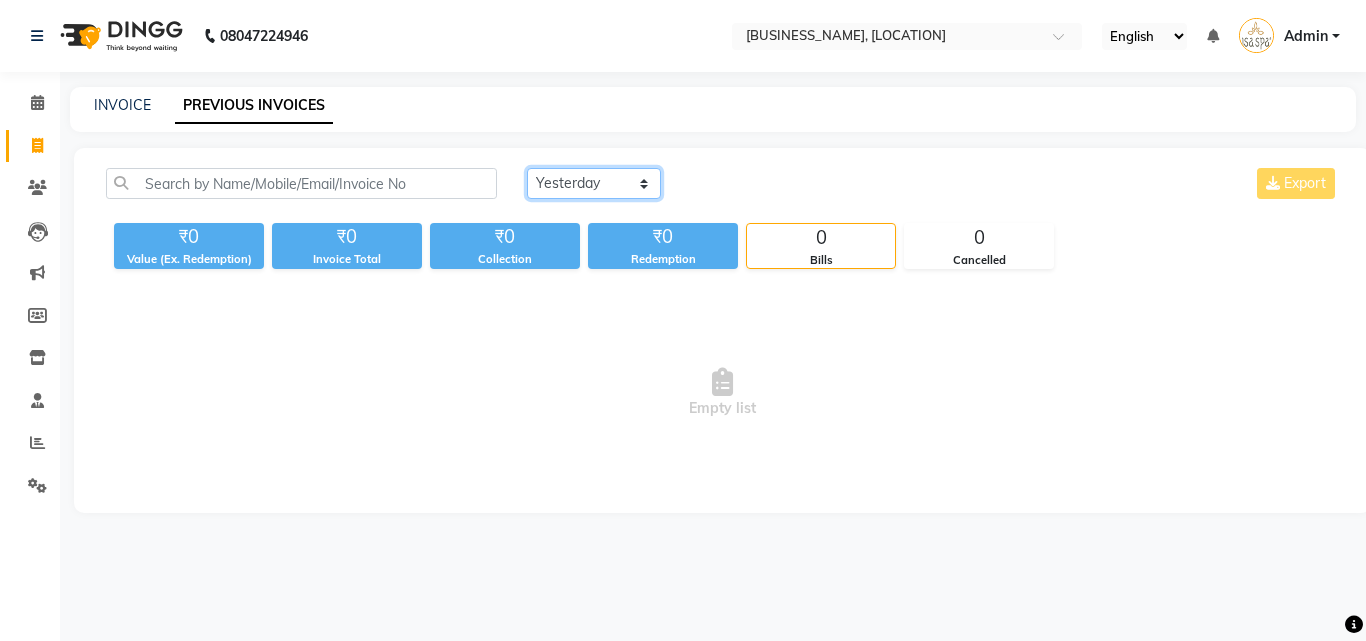click on "Today Yesterday Custom Range" 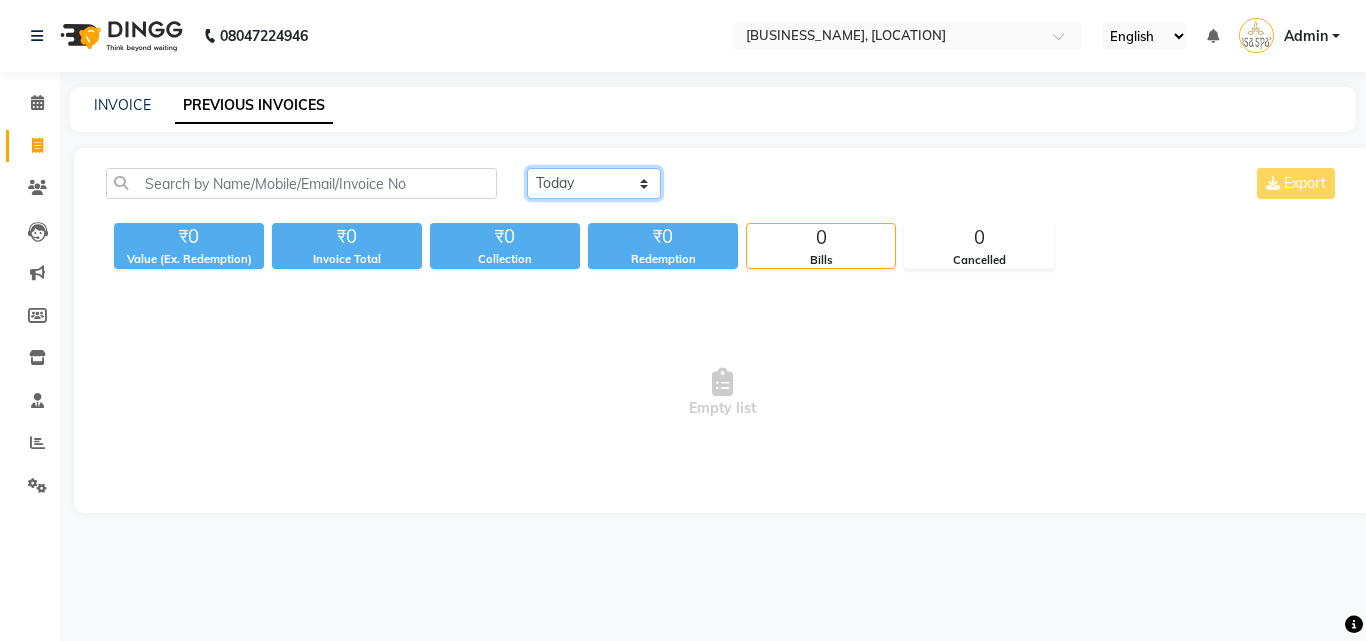 click on "Today Yesterday Custom Range" 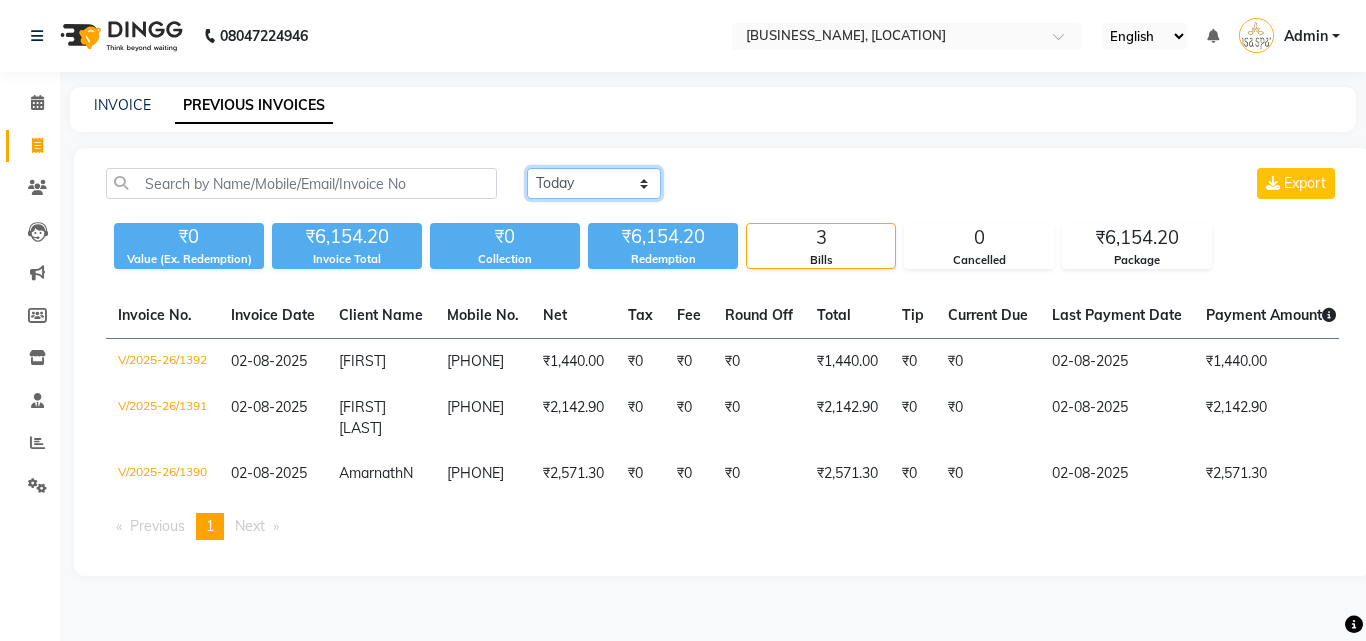 click on "Today Yesterday Custom Range" 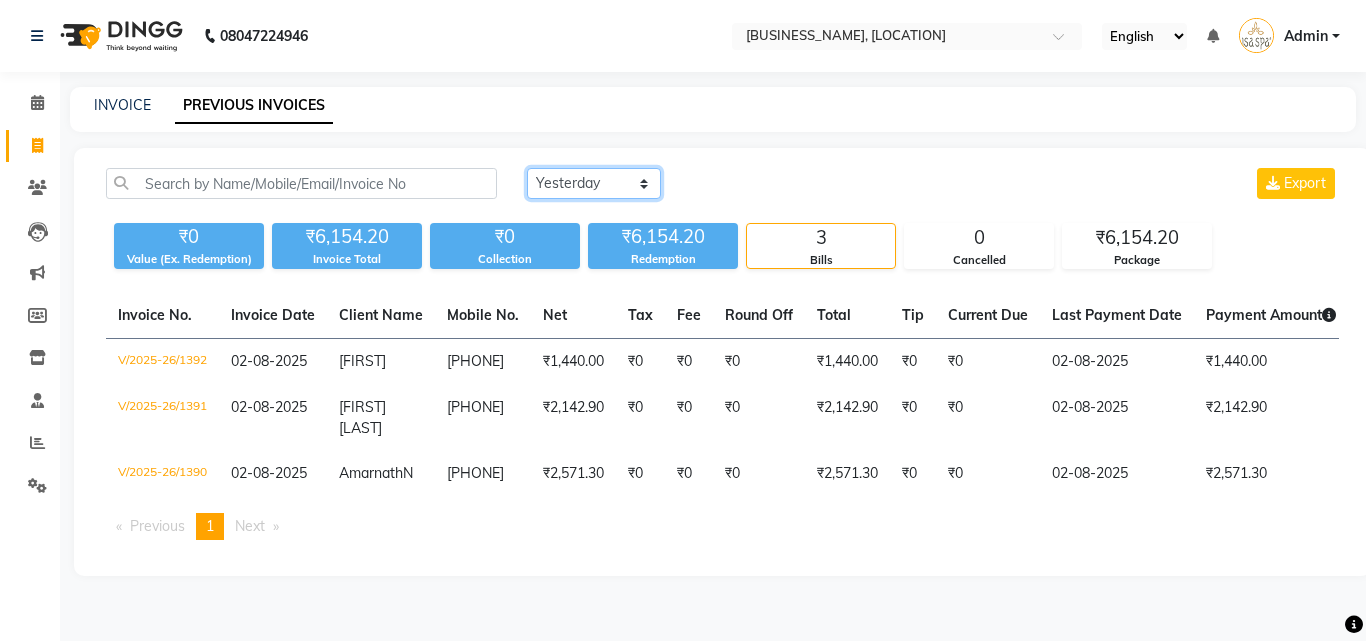 click on "Today Yesterday Custom Range" 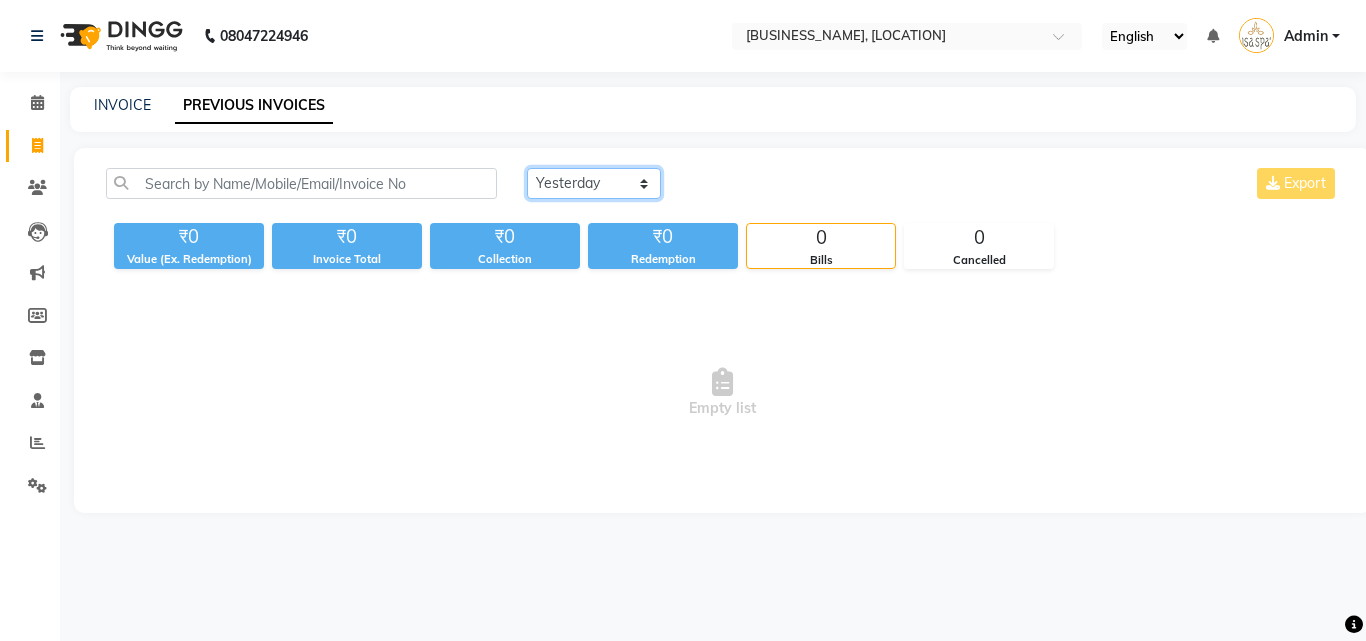 click on "Today Yesterday Custom Range" 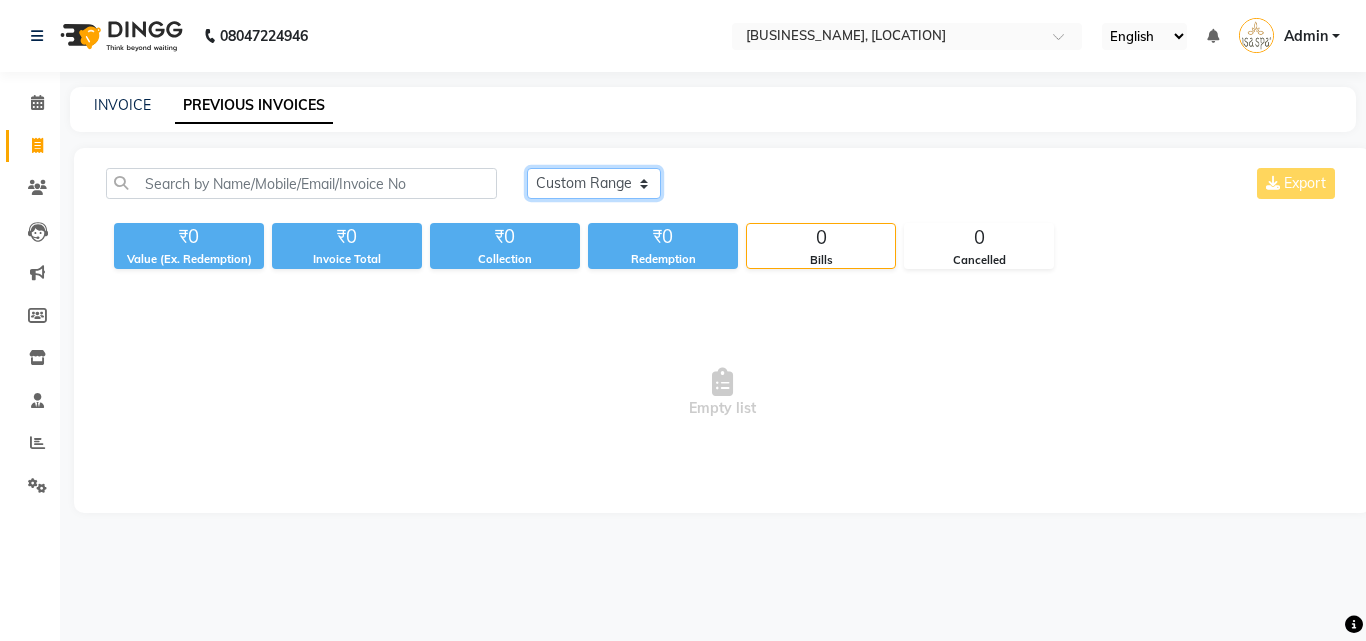 click on "Today Yesterday Custom Range" 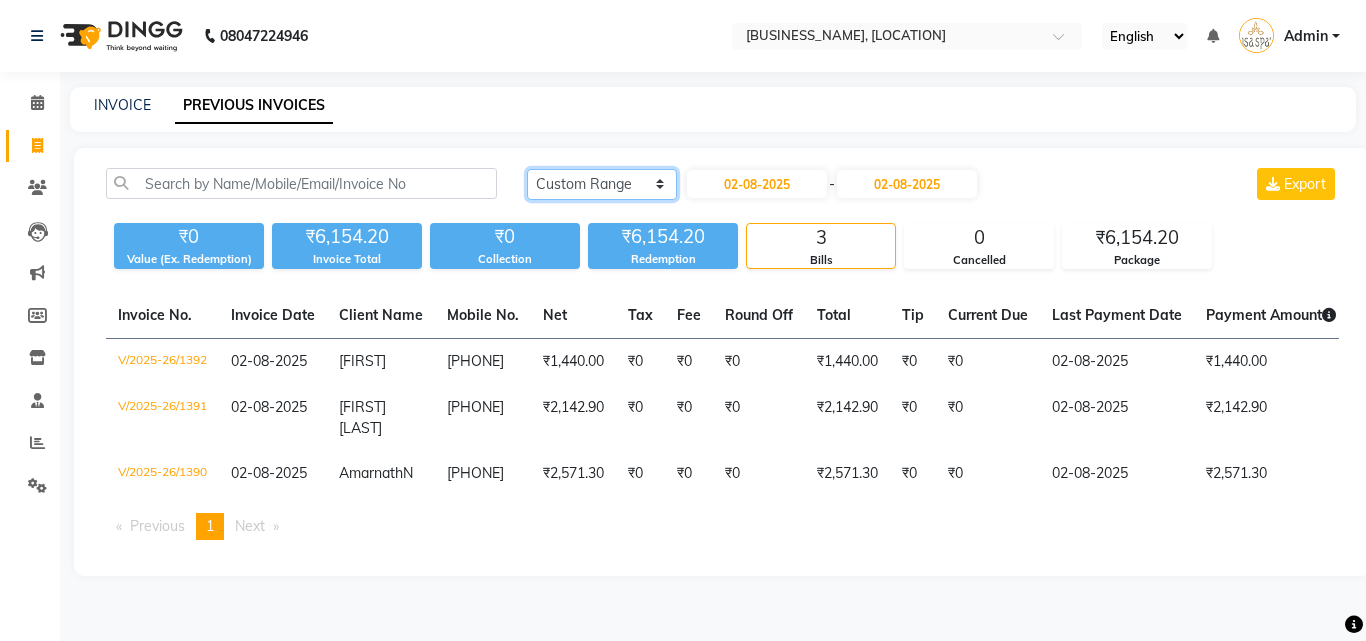 click on "Today Yesterday Custom Range" 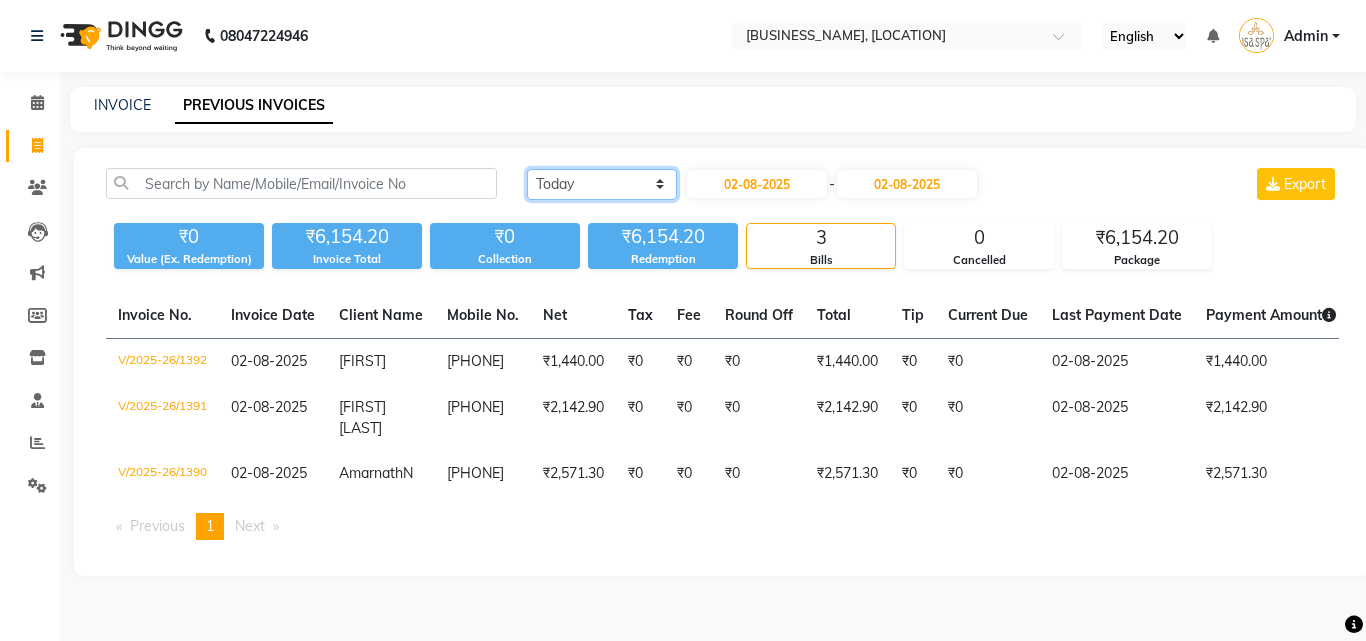 click on "Today Yesterday Custom Range" 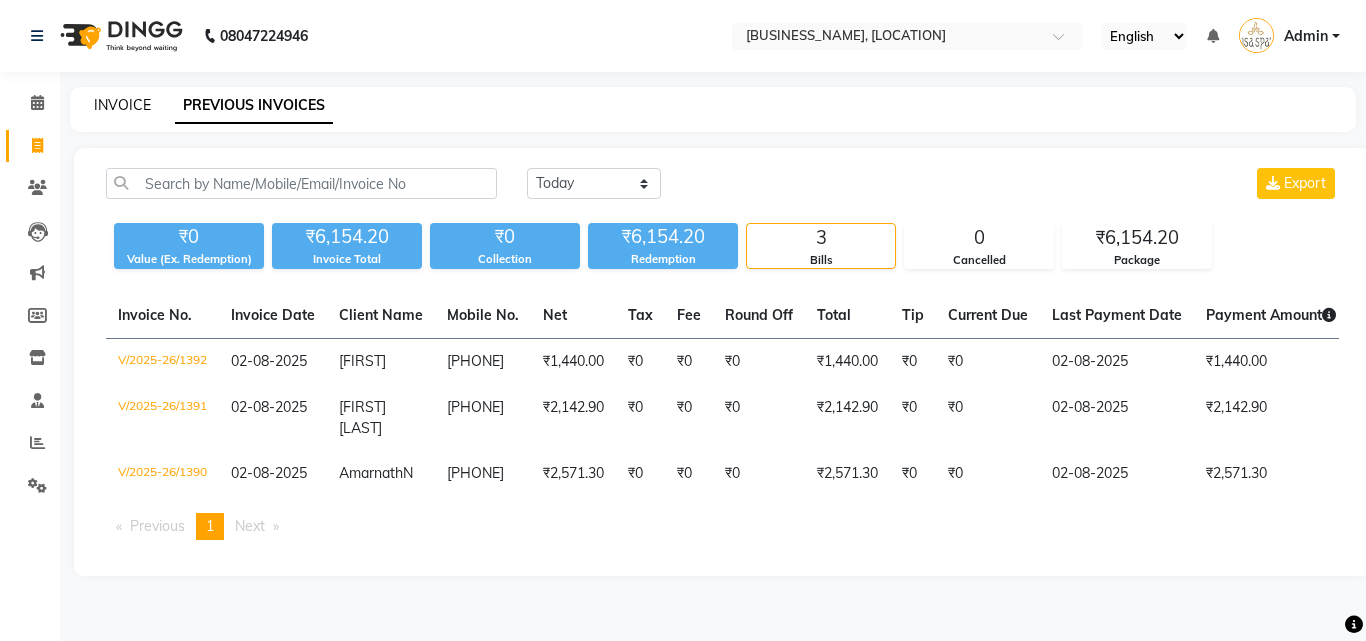 click on "INVOICE" 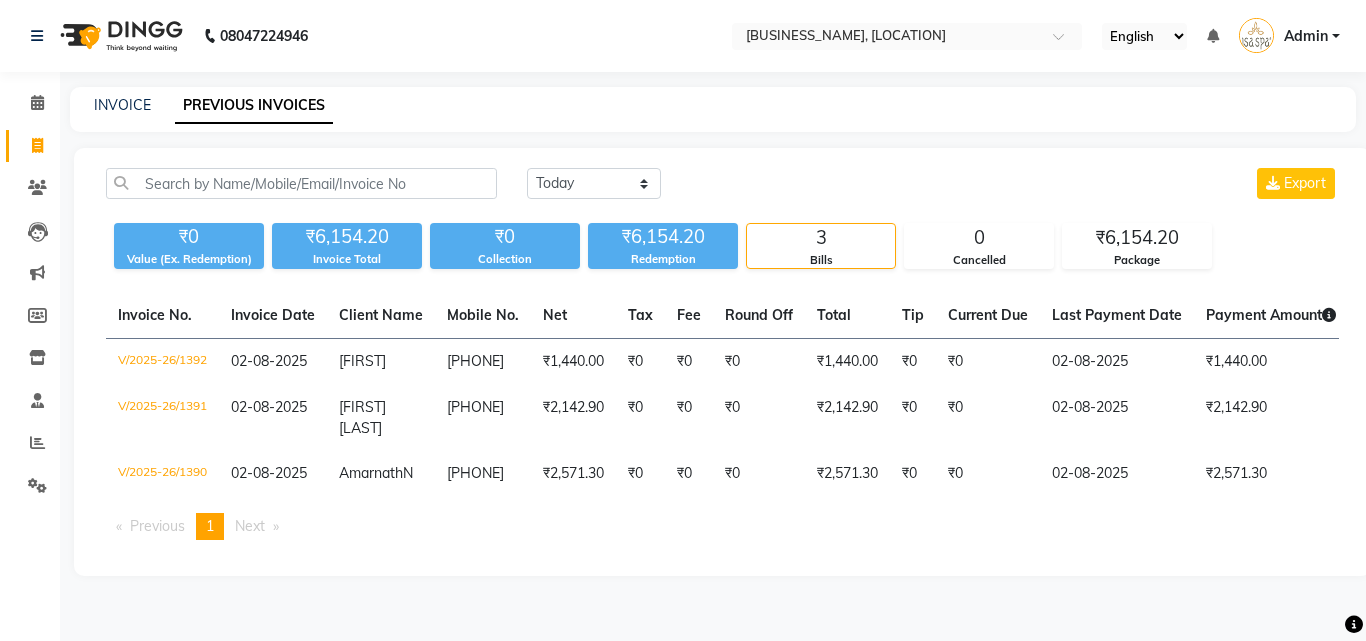 select on "6573" 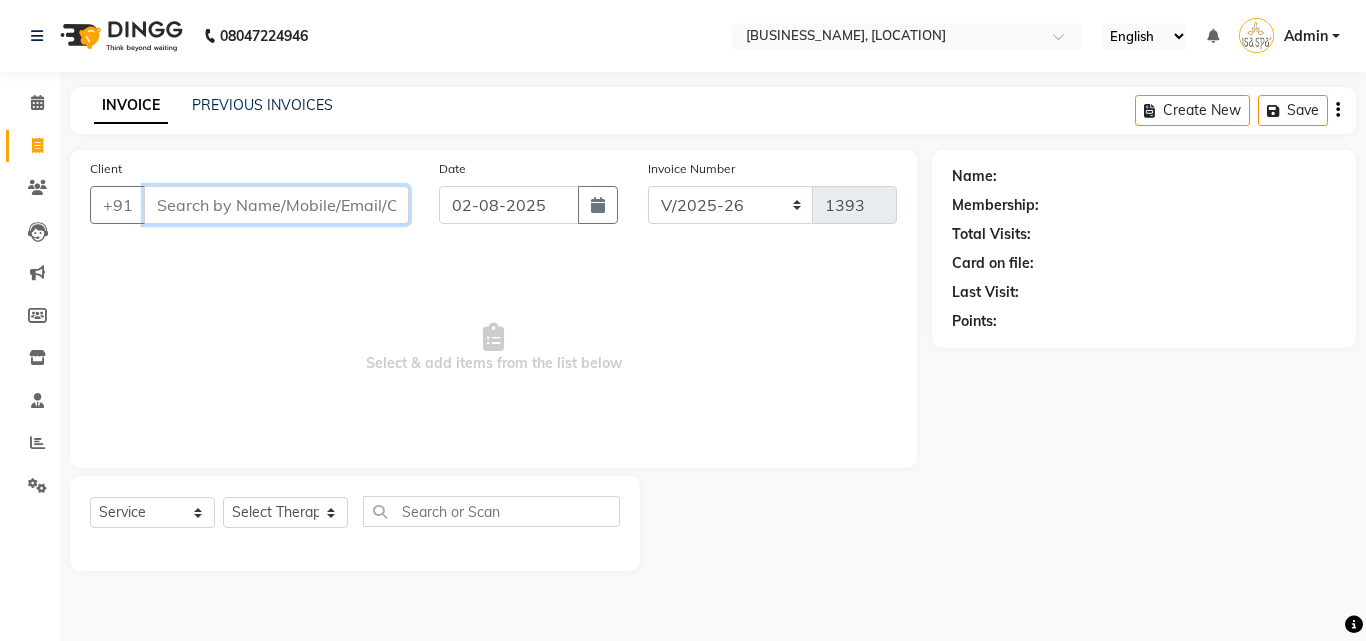 click on "Client" at bounding box center [276, 205] 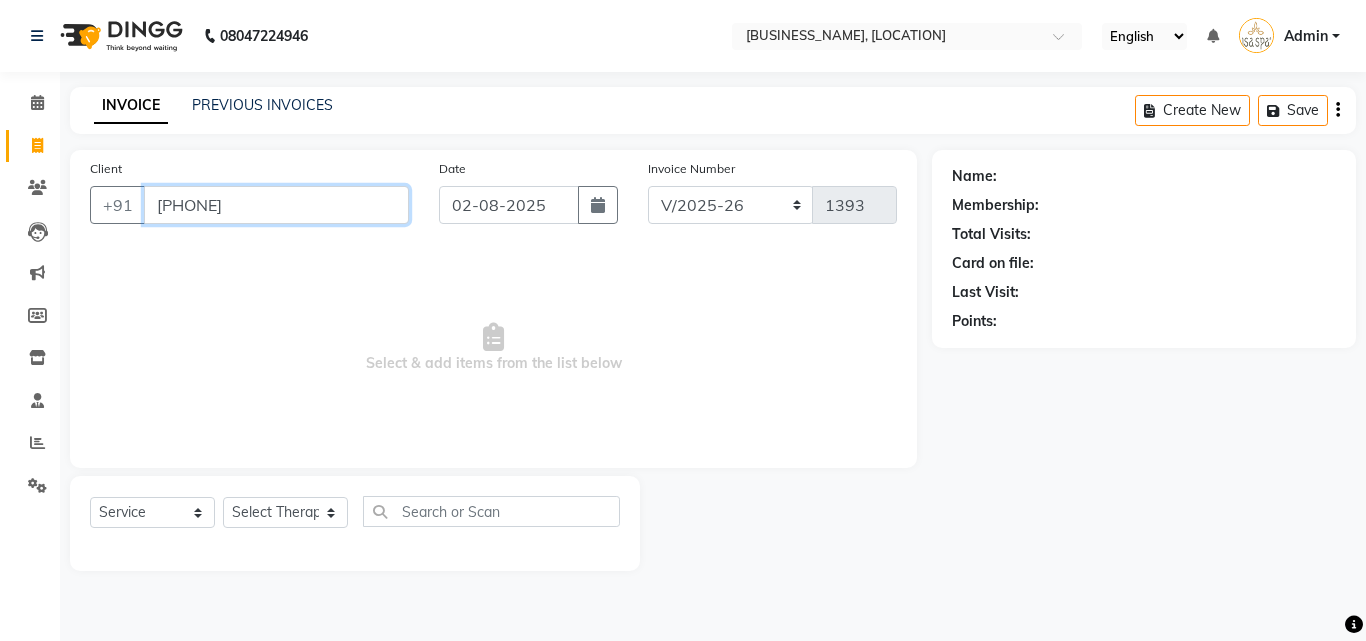 type on "[PHONE]" 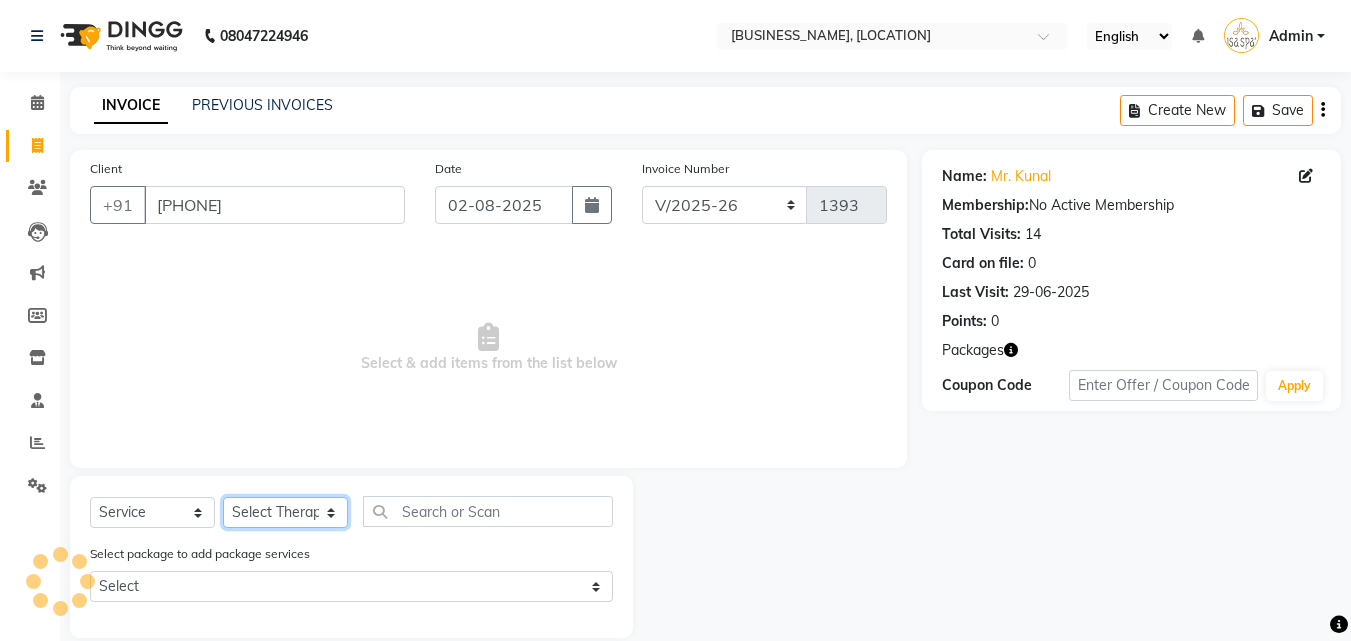 click on "Select Therapist Miss. Chong Miss. Duhpuii Miss. Gladys Miss. Julee Miss. Rini Mr. Lelen" 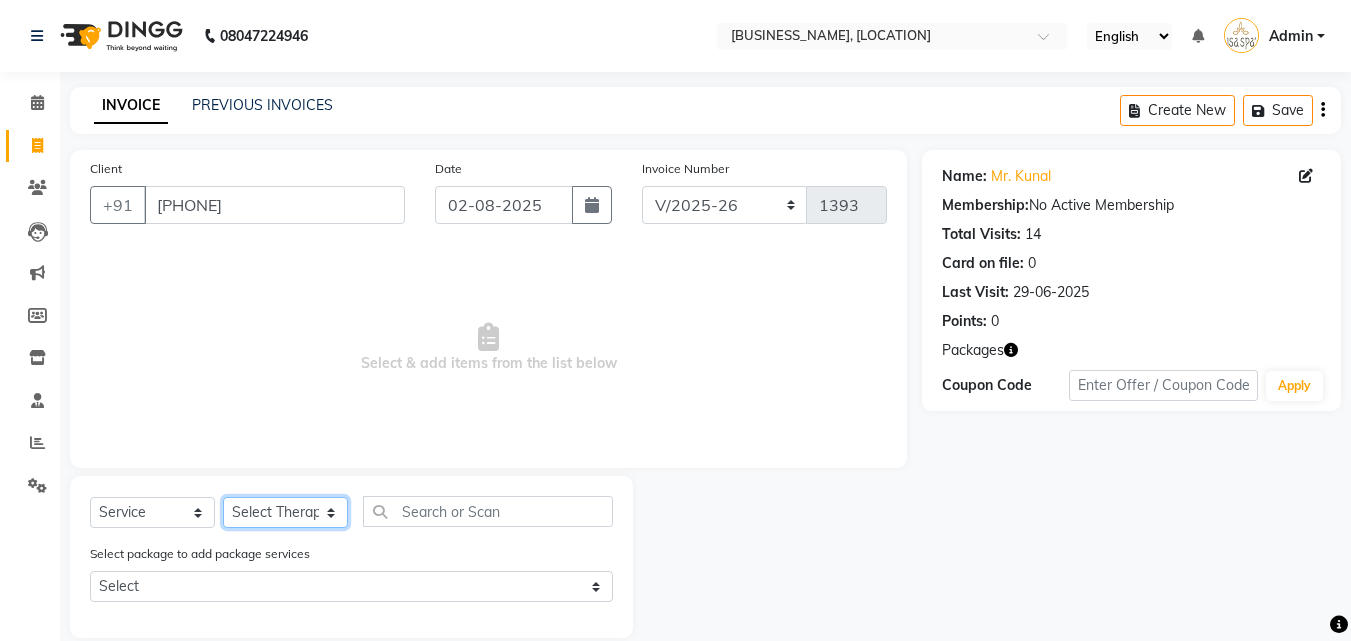 select on "82364" 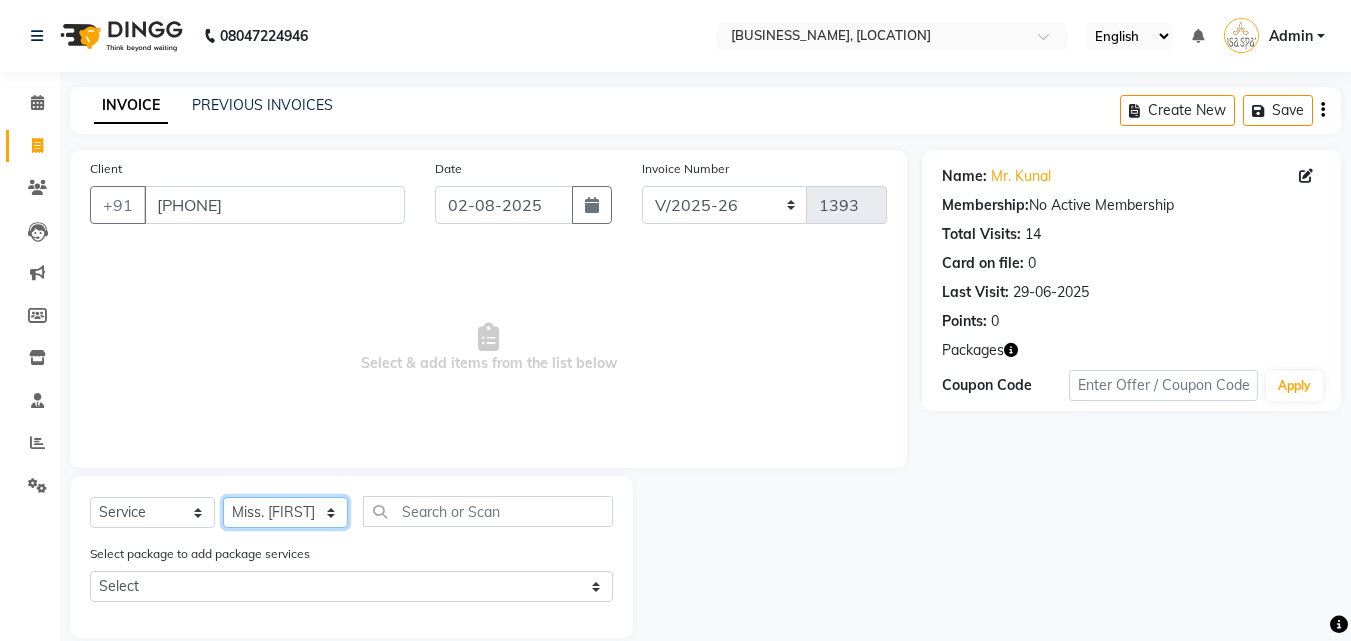 click on "Select Therapist Miss. Chong Miss. Duhpuii Miss. Gladys Miss. Julee Miss. Rini Mr. Lelen" 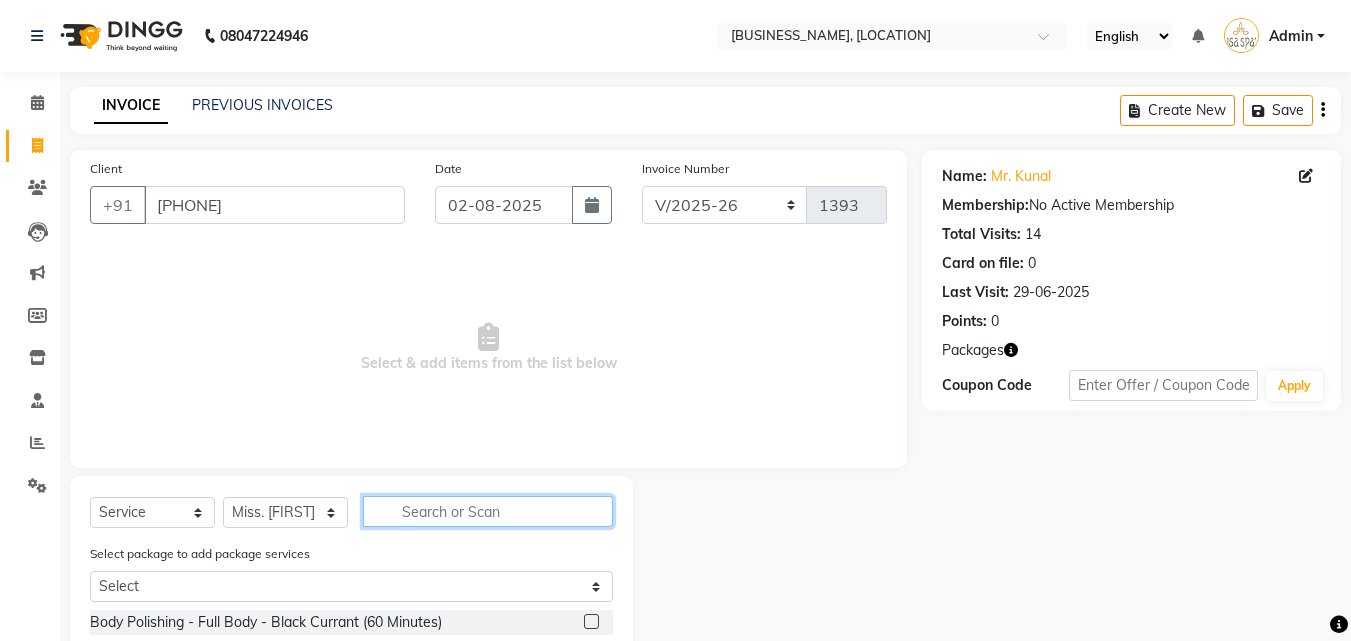 click 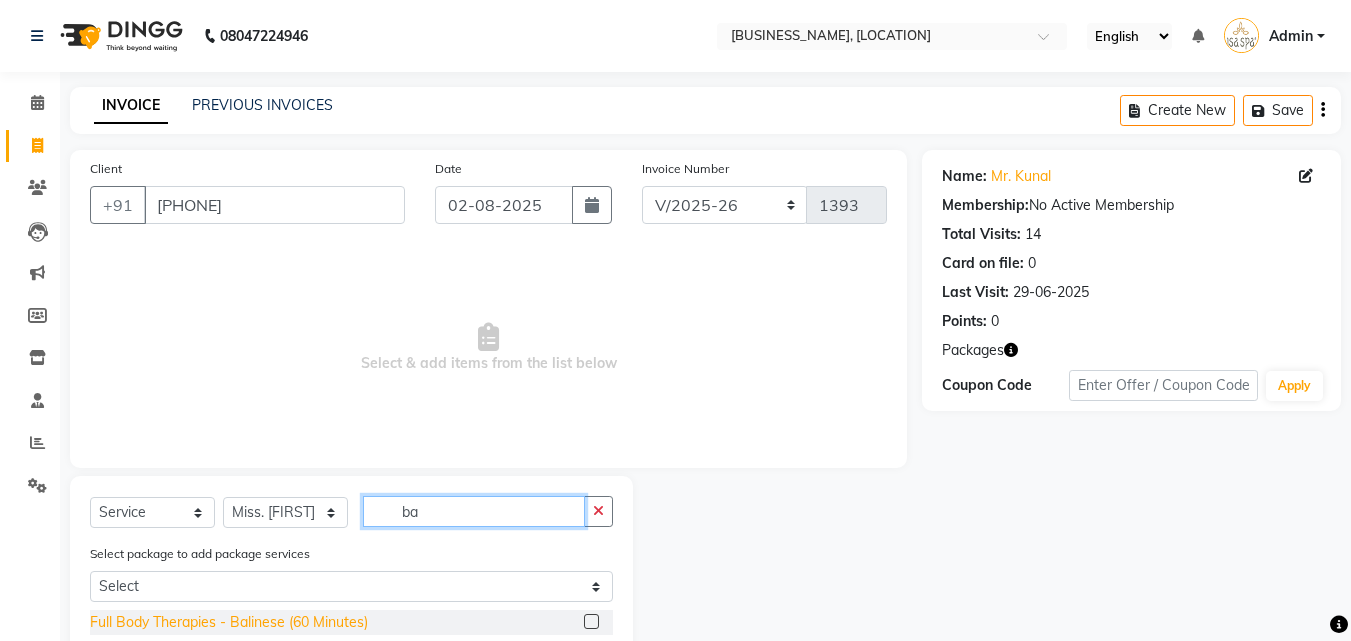 type on "ba" 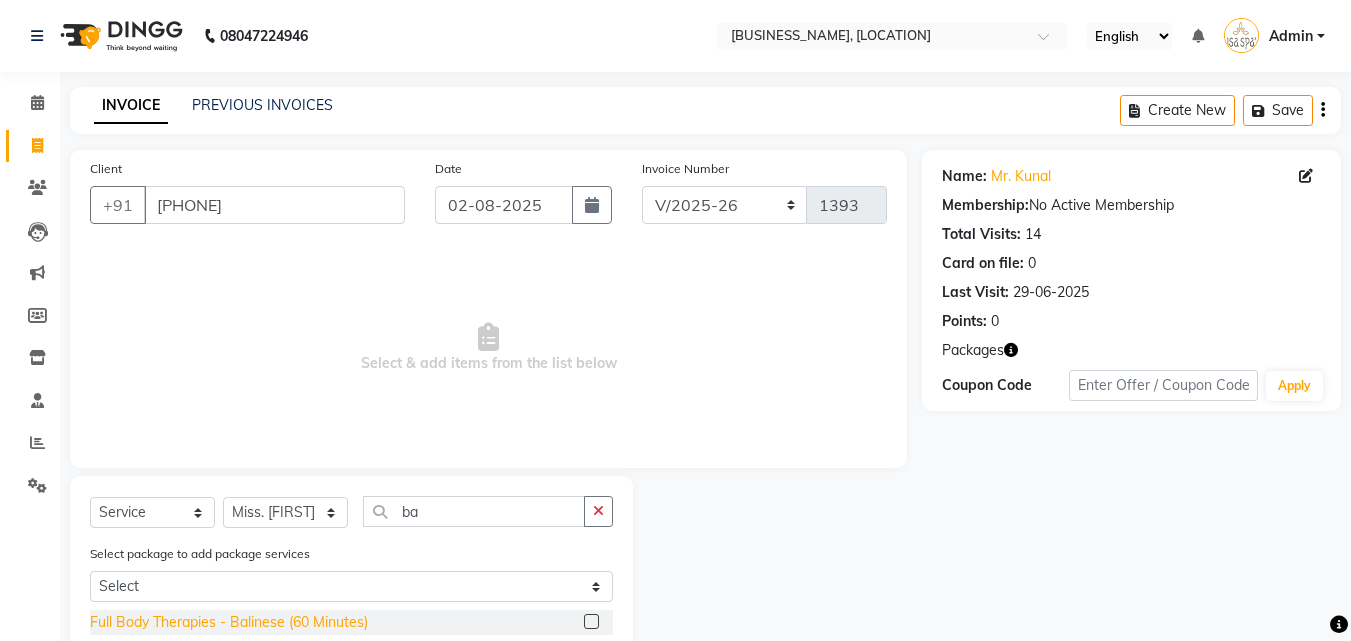 click on "Full Body Therapies - Balinese (60 Minutes)" 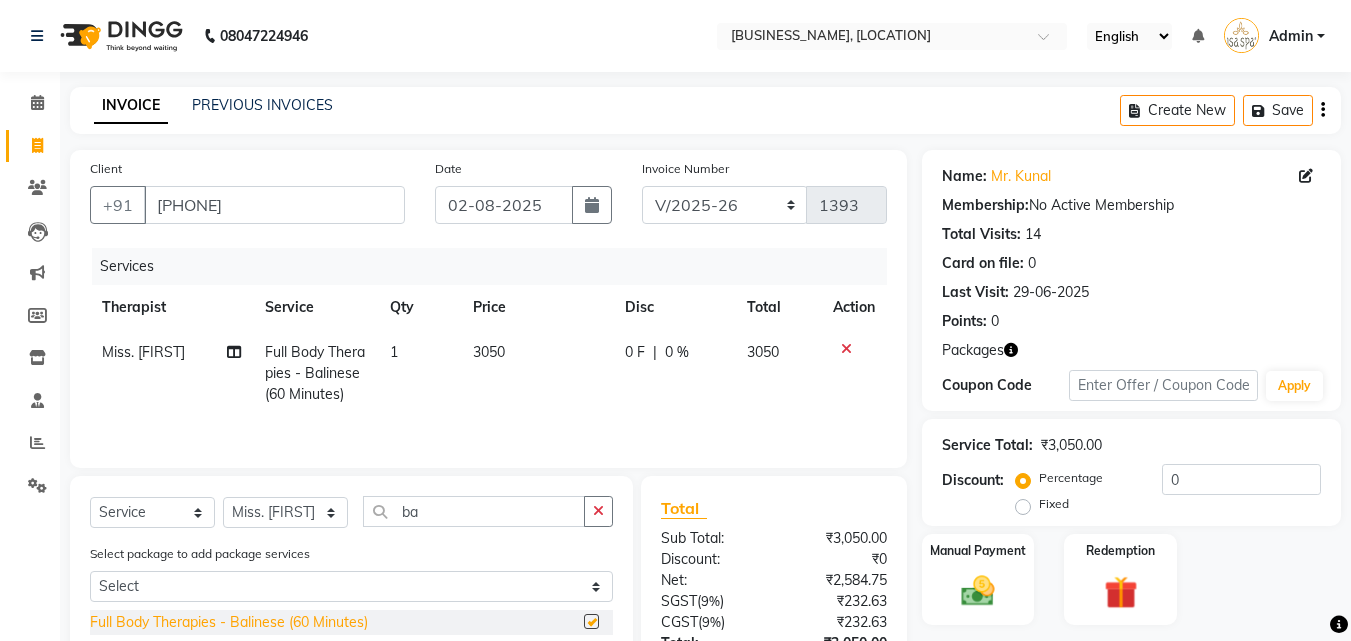 checkbox on "false" 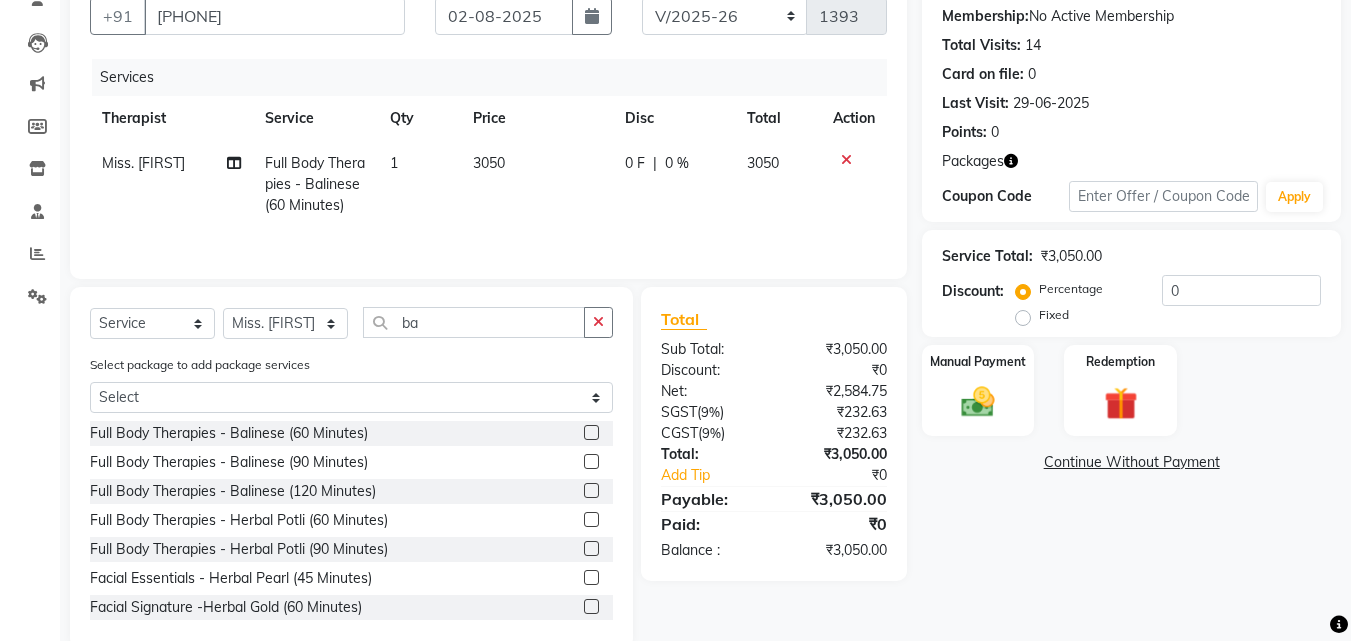 scroll, scrollTop: 200, scrollLeft: 0, axis: vertical 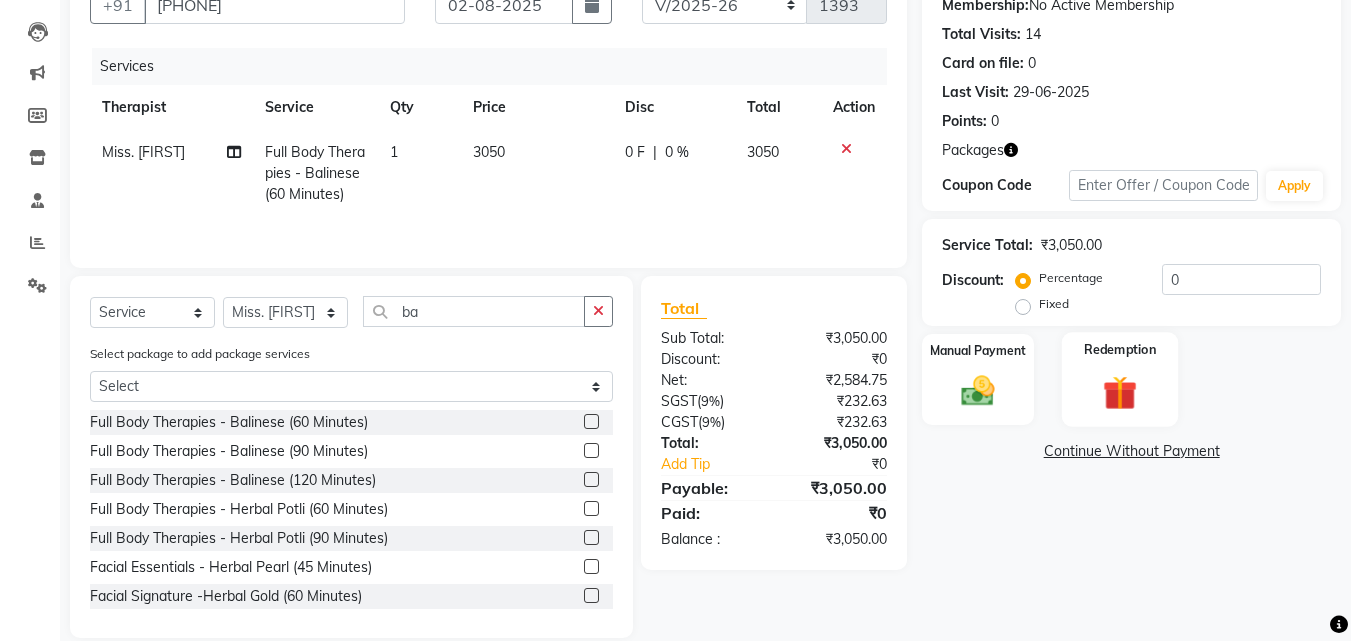 click 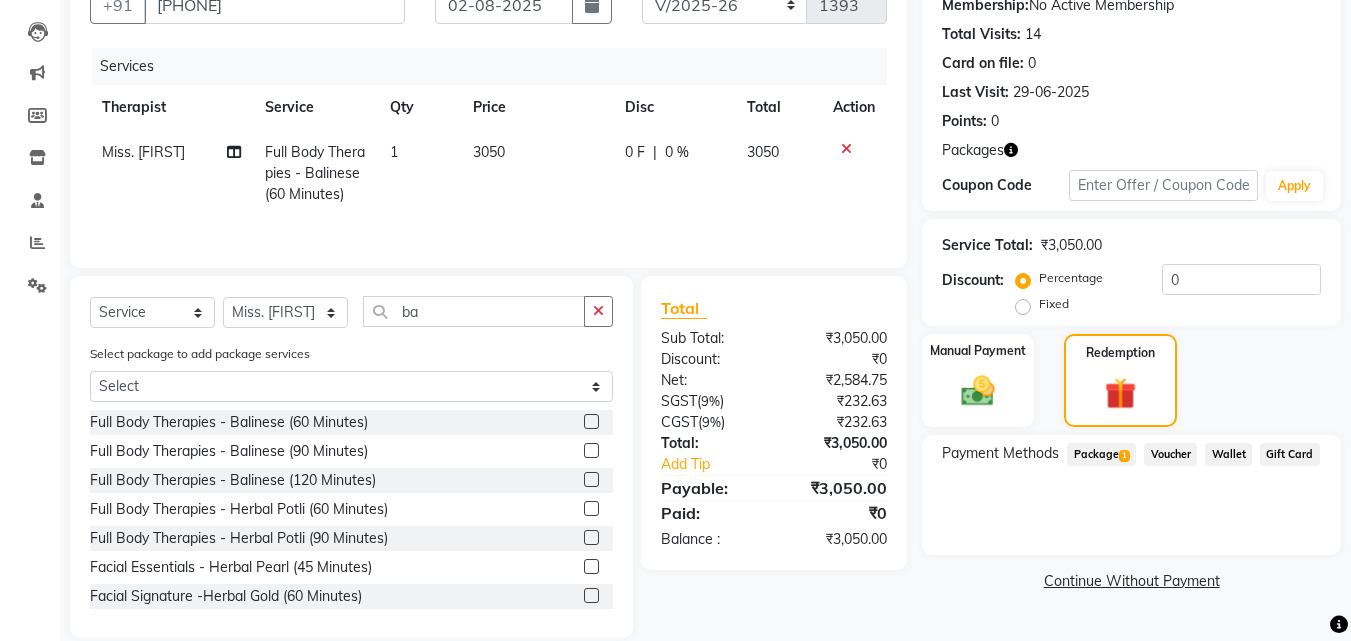 click on "Package  1" 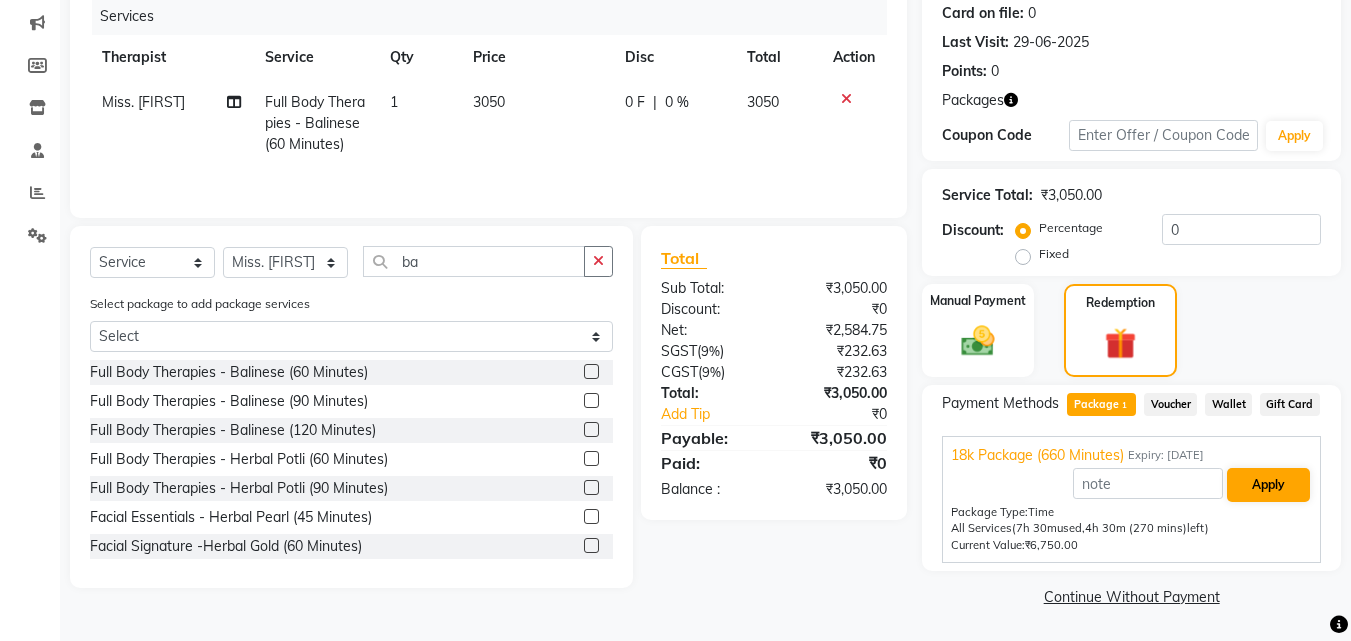 scroll, scrollTop: 251, scrollLeft: 0, axis: vertical 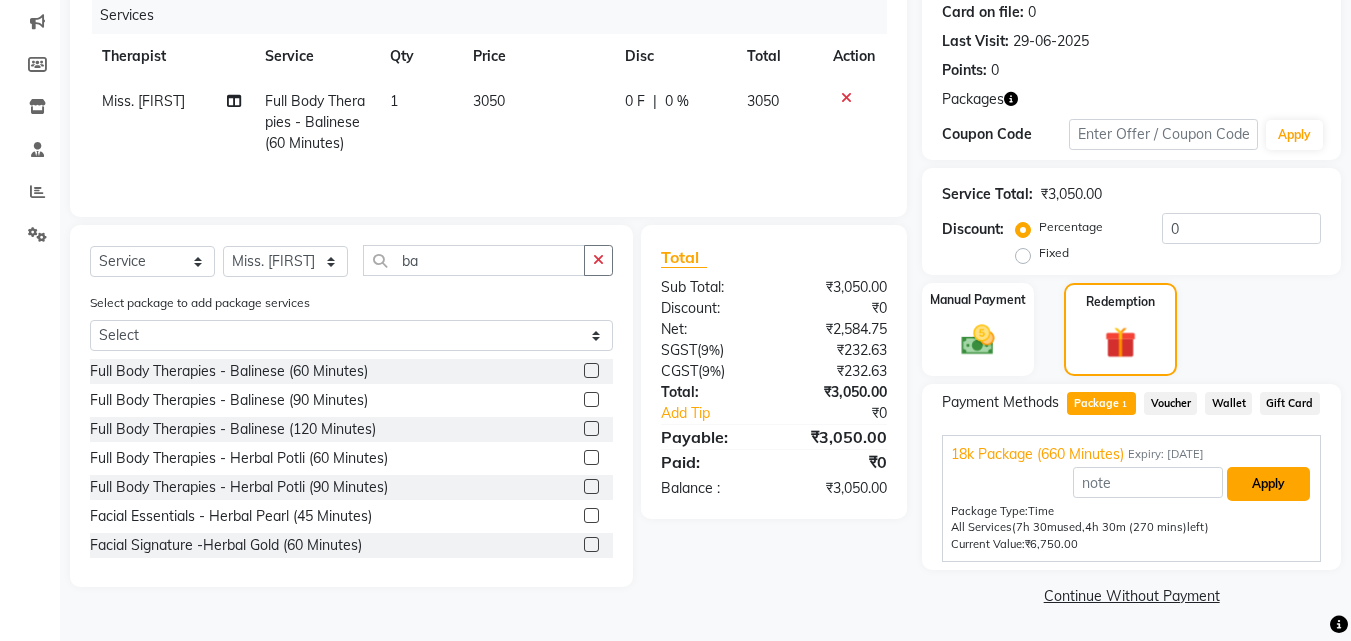 click on "Apply" at bounding box center [1268, 484] 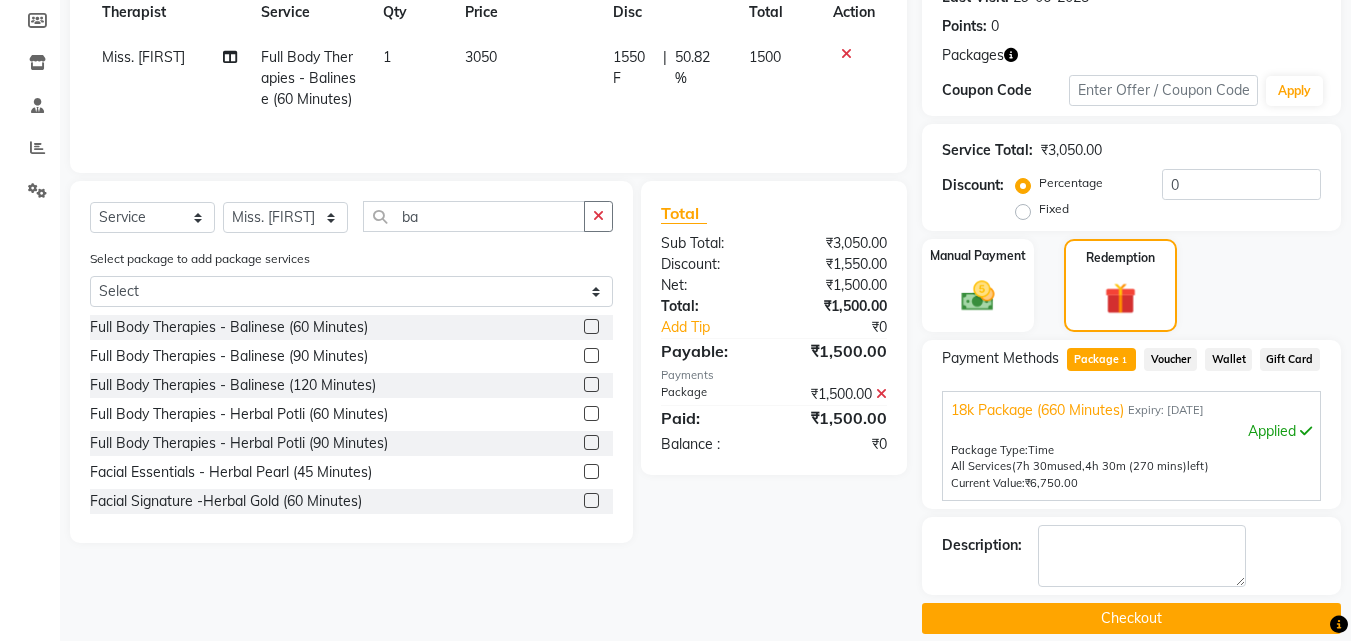 scroll, scrollTop: 318, scrollLeft: 0, axis: vertical 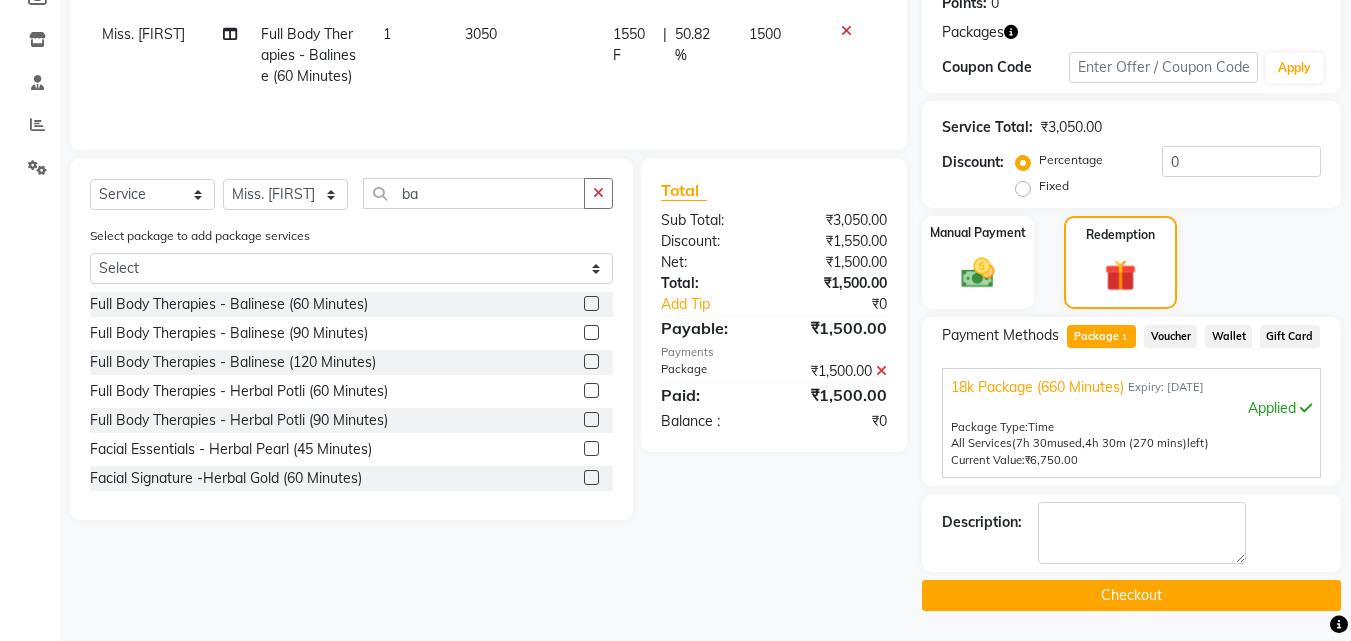 click on "Checkout" 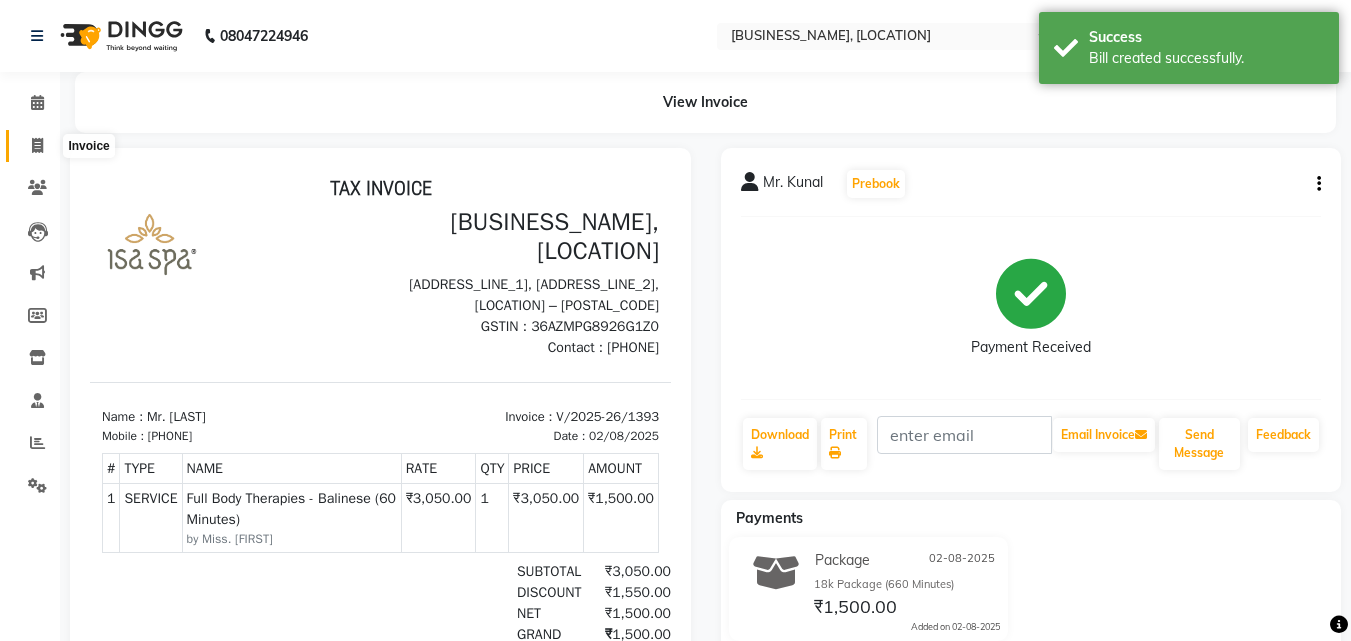 scroll, scrollTop: 0, scrollLeft: 0, axis: both 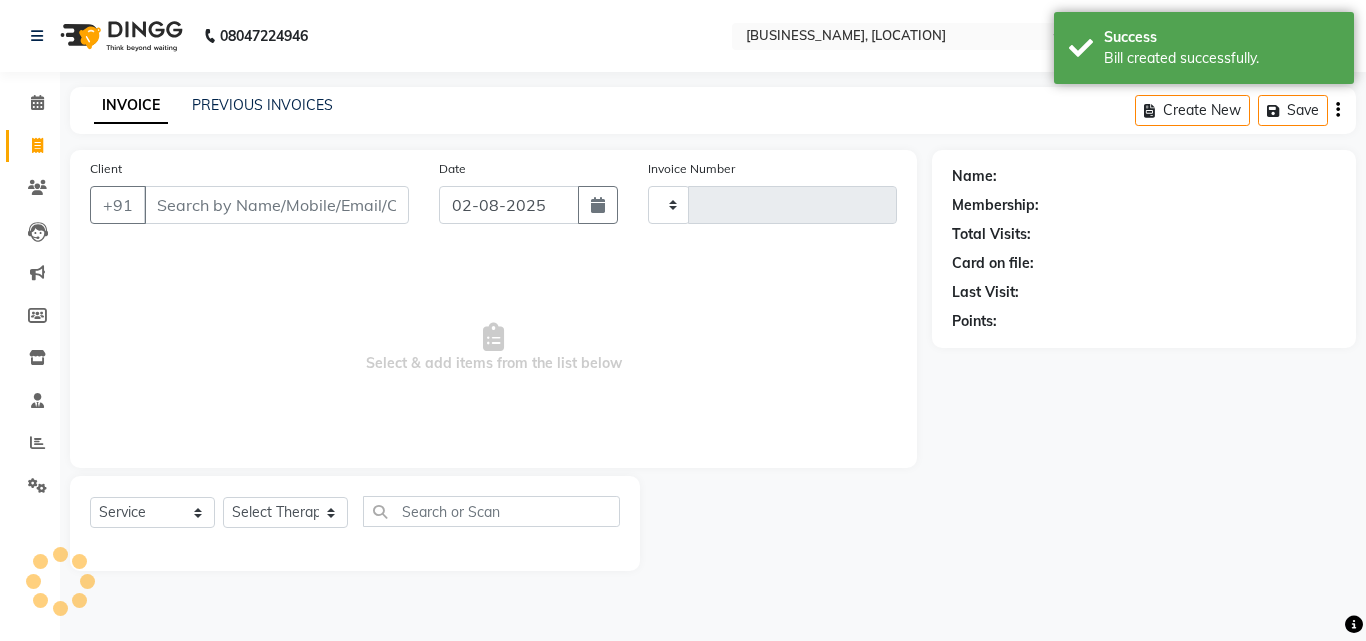 type on "1394" 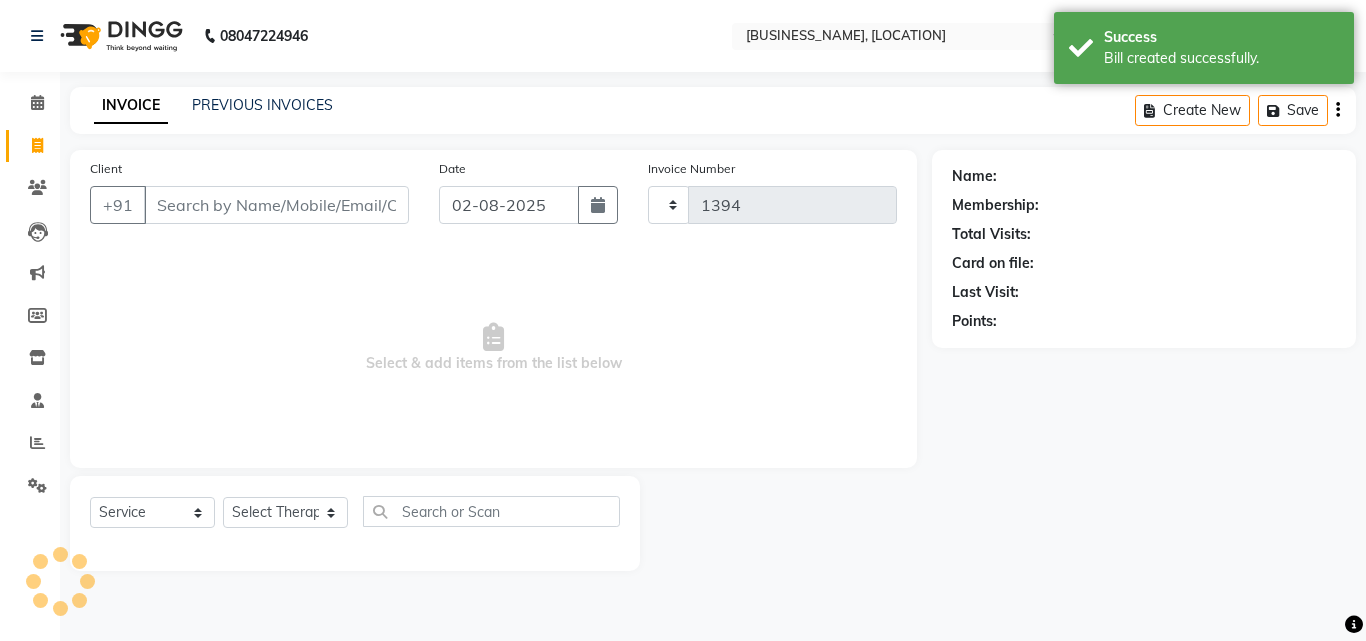 select on "6573" 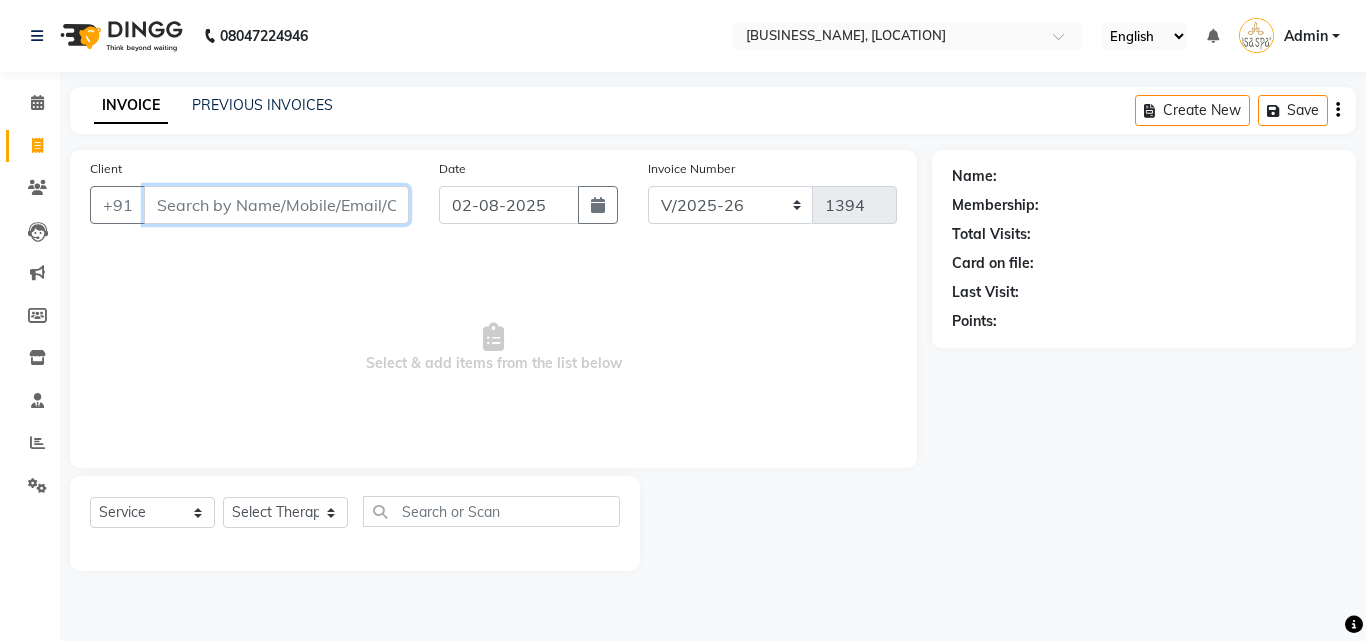 click on "Client" at bounding box center [276, 205] 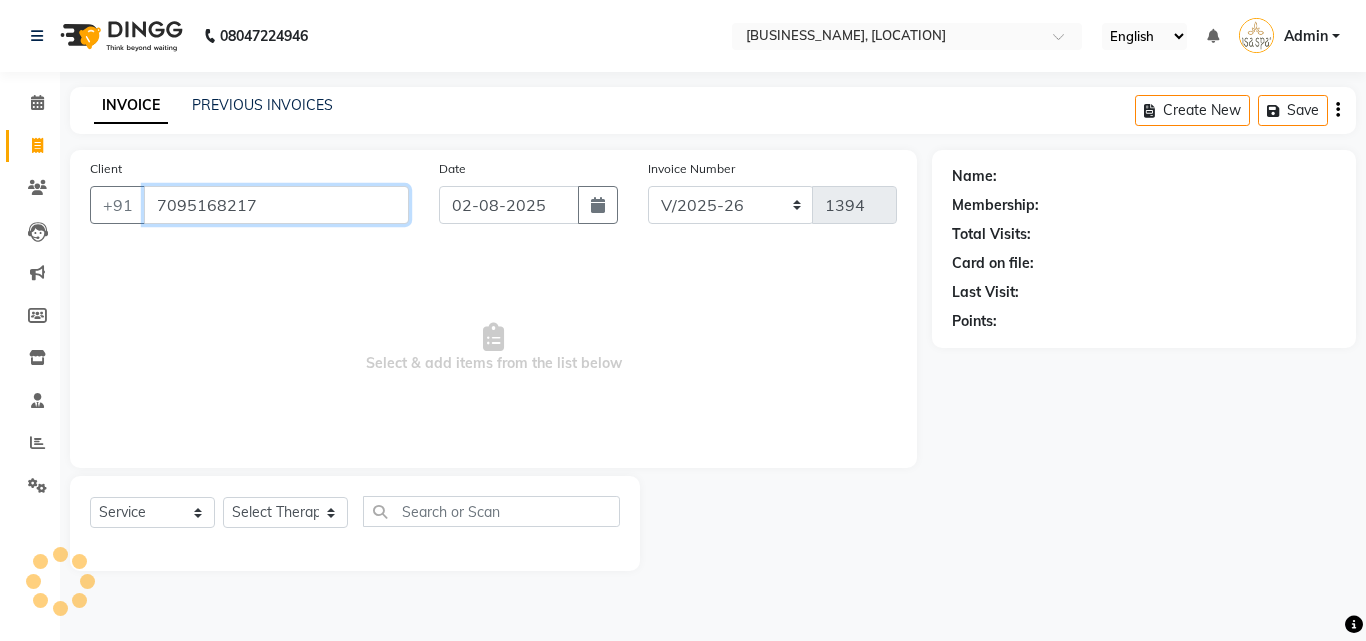 type on "7095168217" 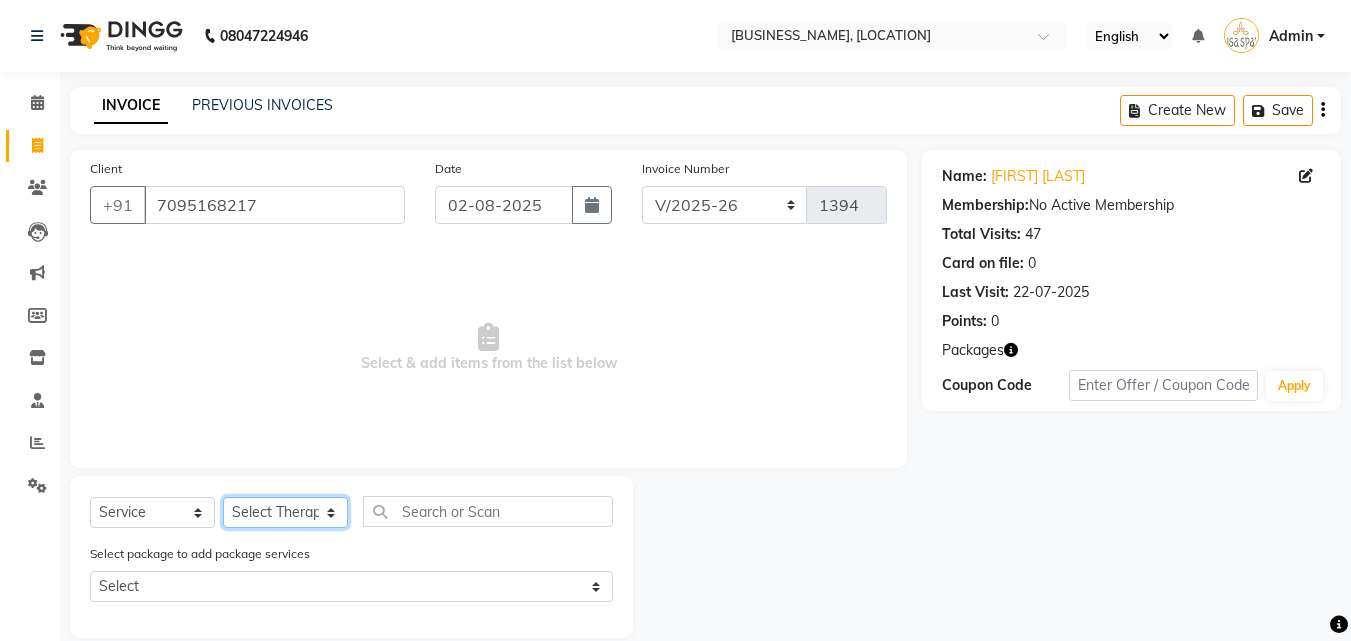click on "Select Therapist Miss. Chong Miss. Duhpuii Miss. Gladys Miss. Julee Miss. Rini Mr. Lelen" 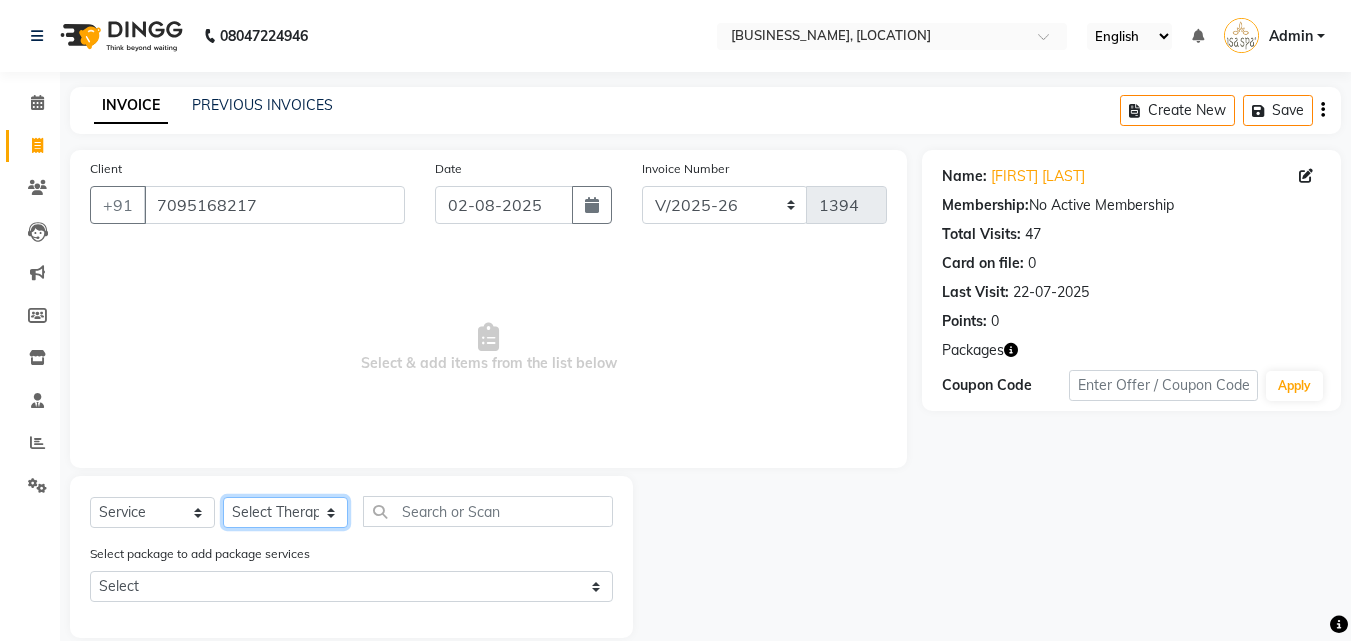 select on "50768" 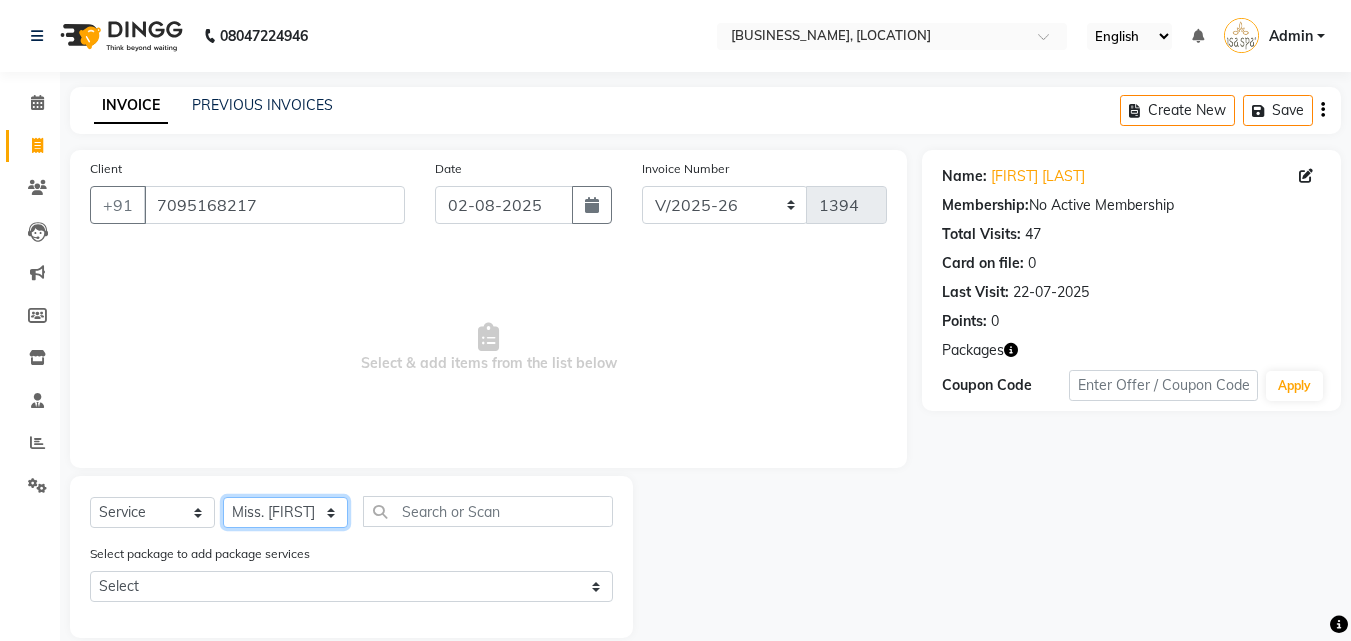 click on "Select Therapist Miss. Chong Miss. Duhpuii Miss. Gladys Miss. Julee Miss. Rini Mr. Lelen" 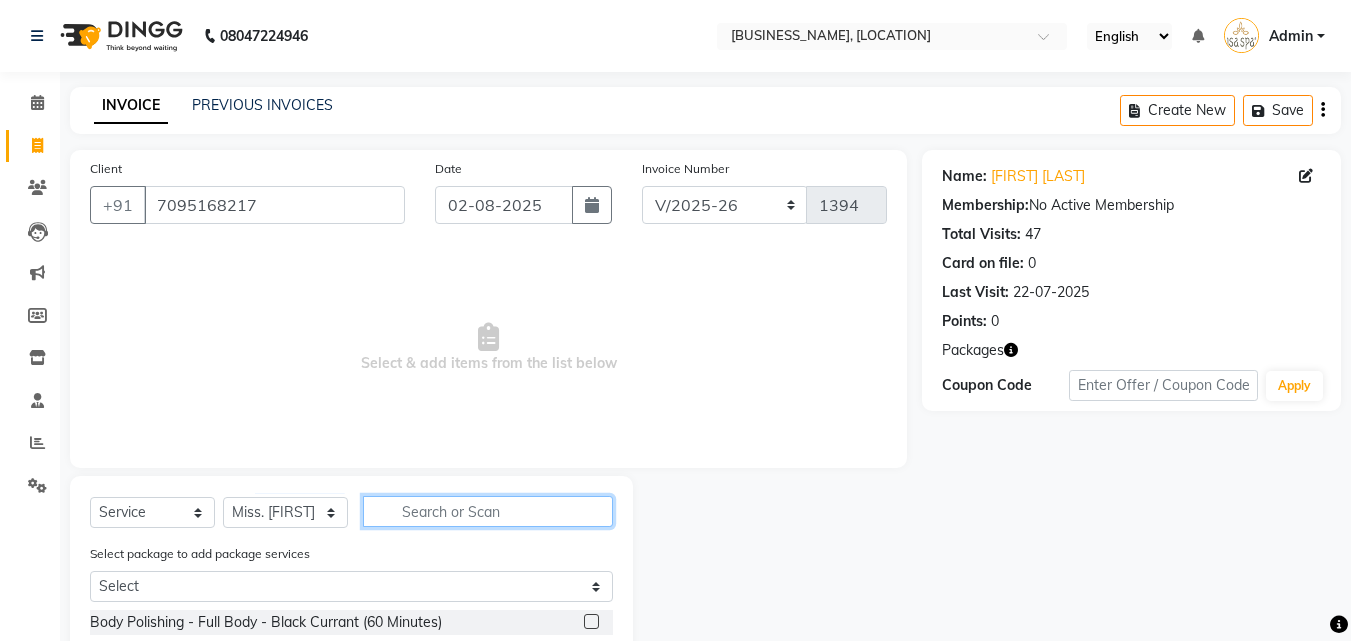 click 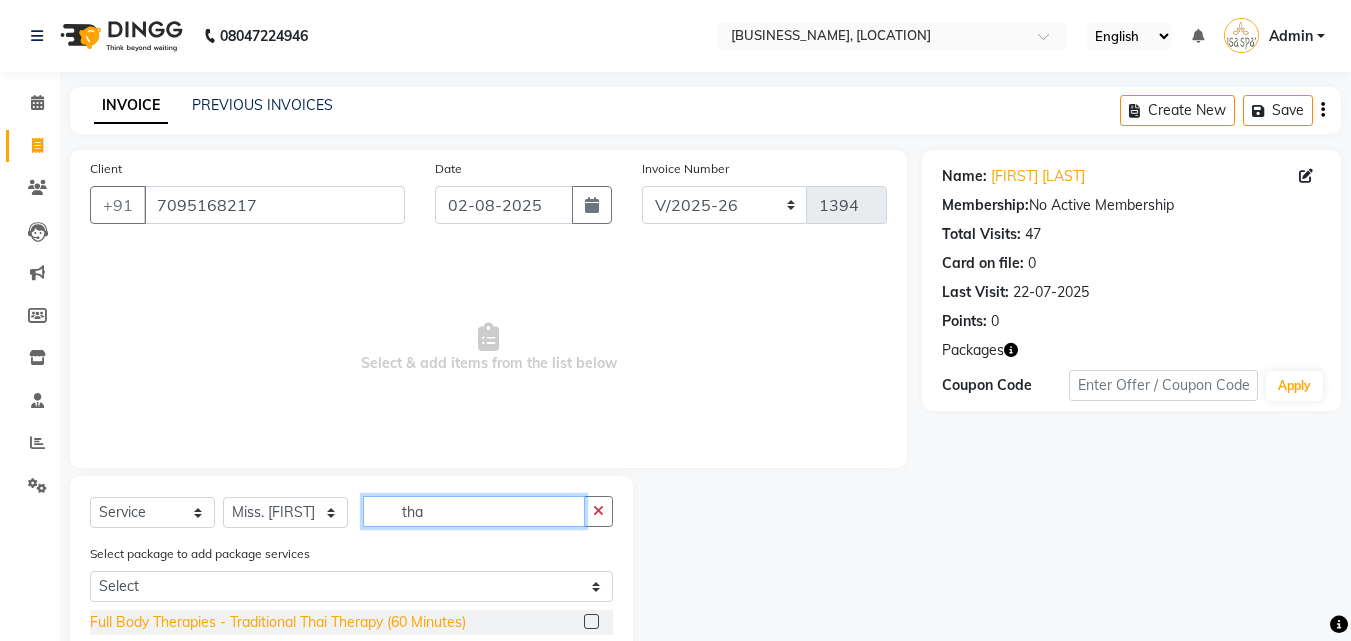 type on "tha" 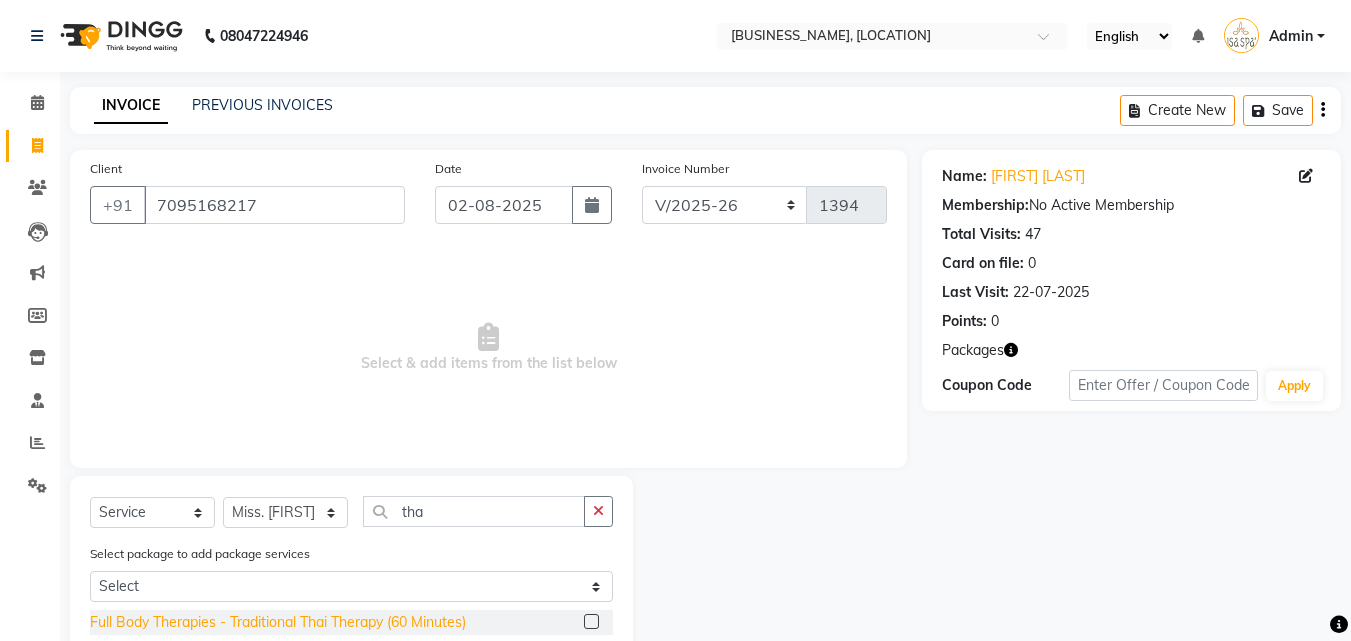 click on "Full Body Therapies - Traditional Thai Therapy (60 Minutes)" 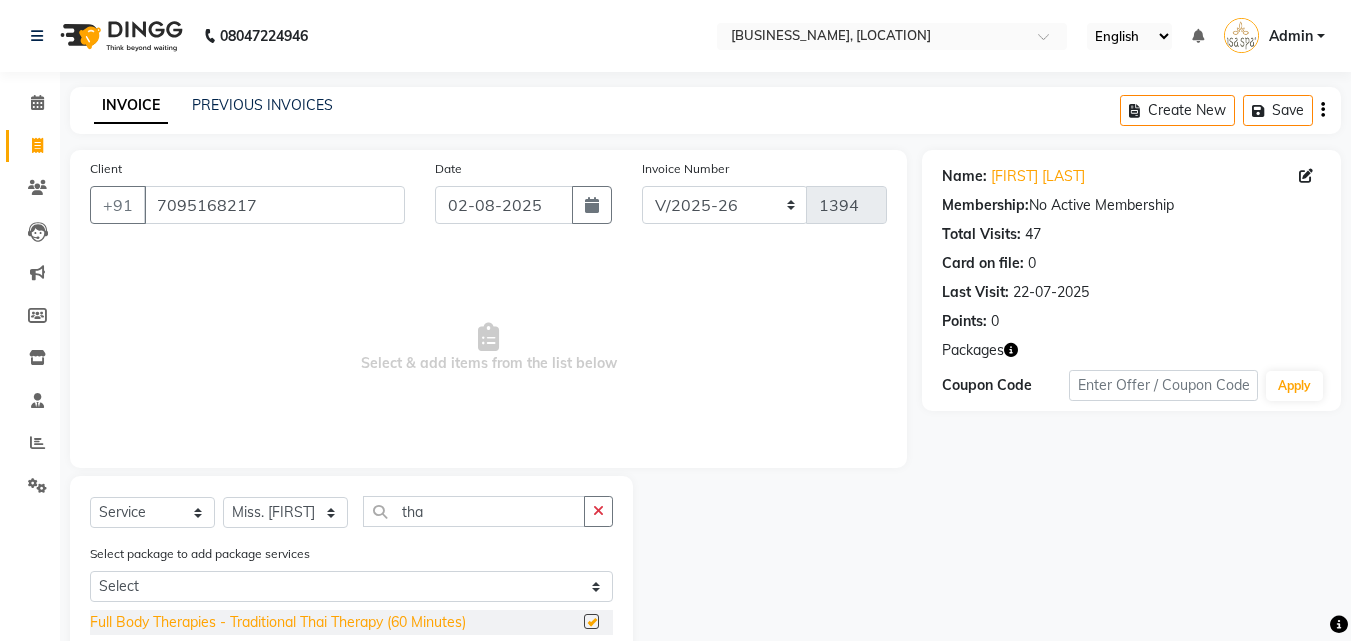 checkbox on "false" 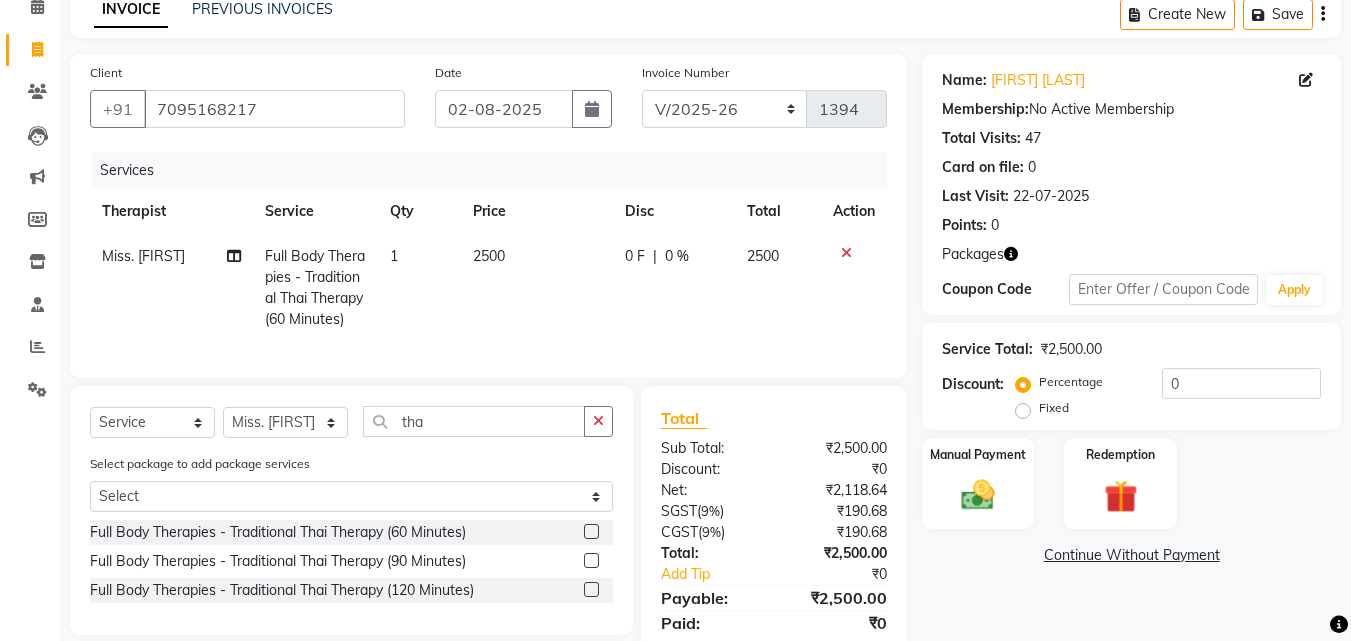 scroll, scrollTop: 180, scrollLeft: 0, axis: vertical 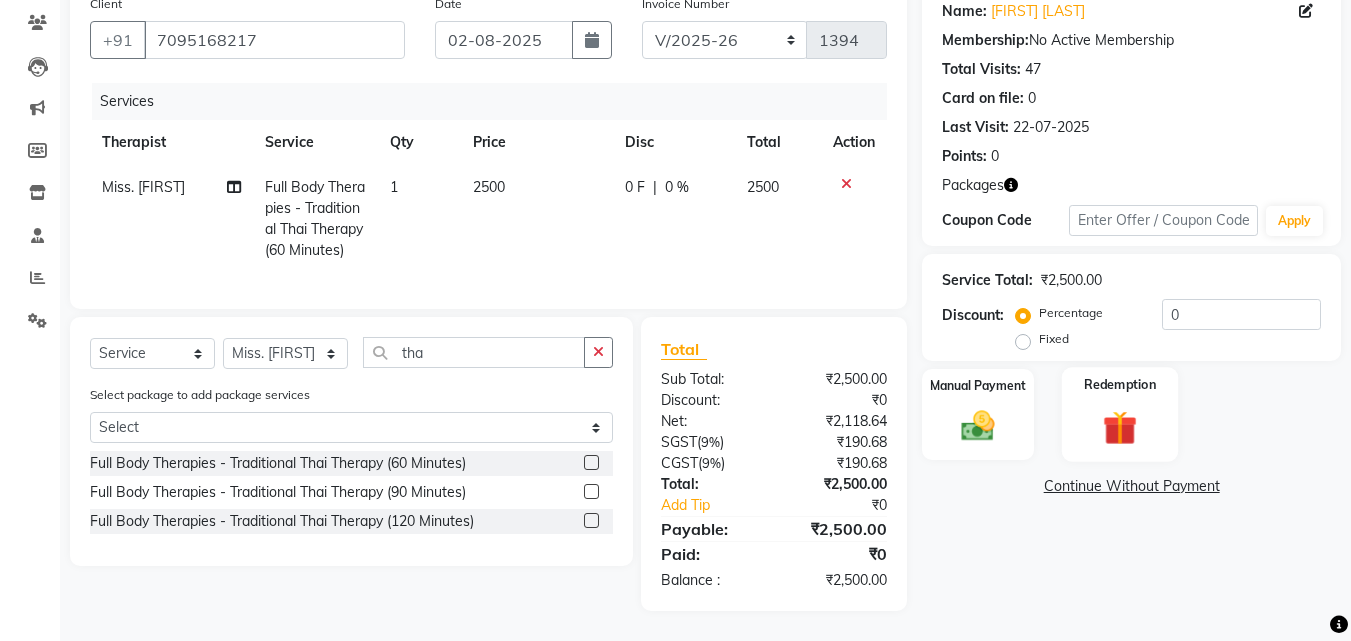 click 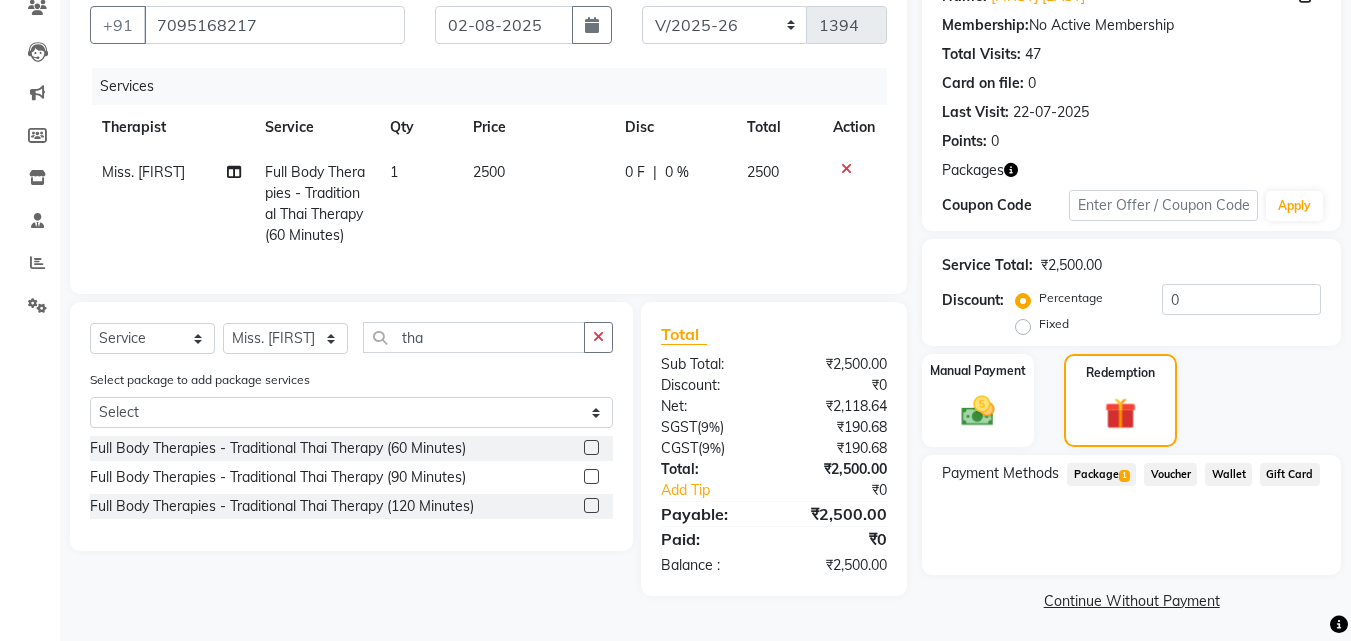 click on "Package  1" 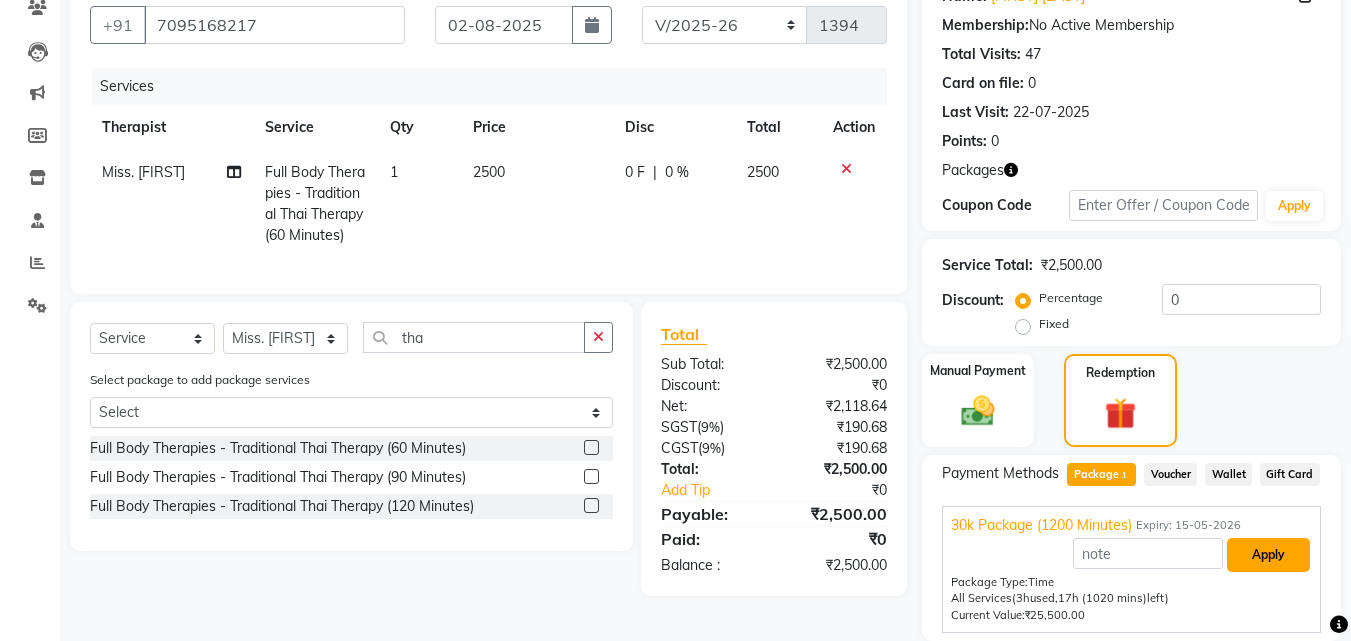 click on "Apply" at bounding box center [1268, 555] 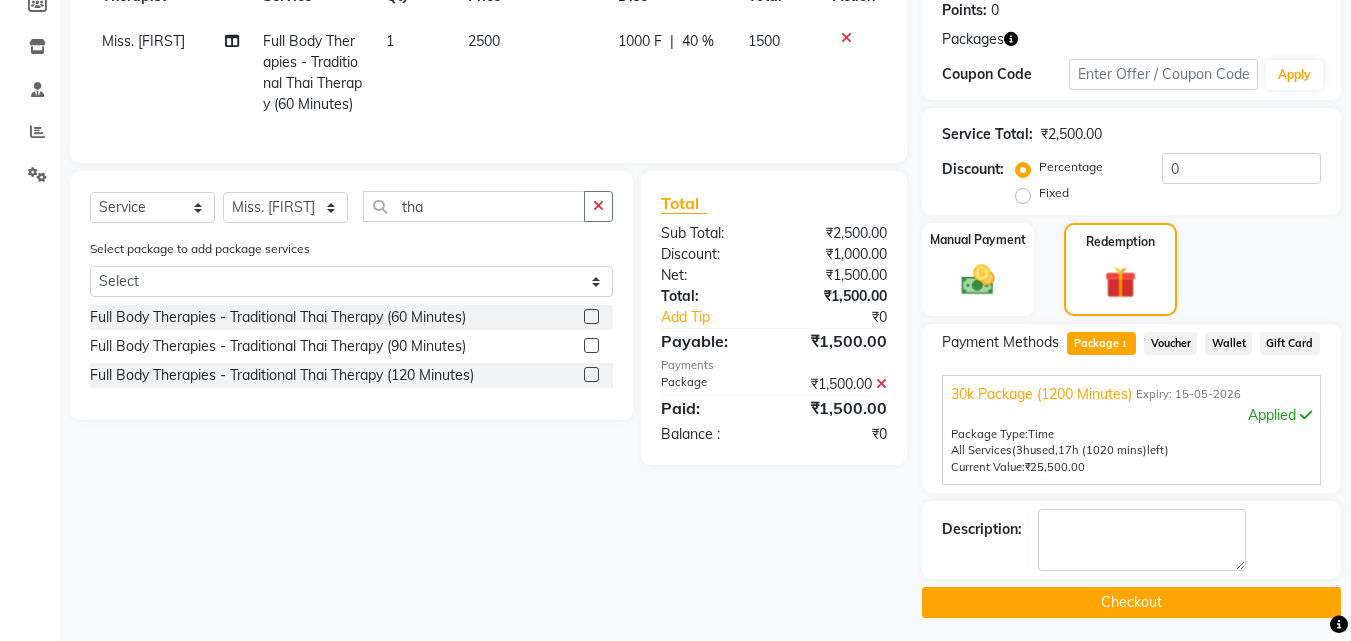 scroll, scrollTop: 318, scrollLeft: 0, axis: vertical 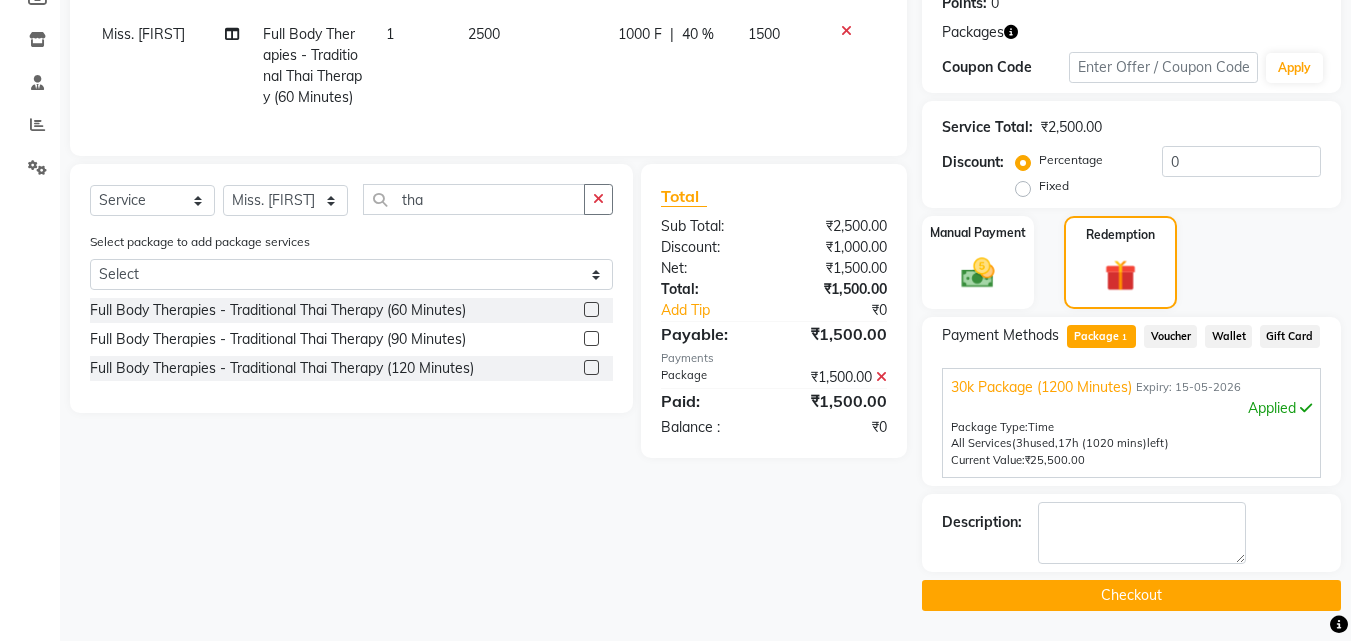 click on "Checkout" 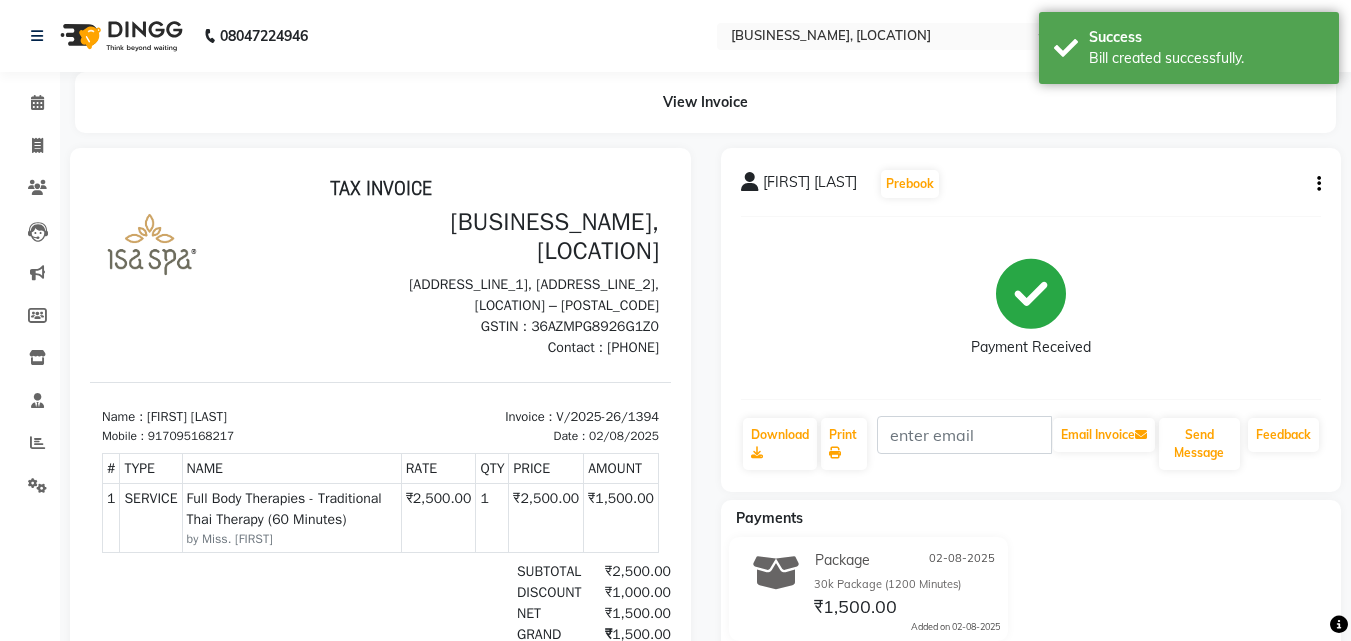 scroll, scrollTop: 0, scrollLeft: 0, axis: both 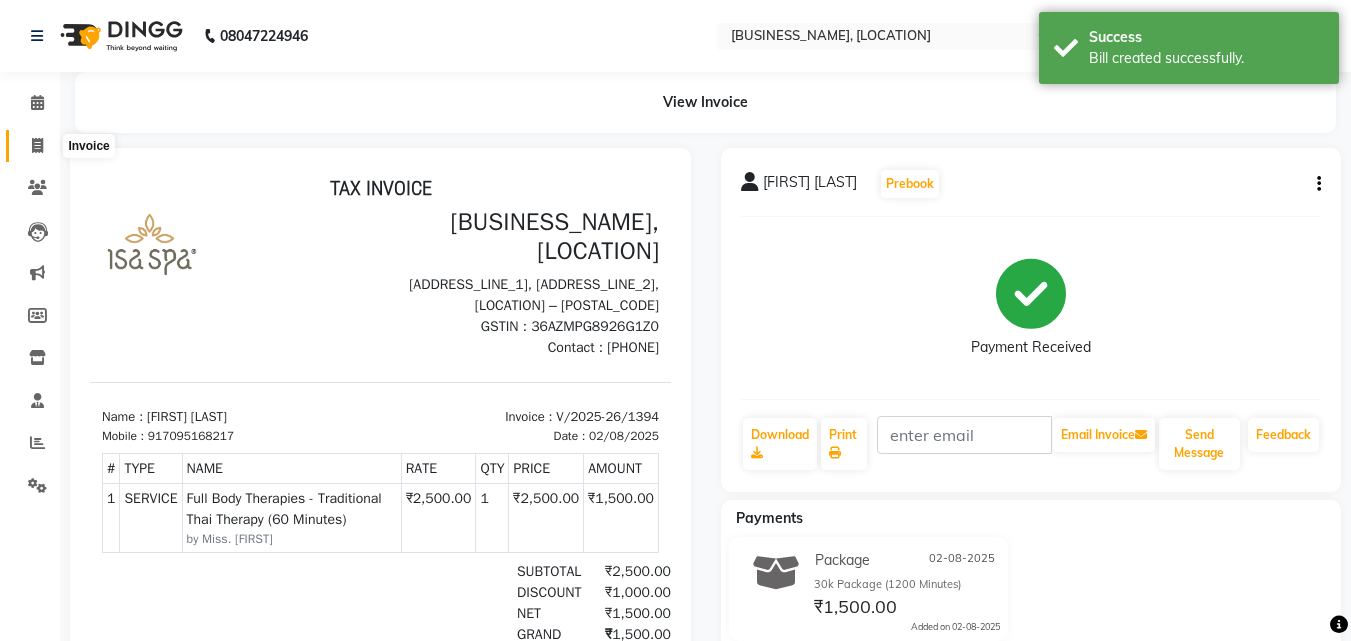 click 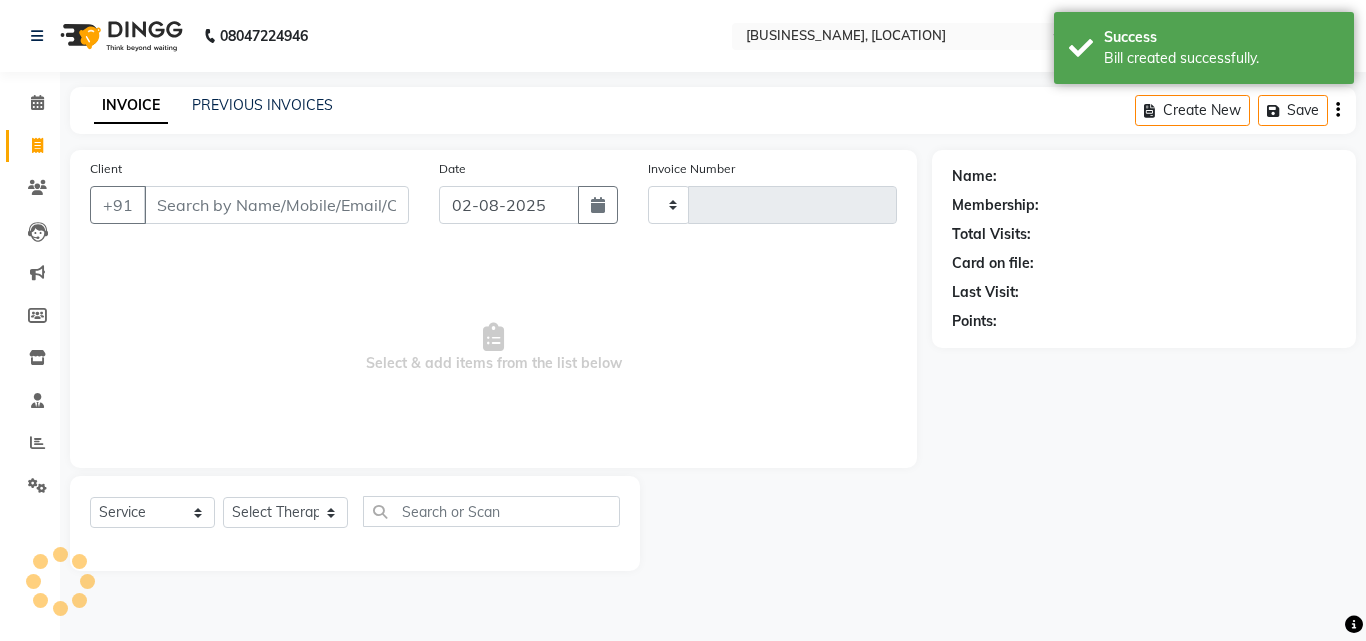 type on "1395" 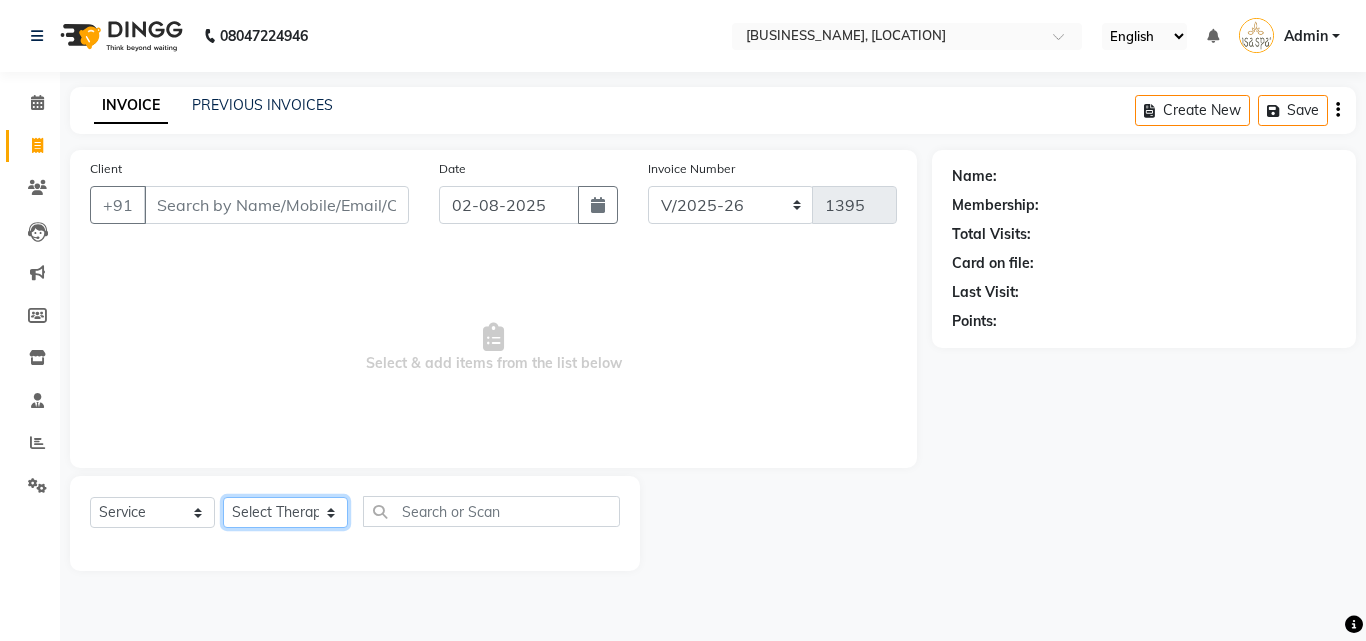 click on "Select Therapist Miss. Chong Miss. Duhpuii Miss. Gladys Miss. Julee Miss. Rini Mr. Lelen" 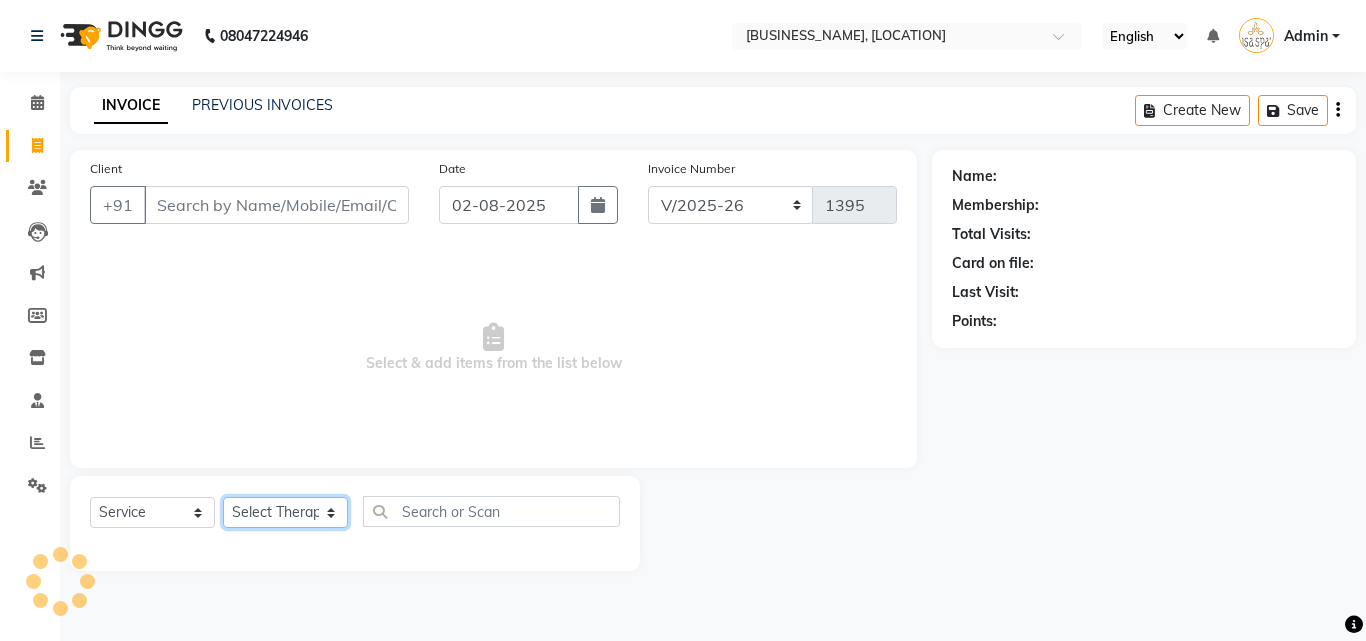 click on "Select Therapist Miss. Chong Miss. Duhpuii Miss. Gladys Miss. Julee Miss. Rini Mr. Lelen" 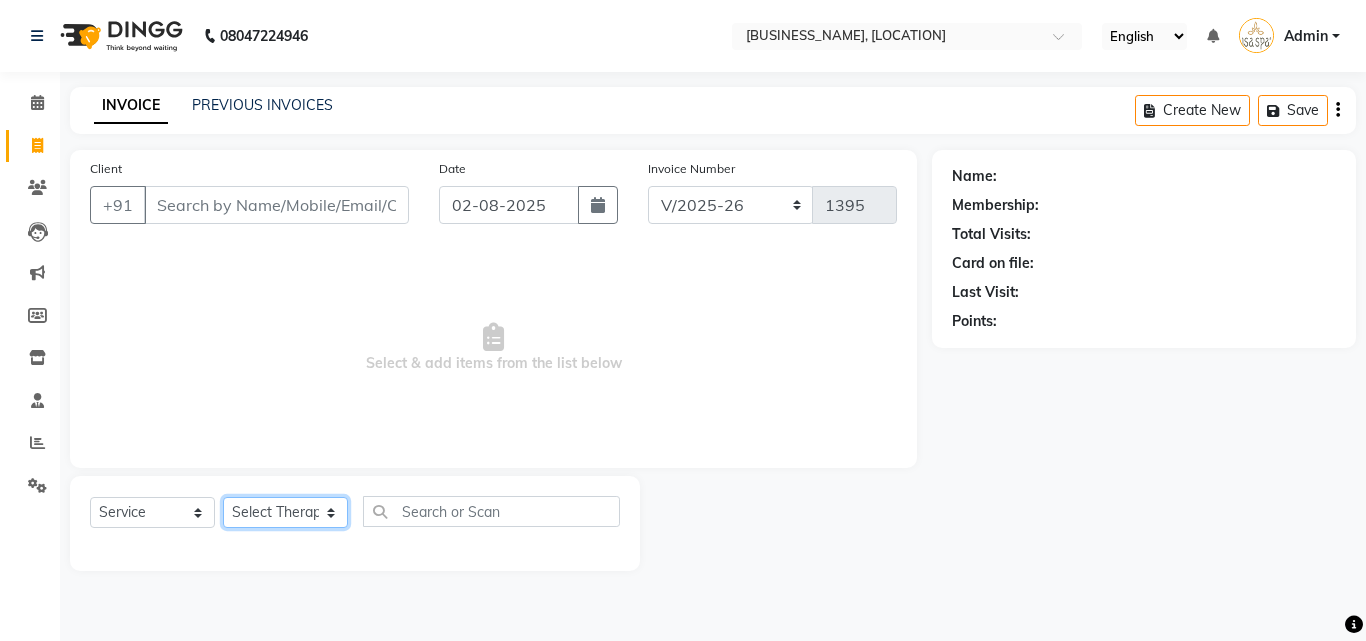select on "50767" 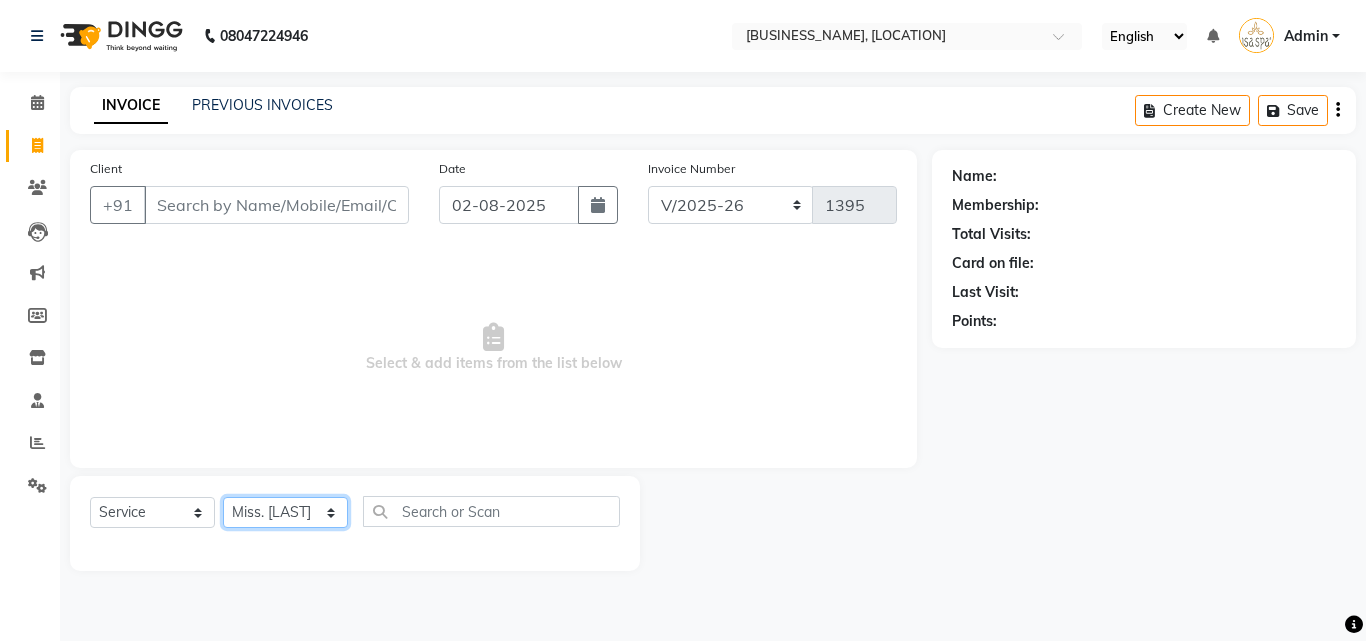 click on "Select Therapist Miss. Chong Miss. Duhpuii Miss. Gladys Miss. Julee Miss. Rini Mr. Lelen" 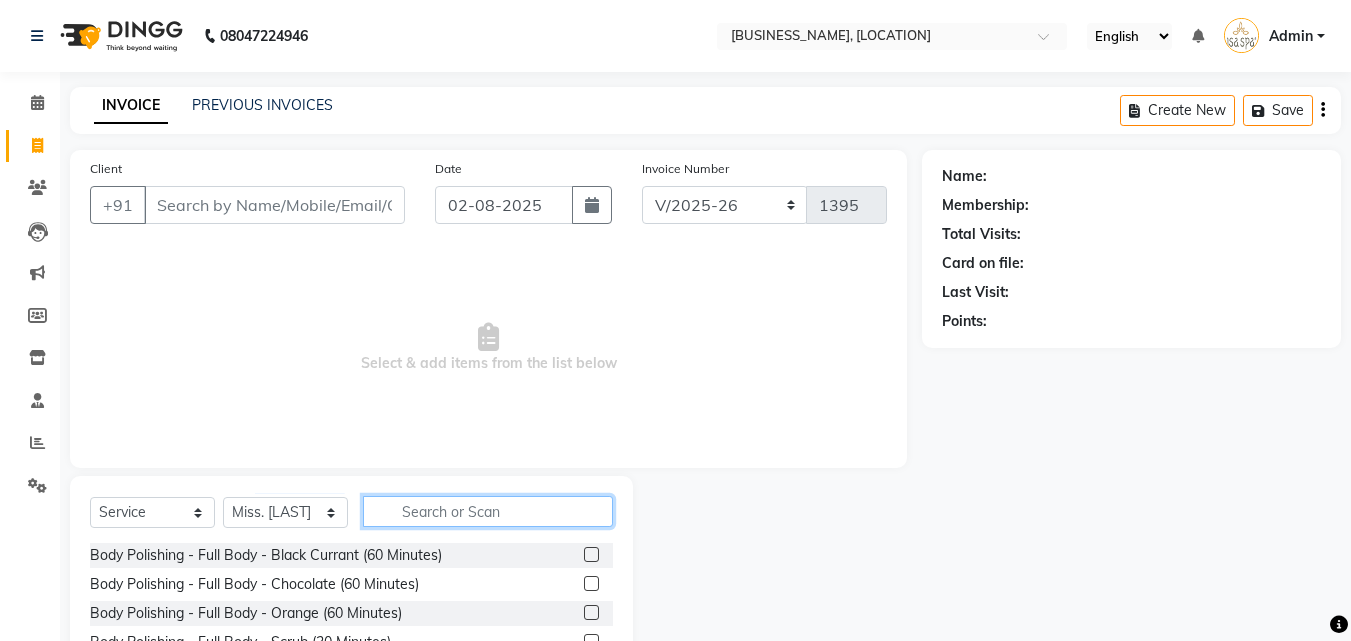 click 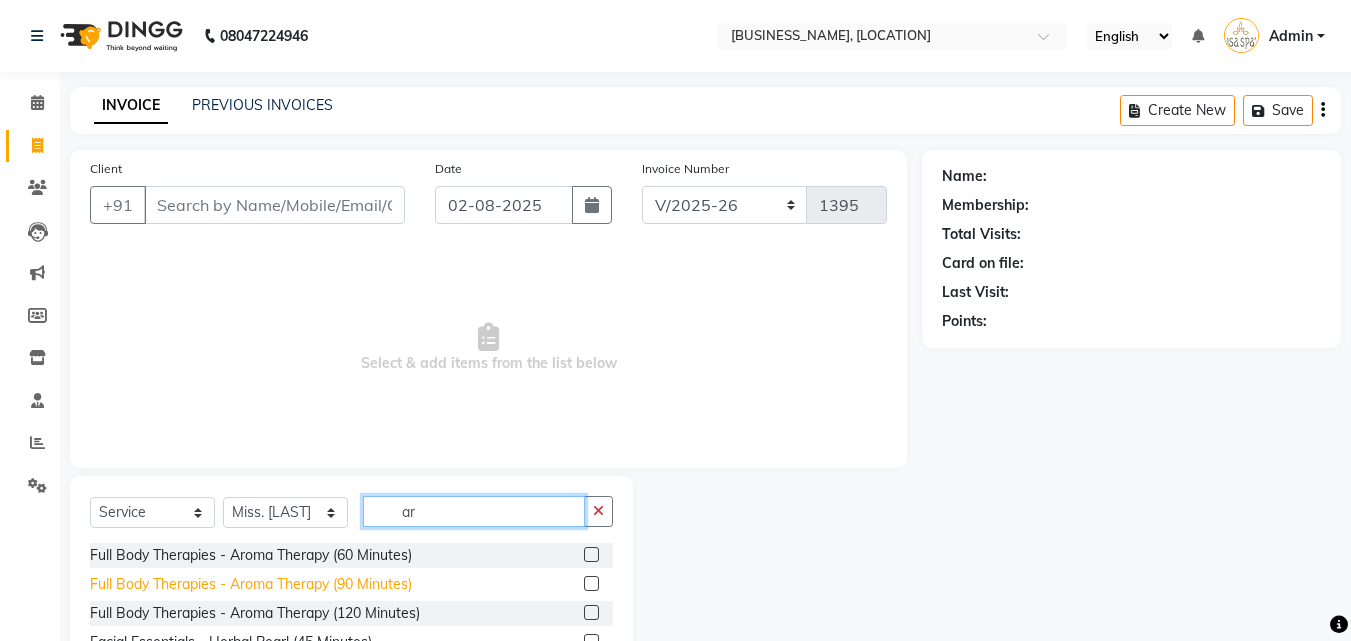 type on "ar" 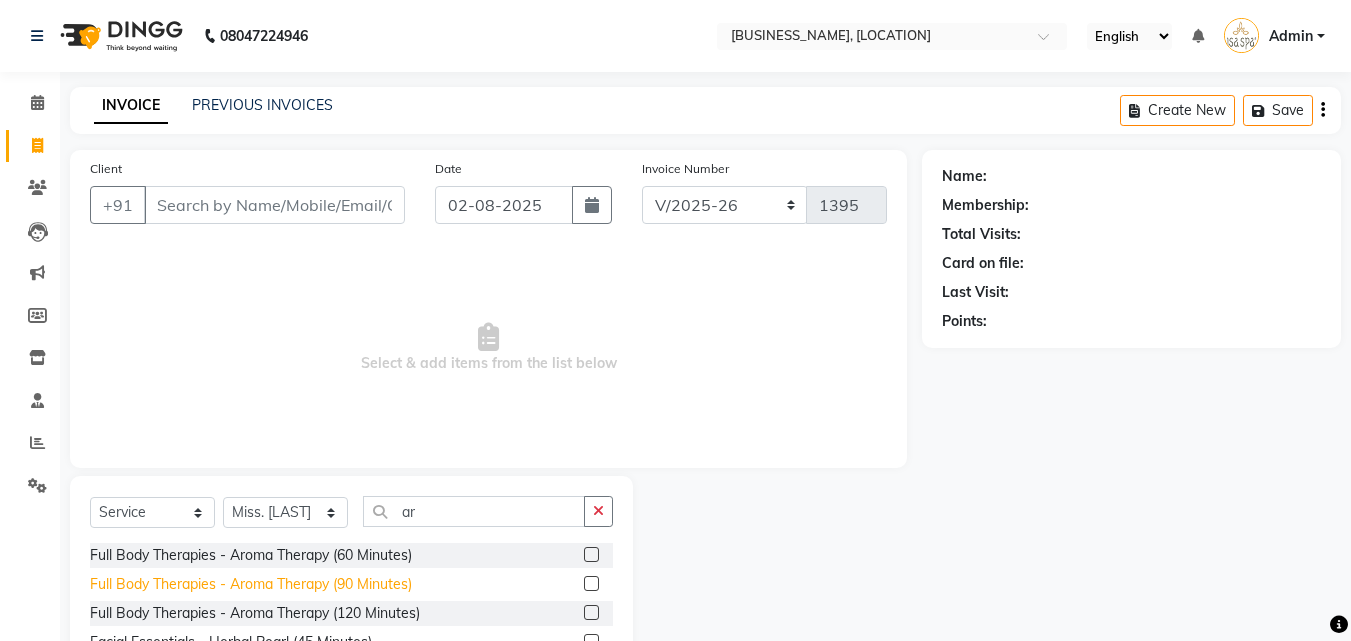 click on "Full Body Therapies - Aroma Therapy (90 Minutes)" 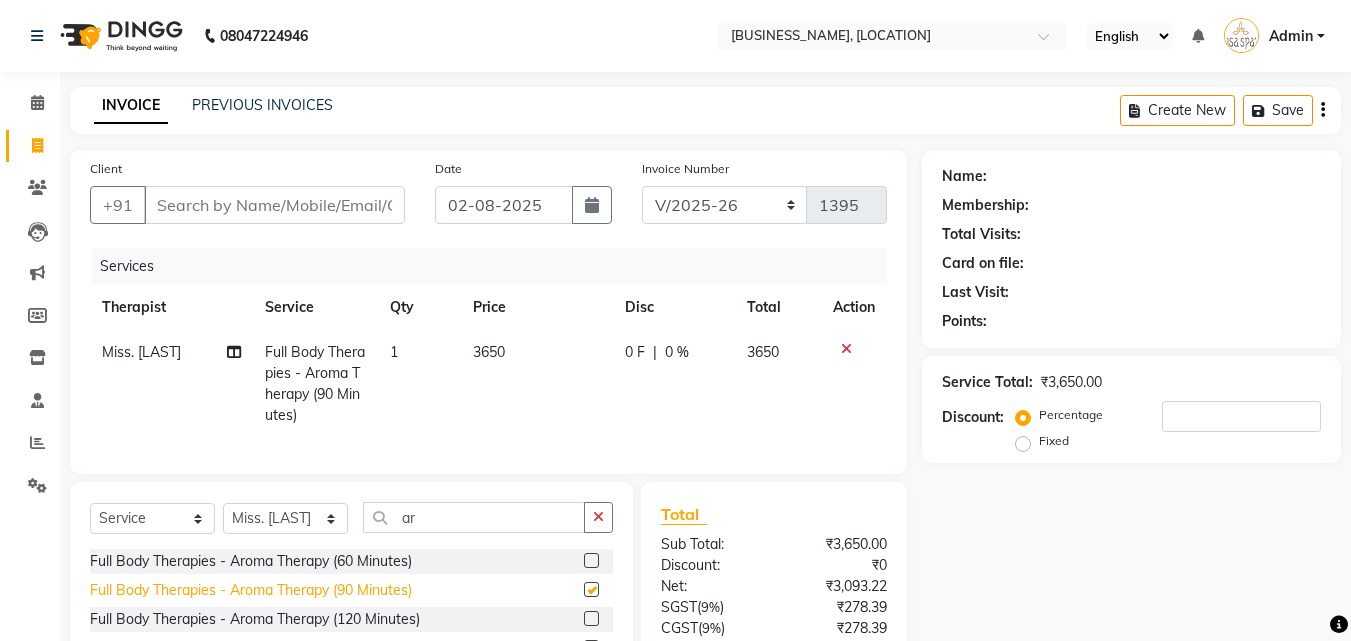 checkbox on "false" 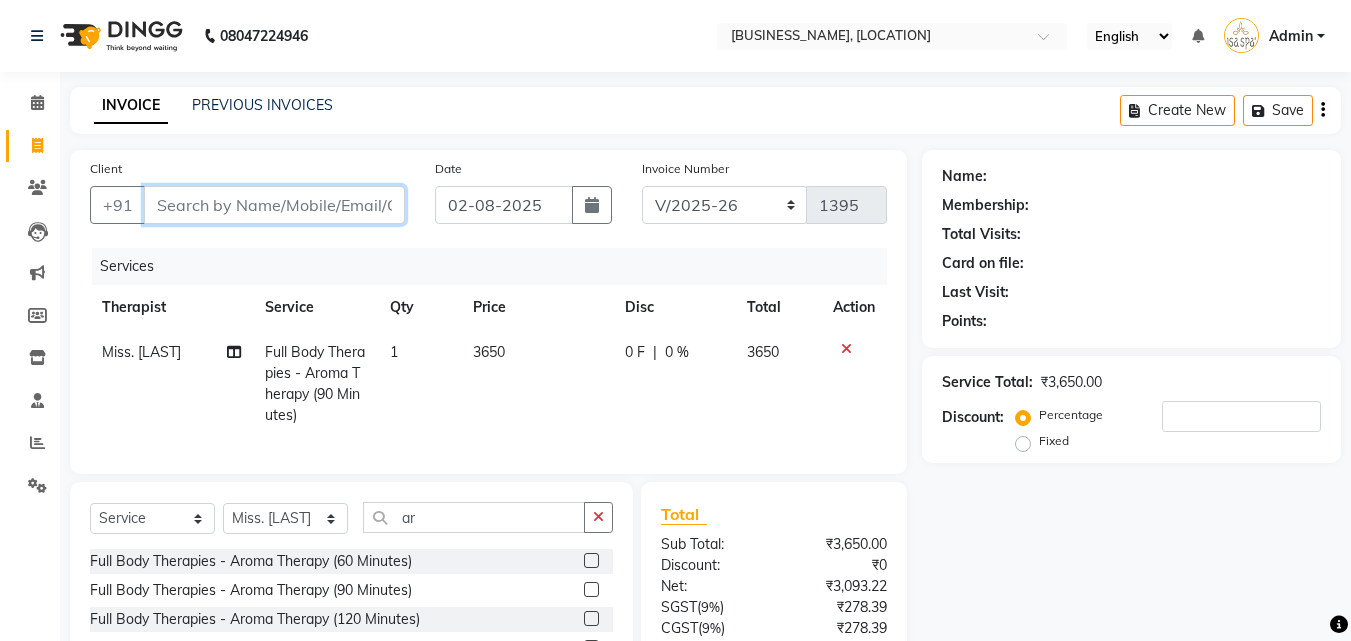 click on "Client" at bounding box center (274, 205) 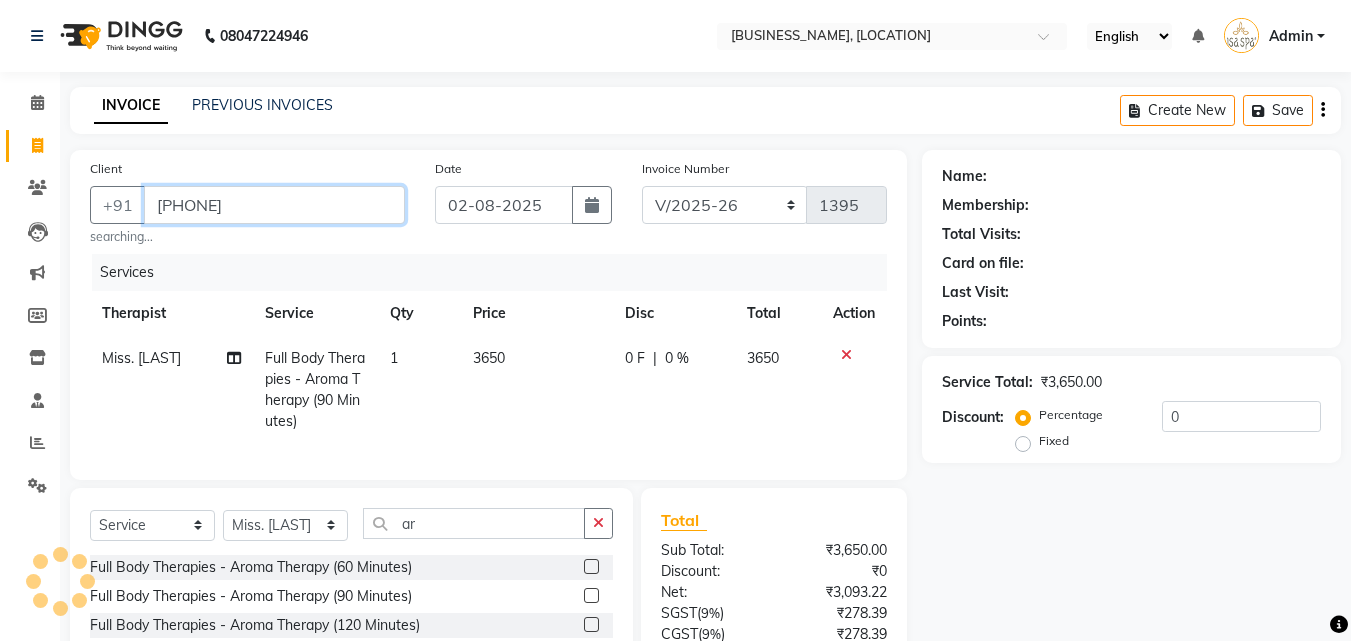 type on "[PHONE]" 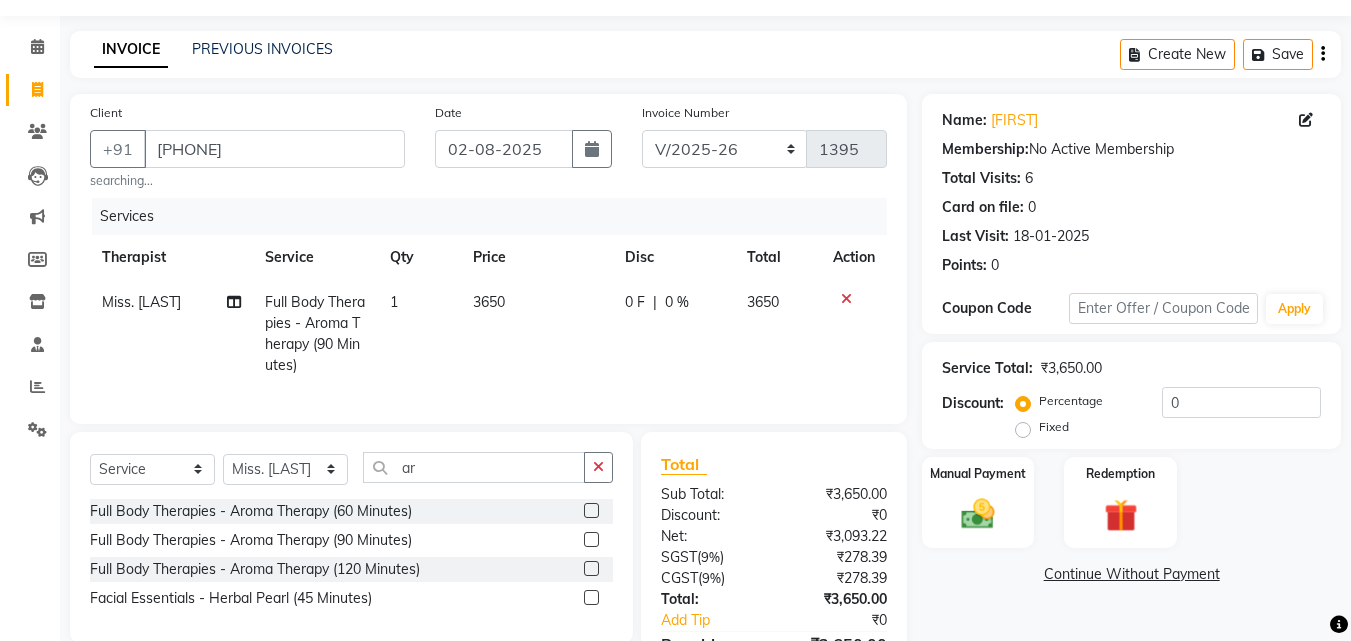 scroll, scrollTop: 100, scrollLeft: 0, axis: vertical 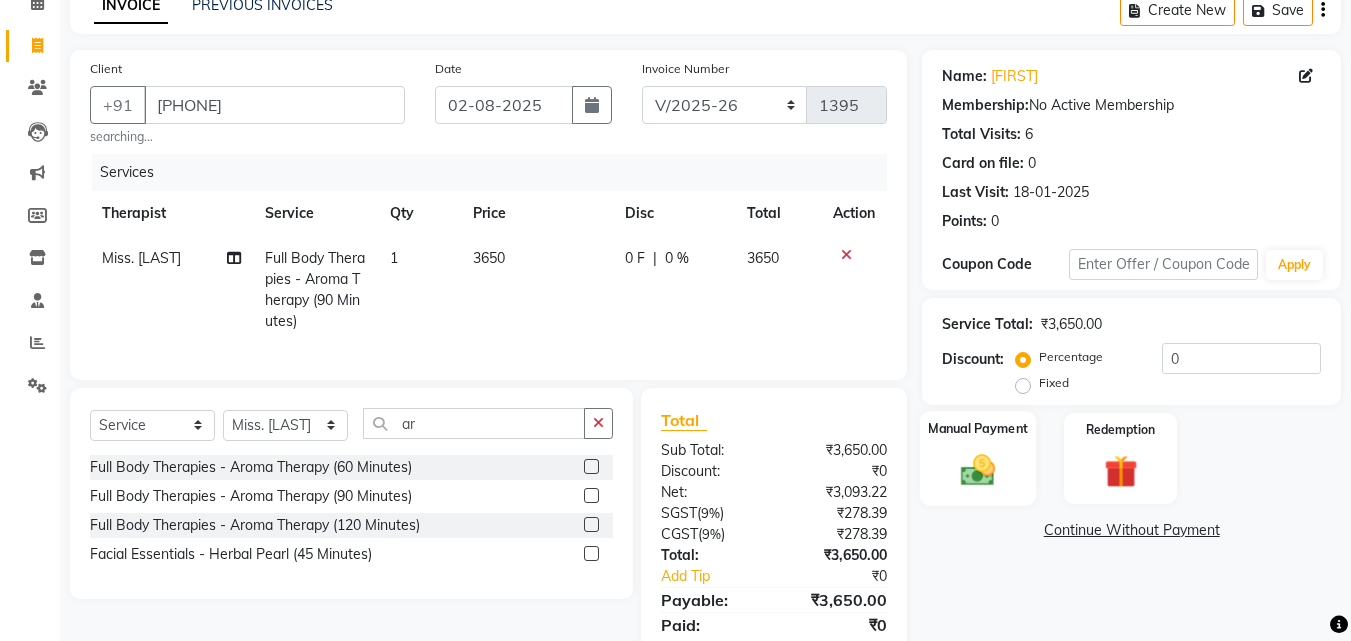 click 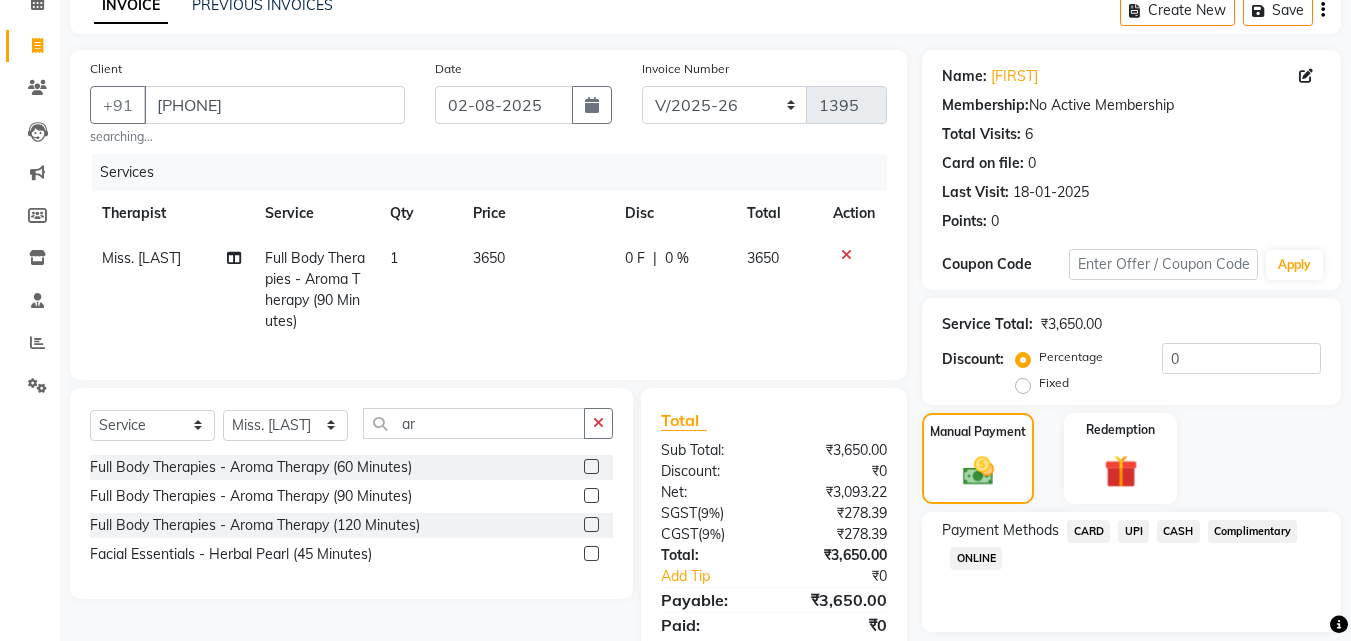 click on "UPI" 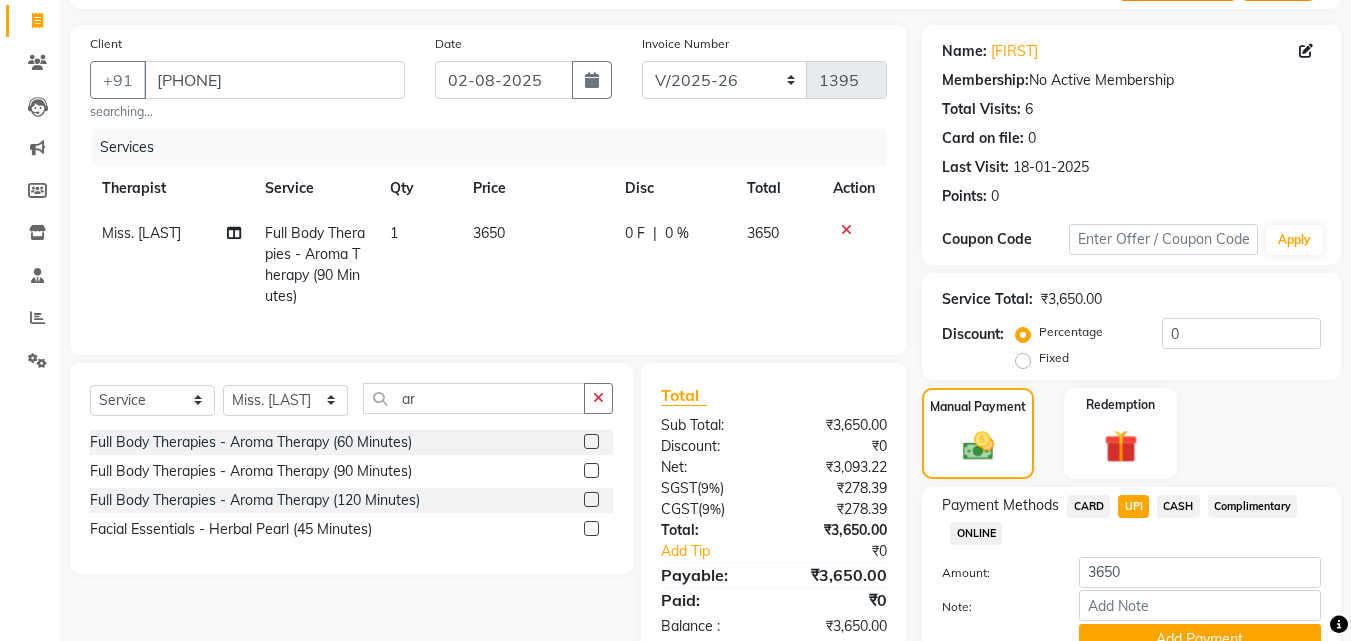 scroll, scrollTop: 200, scrollLeft: 0, axis: vertical 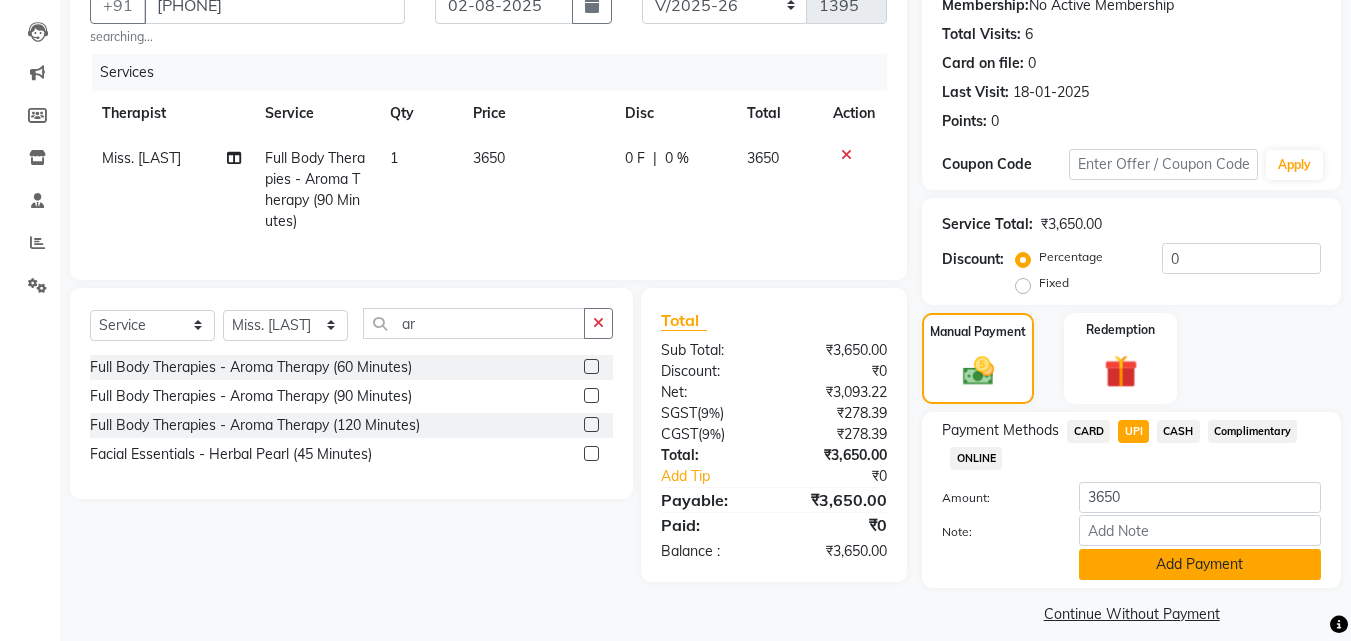 click on "Add Payment" 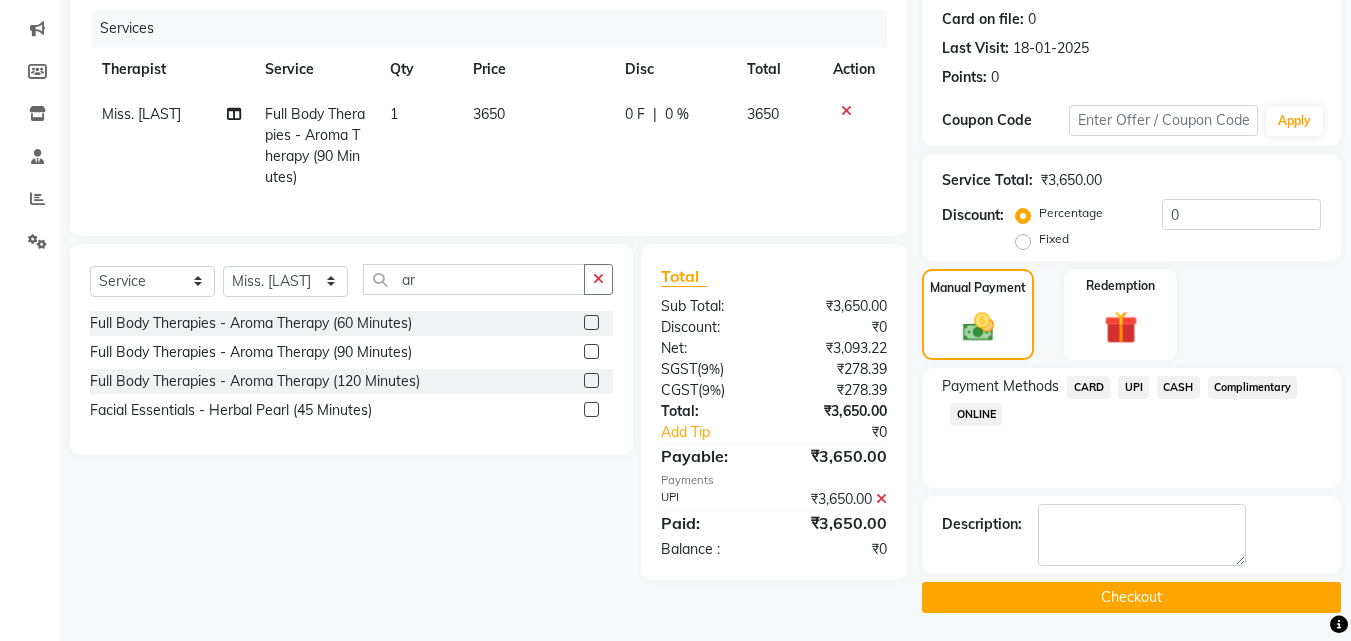 scroll, scrollTop: 246, scrollLeft: 0, axis: vertical 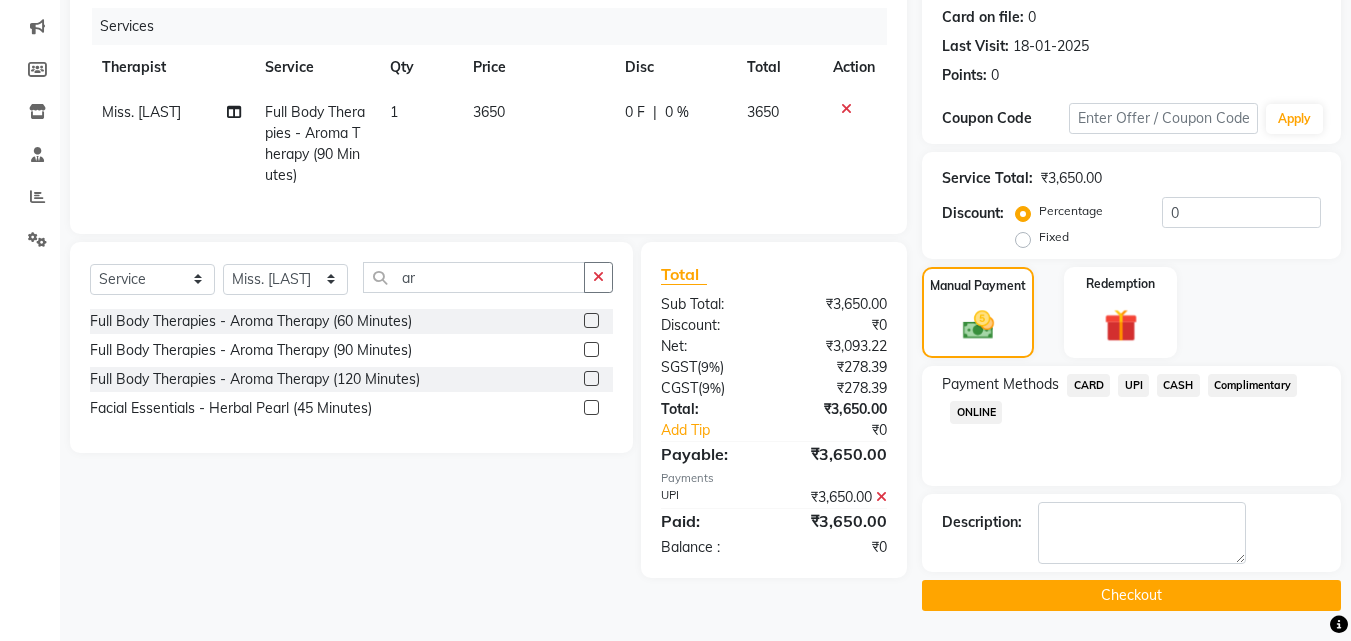 click on "Checkout" 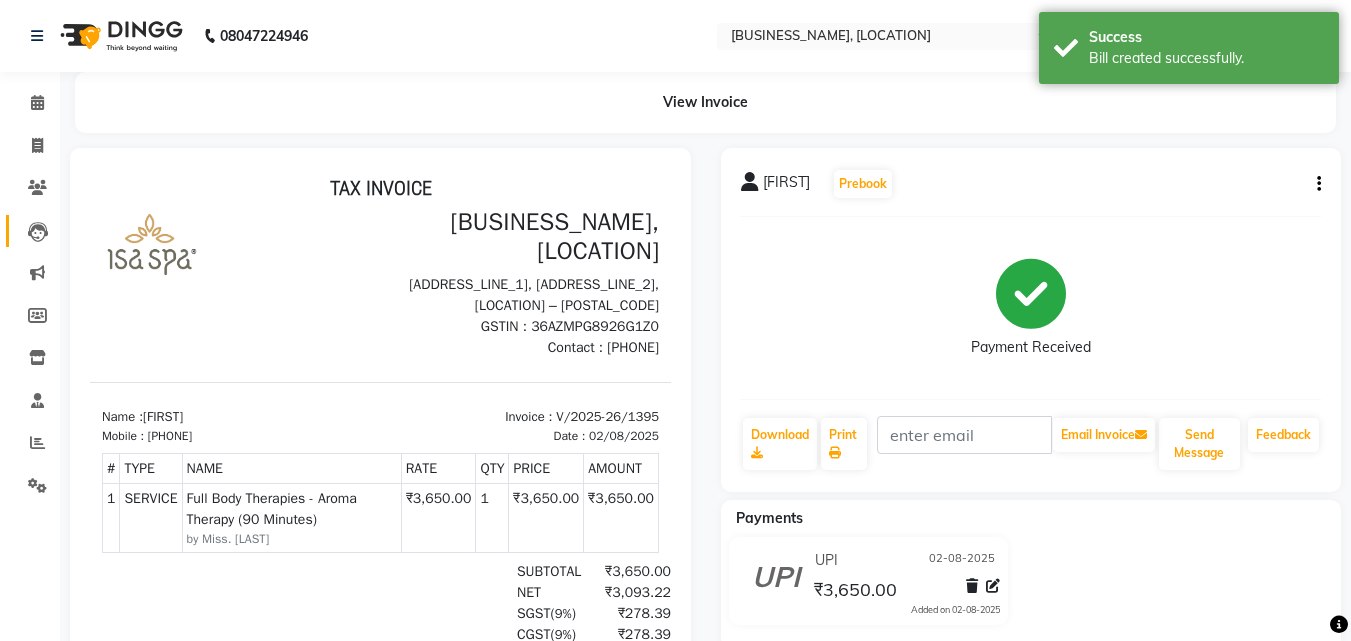 scroll, scrollTop: 0, scrollLeft: 0, axis: both 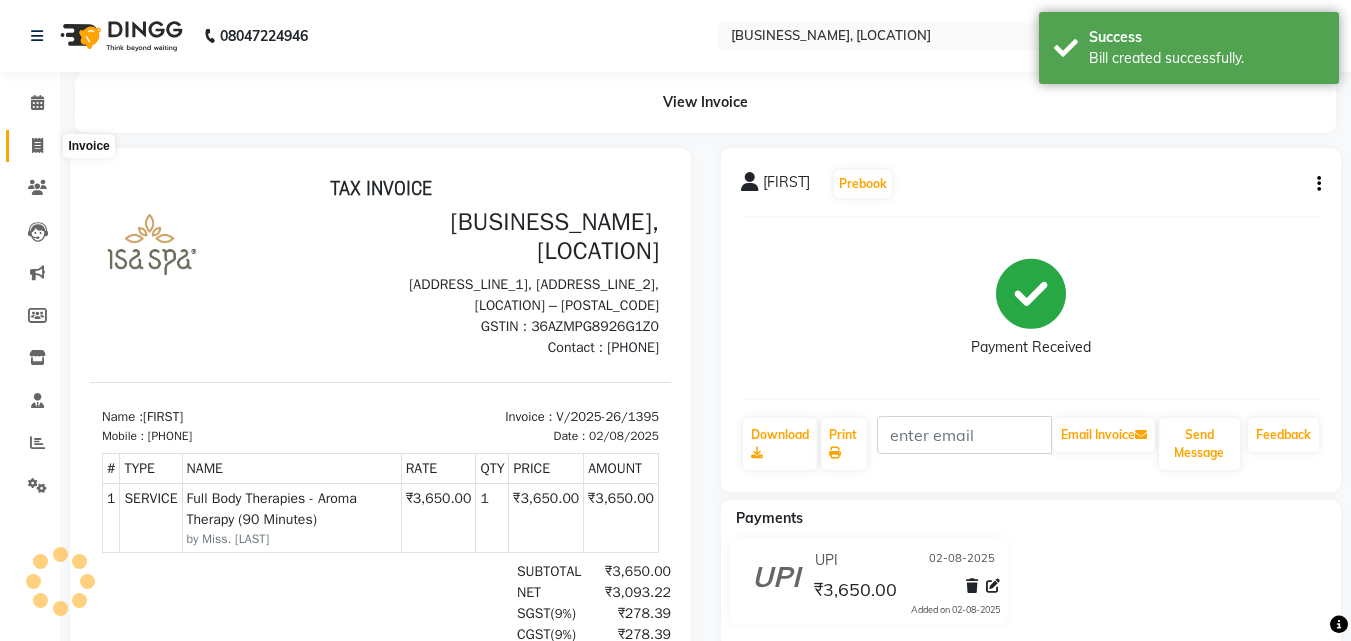 click 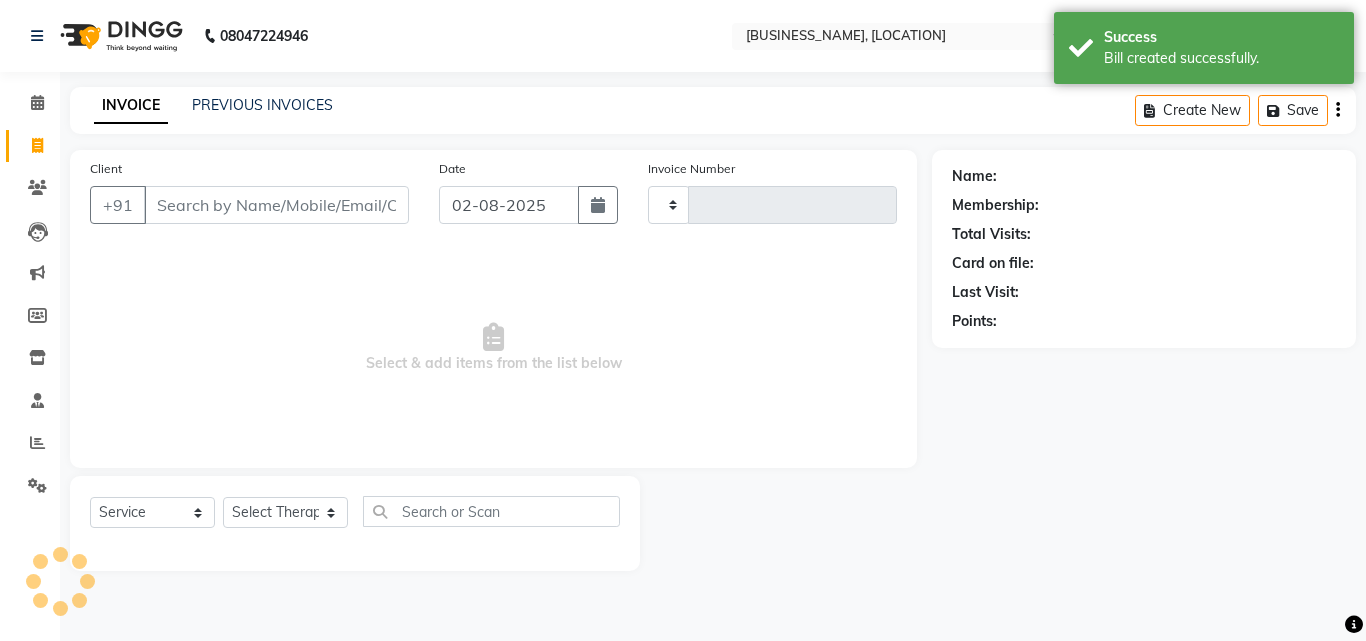 type on "1396" 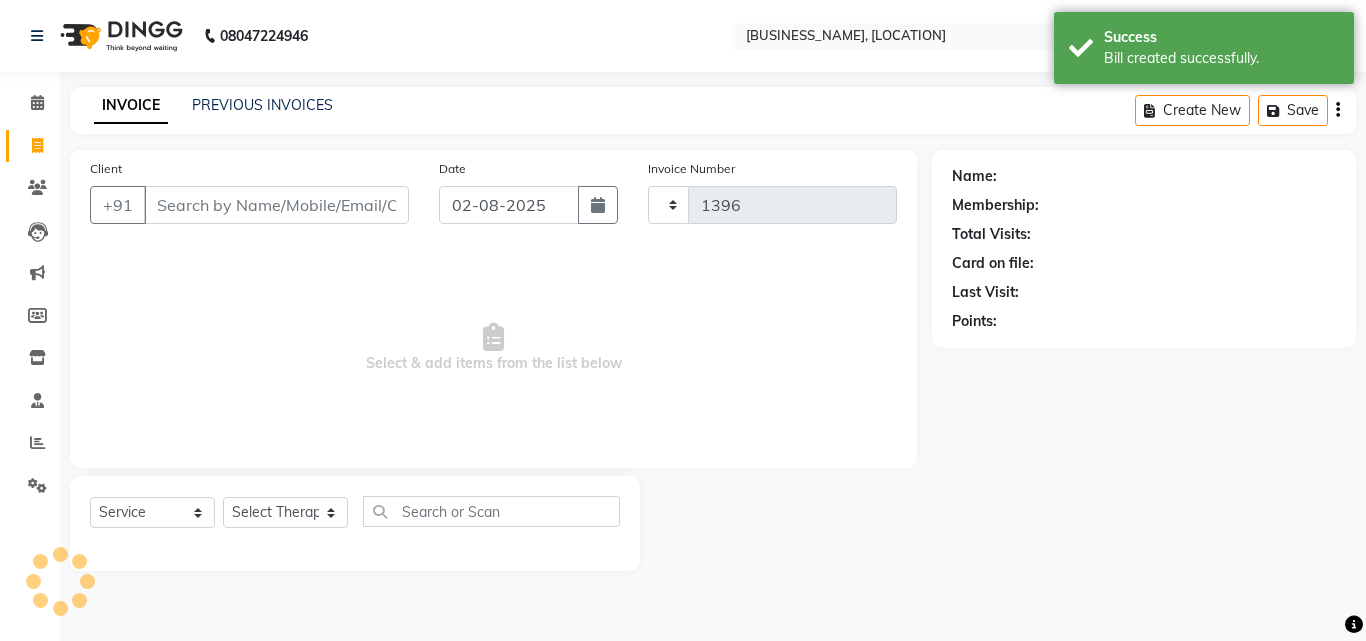 select on "6573" 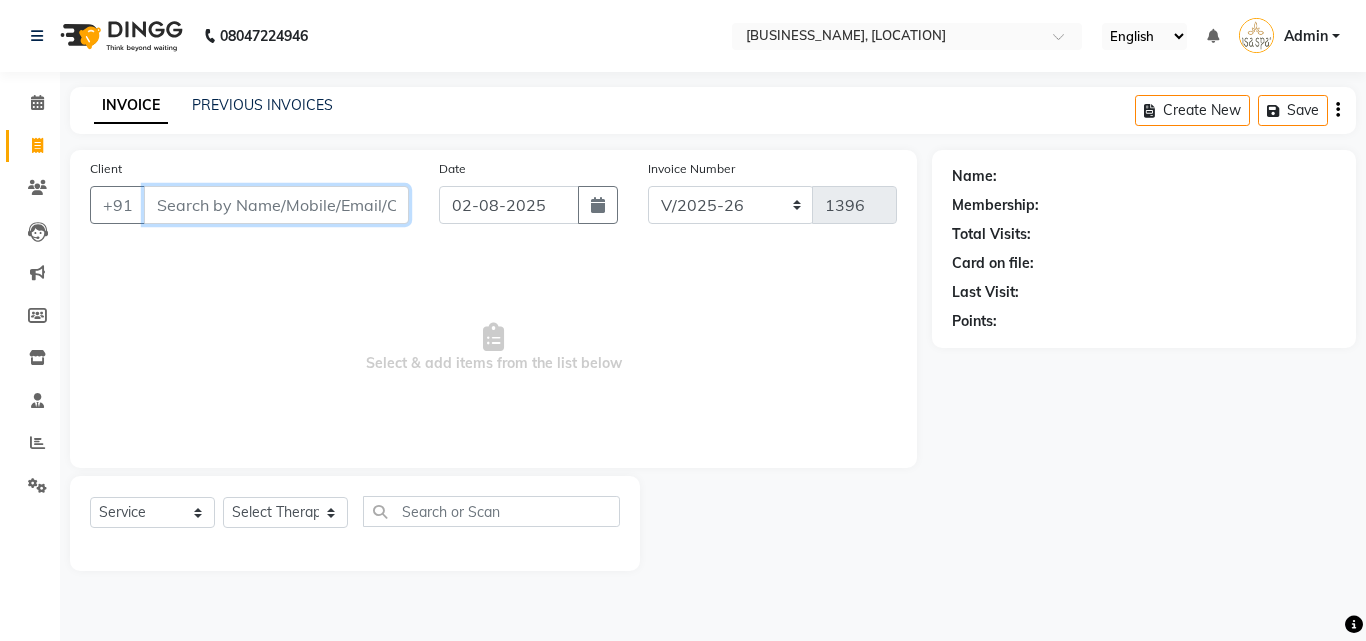 click on "Client" at bounding box center (276, 205) 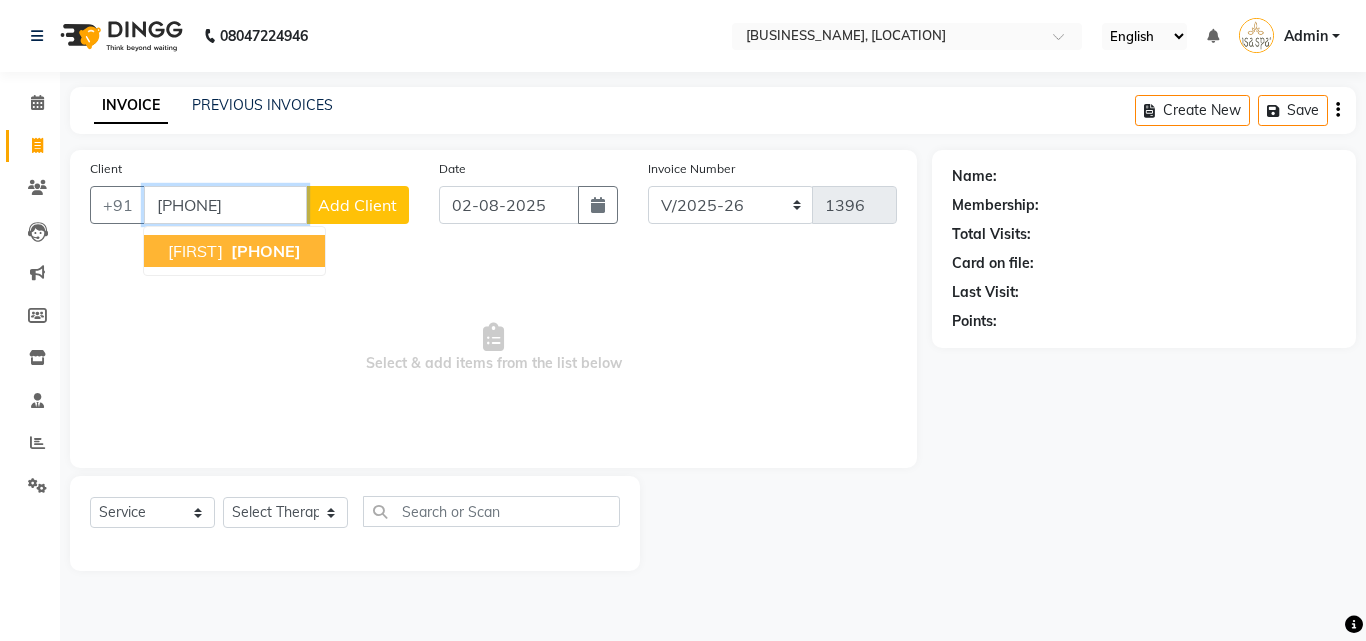 click on "[PHONE]" at bounding box center (266, 251) 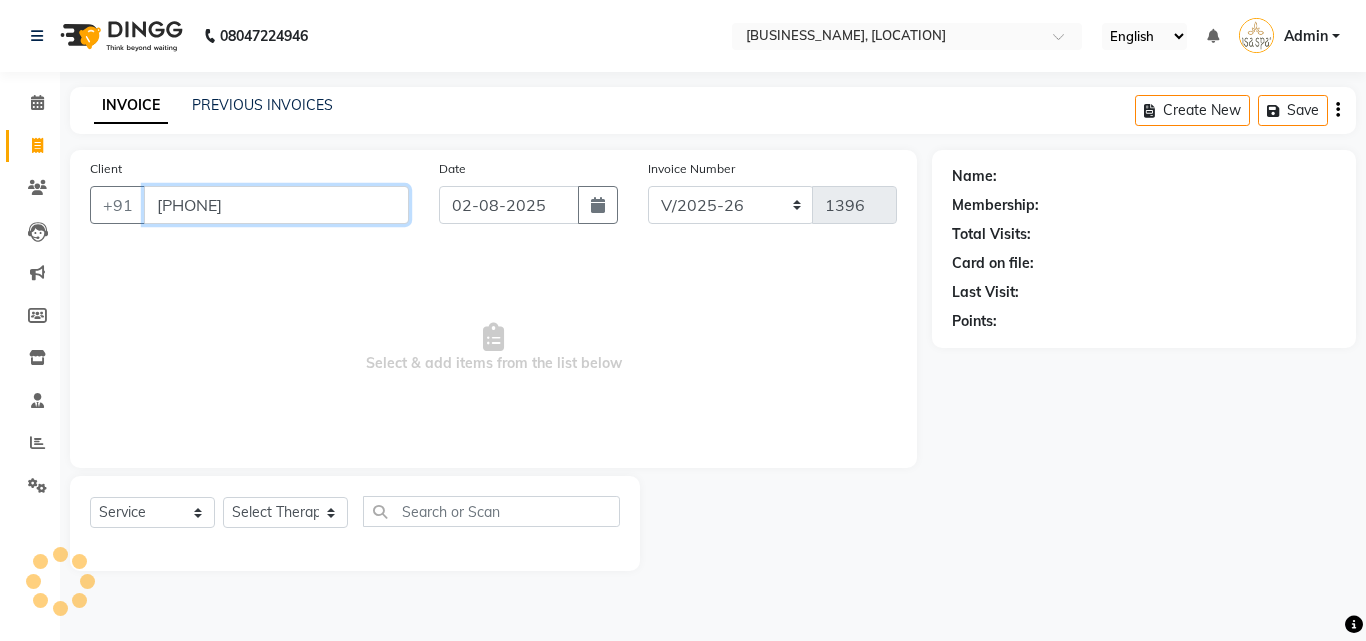 type on "[PHONE]" 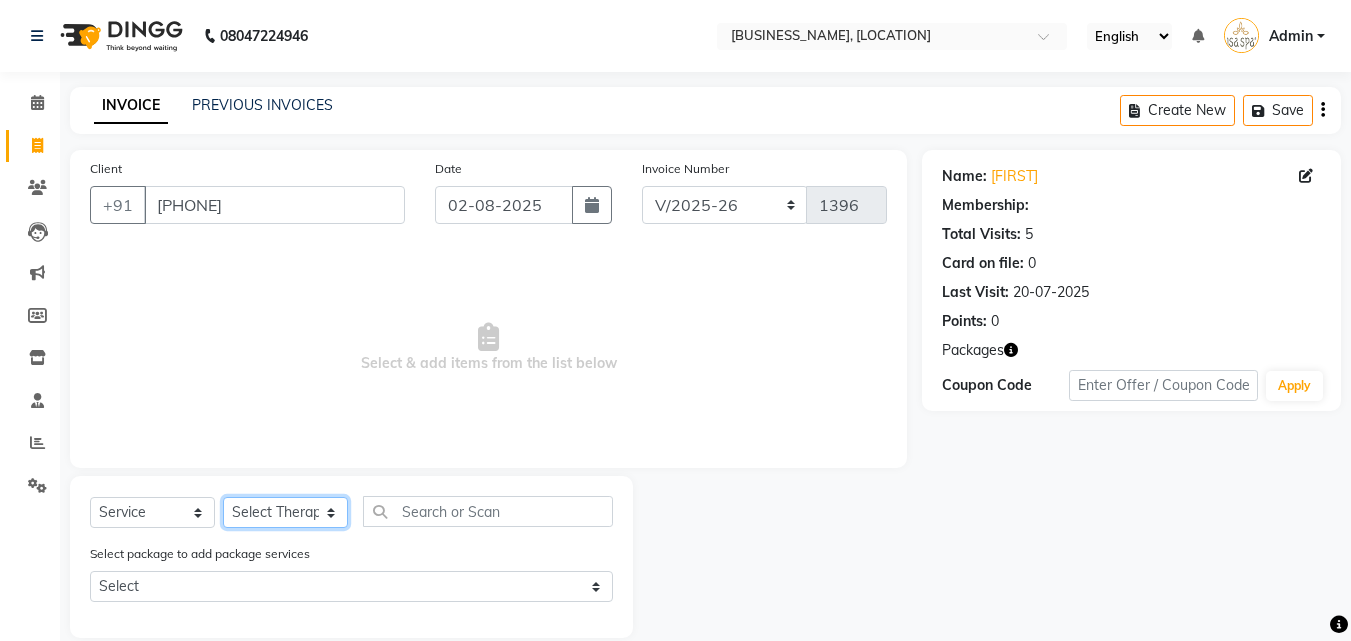 click on "Select Therapist Miss. Chong Miss. Duhpuii Miss. Gladys Miss. Julee Miss. Rini Mr. Lelen" 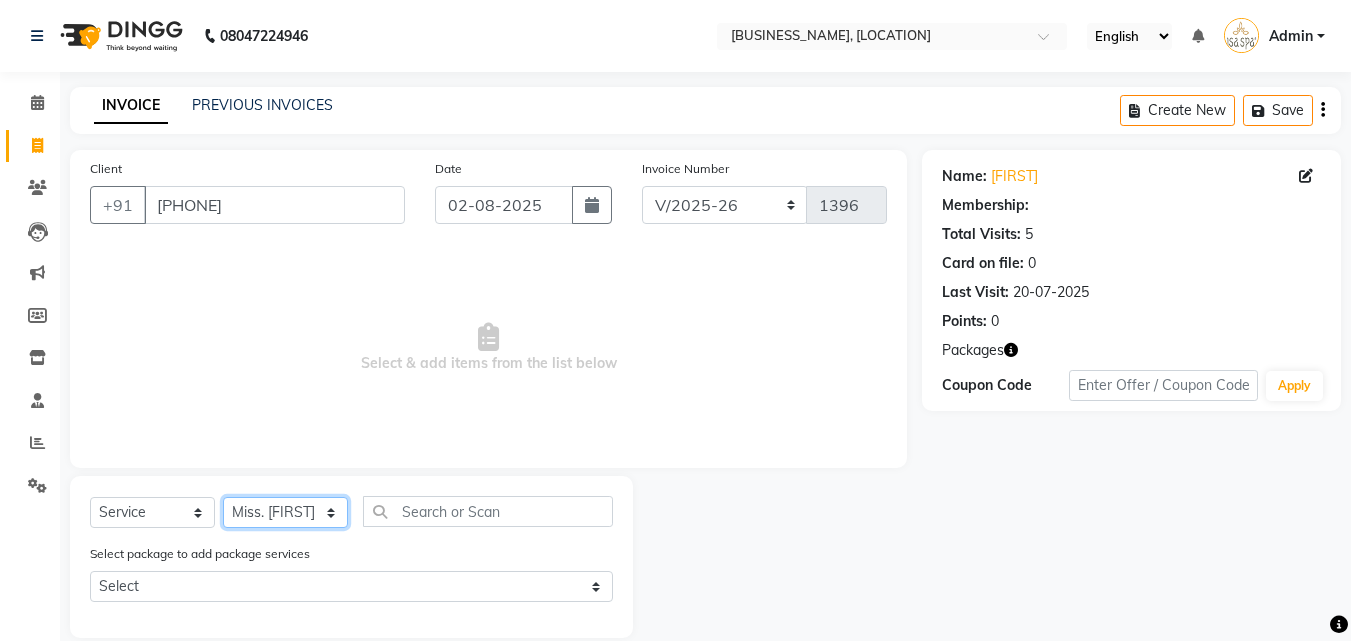 click on "Select Therapist Miss. Chong Miss. Duhpuii Miss. Gladys Miss. Julee Miss. Rini Mr. Lelen" 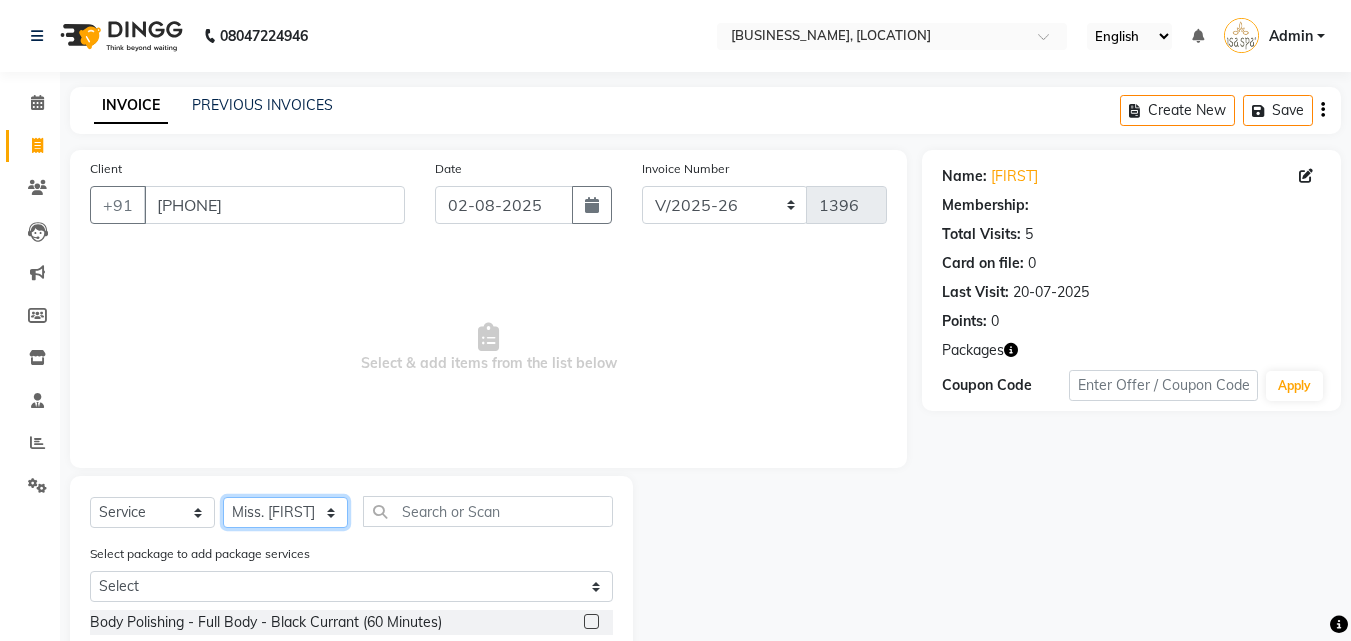 click on "Select Therapist Miss. Chong Miss. Duhpuii Miss. Gladys Miss. Julee Miss. Rini Mr. Lelen" 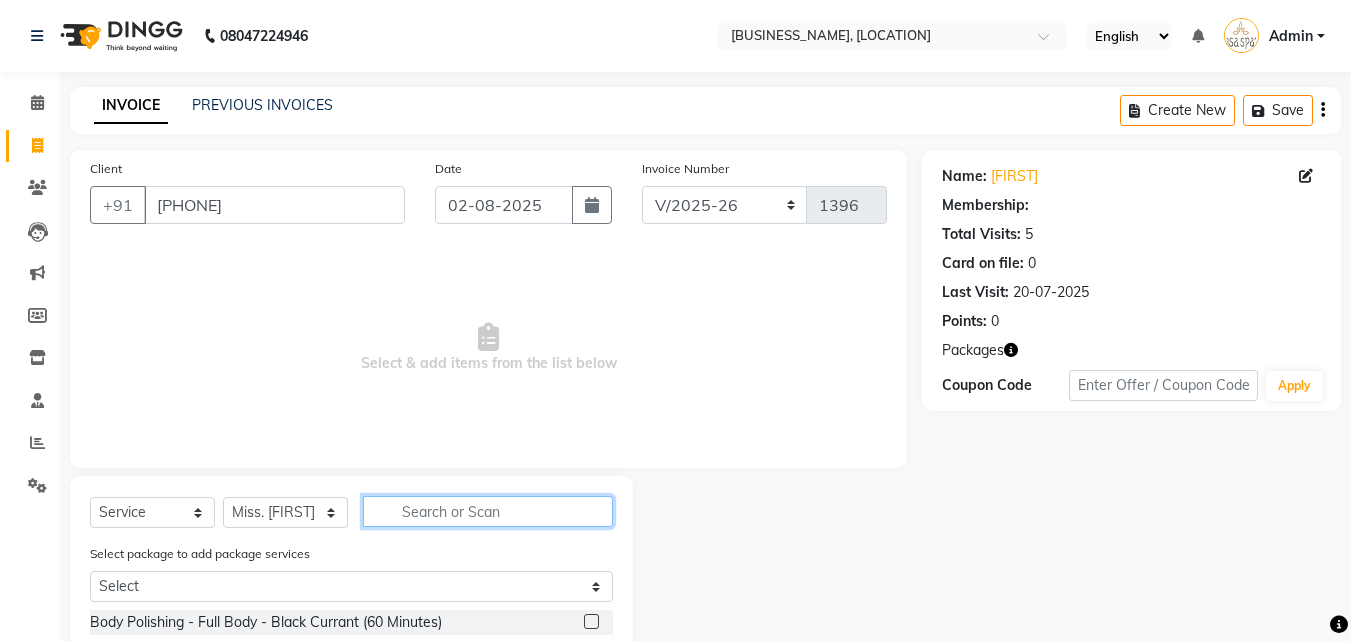 click 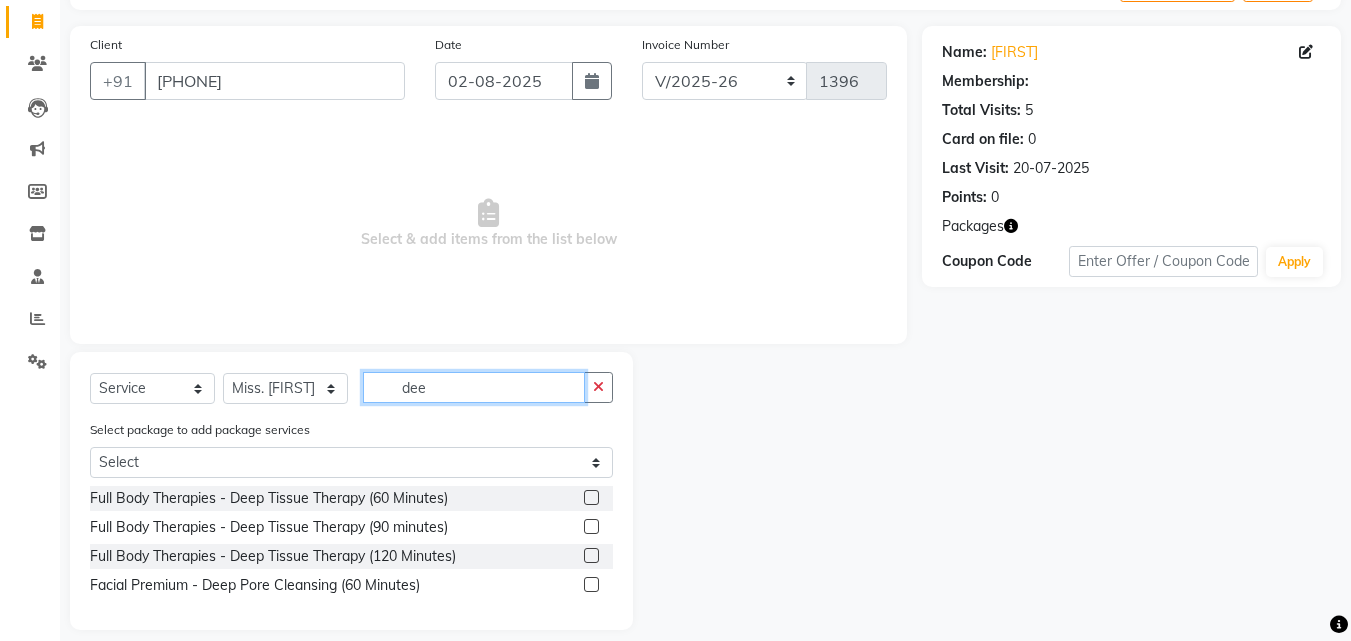 scroll, scrollTop: 143, scrollLeft: 0, axis: vertical 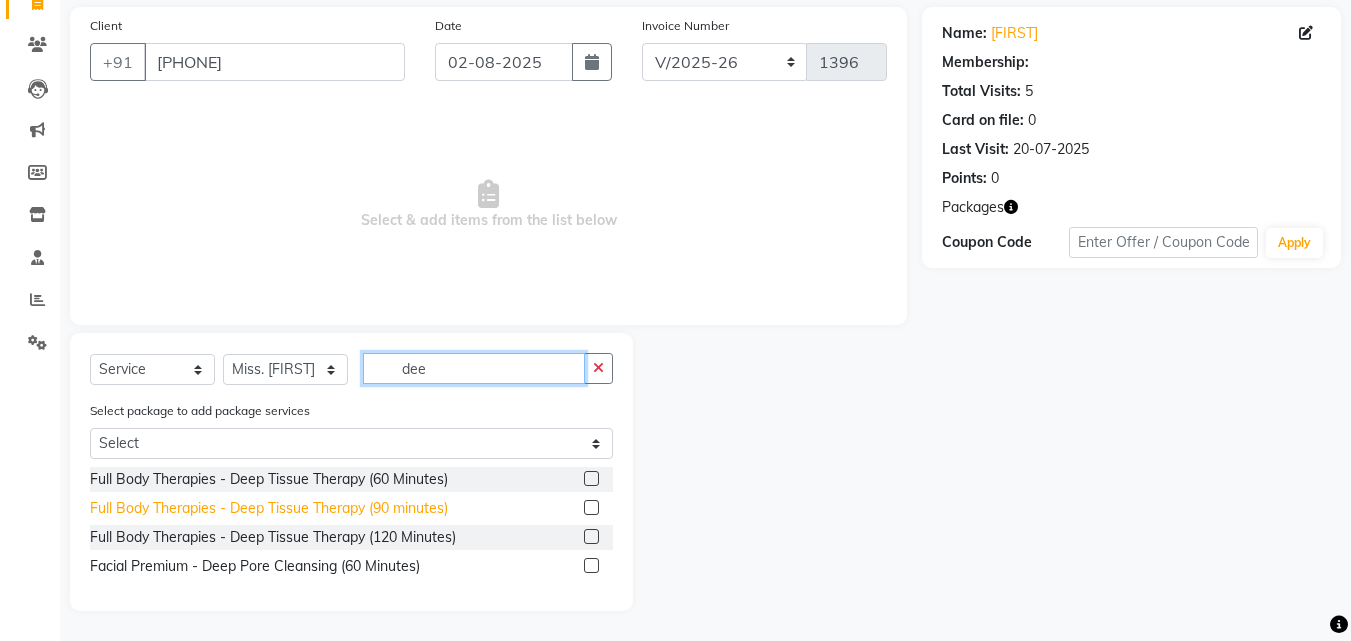 type on "dee" 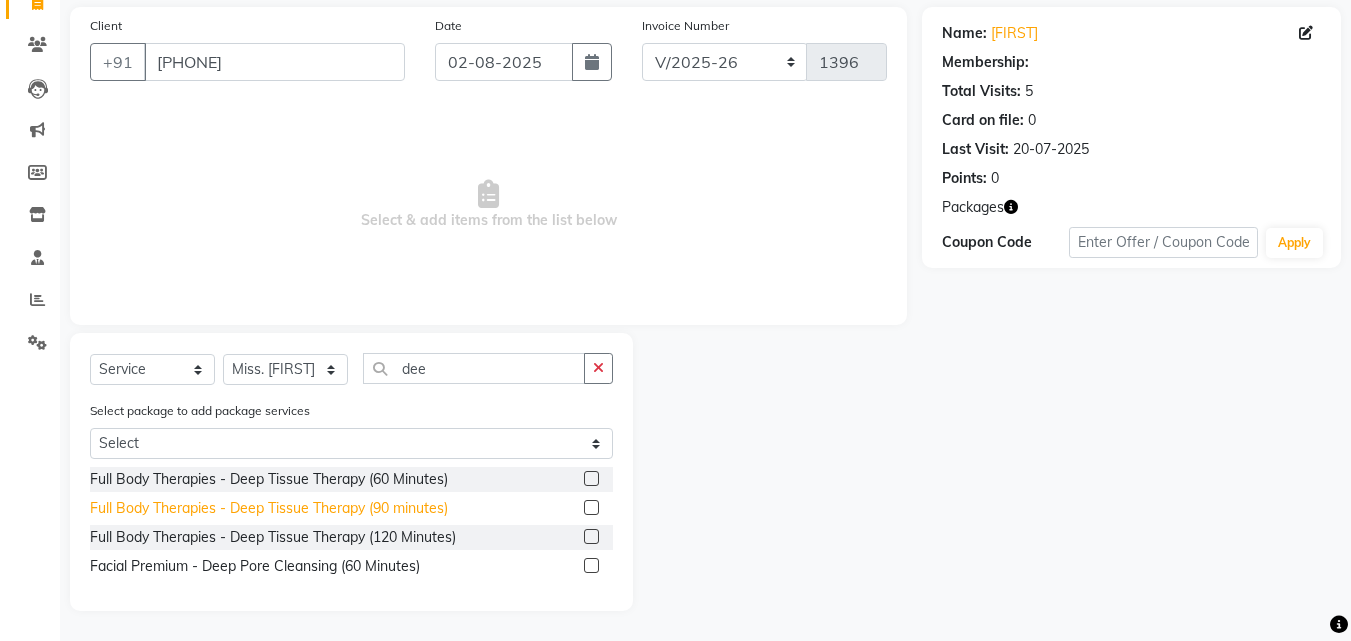 click on "Full Body Therapies - Deep Tissue Therapy (90 minutes)" 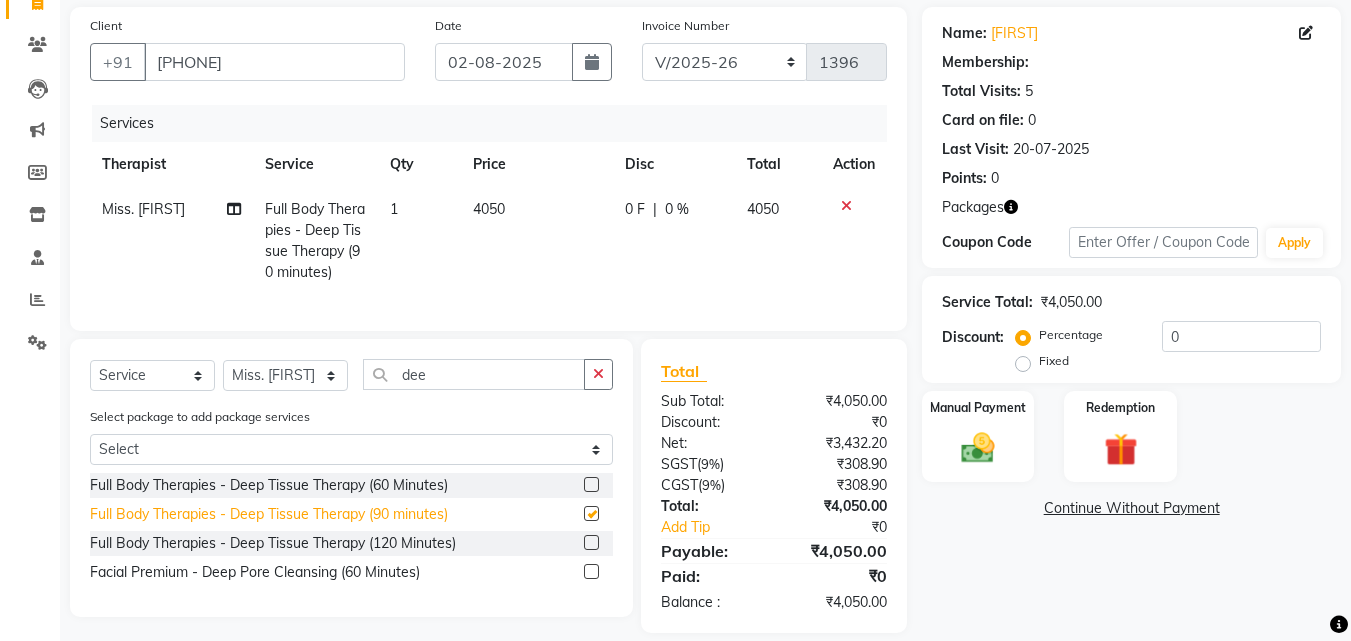 checkbox on "false" 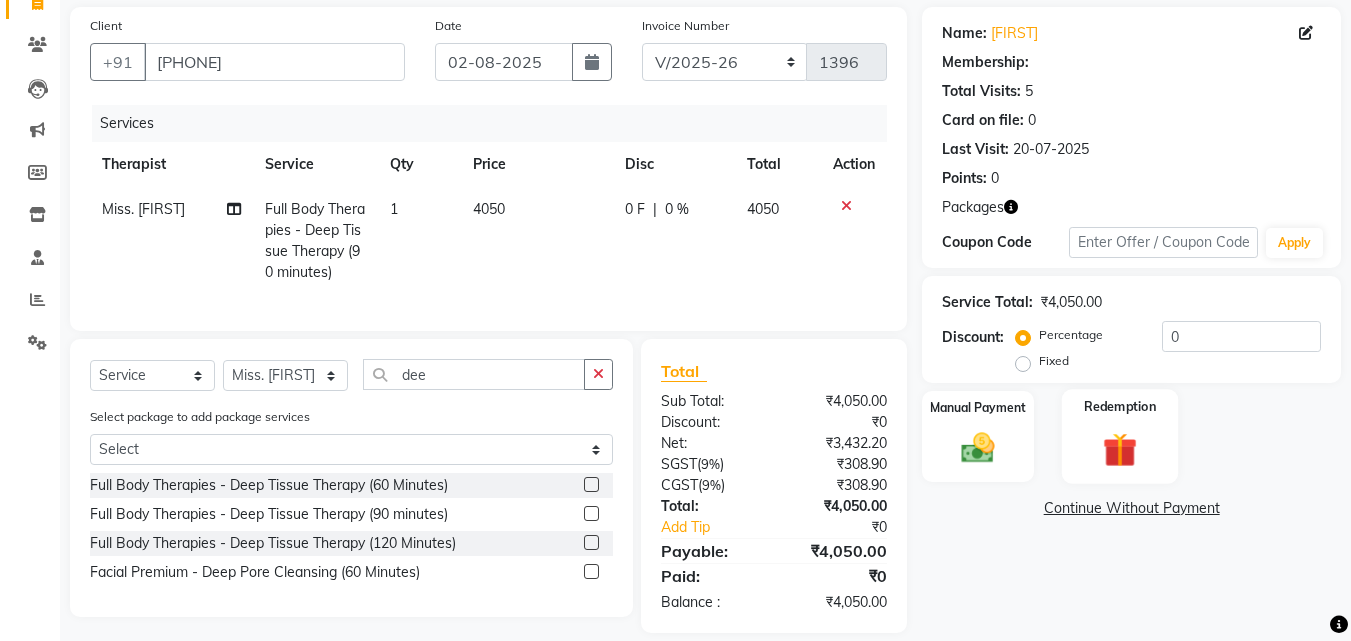 click 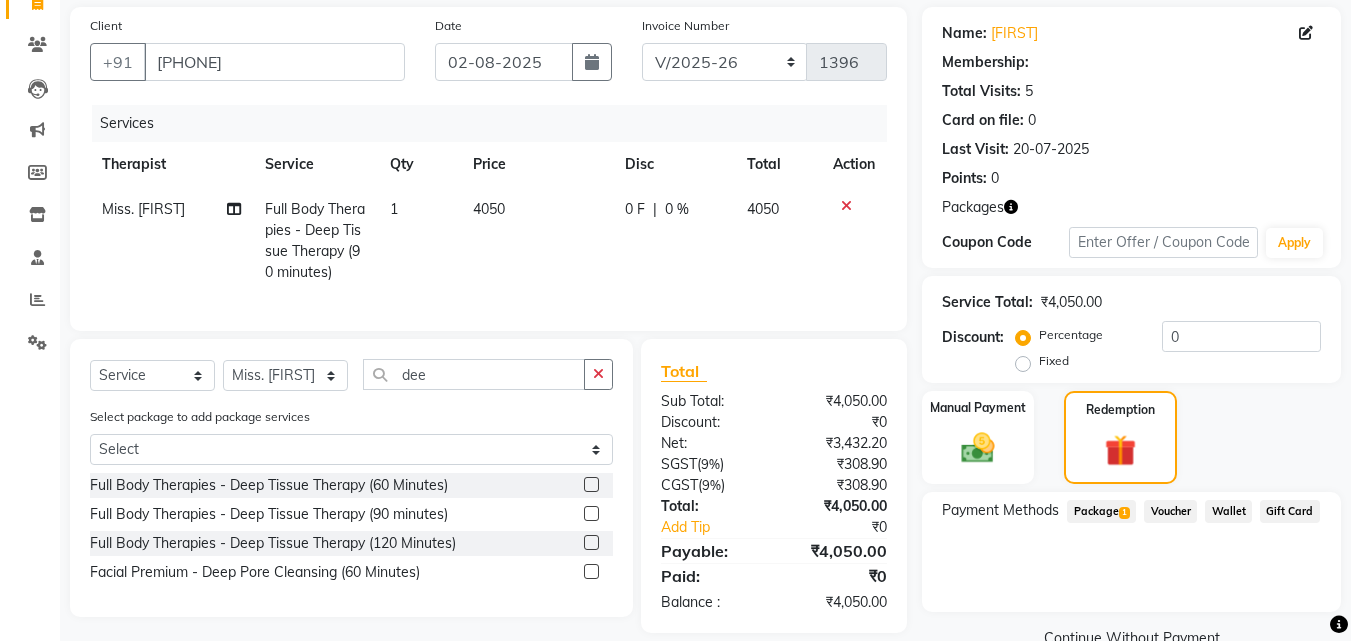 click on "Package  1" 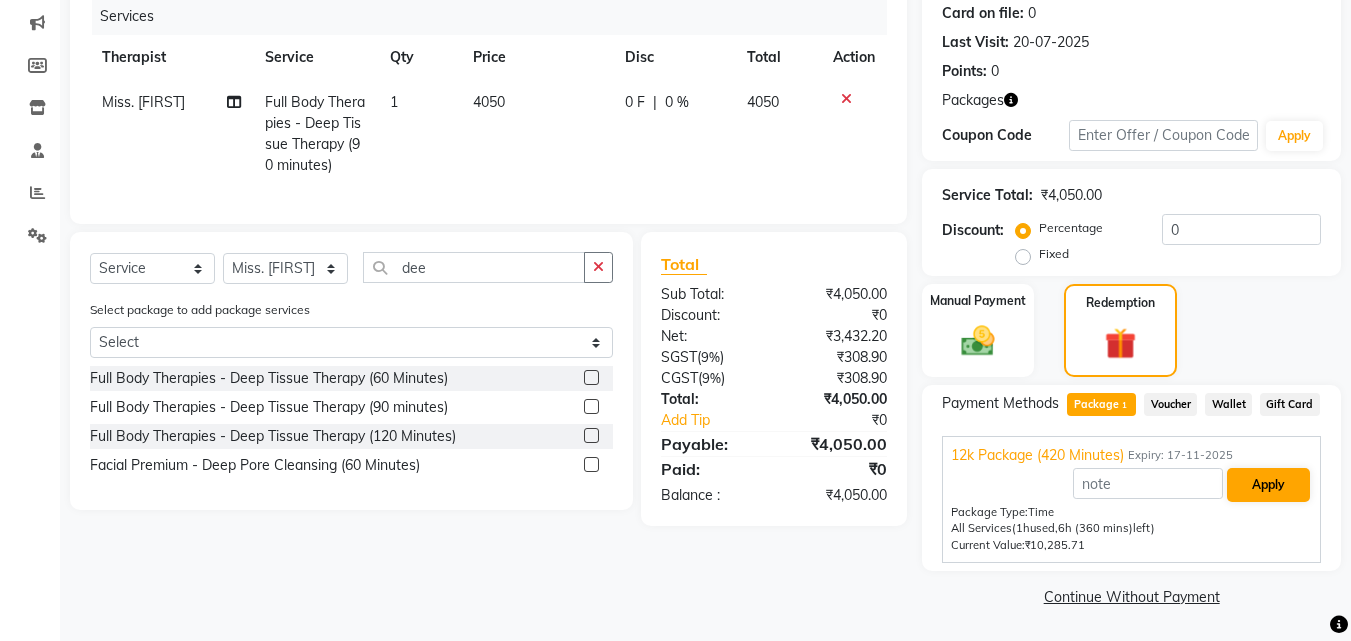 scroll, scrollTop: 251, scrollLeft: 0, axis: vertical 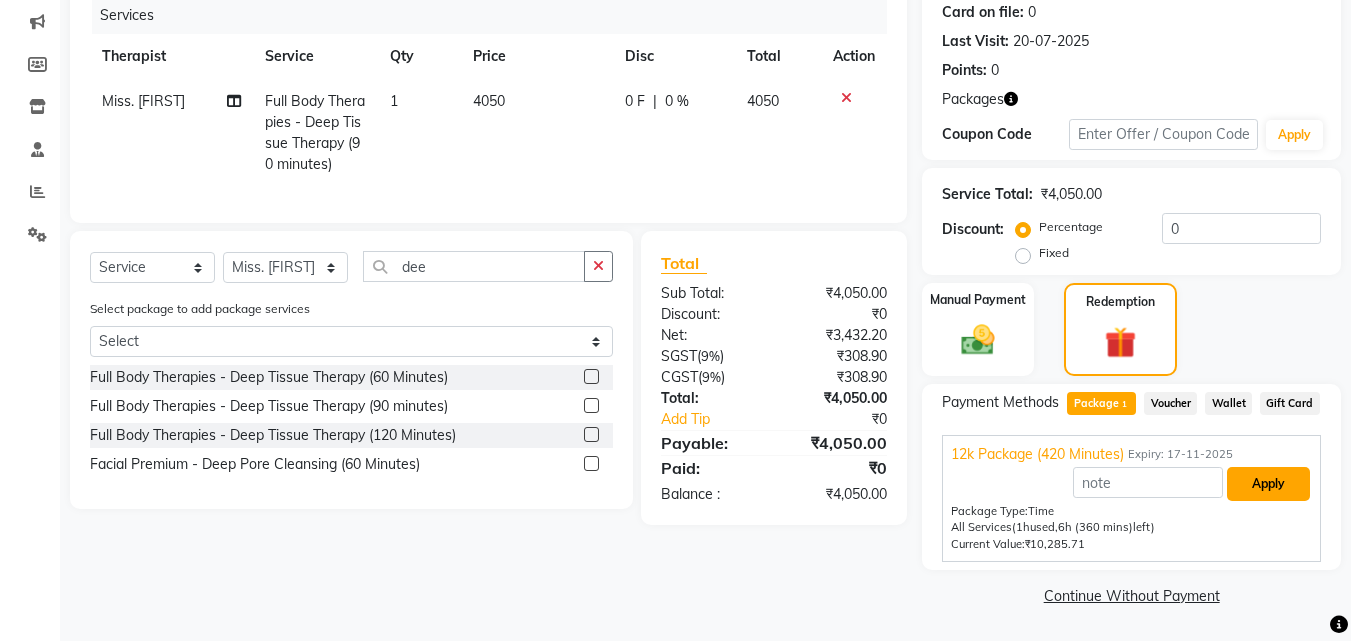 click on "Apply" at bounding box center (1268, 484) 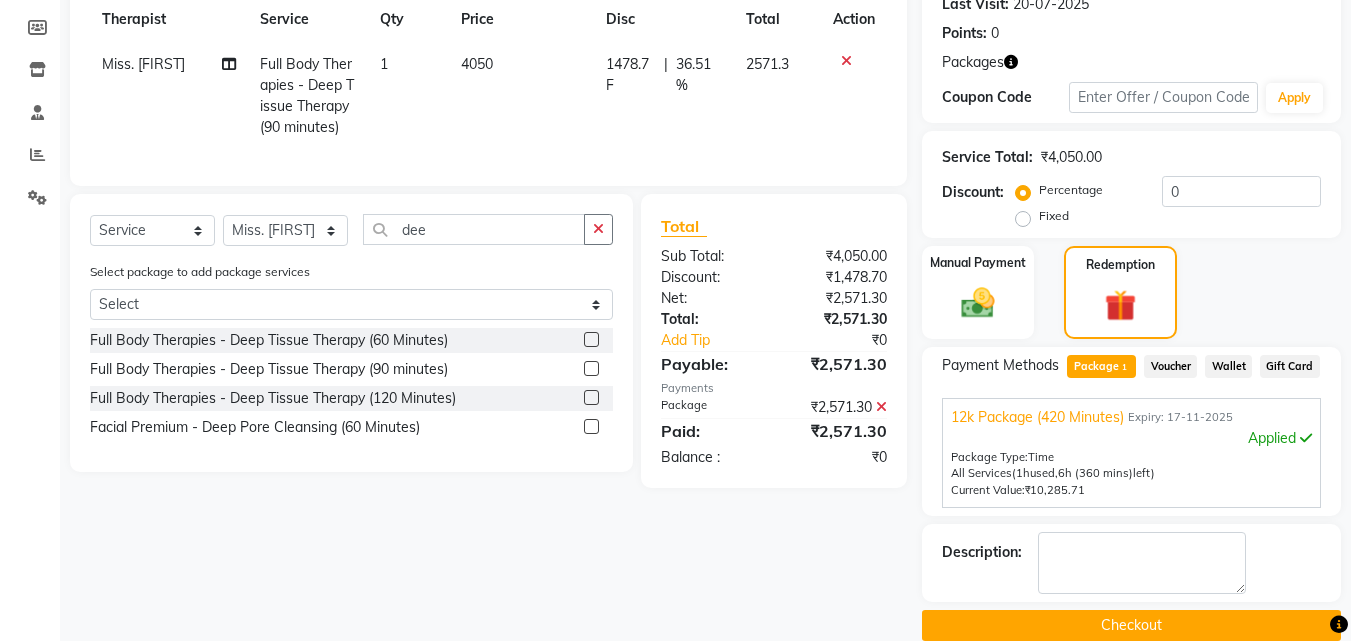 scroll, scrollTop: 318, scrollLeft: 0, axis: vertical 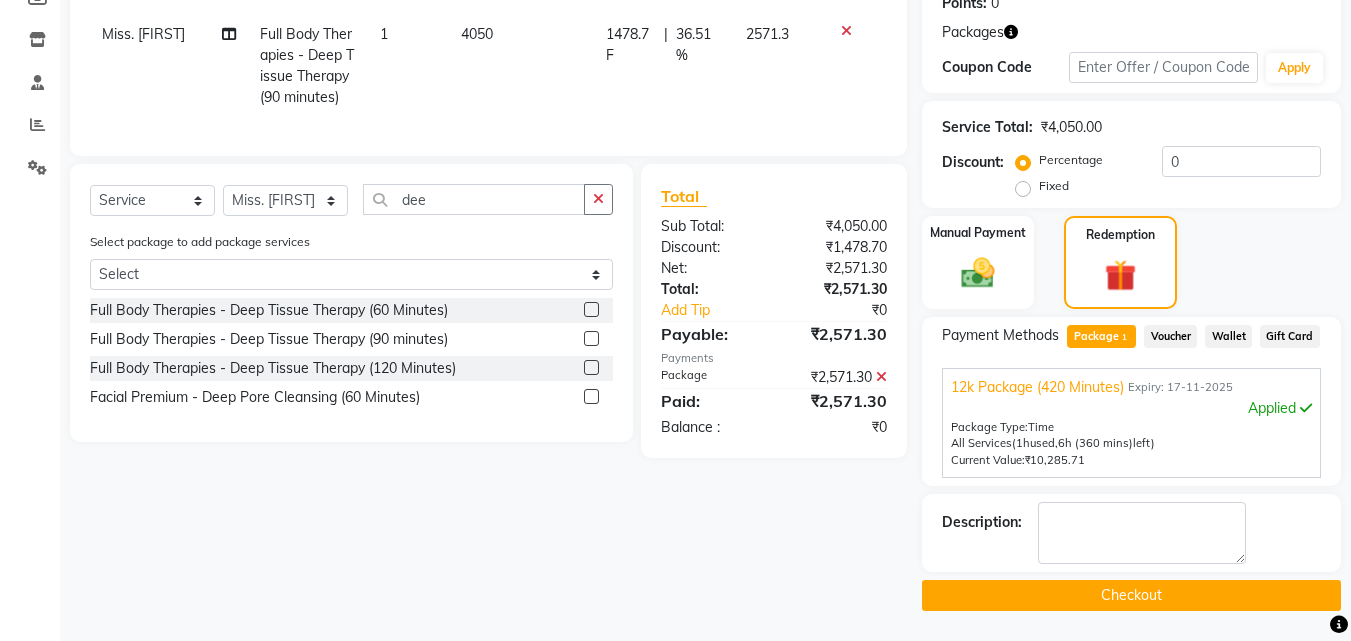 click on "Checkout" 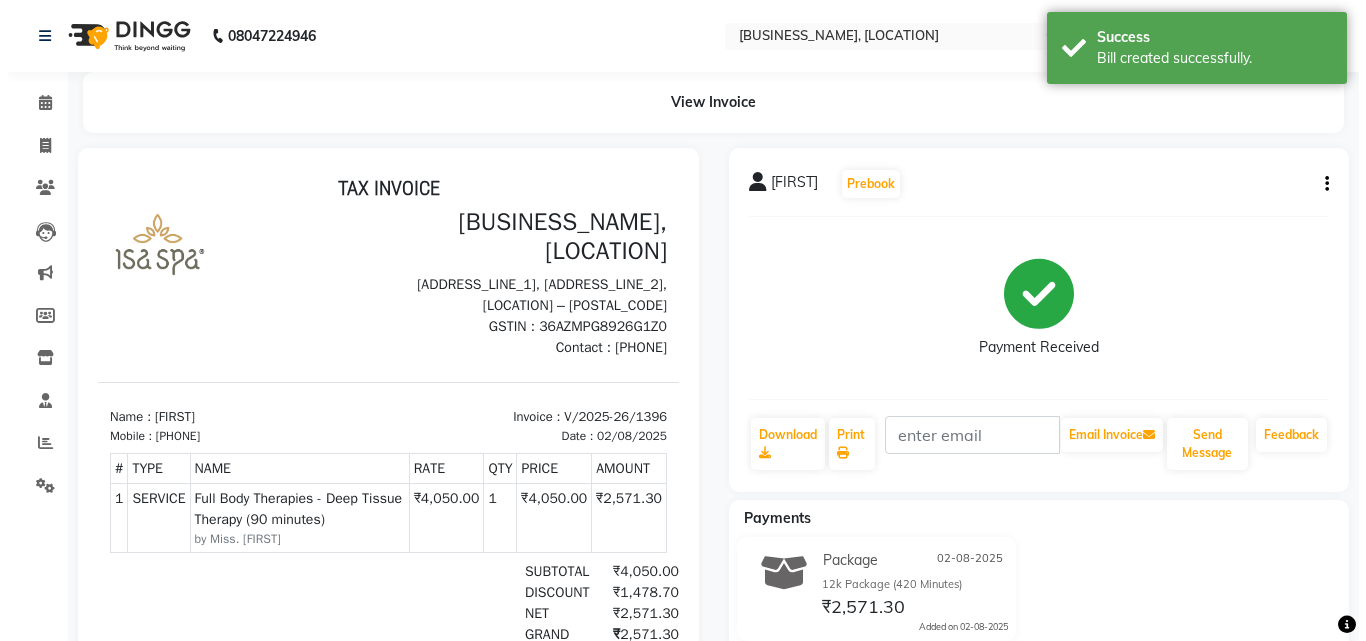 scroll, scrollTop: 0, scrollLeft: 0, axis: both 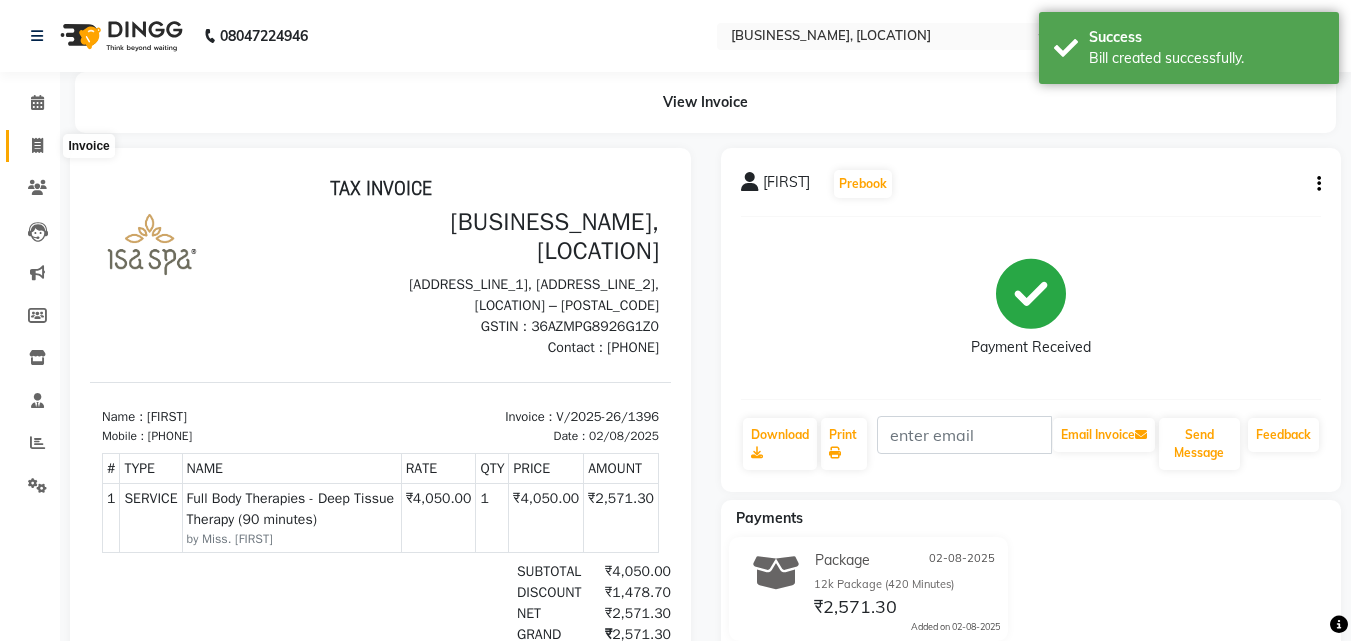 click 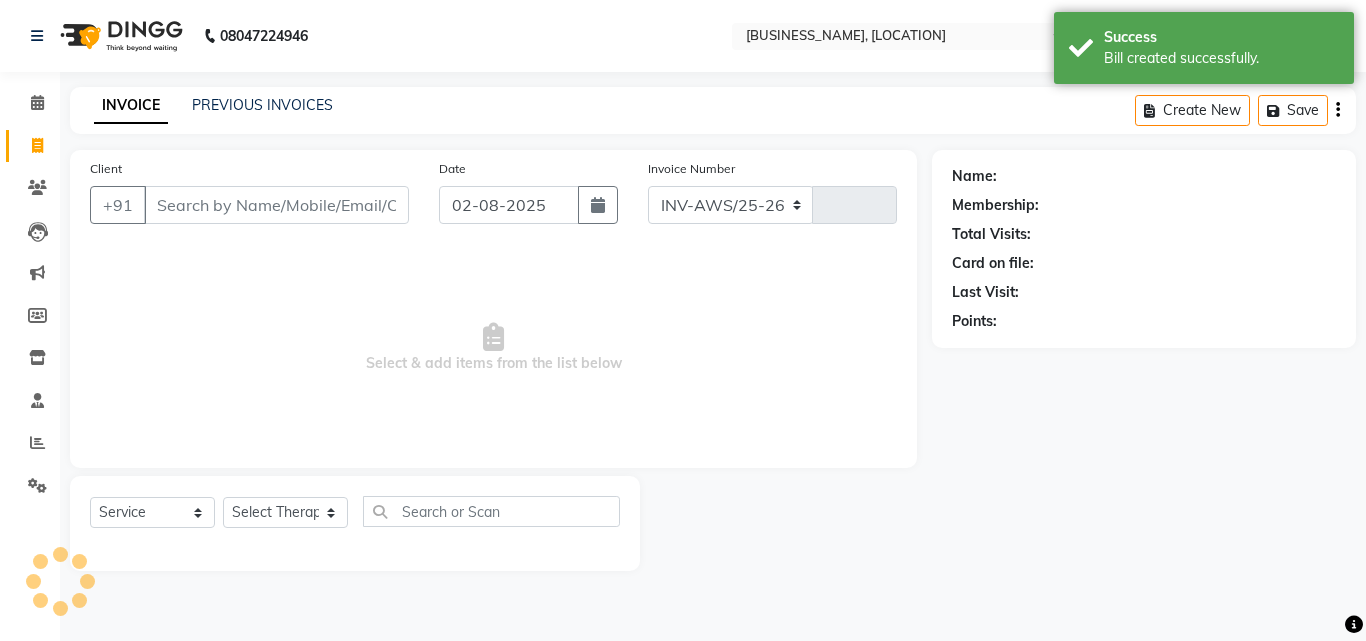 select on "6573" 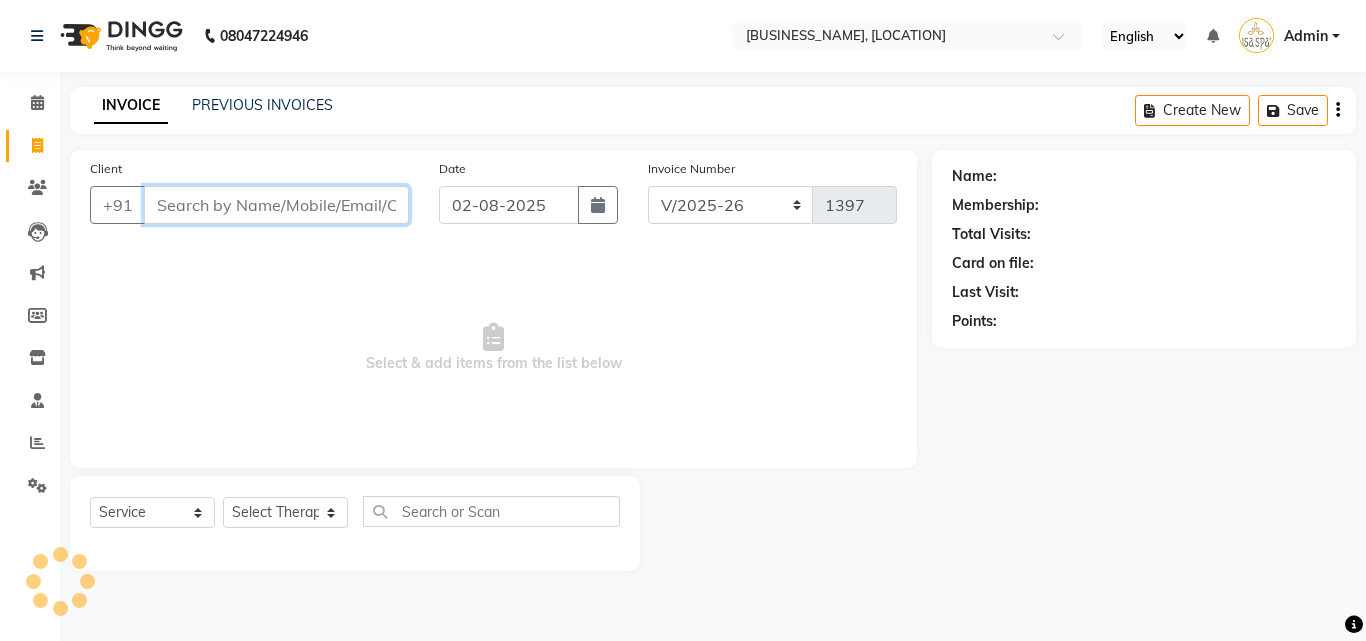 click on "Client" at bounding box center [276, 205] 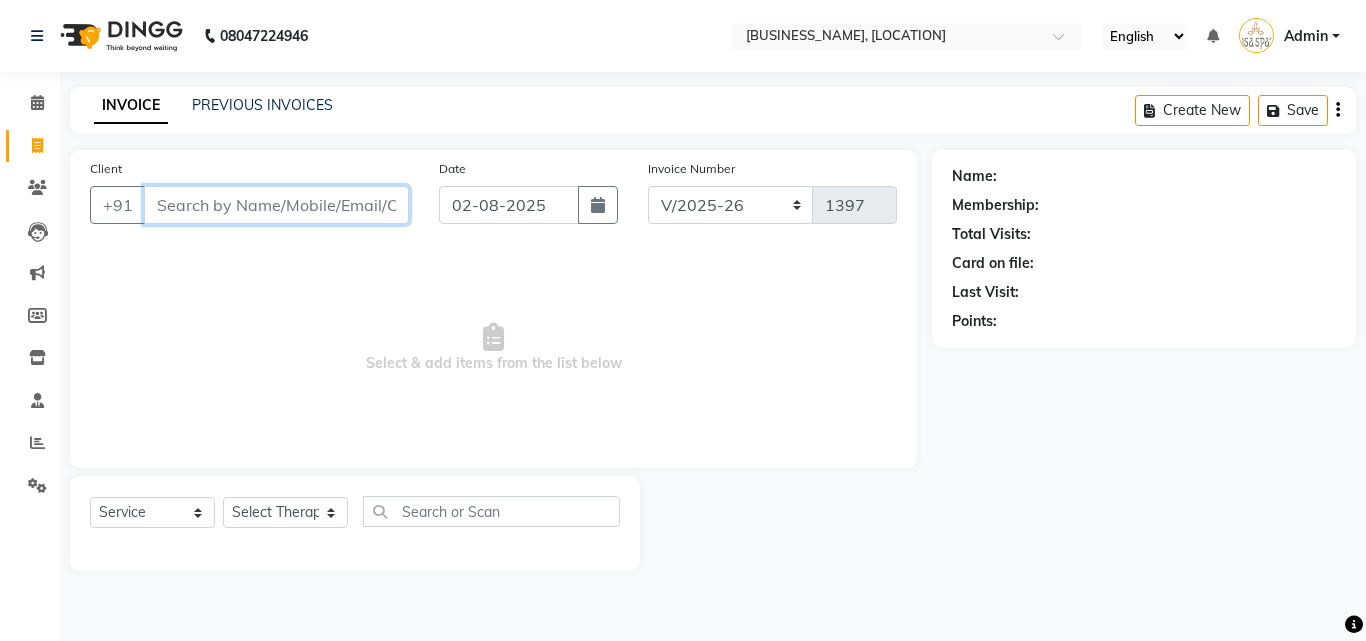 paste on "[PHONE]" 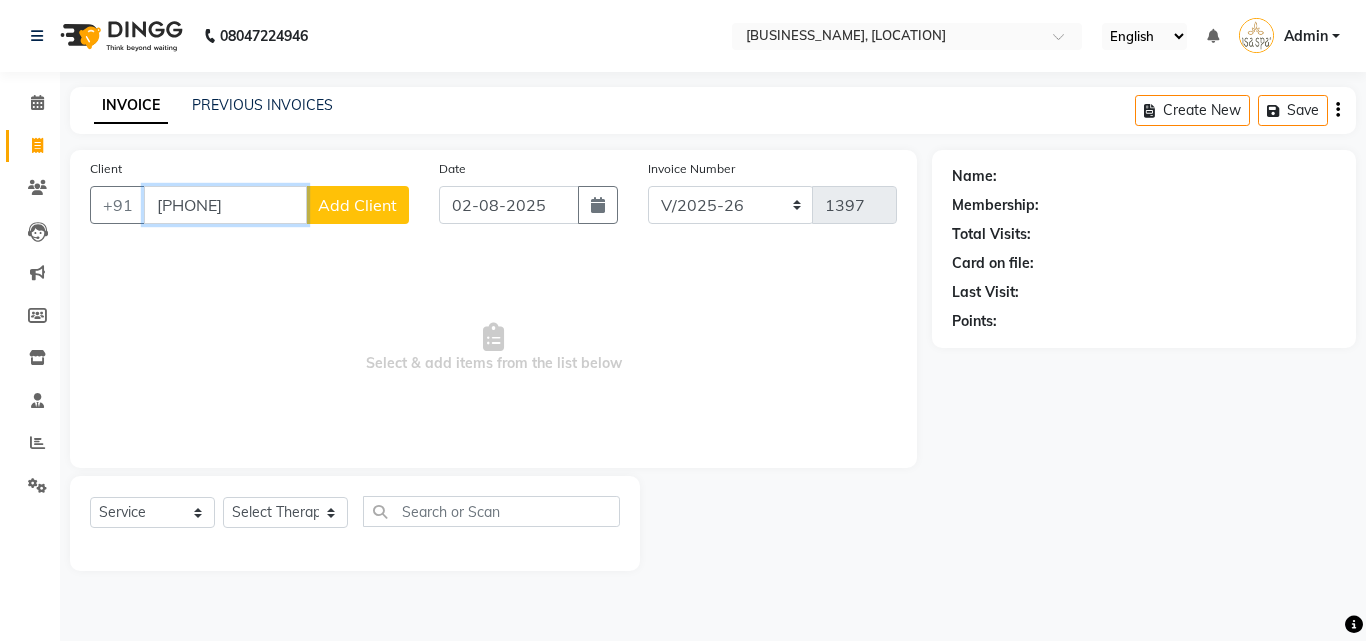 type on "[PHONE]" 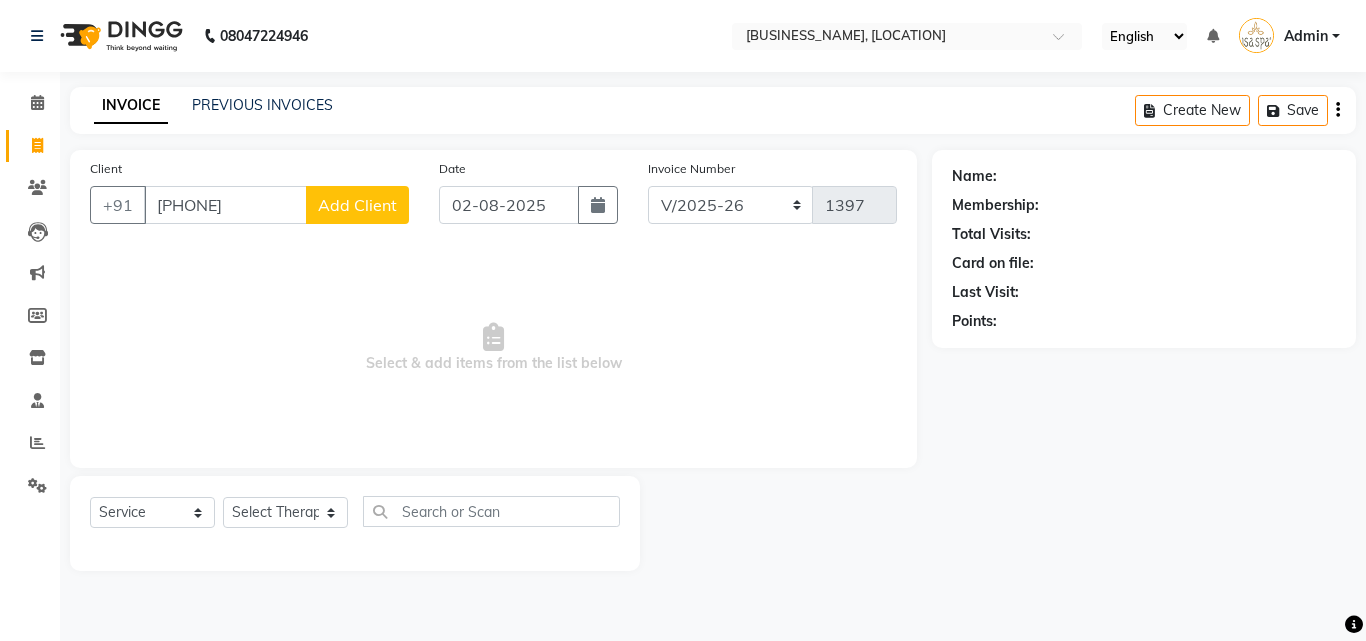 click on "Add Client" 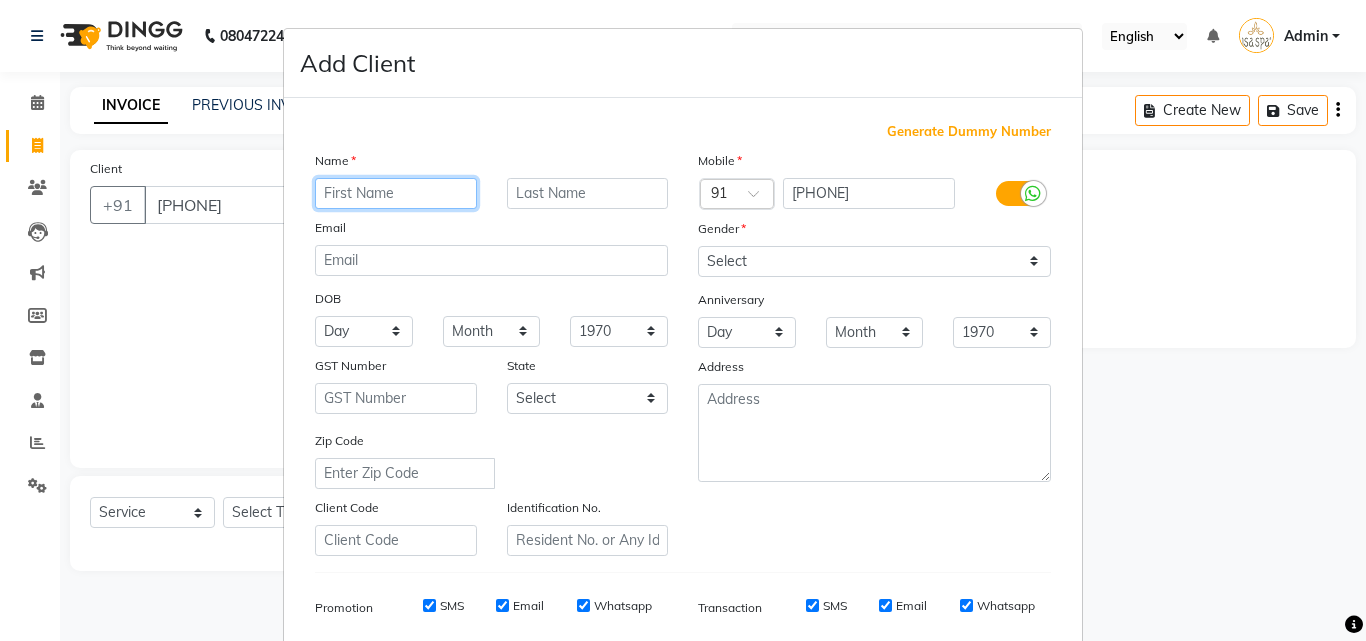 click at bounding box center [396, 193] 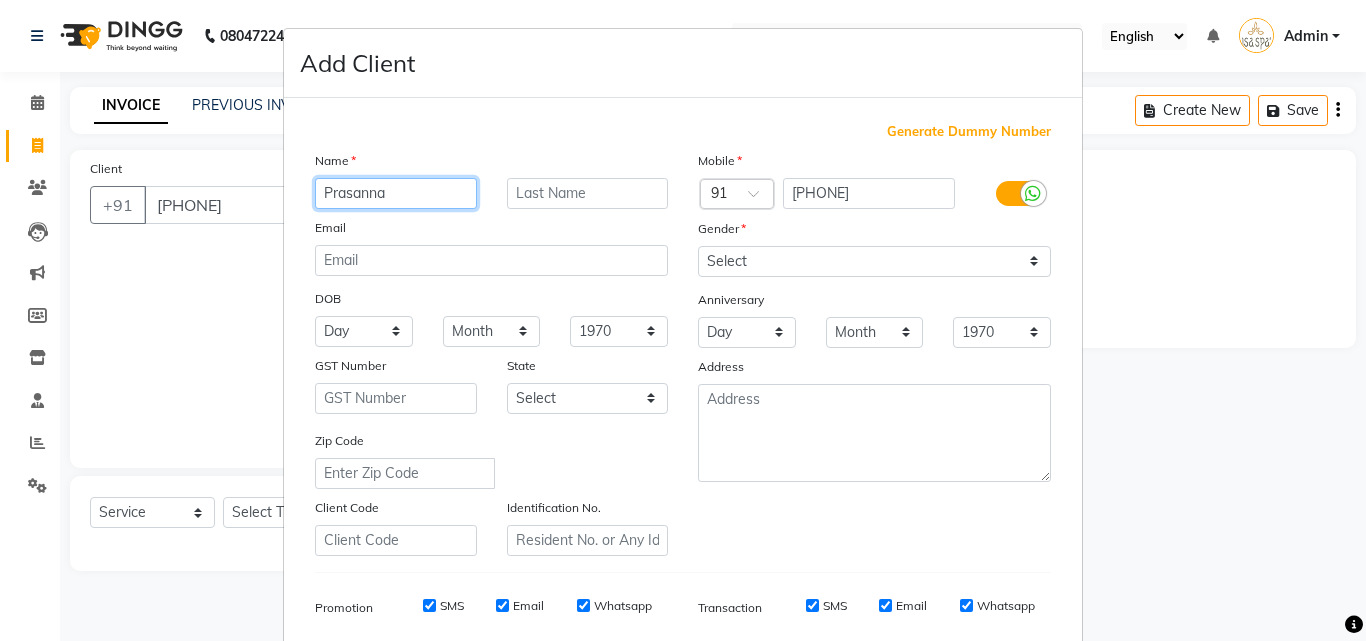 type on "Prasanna" 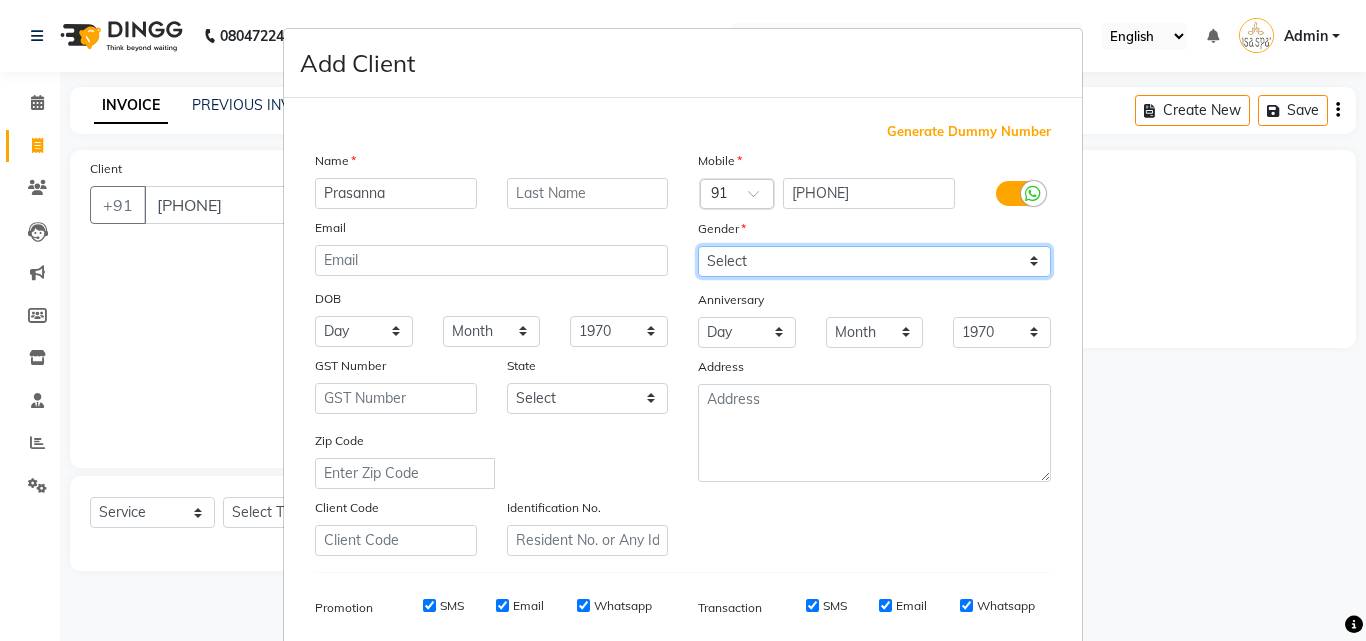 click on "Select Male Female Other Prefer Not To Say" at bounding box center (874, 261) 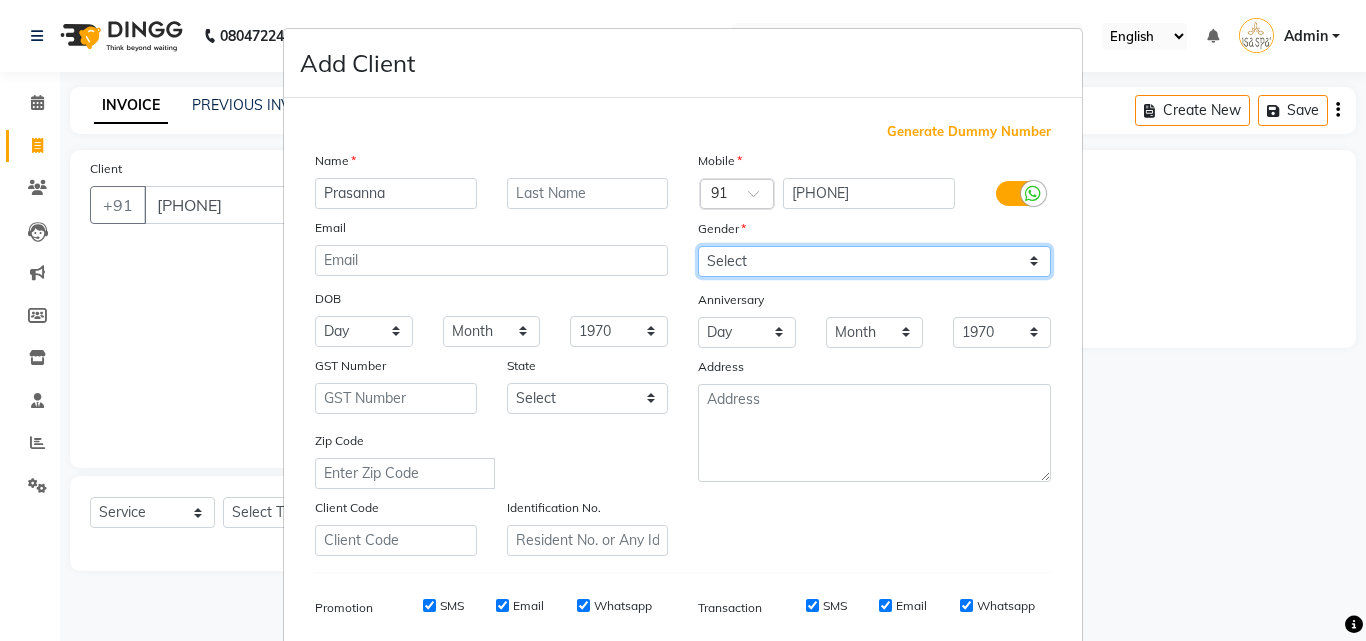 select on "male" 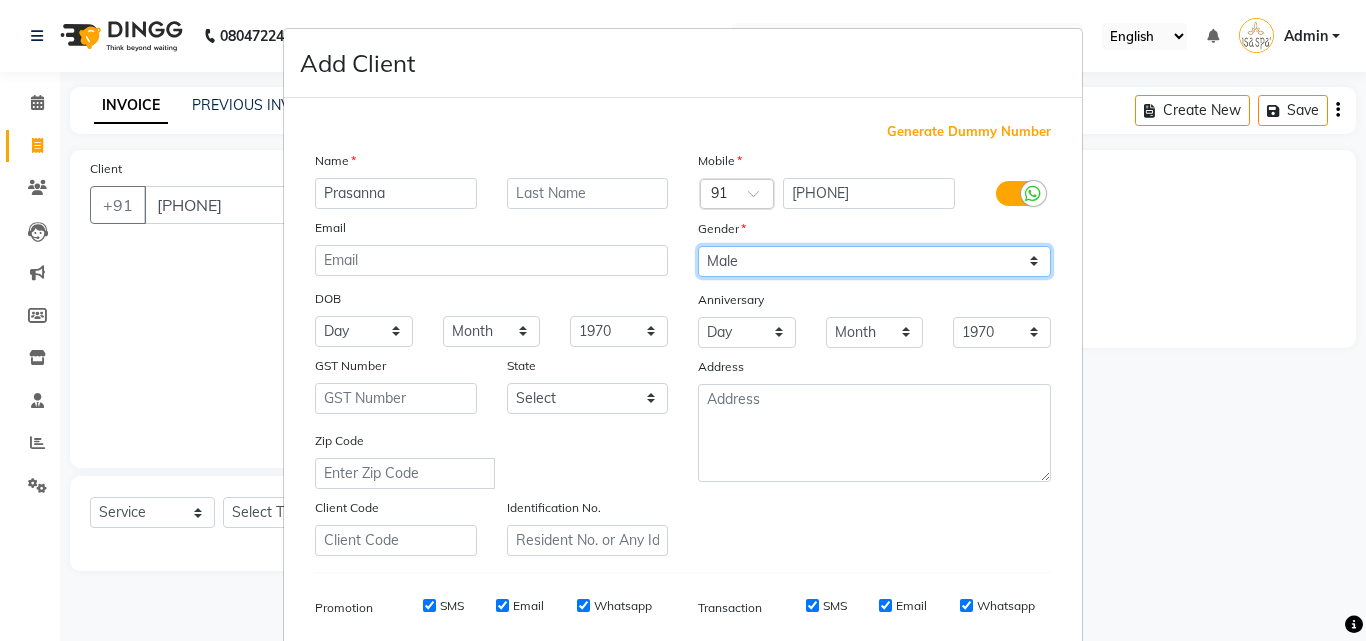 click on "Select Male Female Other Prefer Not To Say" at bounding box center [874, 261] 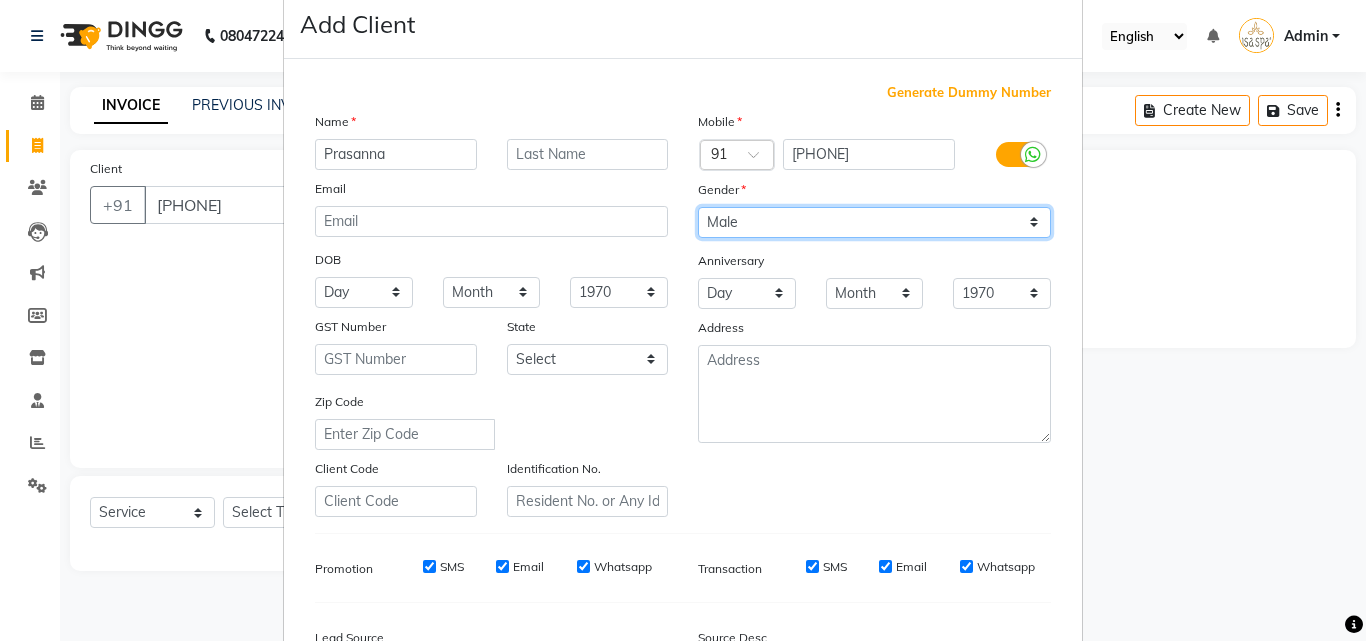 scroll, scrollTop: 0, scrollLeft: 0, axis: both 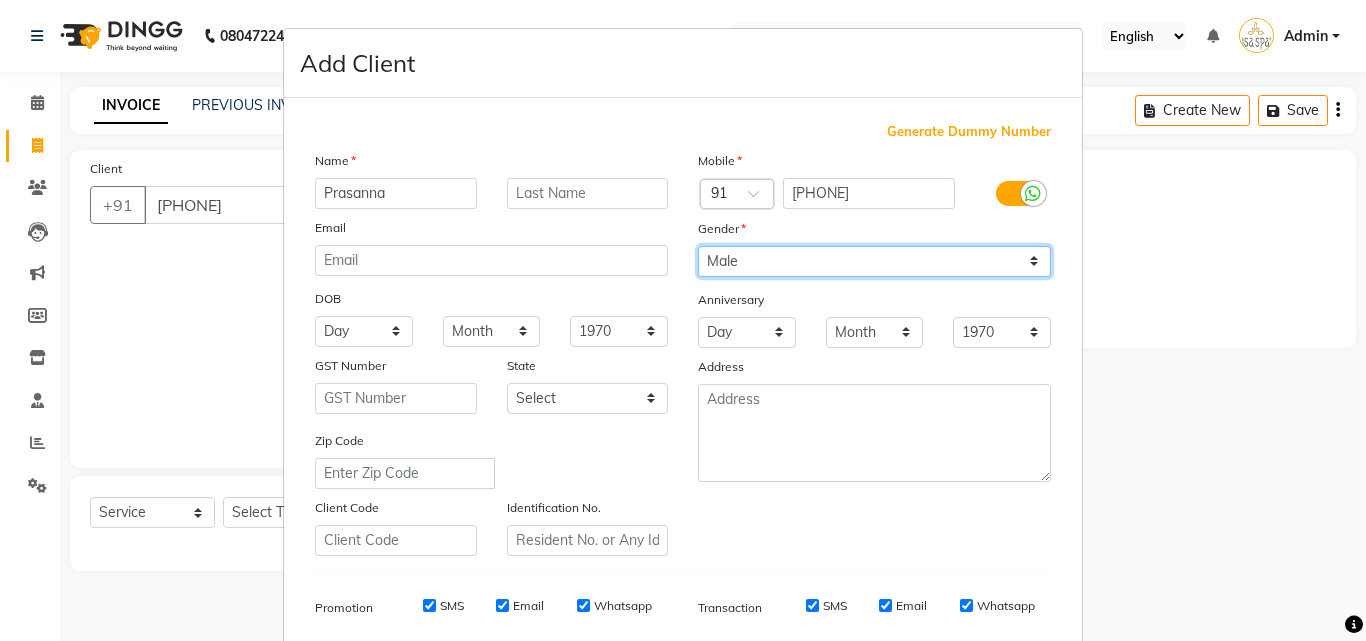 click on "Select Male Female Other Prefer Not To Say" at bounding box center [874, 261] 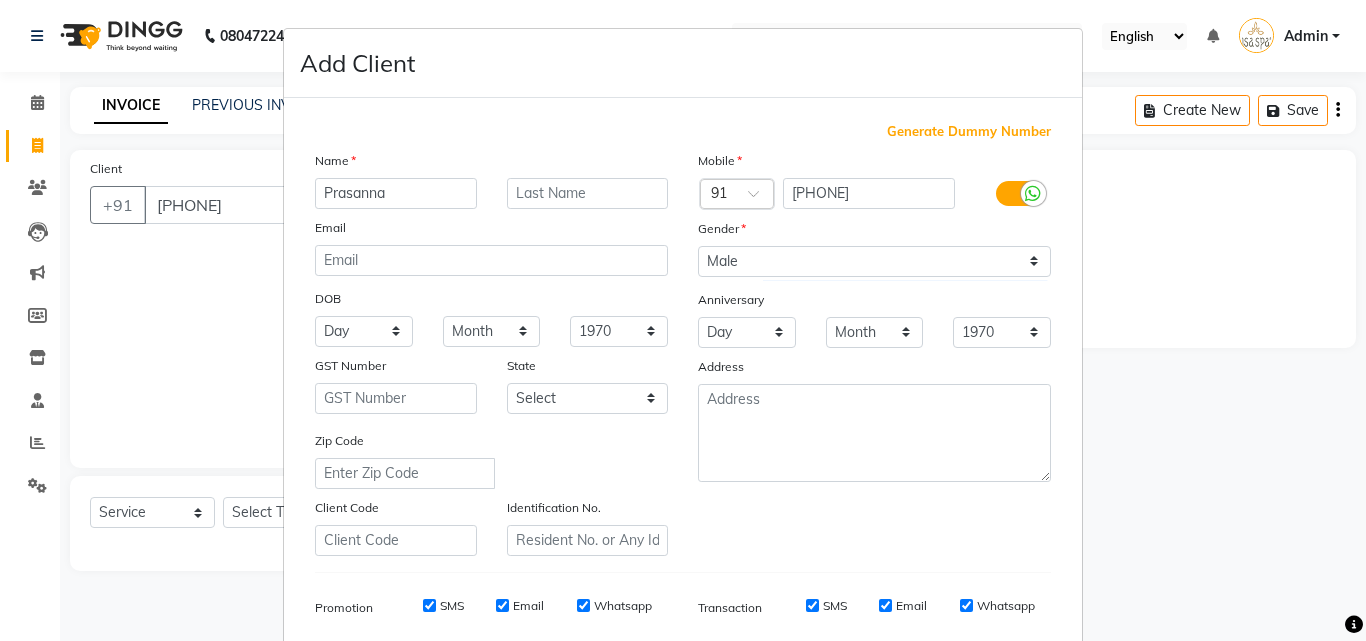 click on "Add Client Generate Dummy Number Name [FIRST] Email DOB Day 01 02 03 04 05 06 07 08 09 10 11 12 13 14 15 16 17 18 19 20 21 22 23 24 25 26 27 28 29 30 31 Month January February March April May June July August September October November December 1940 1941 1942 1943 1944 1945 1946 1947 1948 1949 1950 1951 1952 1953 1954 1955 1956 1957 1958 1959 1960 1961 1962 1963 1964 1965 1966 1967 1968 1969 1970 1971 1972 1973 1974 1975 1976 1977 1978 1979 1980 1981 1982 1983 1984 1985 1986 1987 1988 1989 1990 1991 1992 1993 1994 1995 1996 1997 1998 1999 2000 2001 2002 2003 2004 2005 2006 2007 2008 2009 2010 2011 2012 2013 2014 2015 2016 2017 2018 2019 2020 2021 2022 2023 2024 GST Number State Select Andaman and Nicobar Islands Andhra Pradesh Arunachal Pradesh Assam Bihar Chandigarh Chhattisgarh Dadra and Nagar Haveli Daman and Diu Delhi Goa Gujarat Haryana Himachal Pradesh Jammu and Kashmir Jharkhand Karnataka Kerala Lakshadweep Madhya Pradesh Maharashtra Manipur Meghalaya Mizoram Nagaland Odisha Pondicherry Punjab [STATE]" at bounding box center (683, 320) 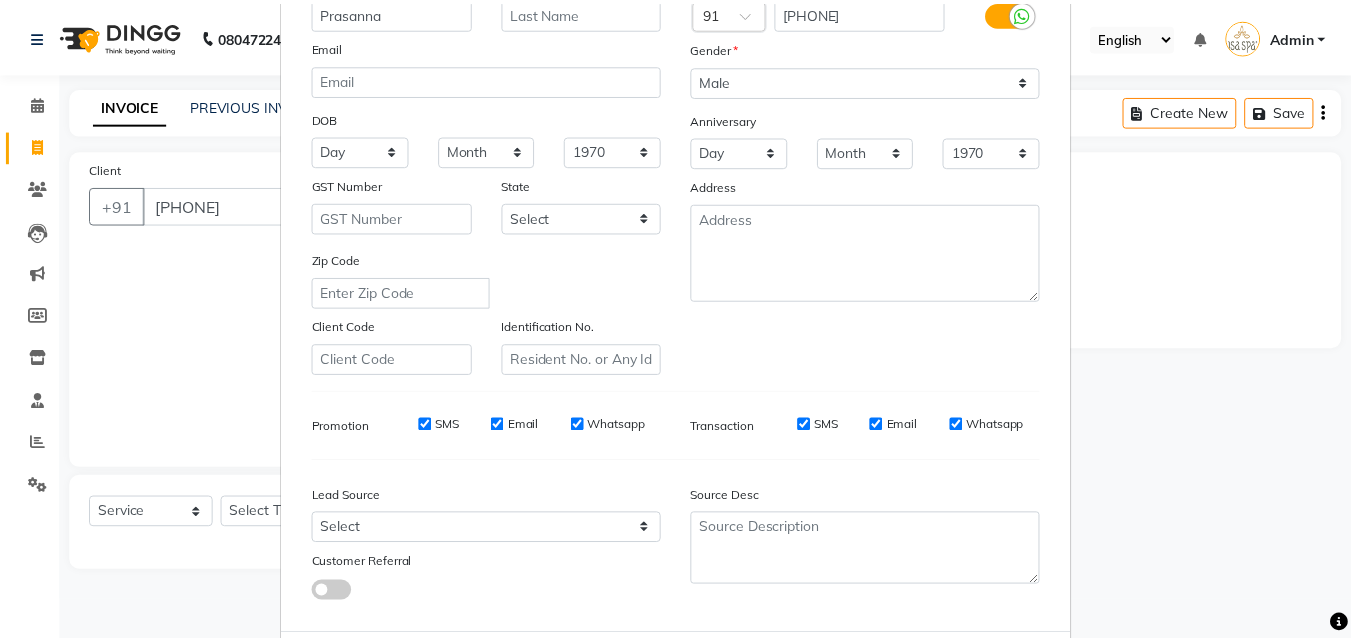 scroll, scrollTop: 282, scrollLeft: 0, axis: vertical 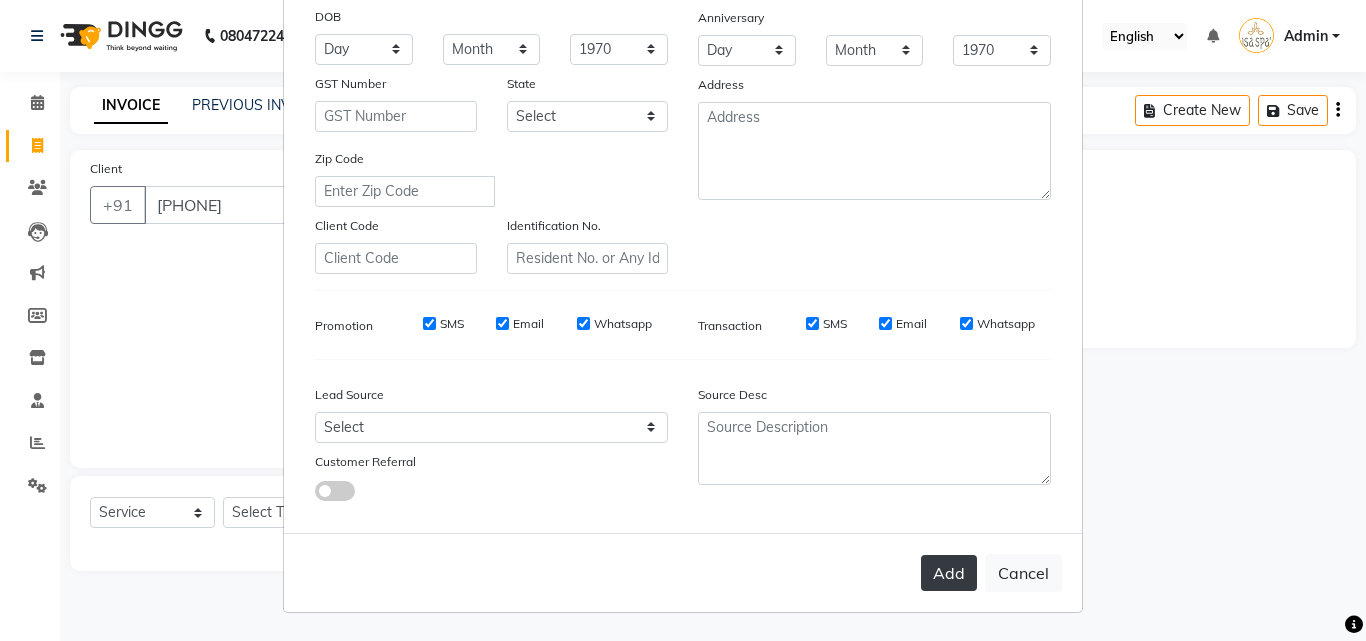 click on "Add" at bounding box center (949, 573) 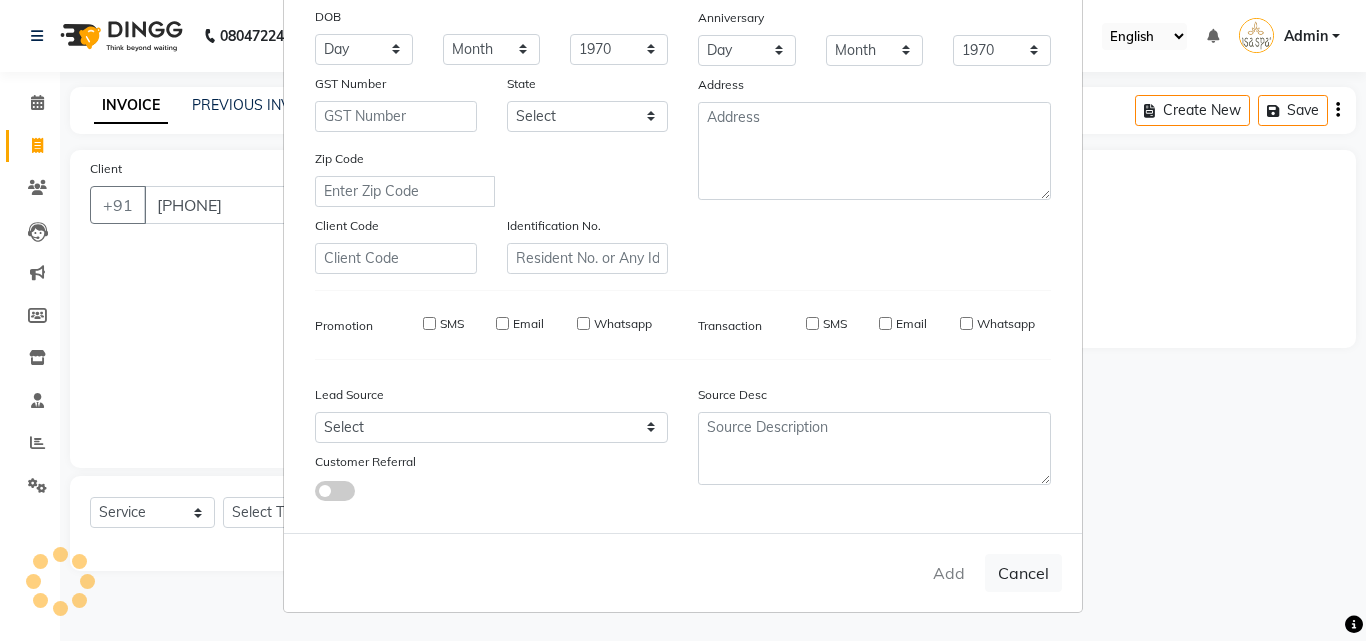 type 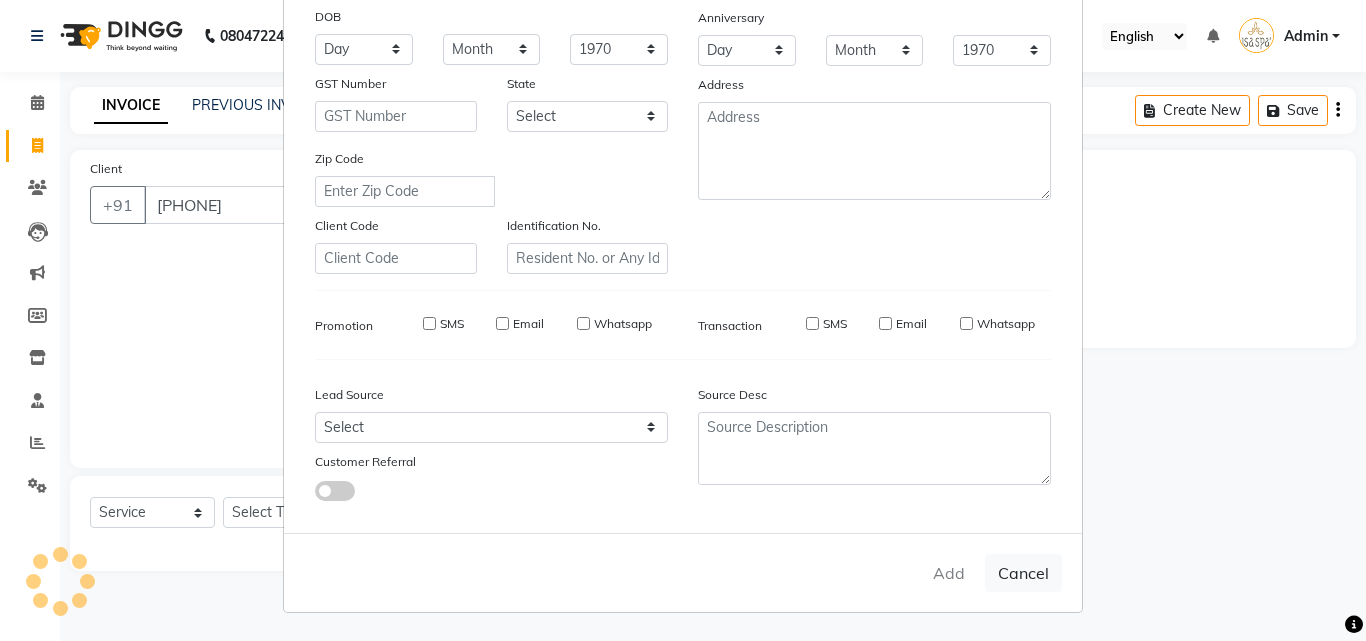 select 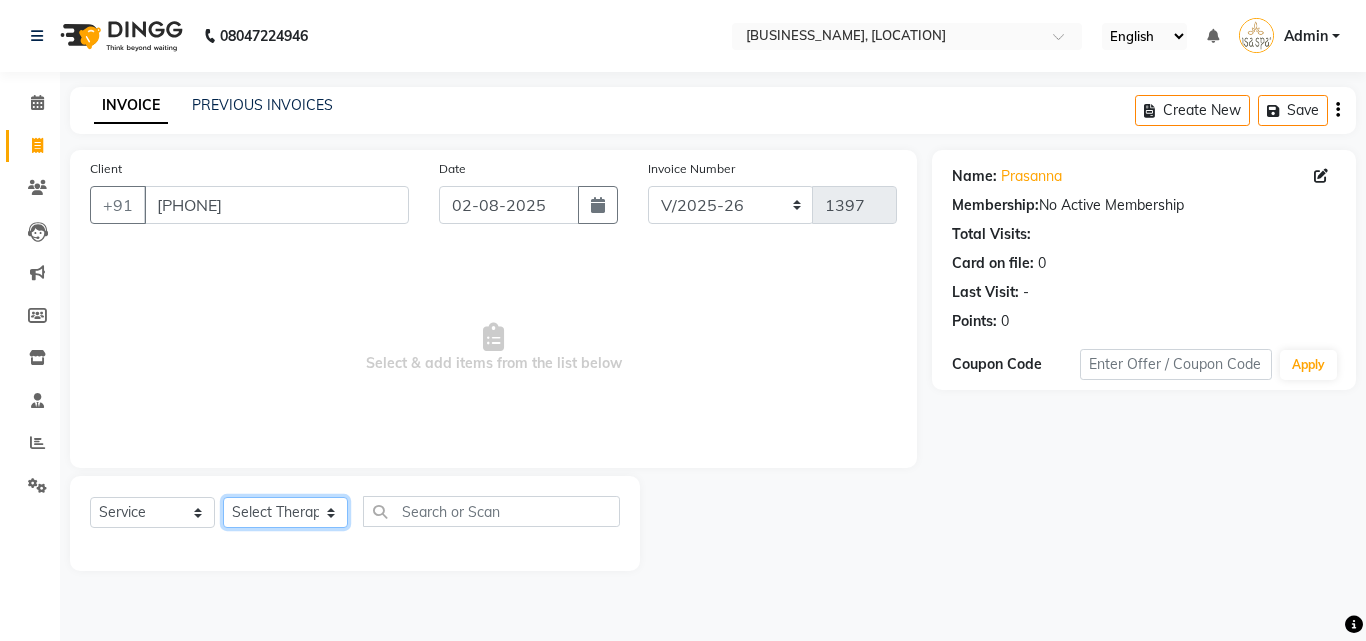 click on "Select Therapist Miss. Chong Miss. Duhpuii Miss. Gladys Miss. Julee Miss. Rini Mr. Lelen" 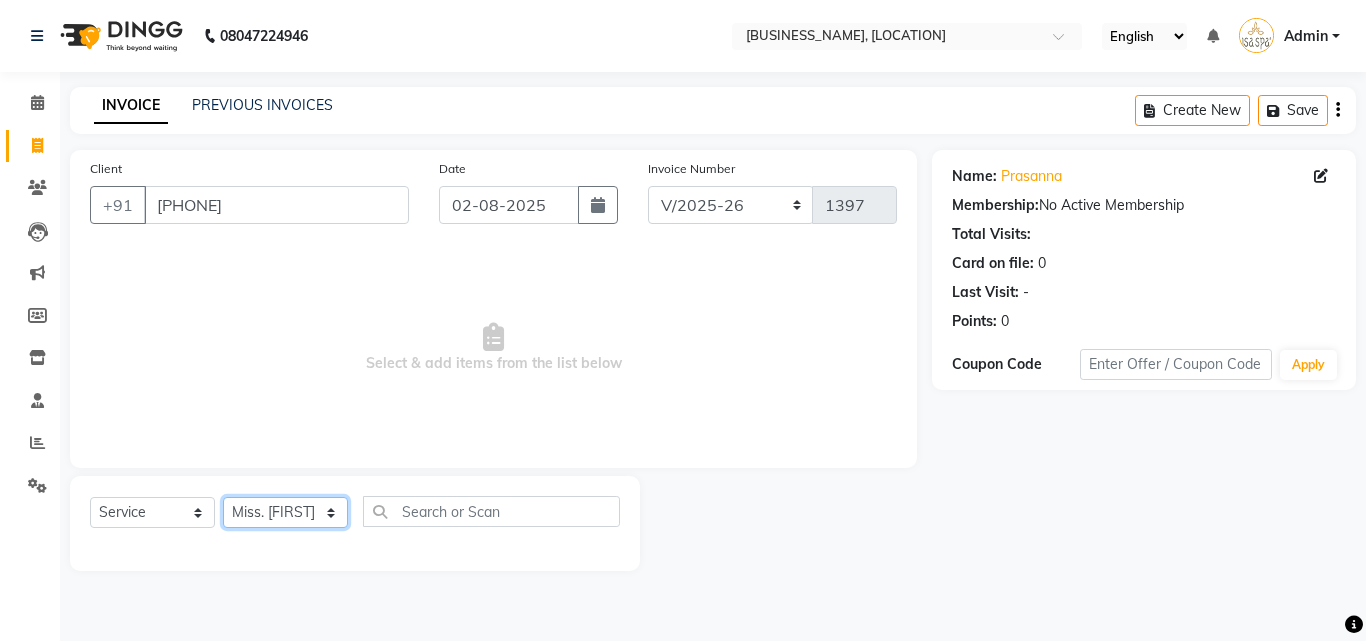 click on "Select Therapist Miss. Chong Miss. Duhpuii Miss. Gladys Miss. Julee Miss. Rini Mr. Lelen" 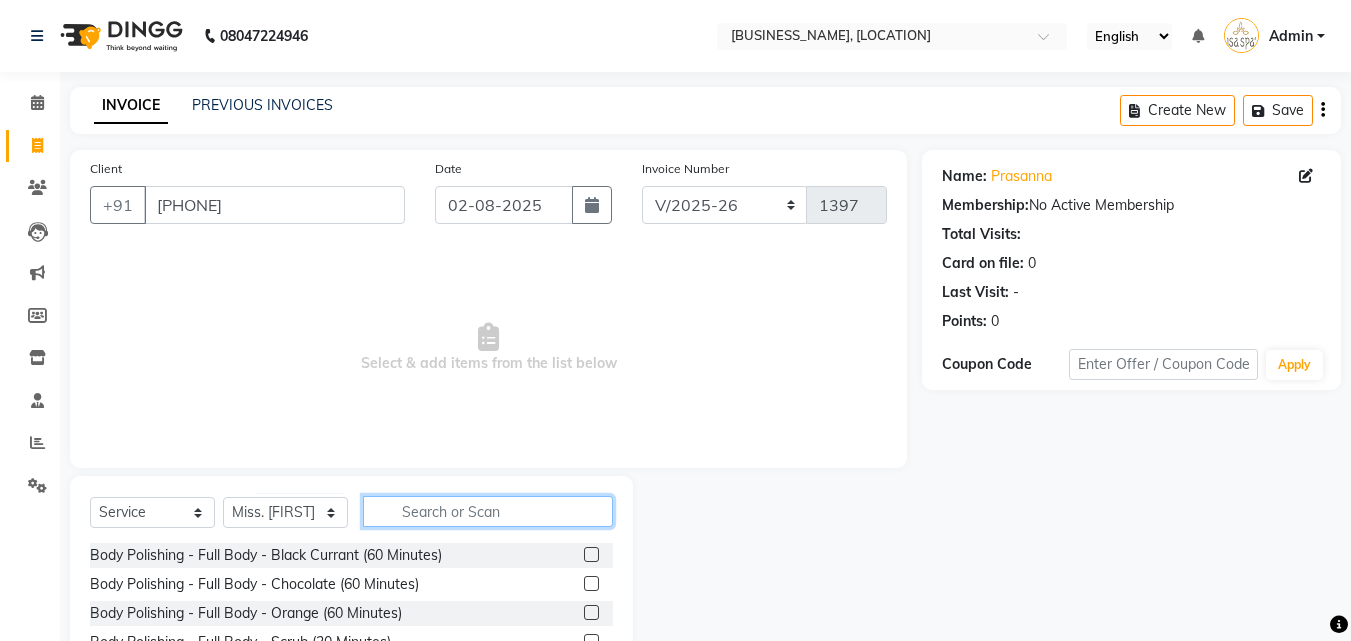 click 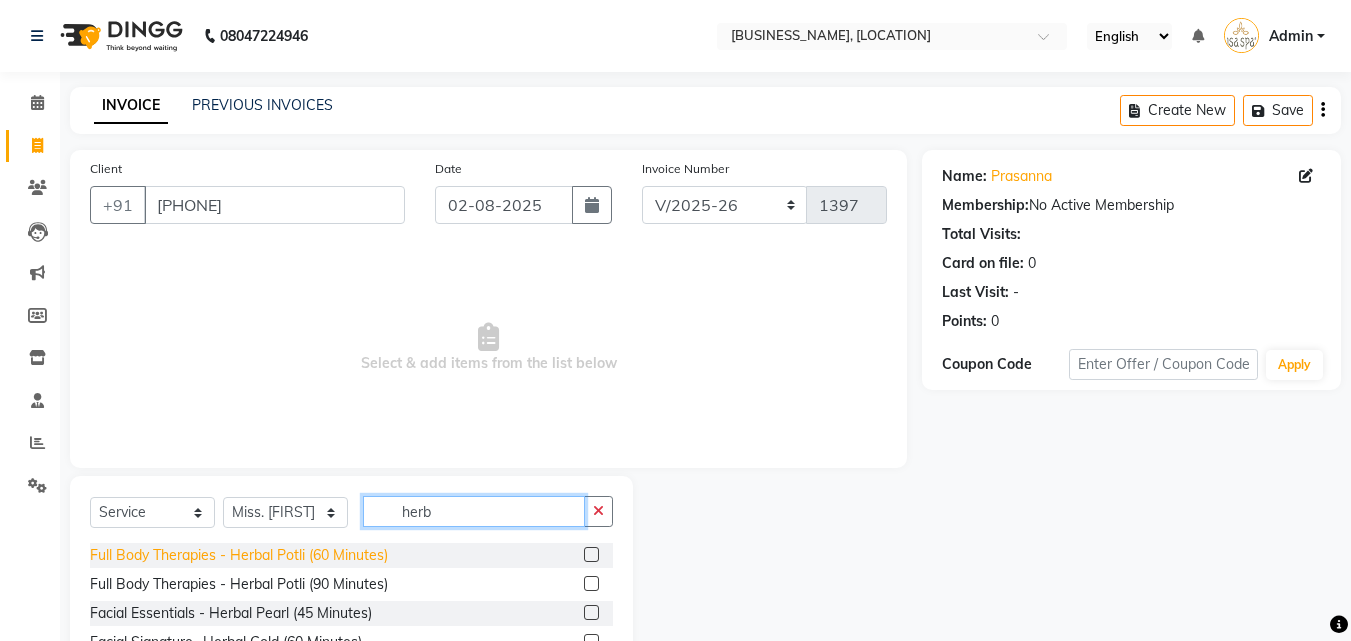 type on "herb" 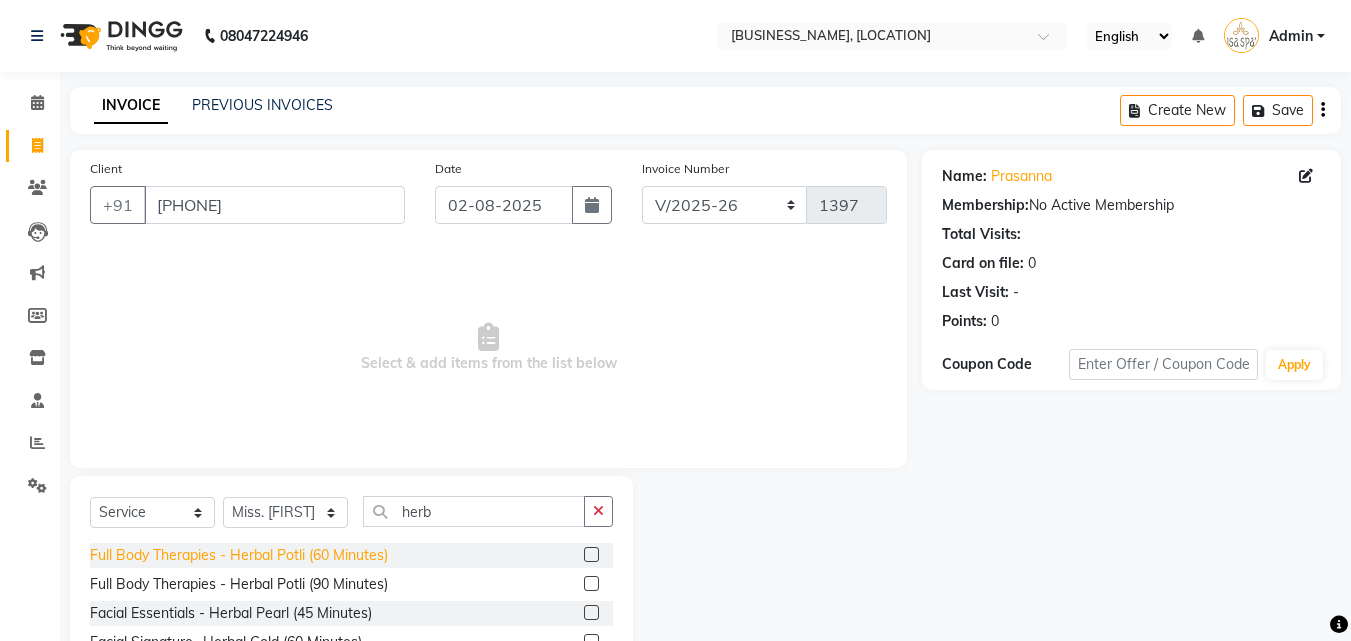 click on "Full Body Therapies - Herbal Potli (60 Minutes)" 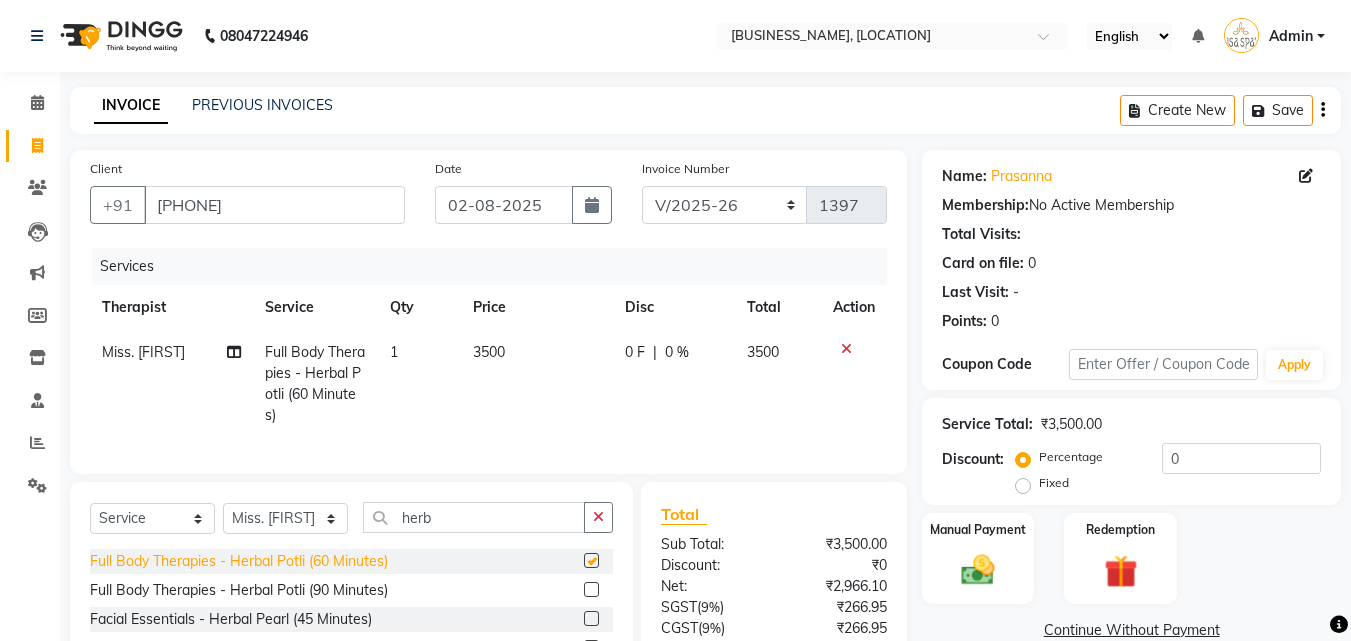 checkbox on "false" 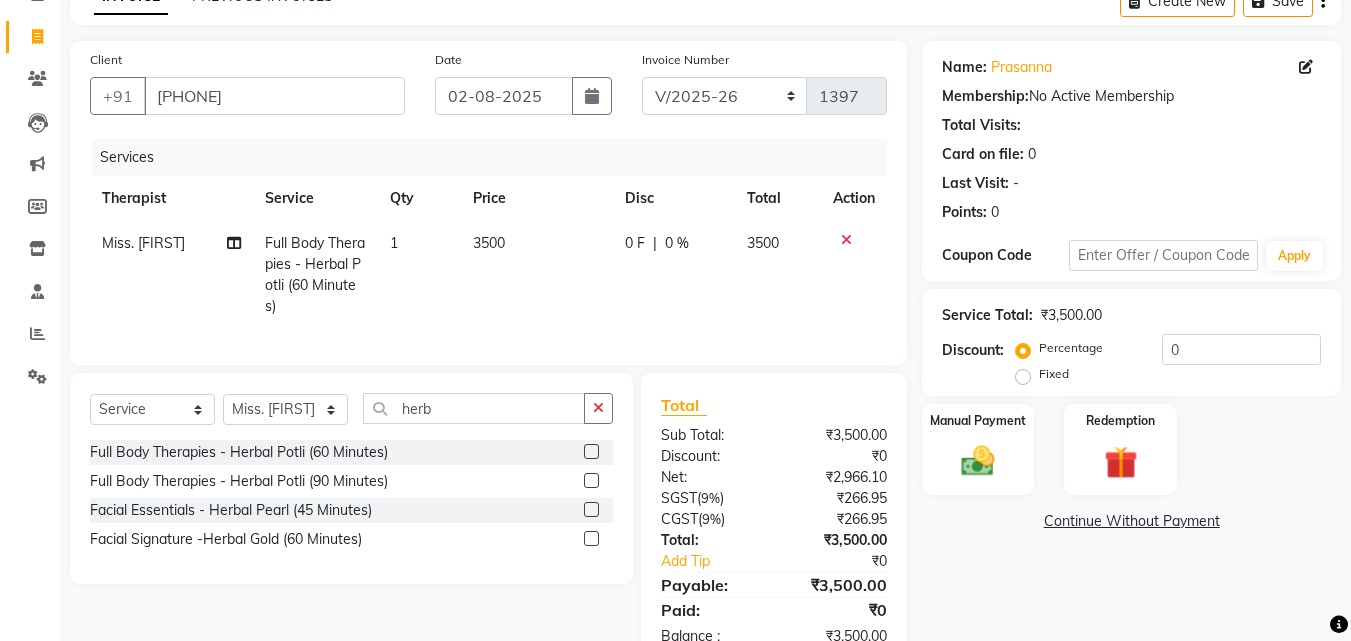 scroll, scrollTop: 180, scrollLeft: 0, axis: vertical 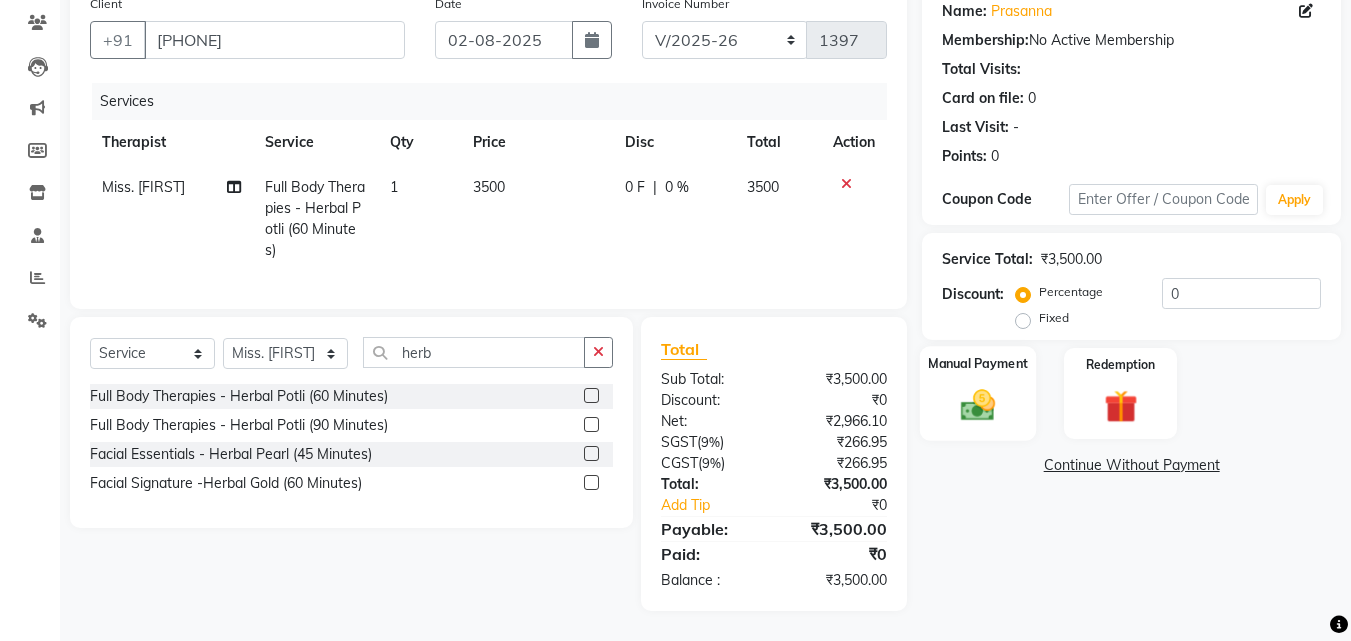 click 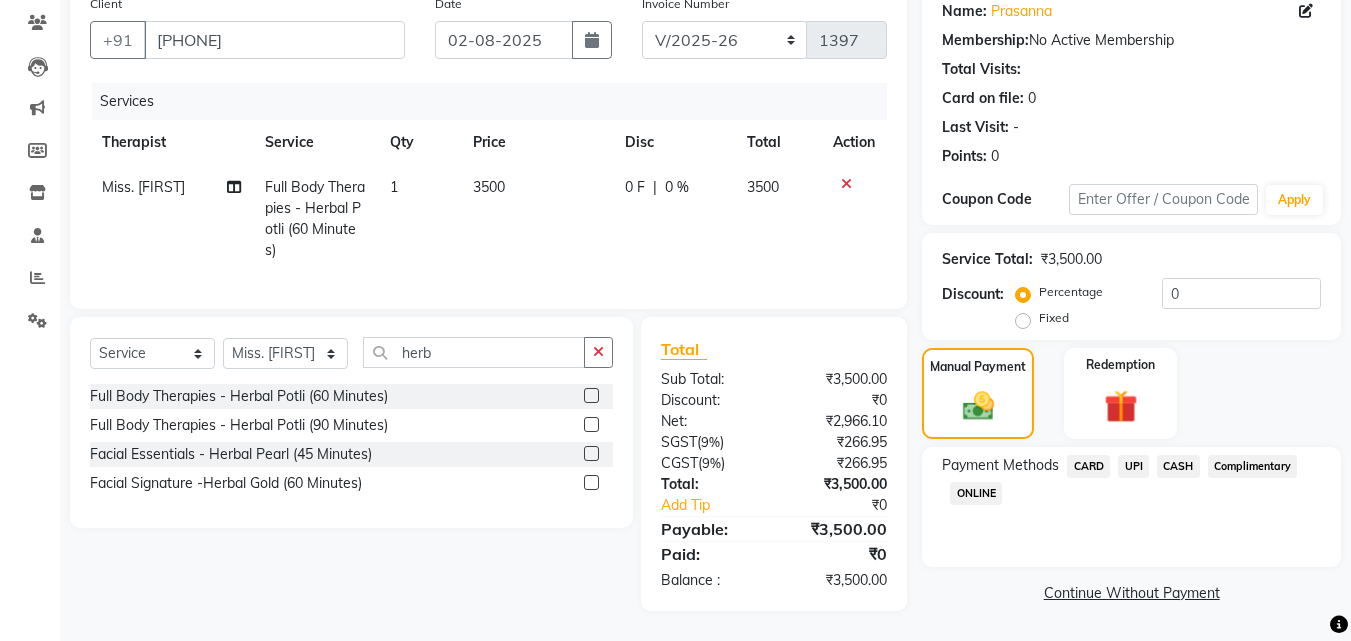 click on "UPI" 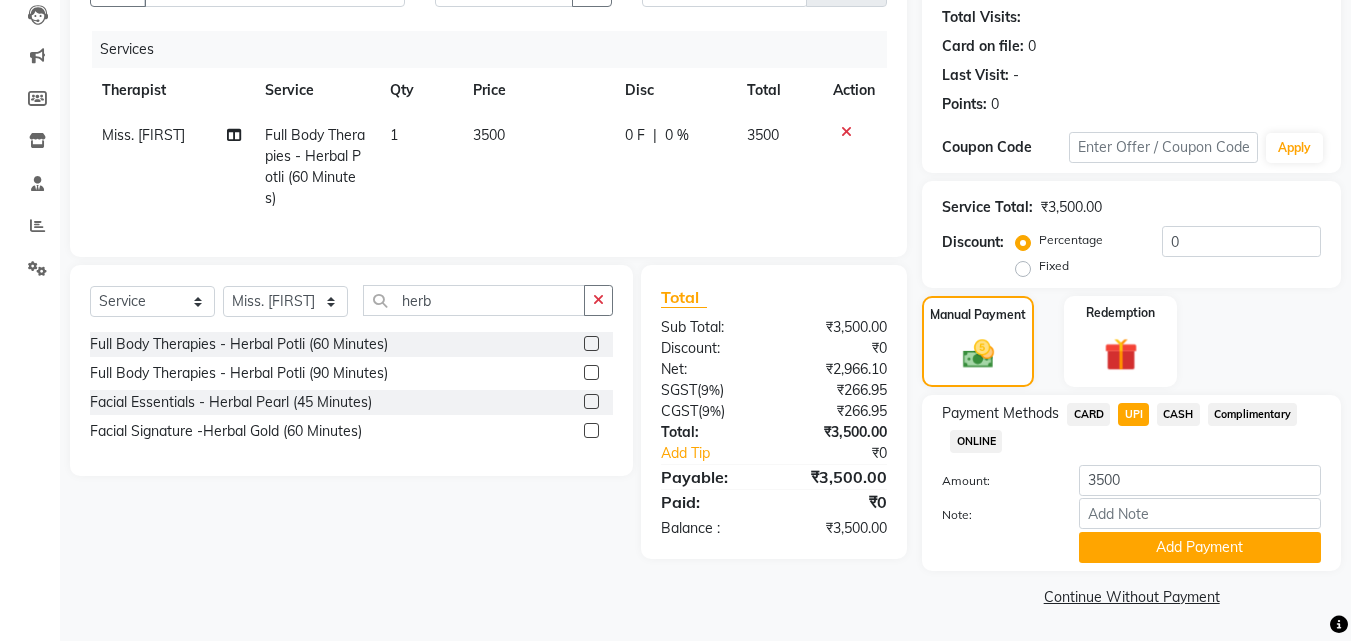 scroll, scrollTop: 218, scrollLeft: 0, axis: vertical 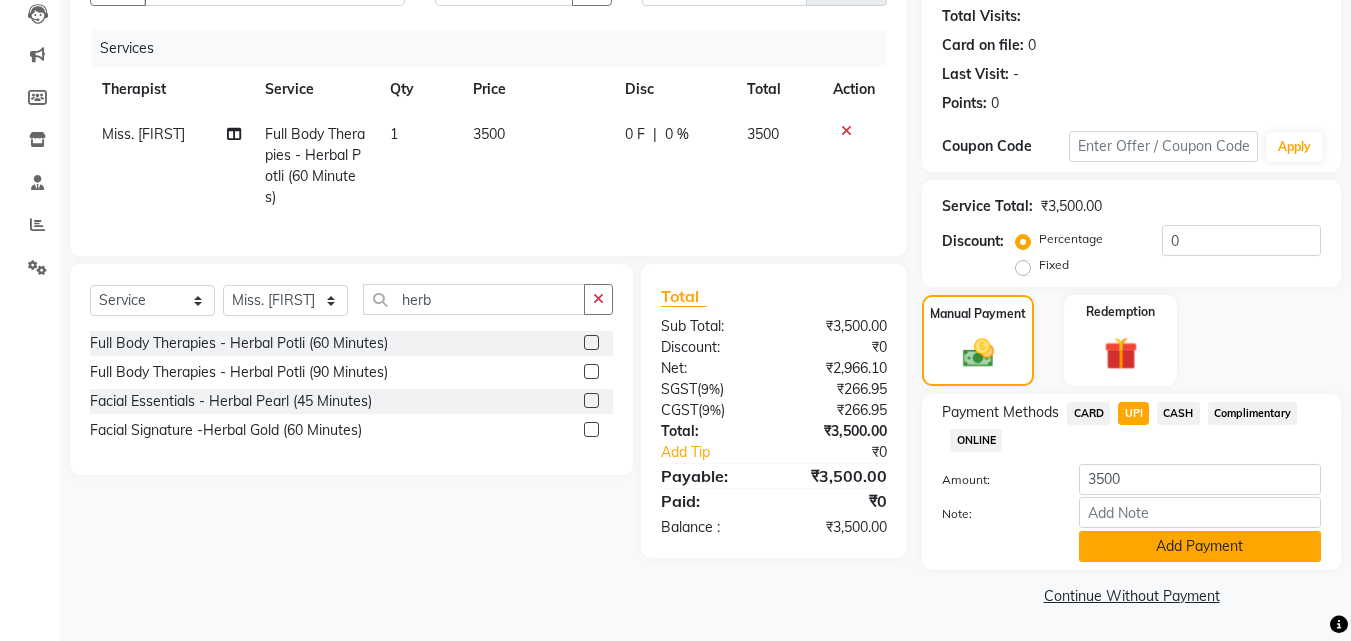 click on "Add Payment" 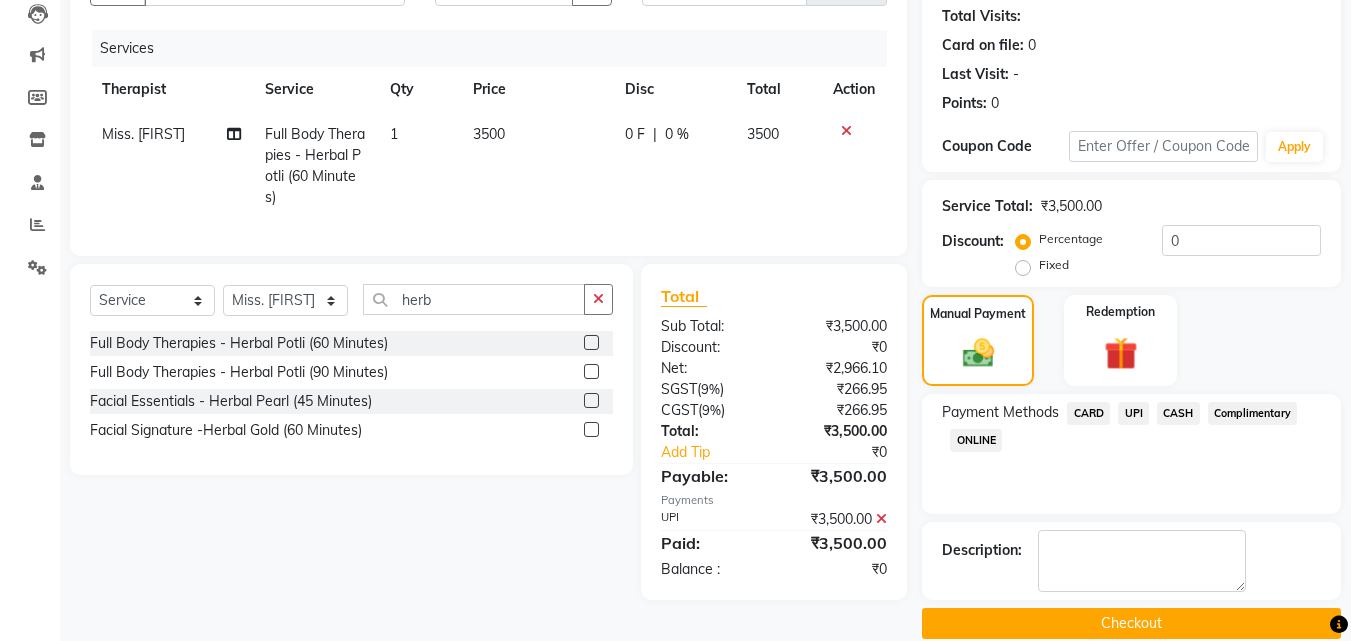 click on "Checkout" 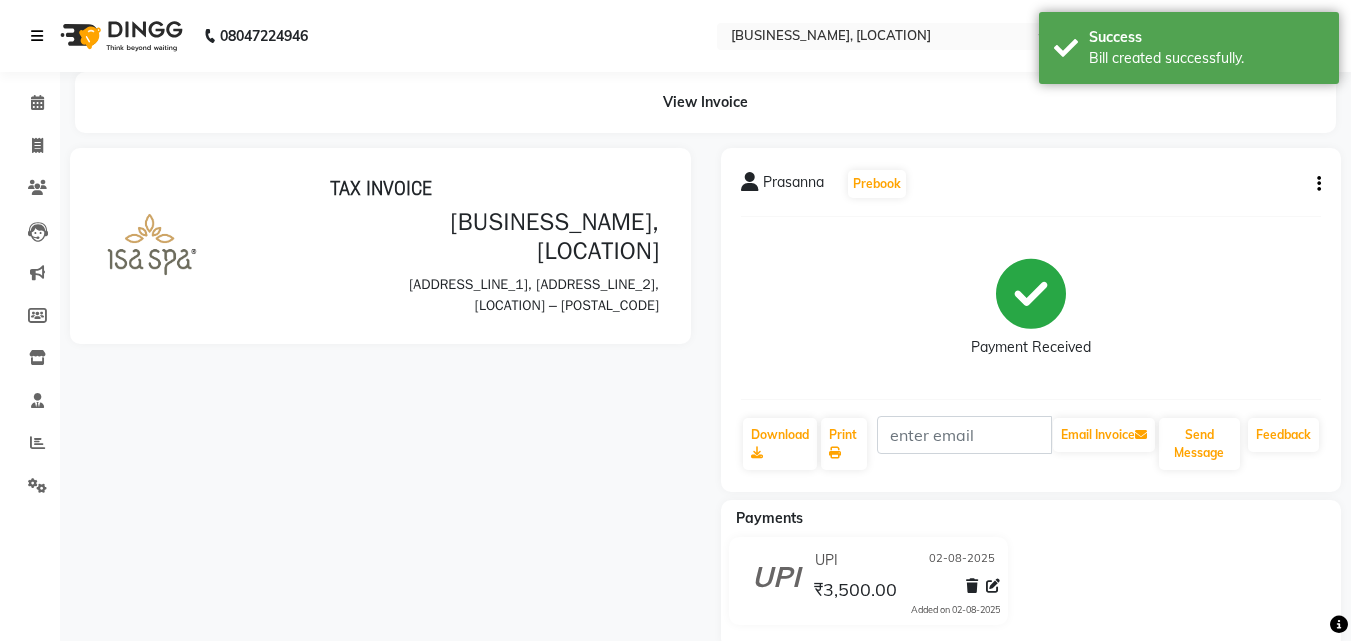 scroll, scrollTop: 0, scrollLeft: 0, axis: both 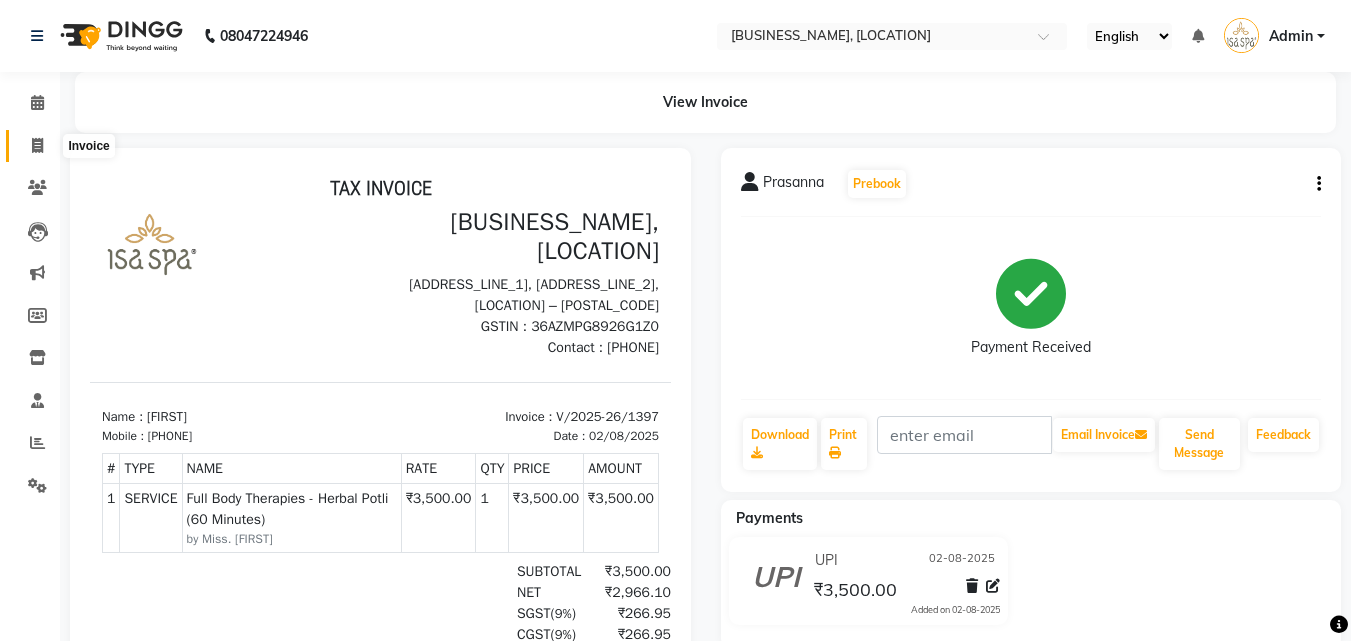 click 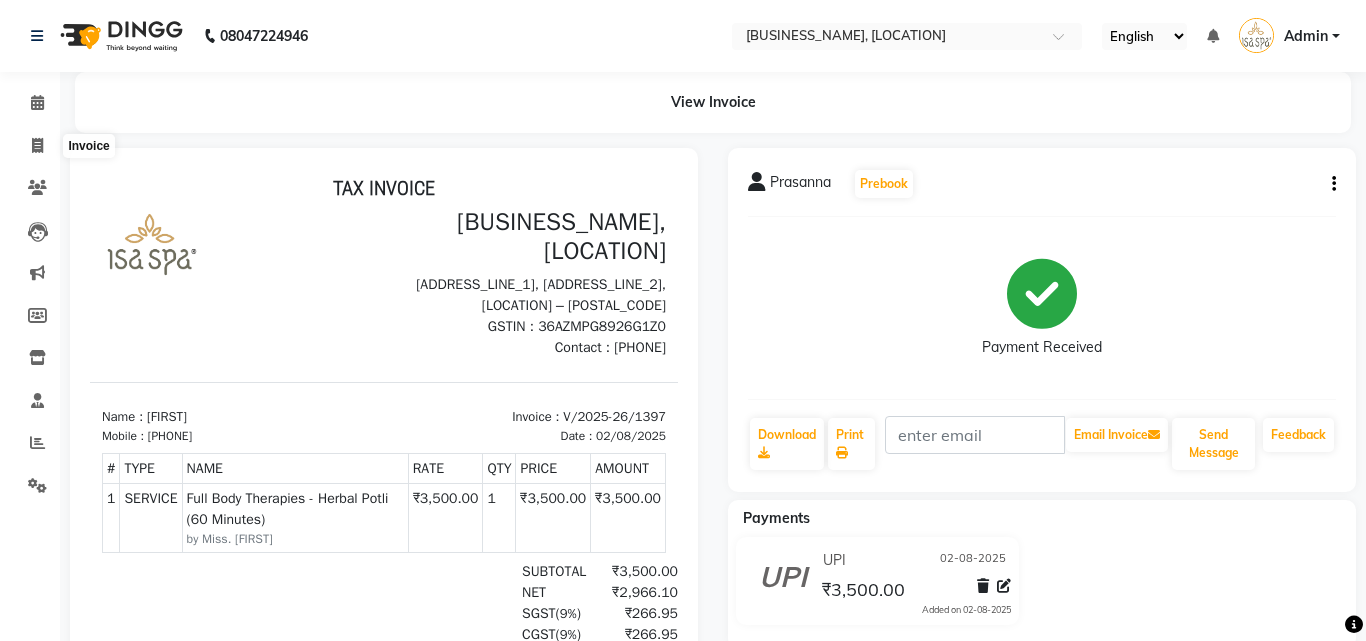 select on "6573" 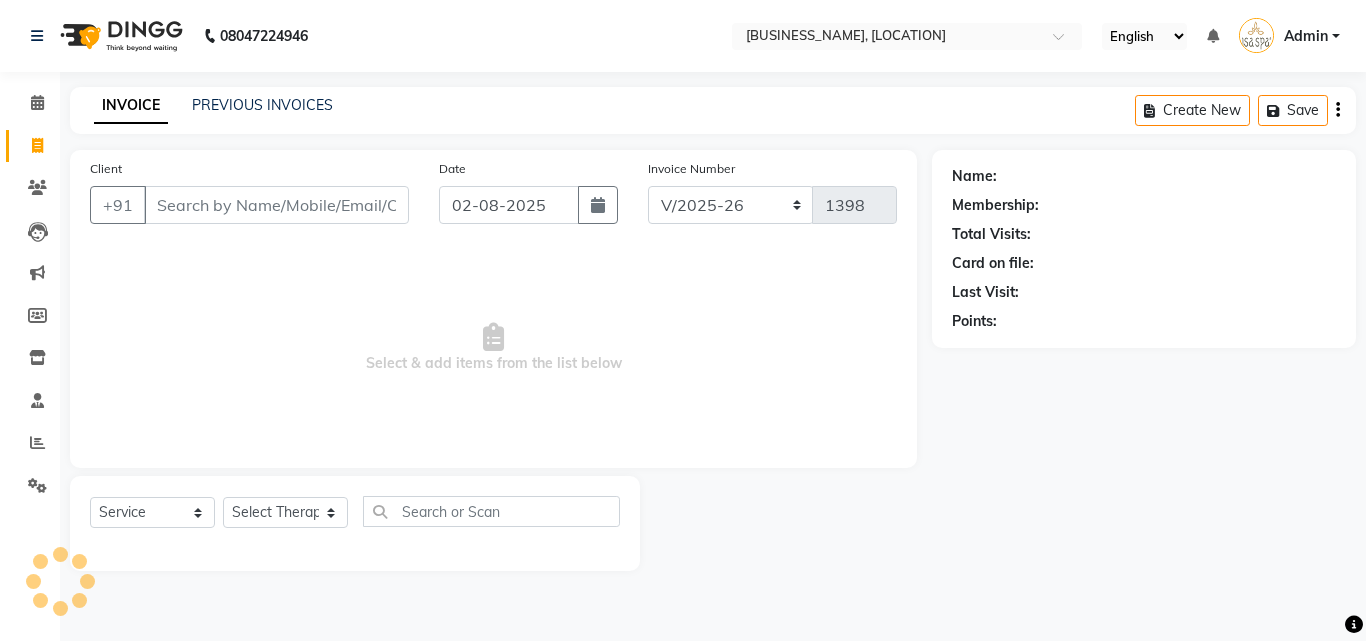 click on "Client" at bounding box center [276, 205] 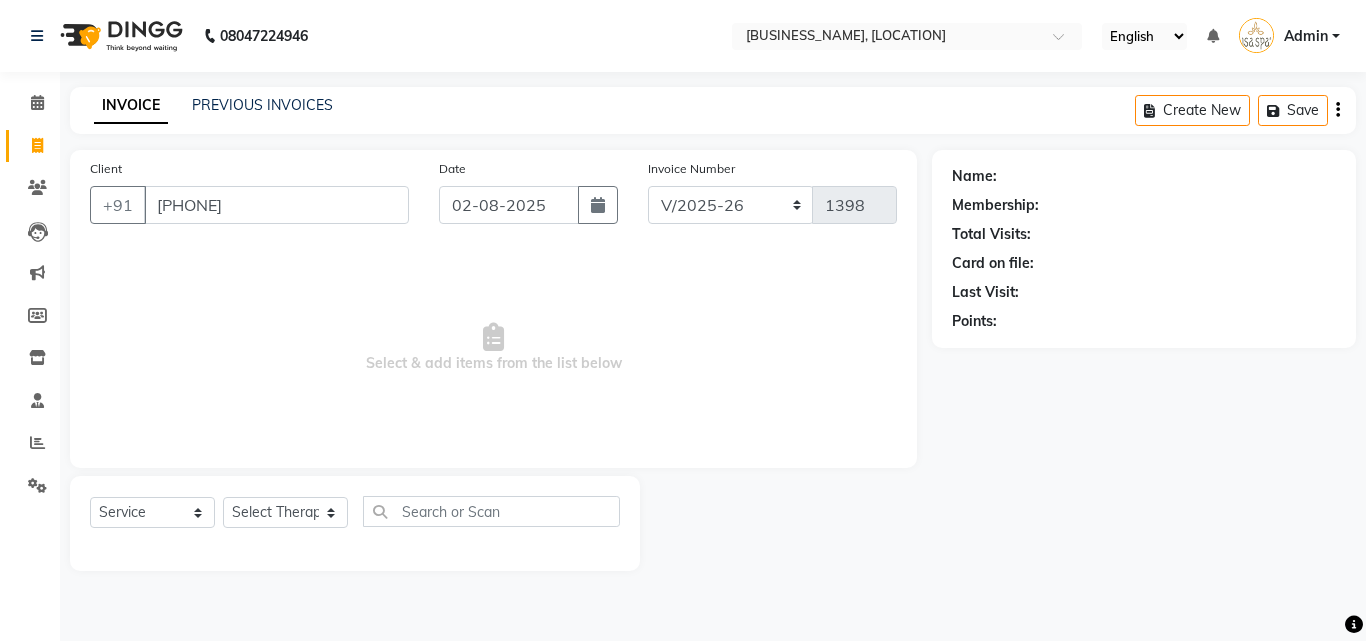 type on "[PHONE]" 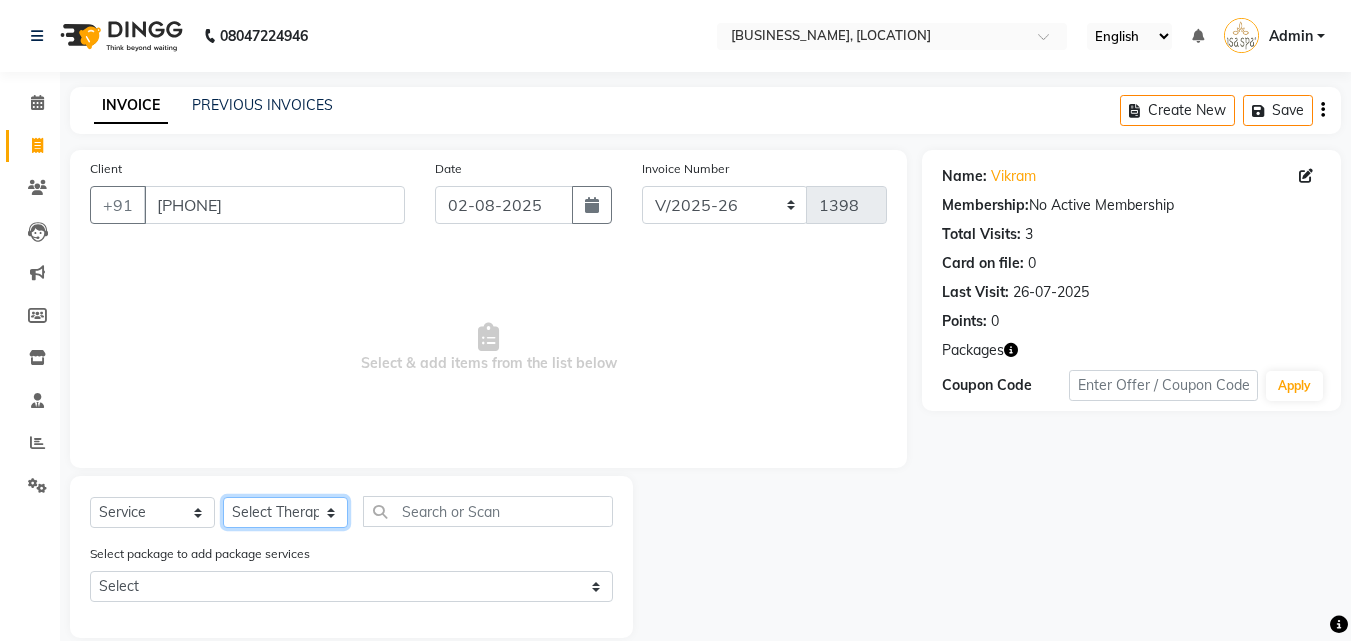 click on "Select Therapist Miss. Chong Miss. Duhpuii Miss. Gladys Miss. Julee Miss. Rini Mr. Lelen" 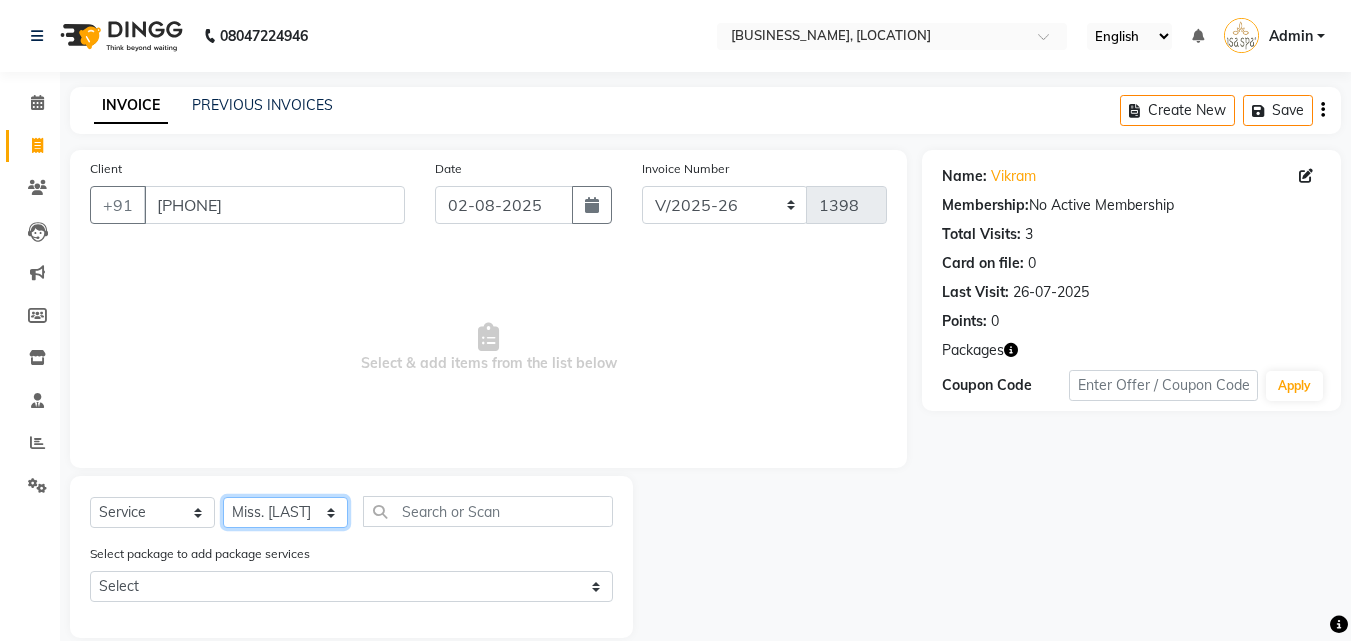 click on "Select Therapist Miss. Chong Miss. Duhpuii Miss. Gladys Miss. Julee Miss. Rini Mr. Lelen" 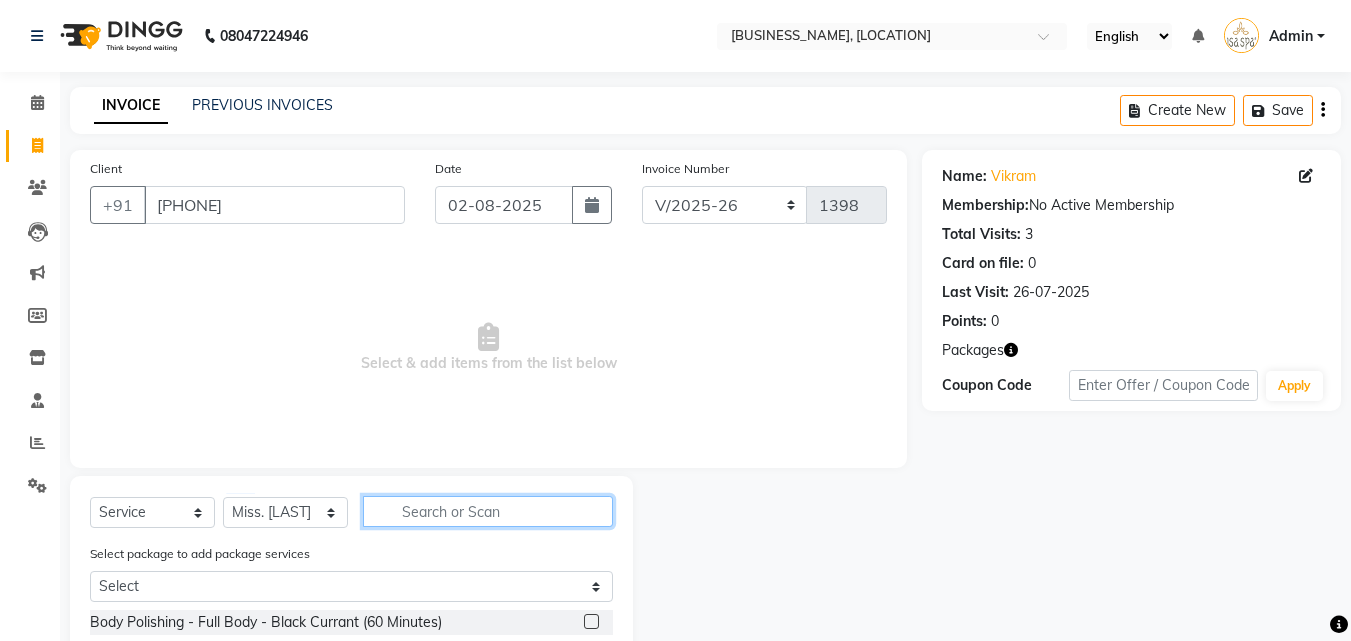 click 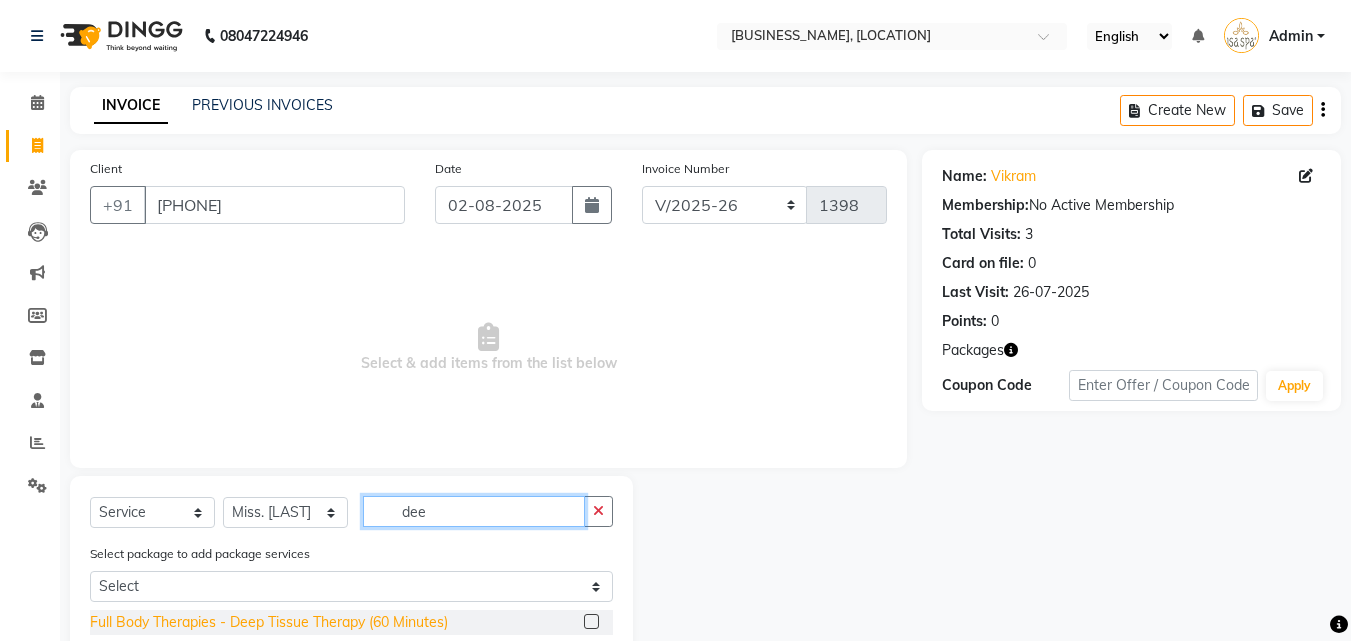 type on "dee" 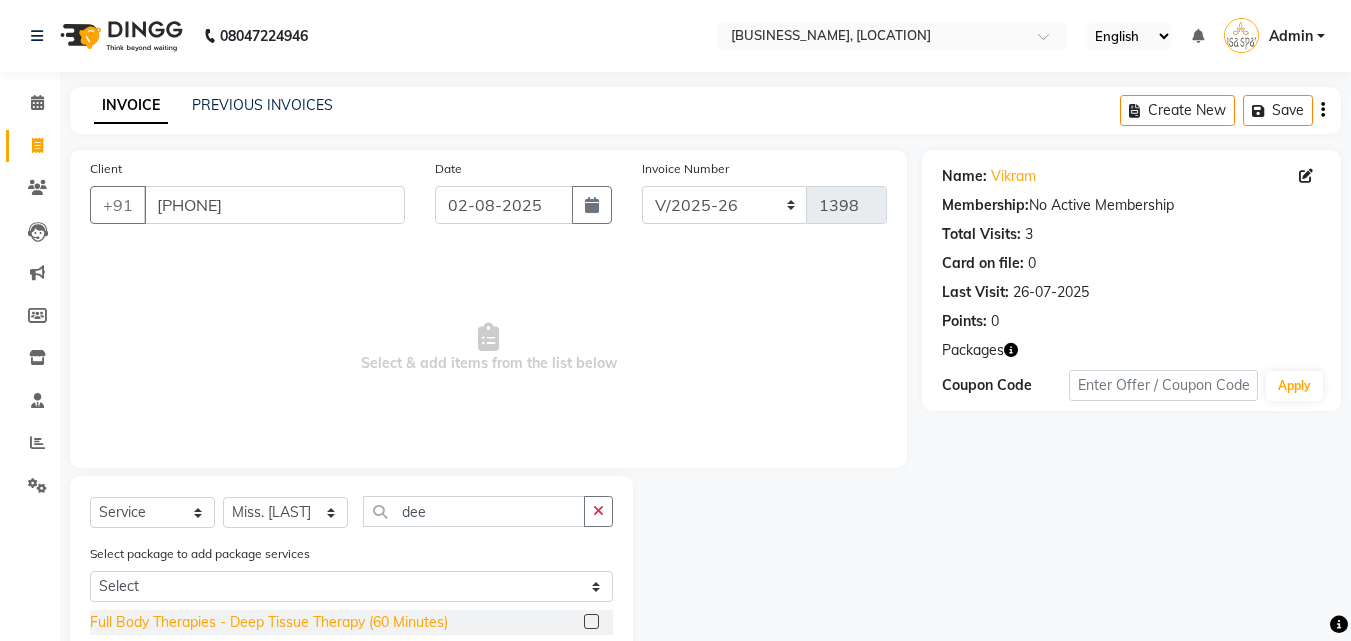 click on "Full Body Therapies - Deep Tissue Therapy (60 Minutes)" 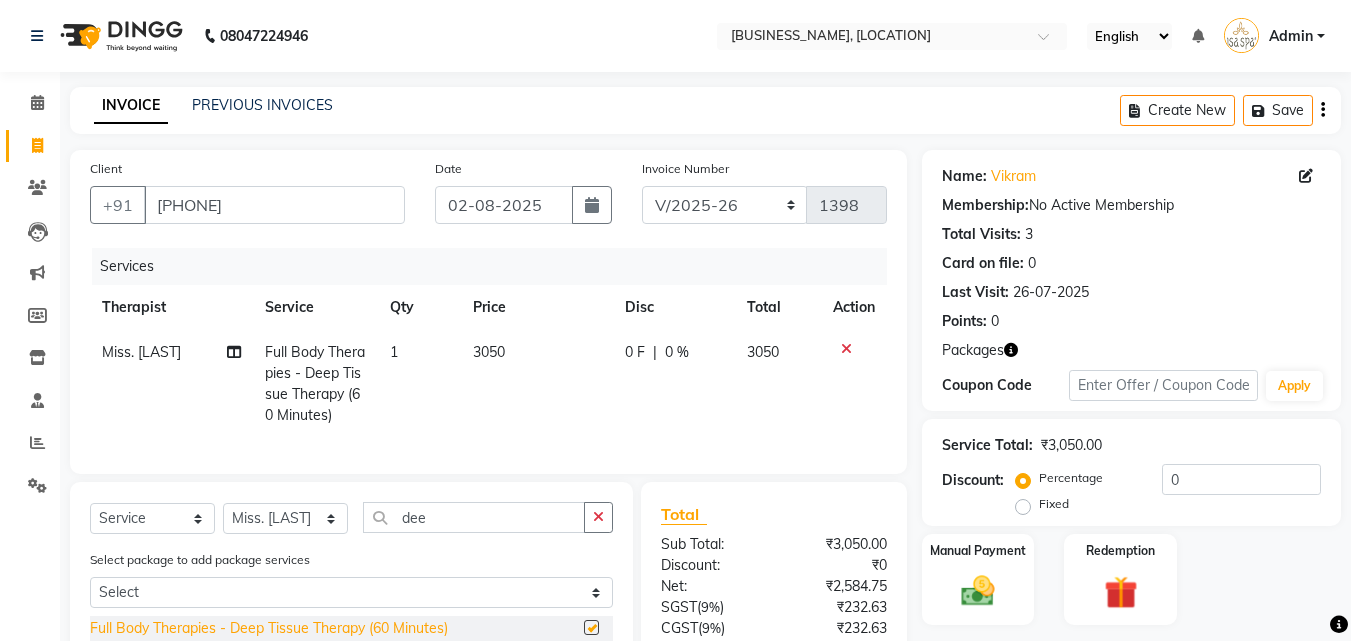 checkbox on "false" 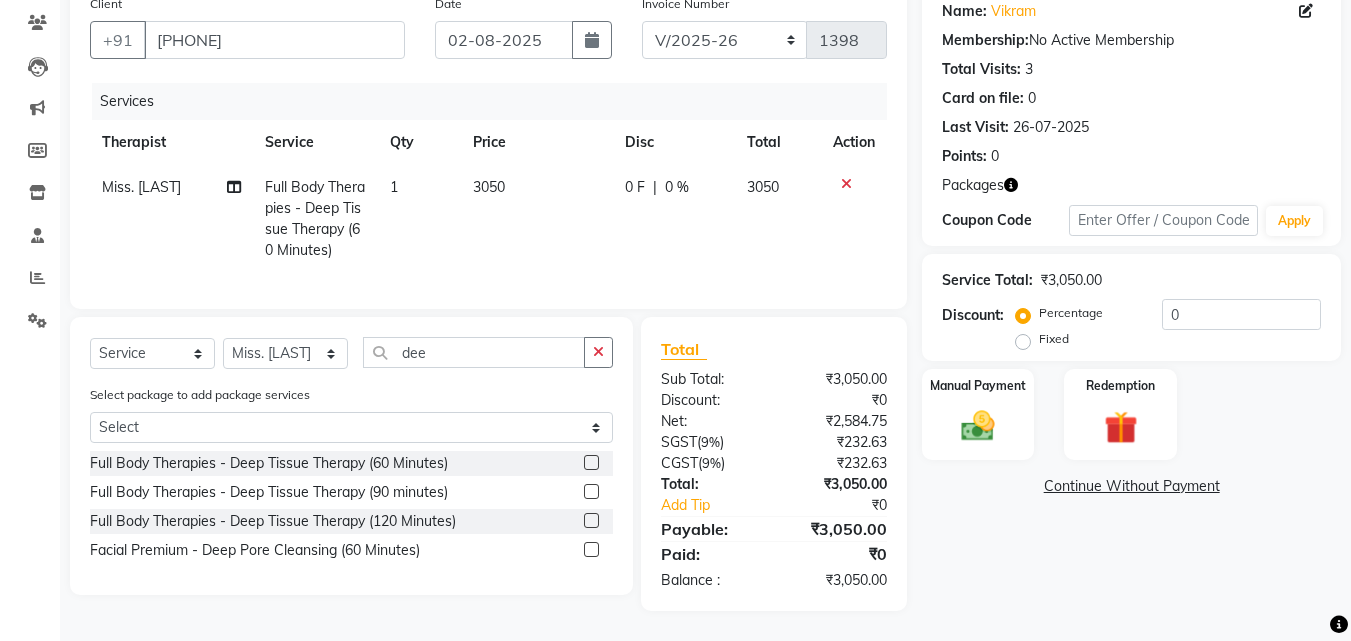 scroll, scrollTop: 180, scrollLeft: 0, axis: vertical 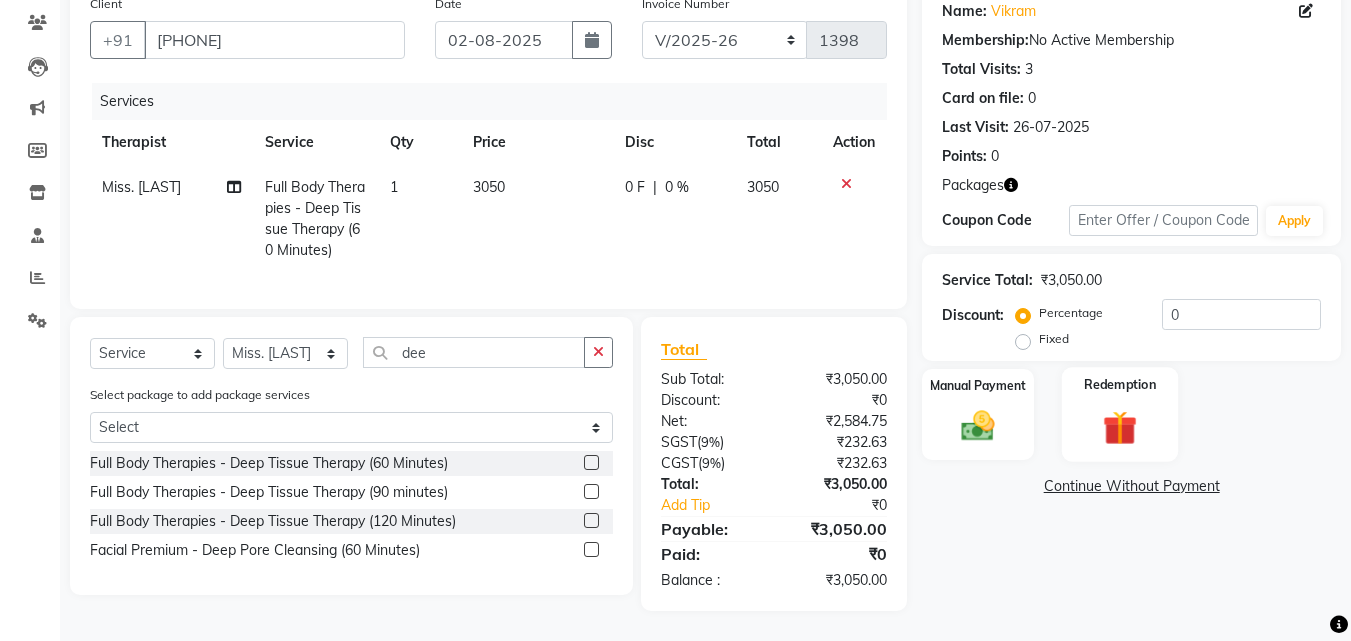 click 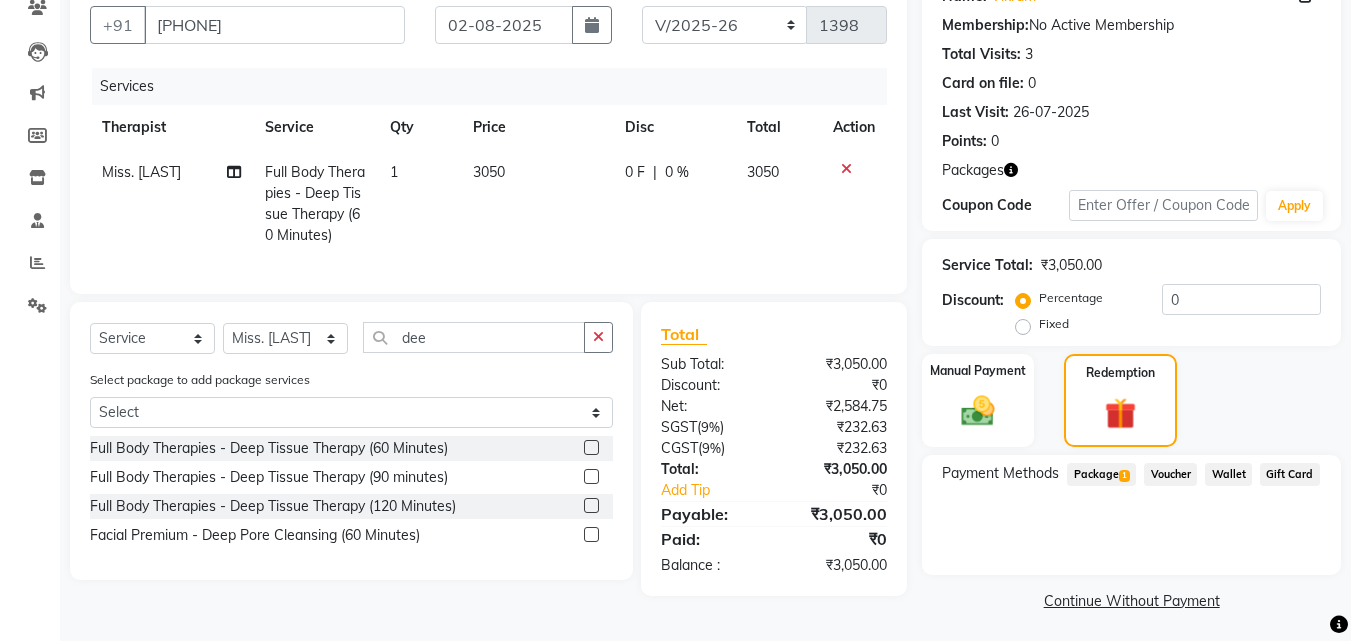 click on "Package  1" 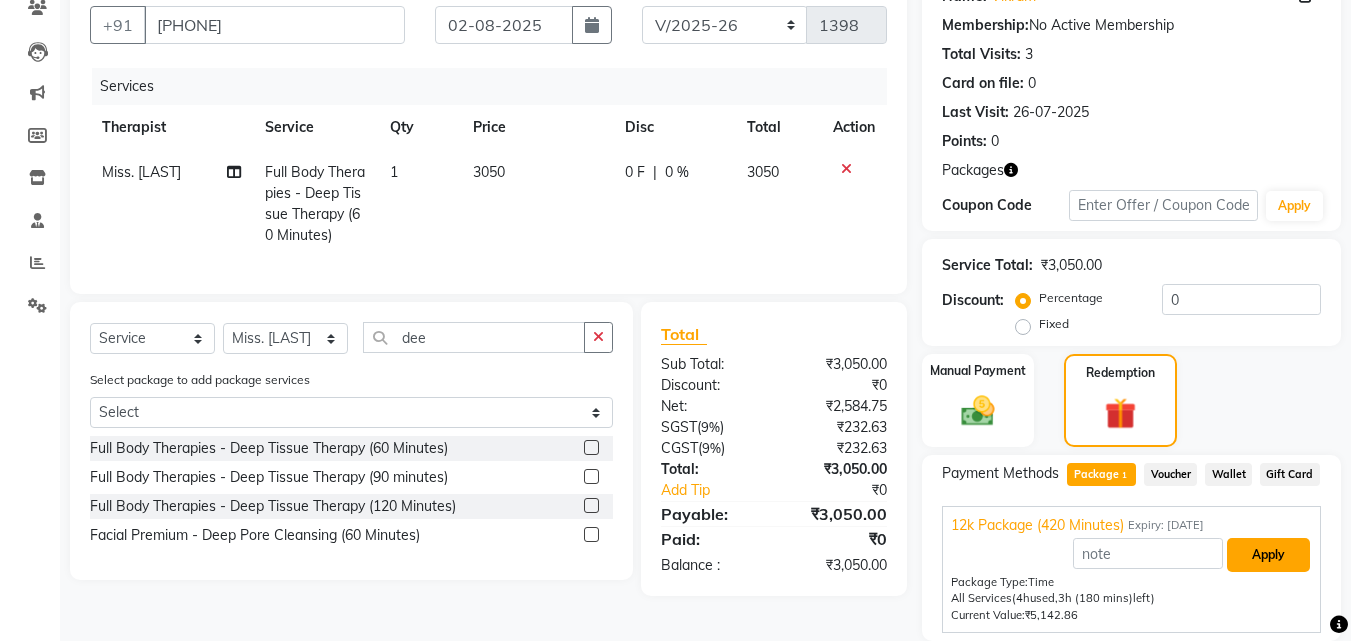 click on "Apply" at bounding box center [1268, 555] 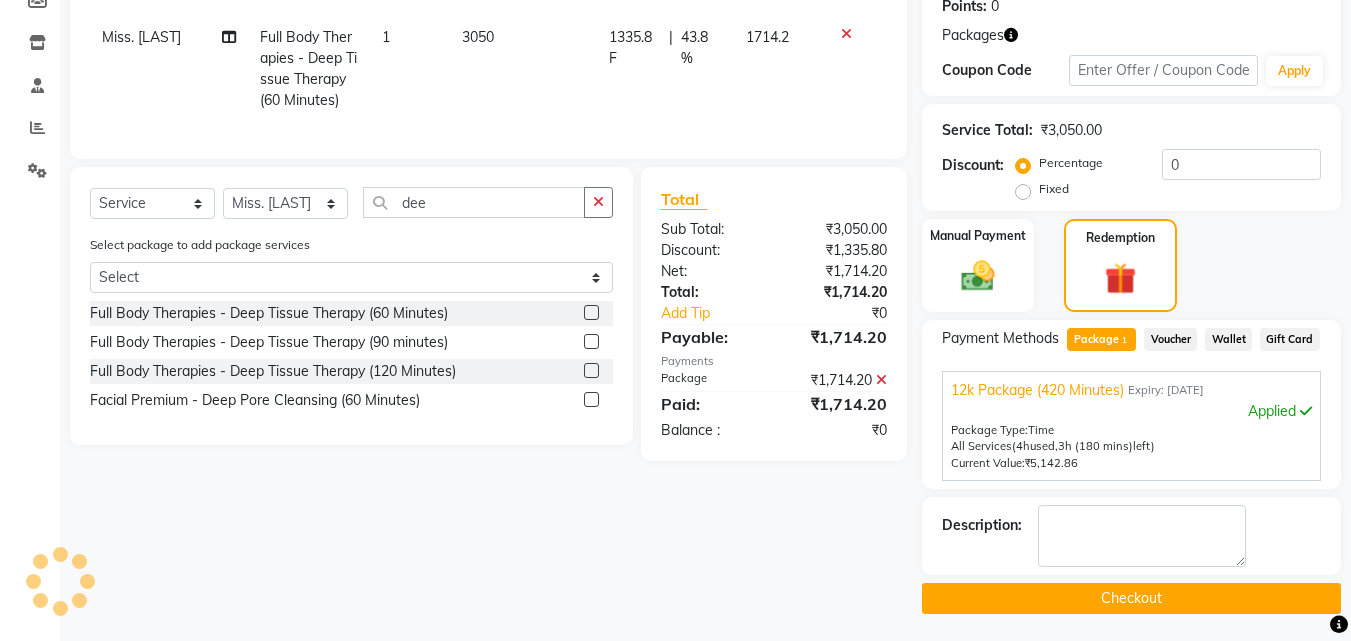scroll, scrollTop: 318, scrollLeft: 0, axis: vertical 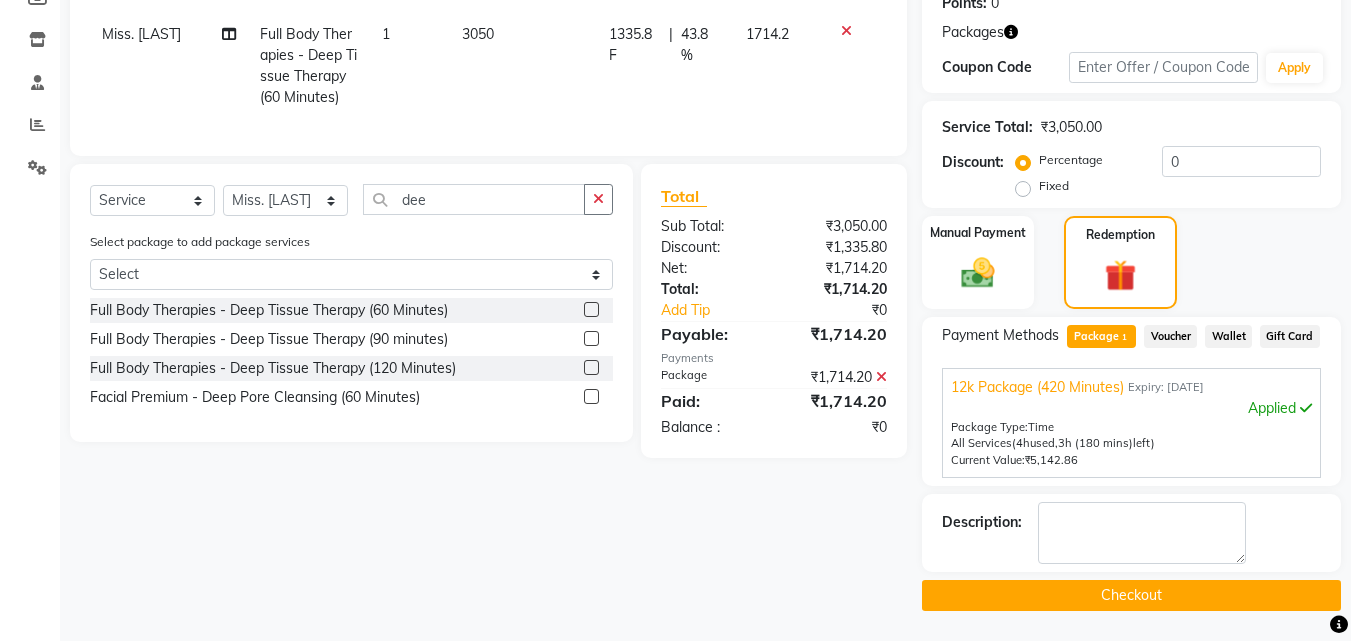 click on "Checkout" 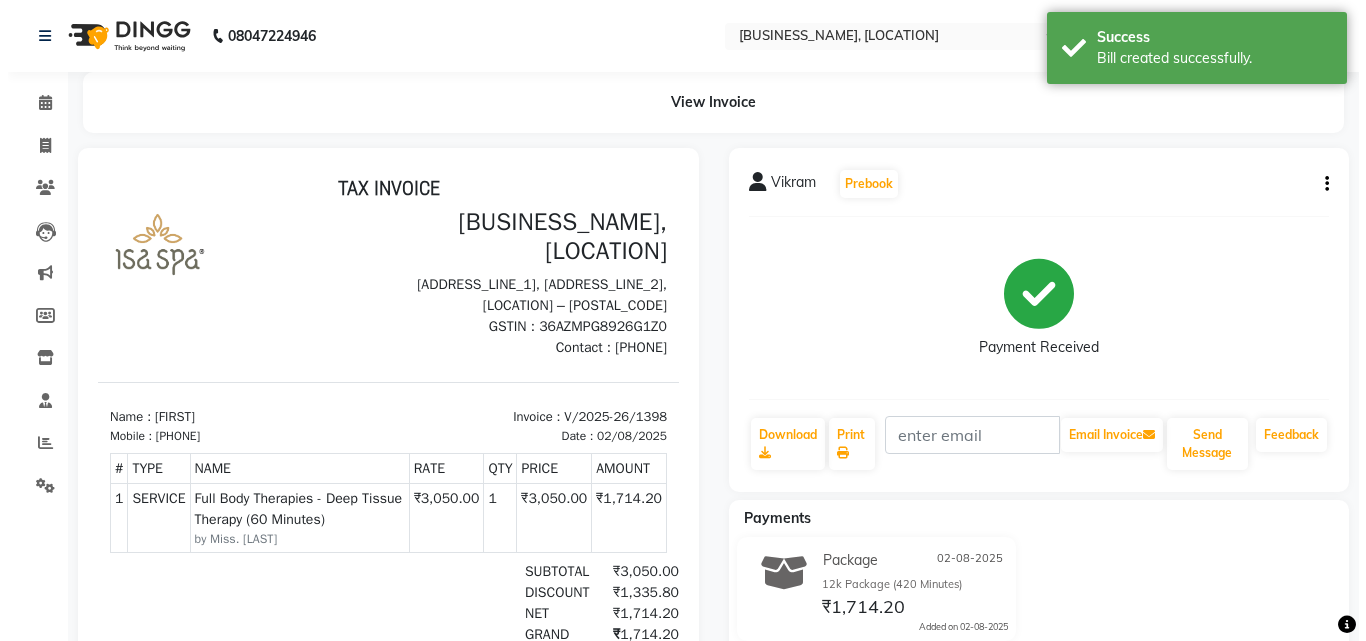 scroll, scrollTop: 0, scrollLeft: 0, axis: both 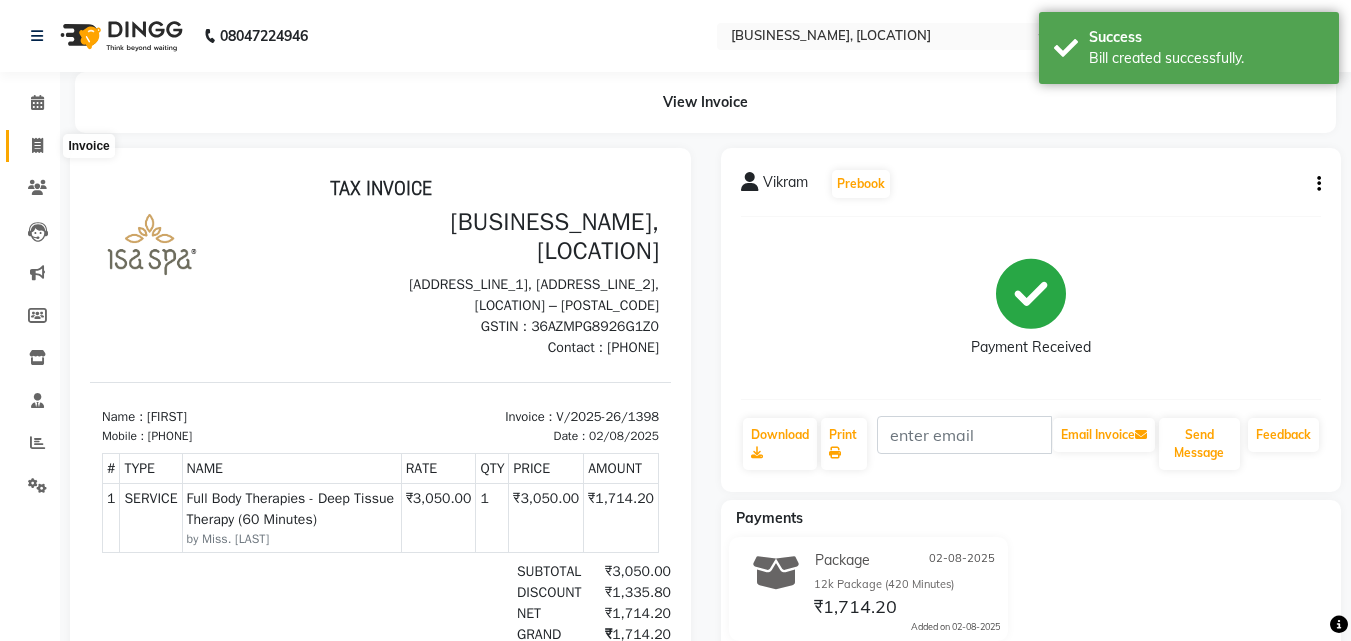 click 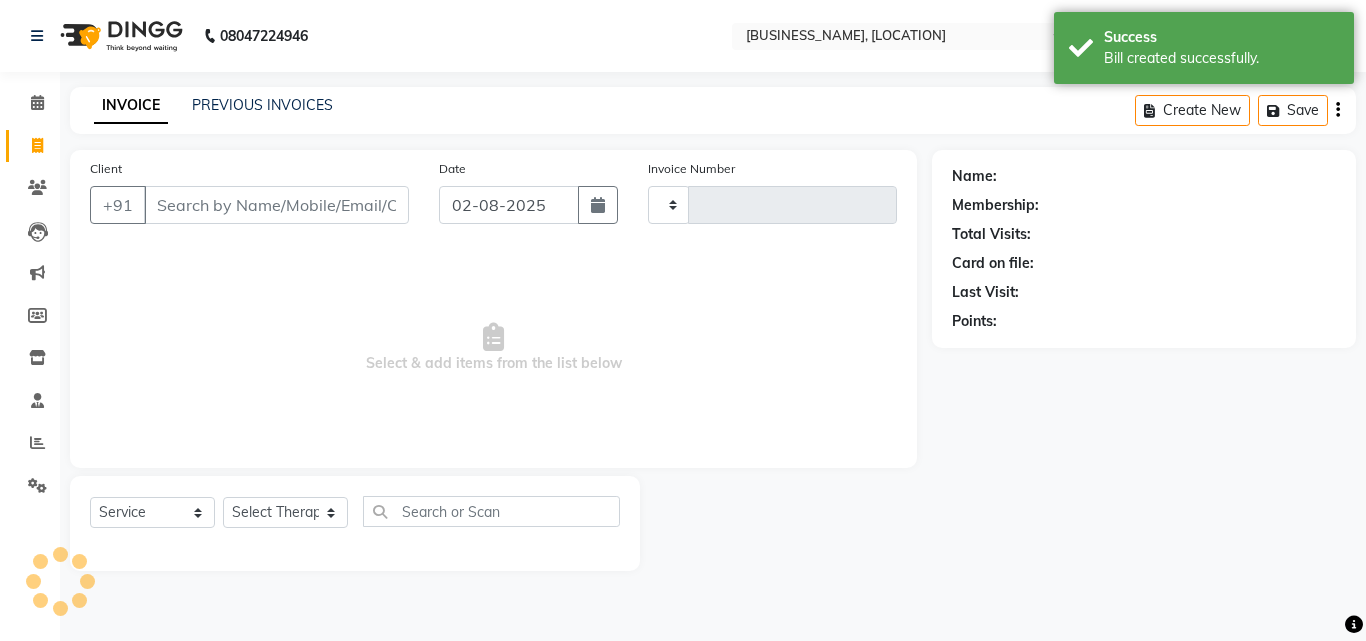 type on "1399" 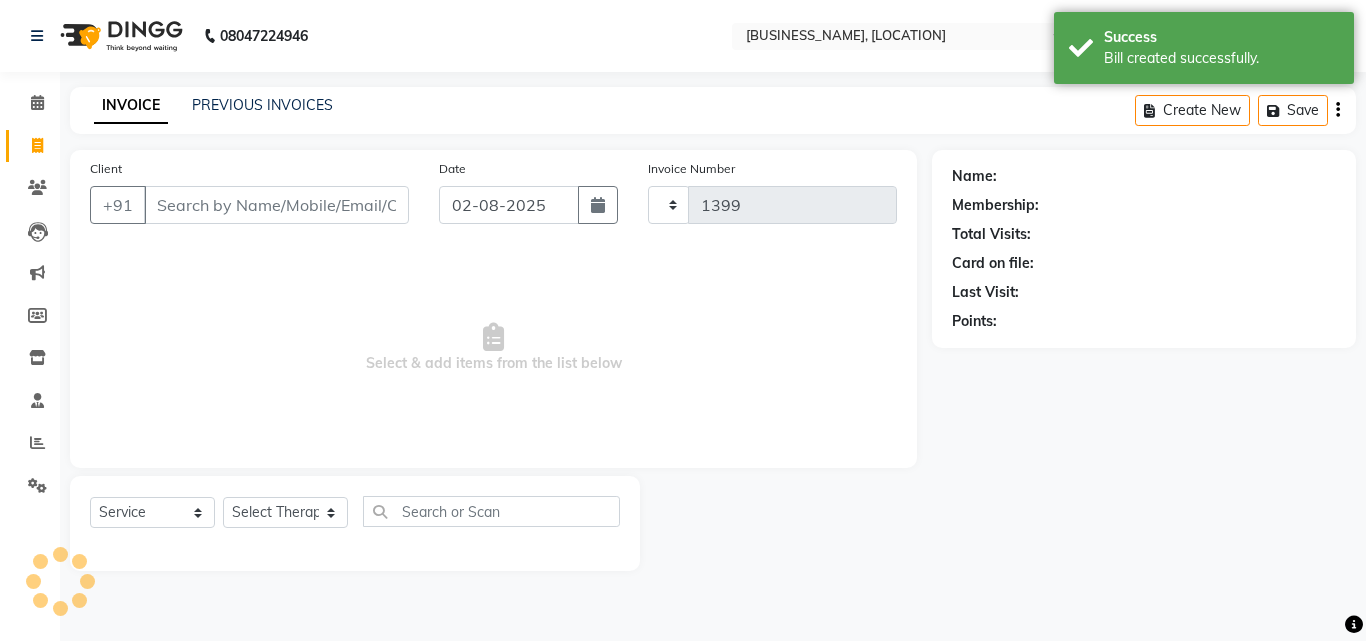 select on "6573" 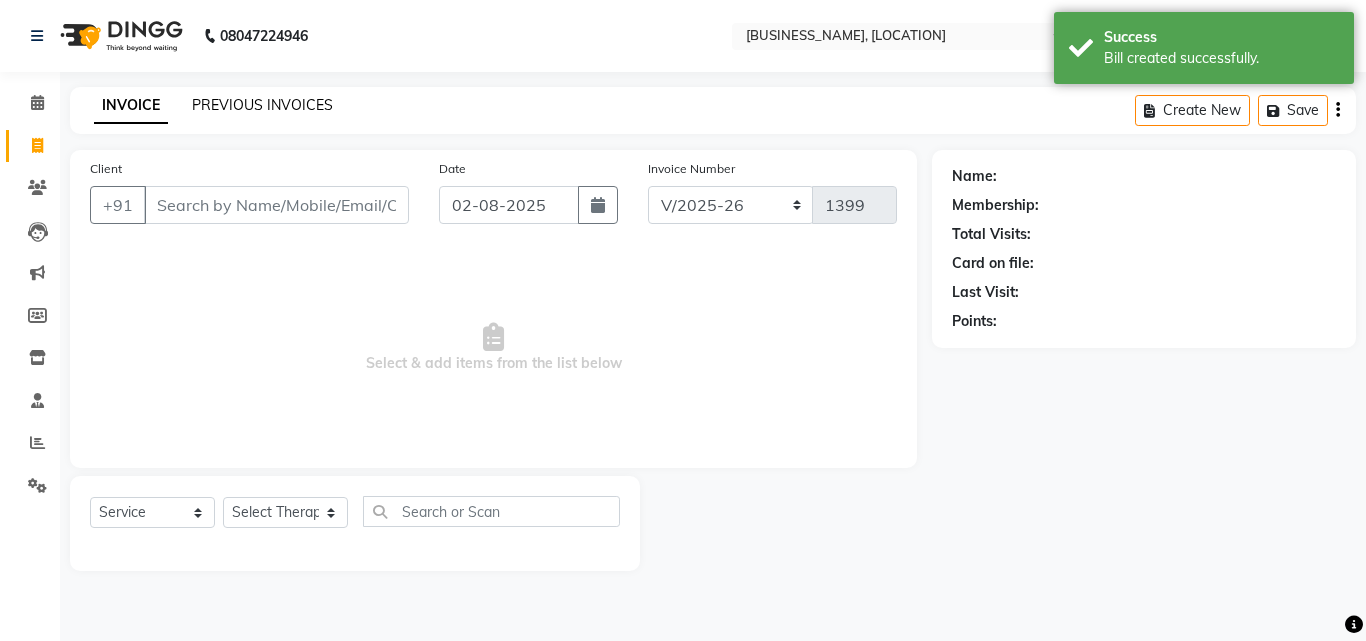 click on "PREVIOUS INVOICES" 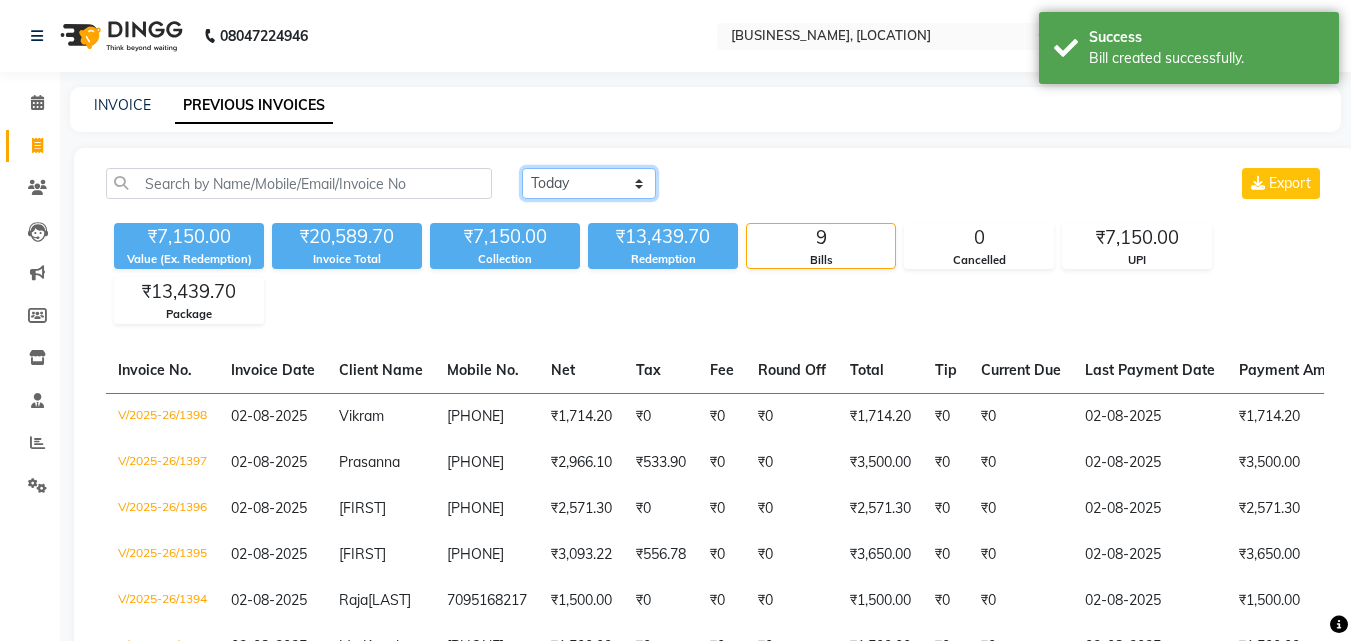 click on "Today Yesterday Custom Range" 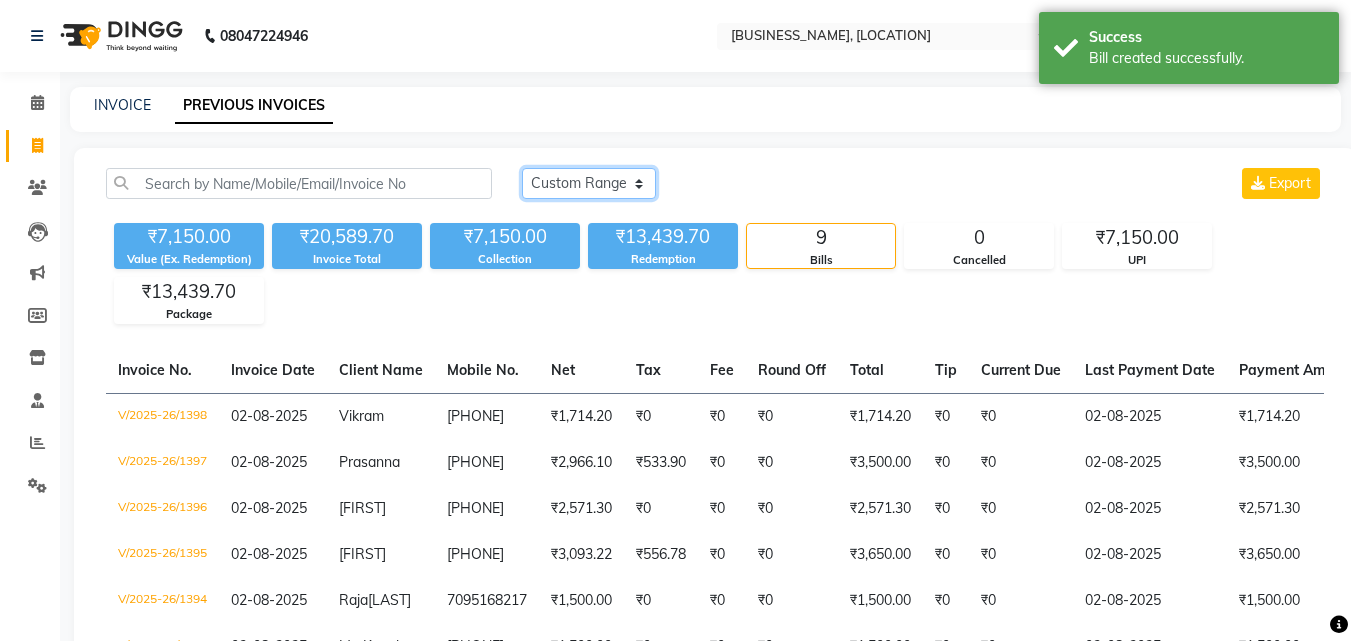 click on "Today Yesterday Custom Range" 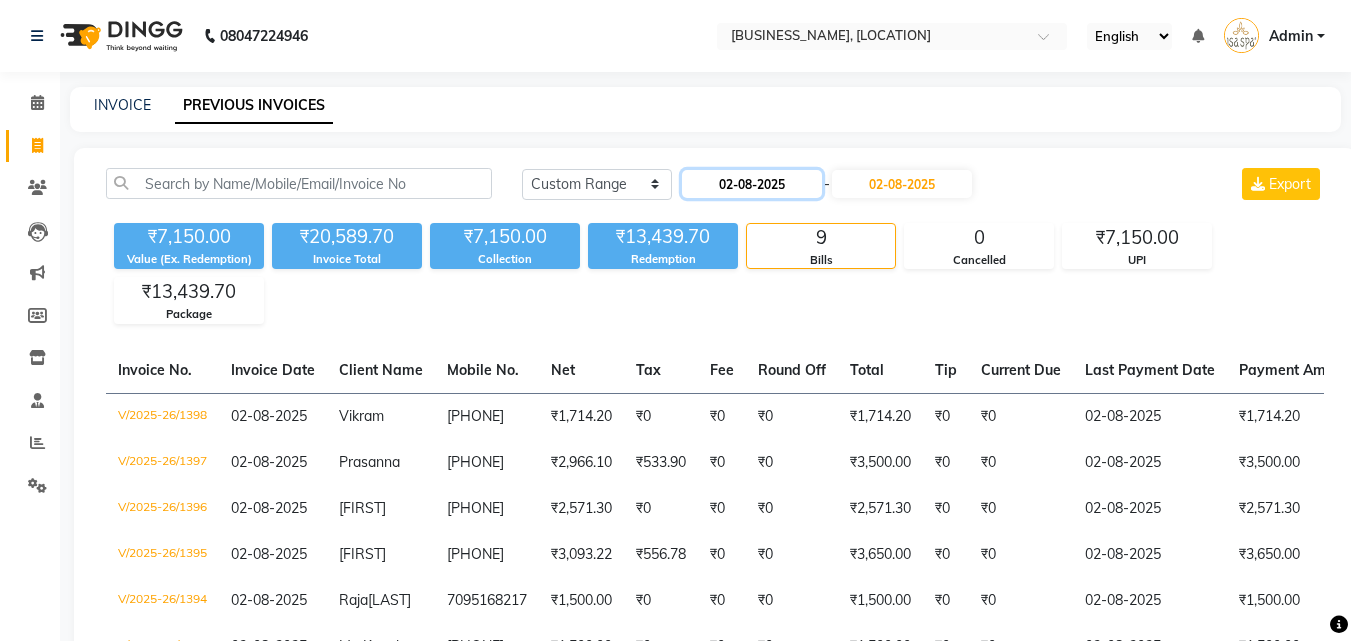 click on "02-08-2025" 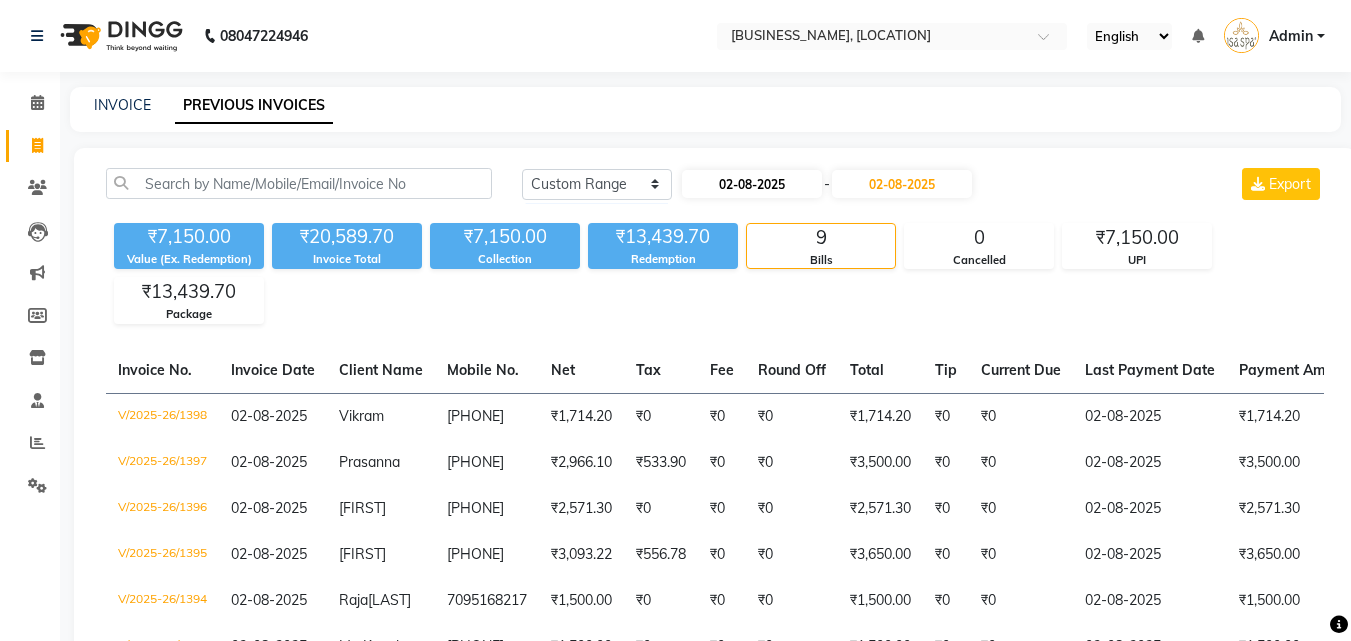 select on "8" 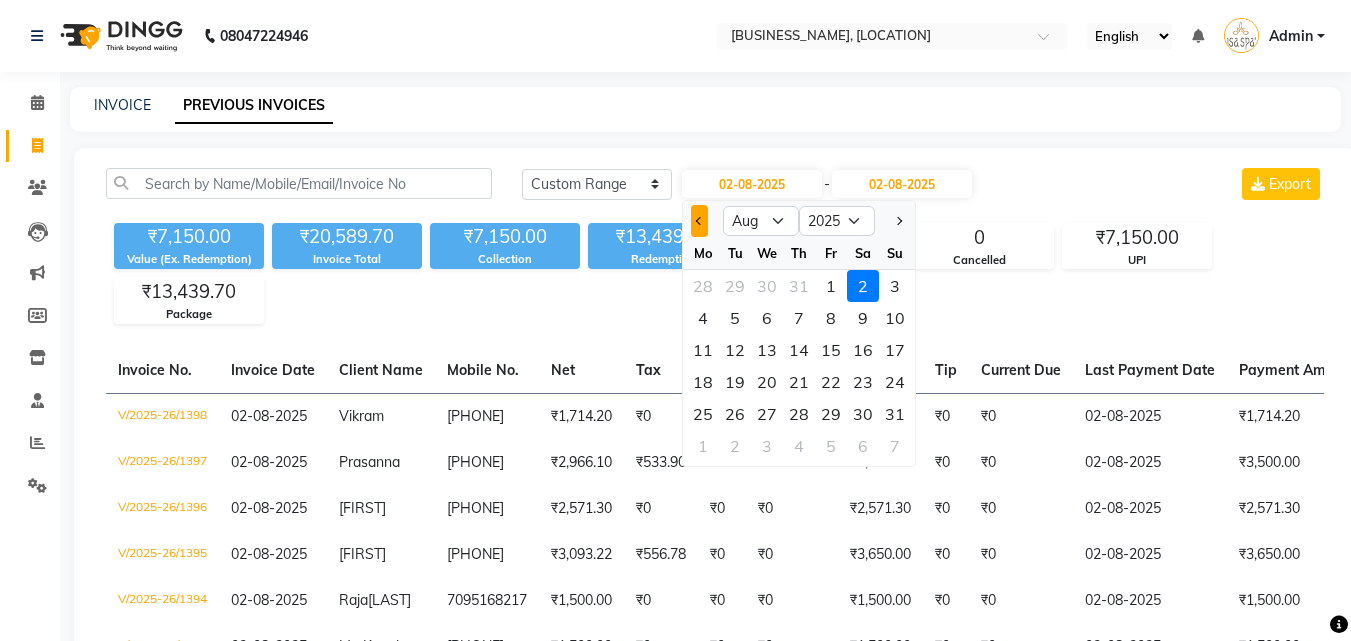 click 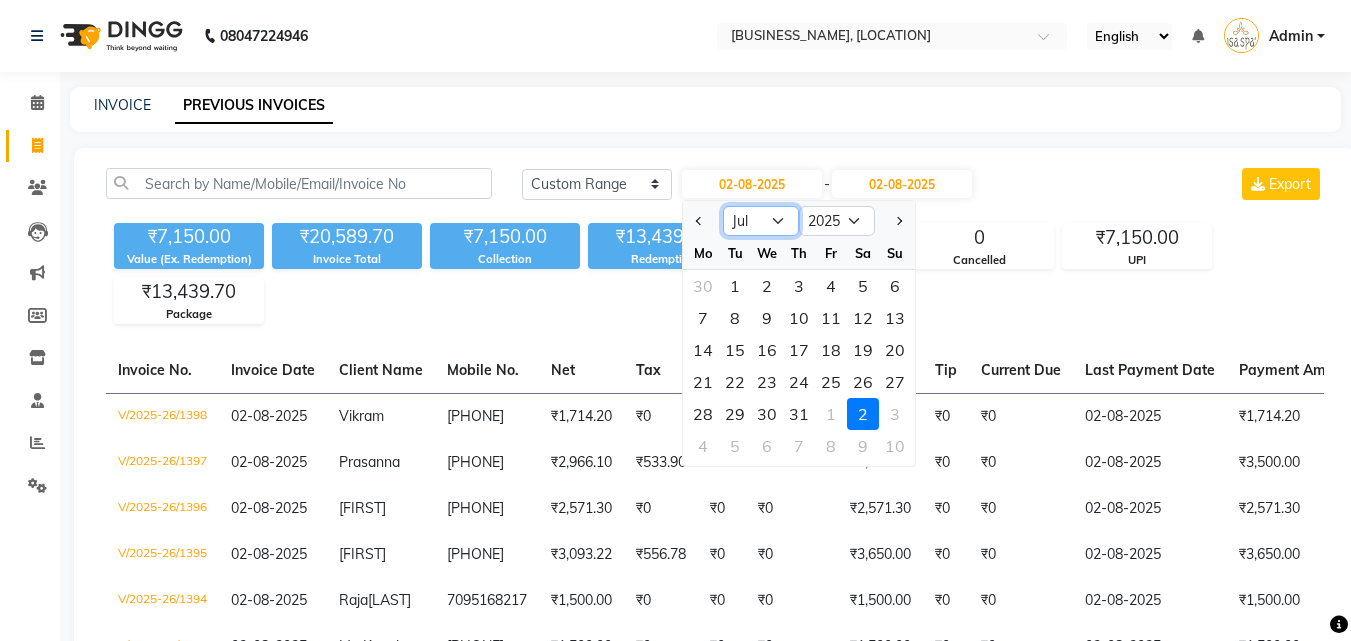 click on "Jan Feb Mar Apr May Jun Jul Aug Sep Oct Nov Dec" 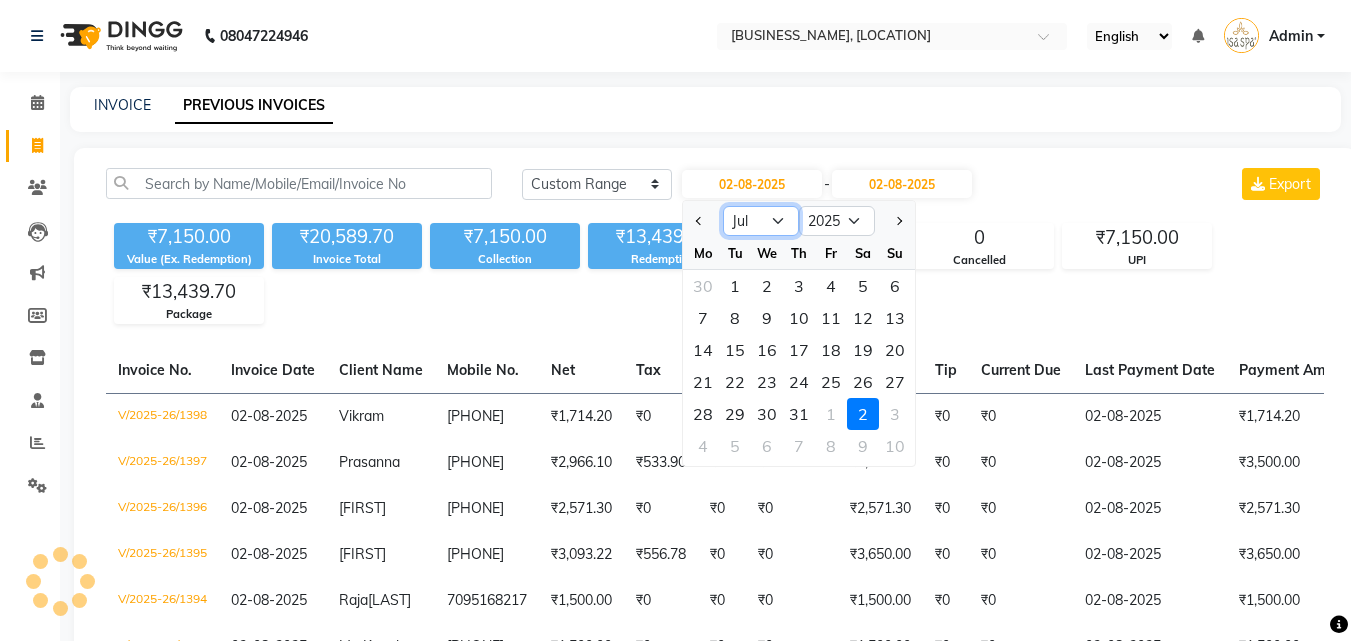 select on "8" 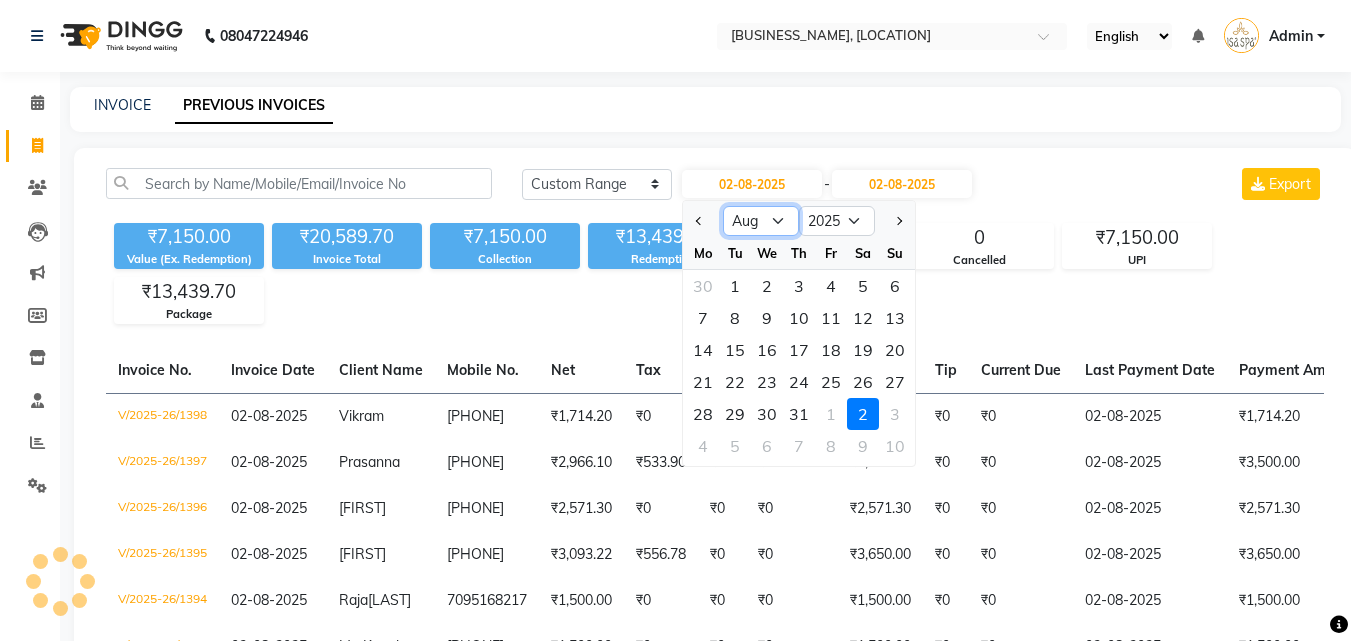 click on "Jan Feb Mar Apr May Jun Jul Aug Sep Oct Nov Dec" 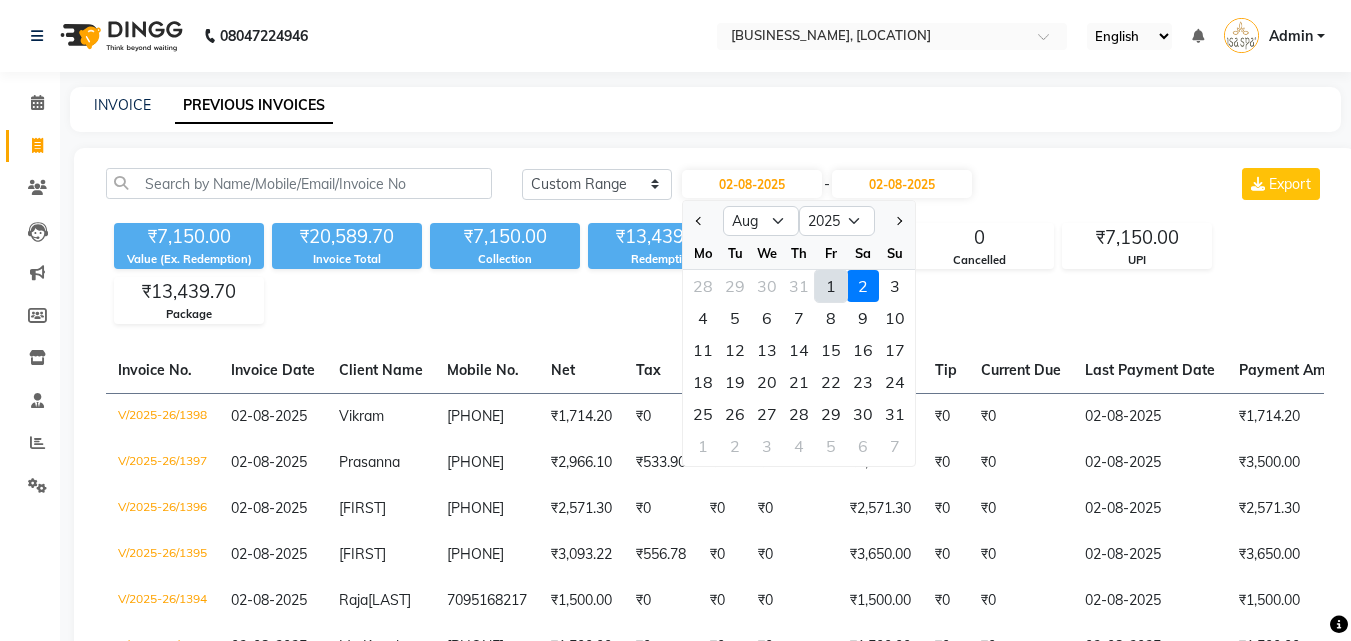 click on "1" 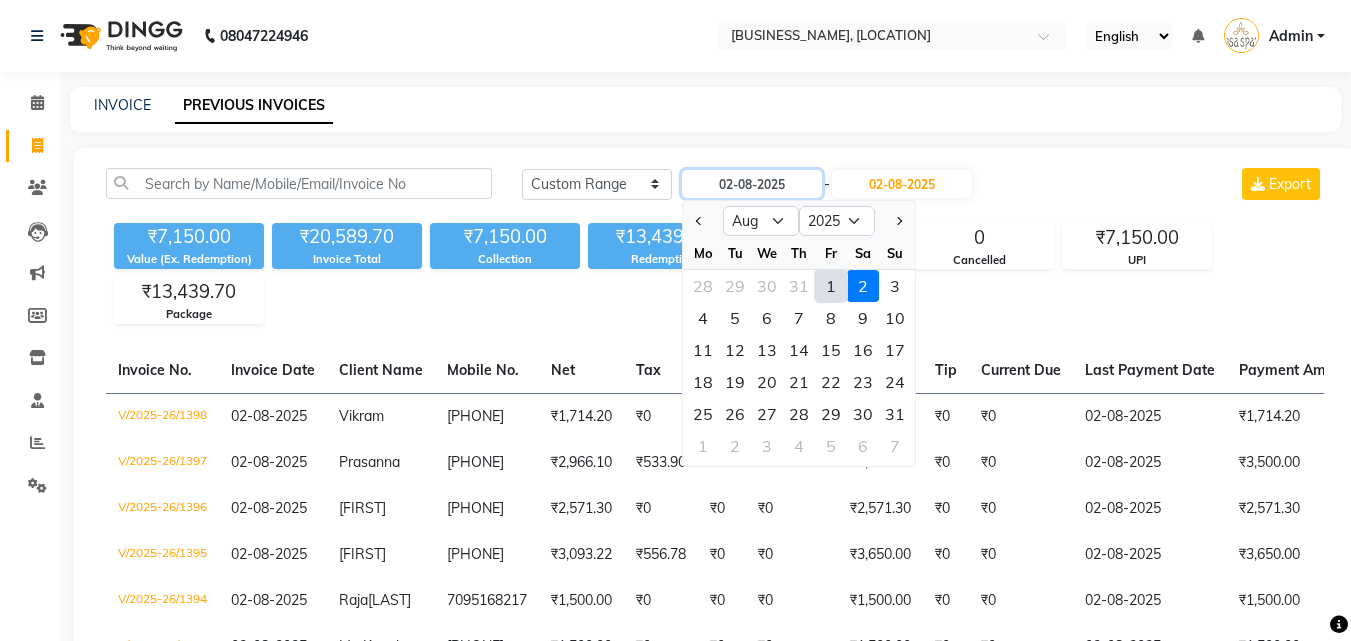 type on "01-08-2025" 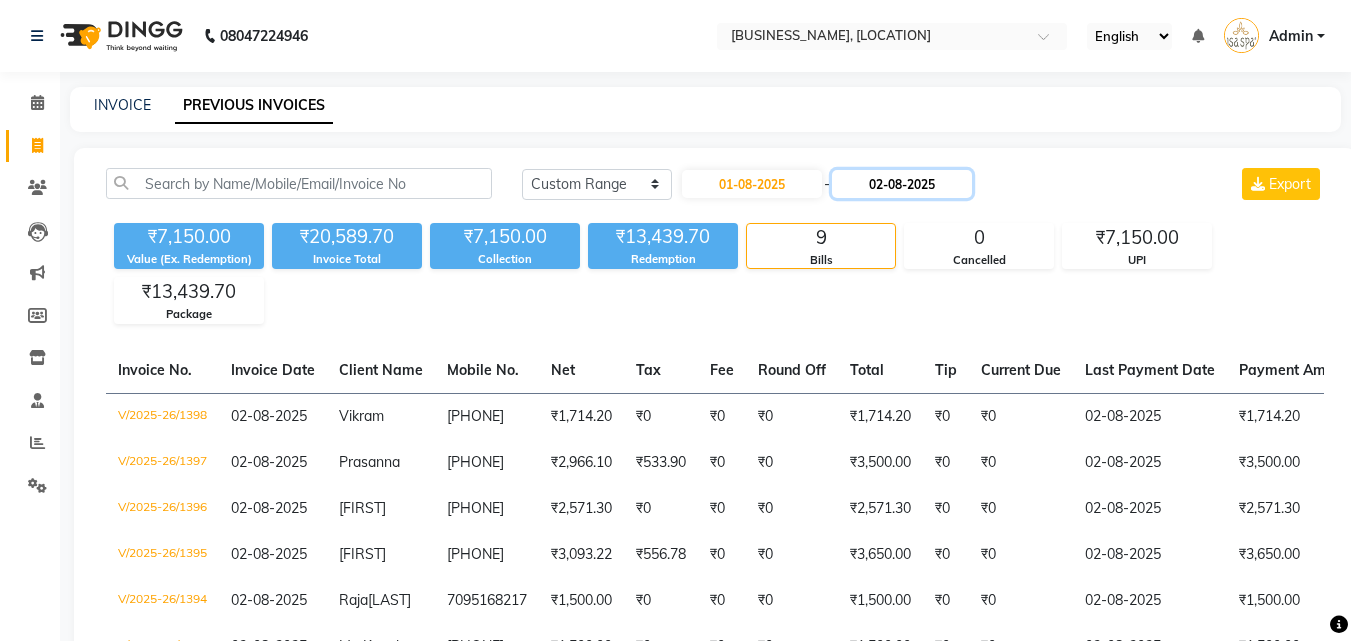 click on "02-08-2025" 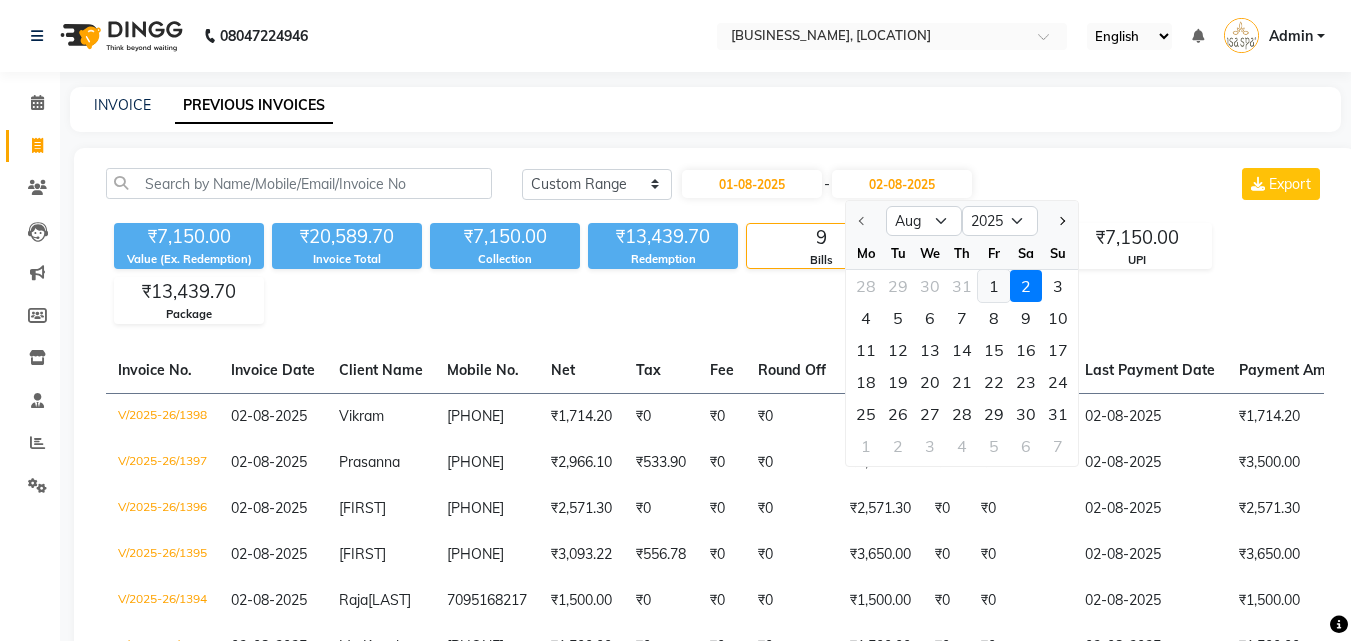 click on "1" 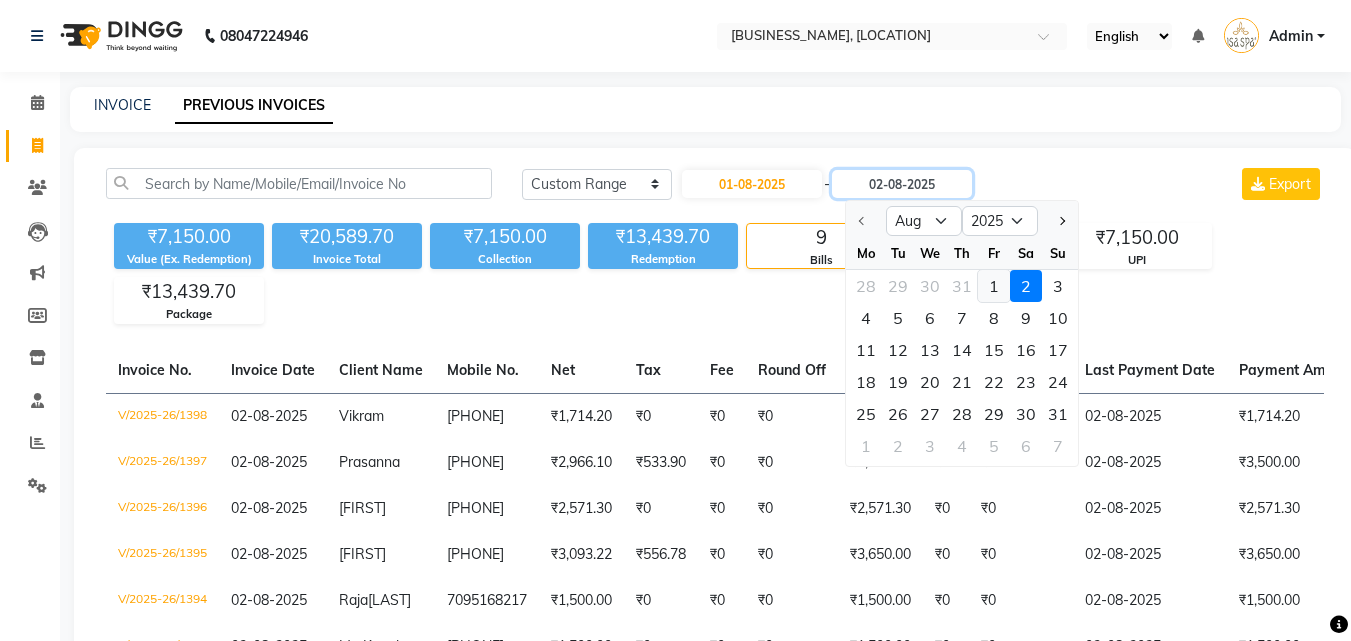 type on "01-08-2025" 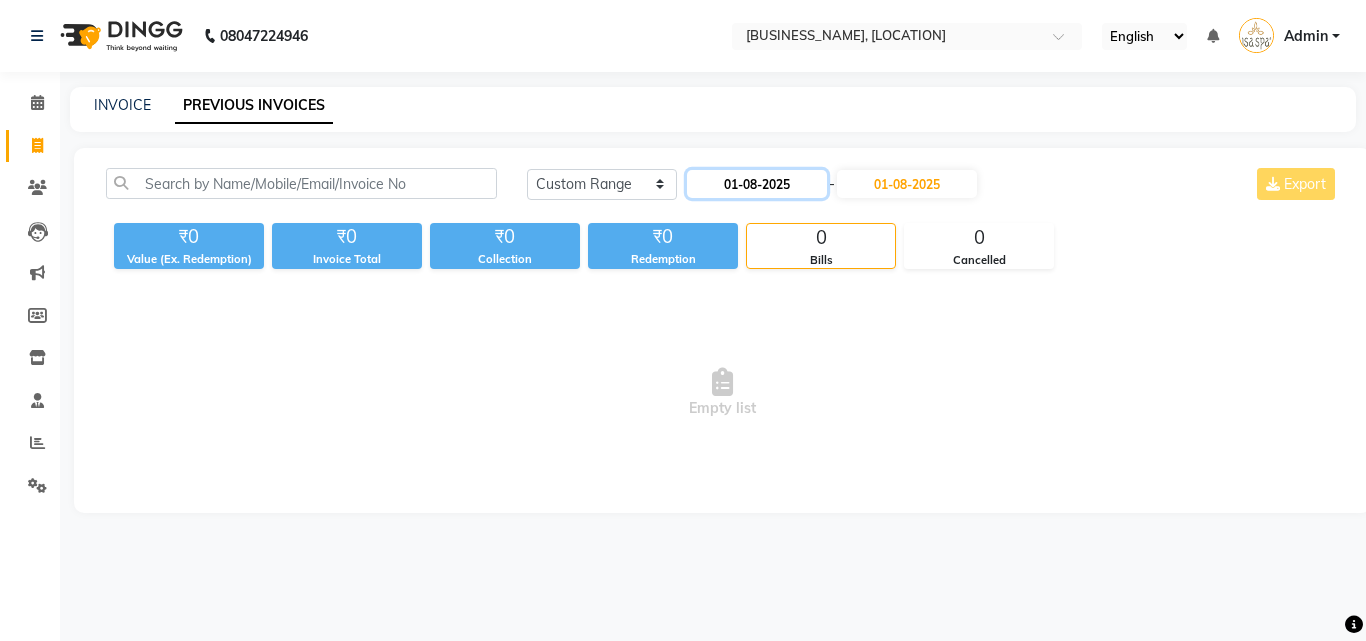 click on "01-08-2025" 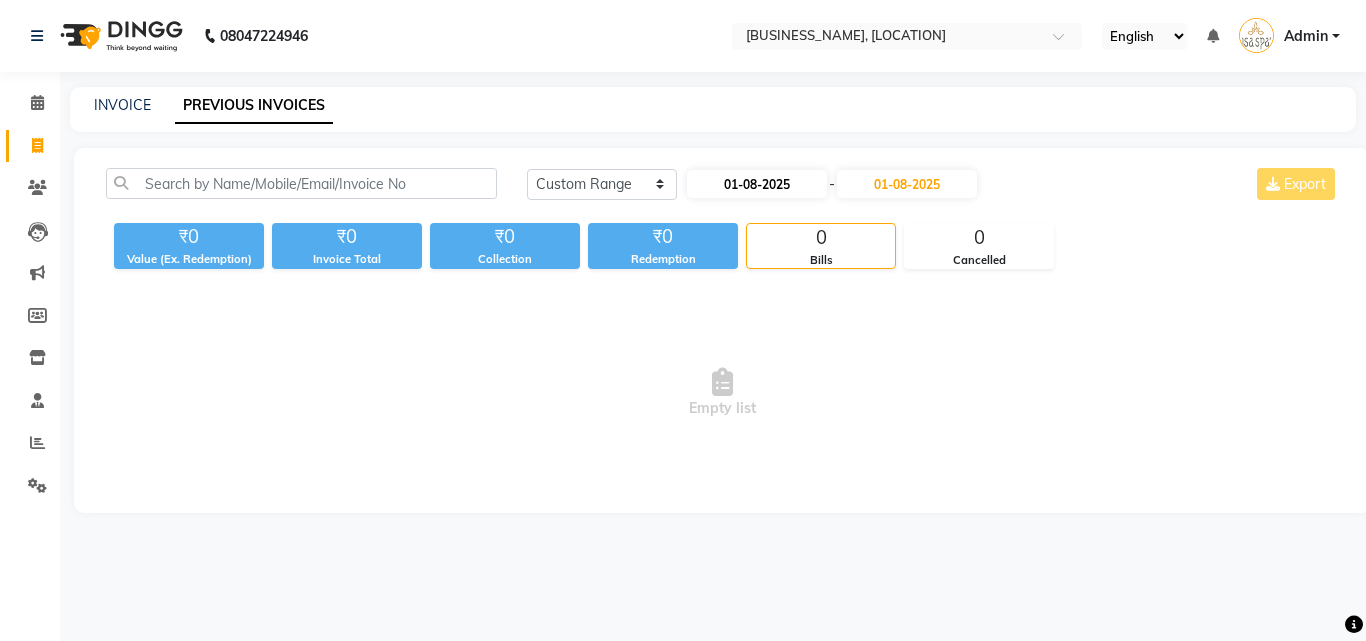 select on "8" 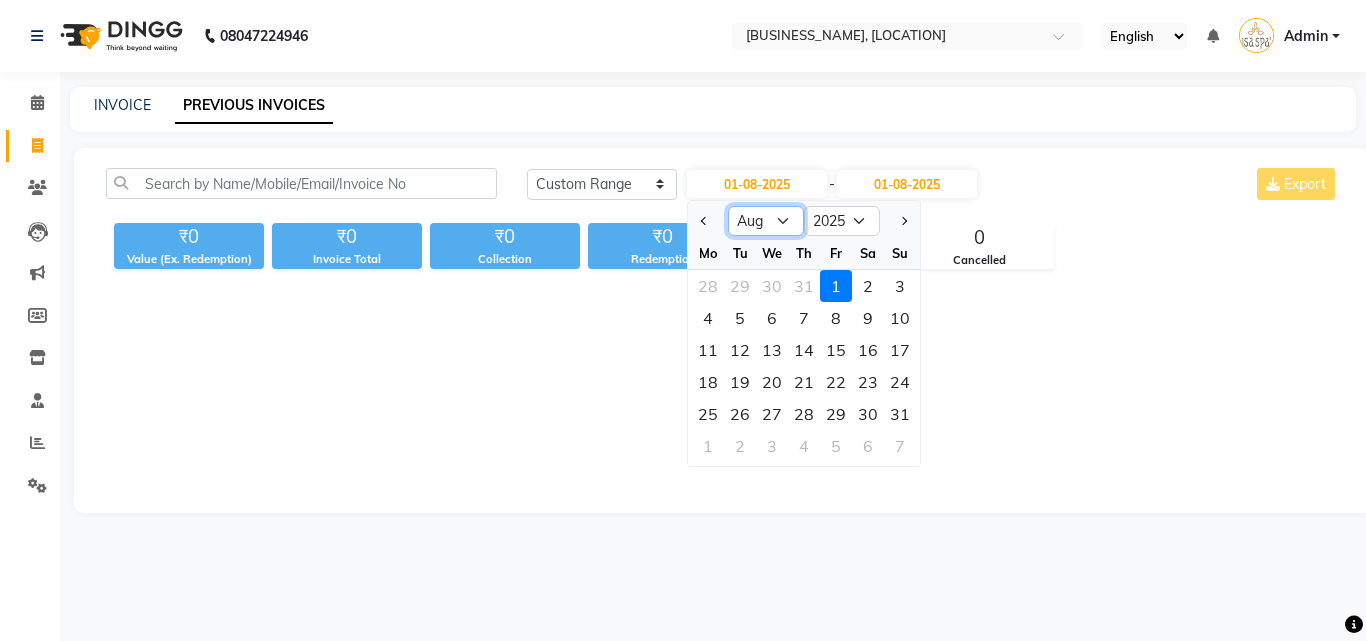 click on "Jan Feb Mar Apr May Jun Jul Aug Sep Oct Nov Dec" 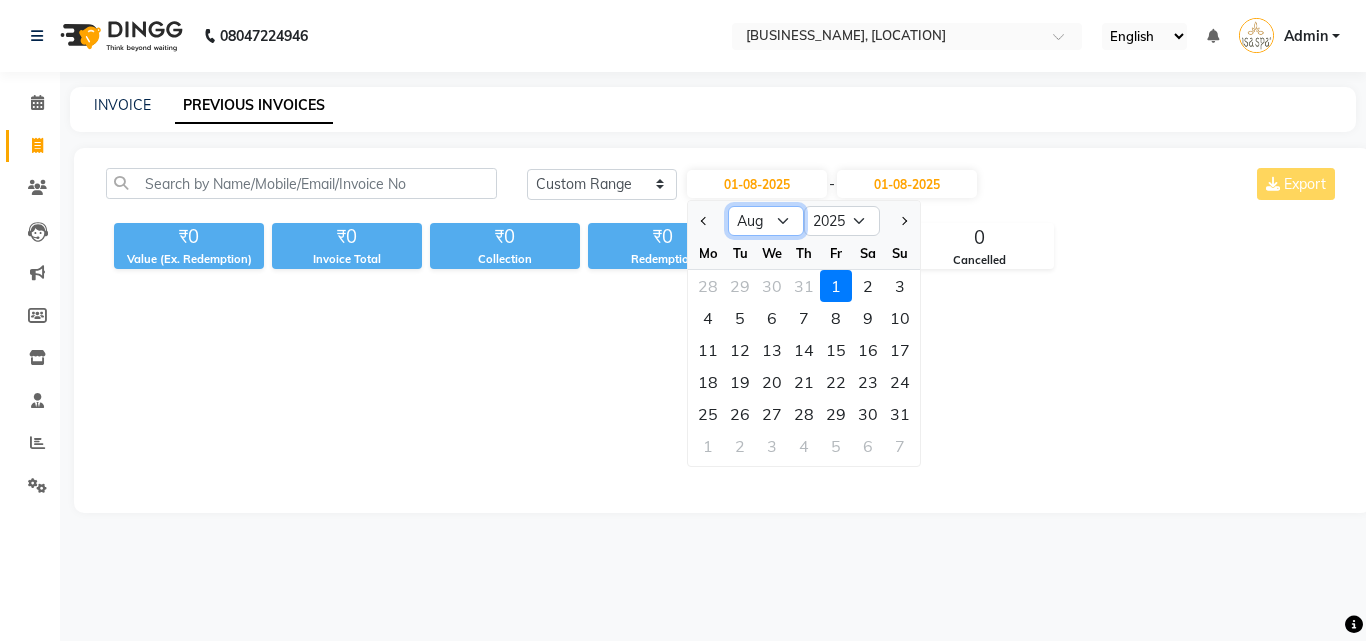 select on "7" 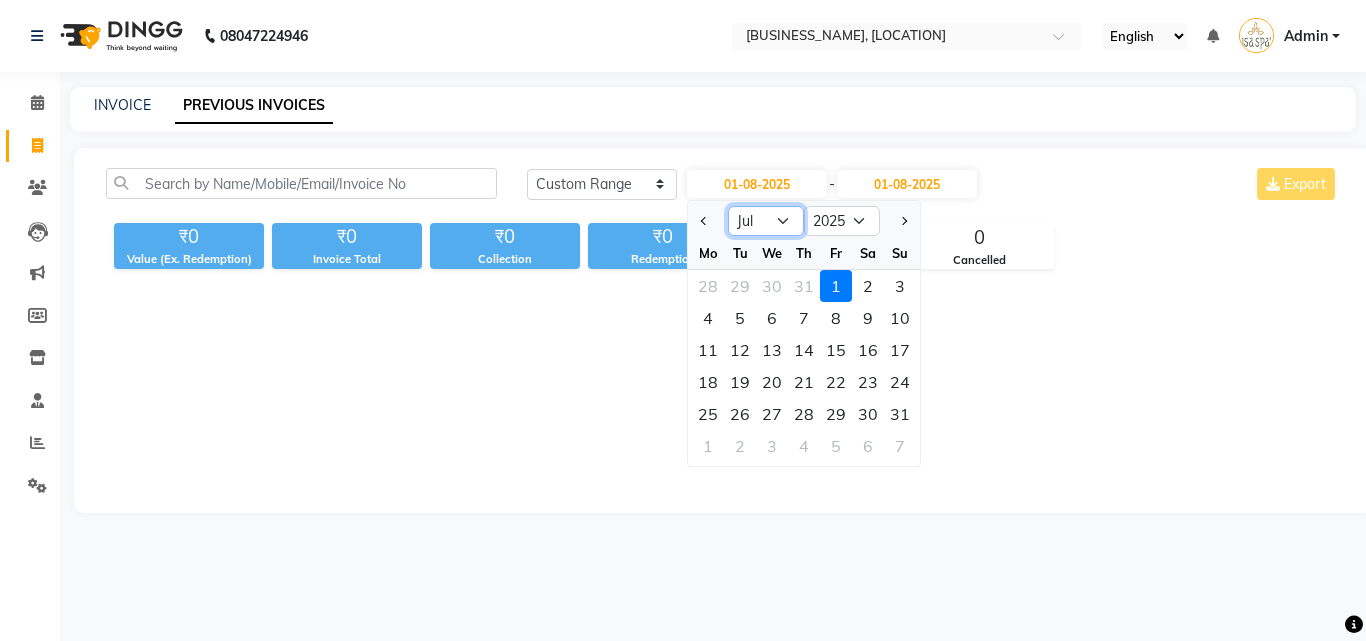 click on "Jan Feb Mar Apr May Jun Jul Aug Sep Oct Nov Dec" 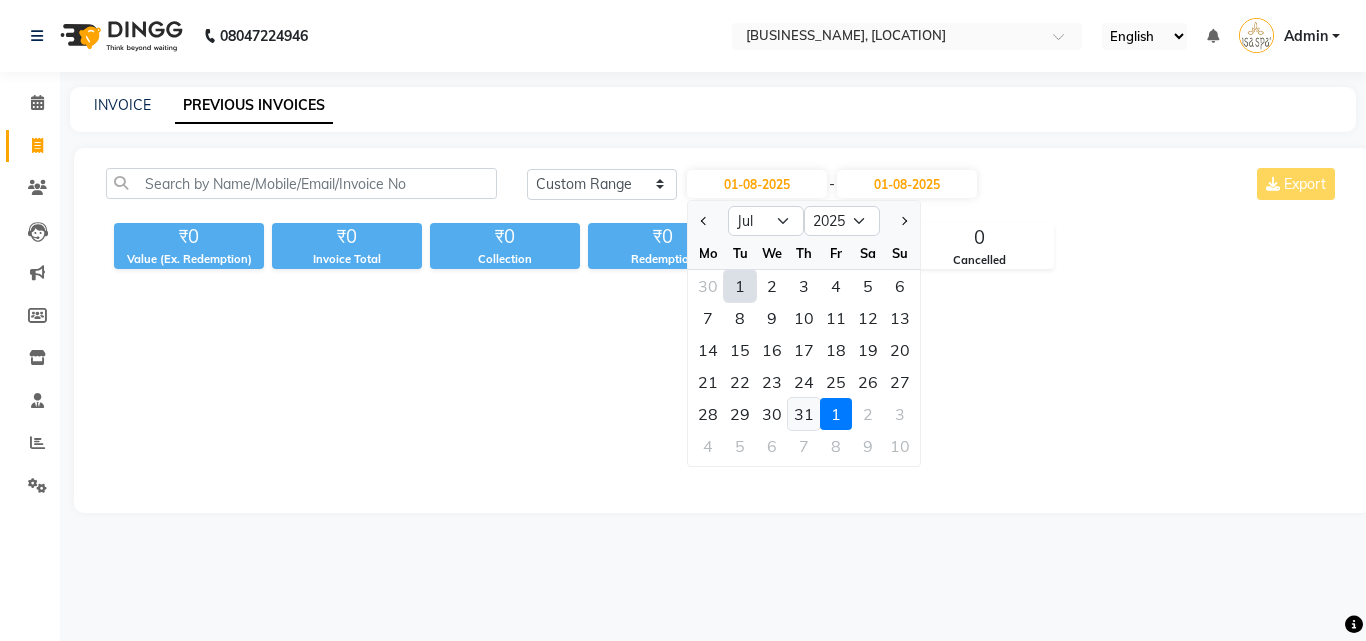 click on "31" 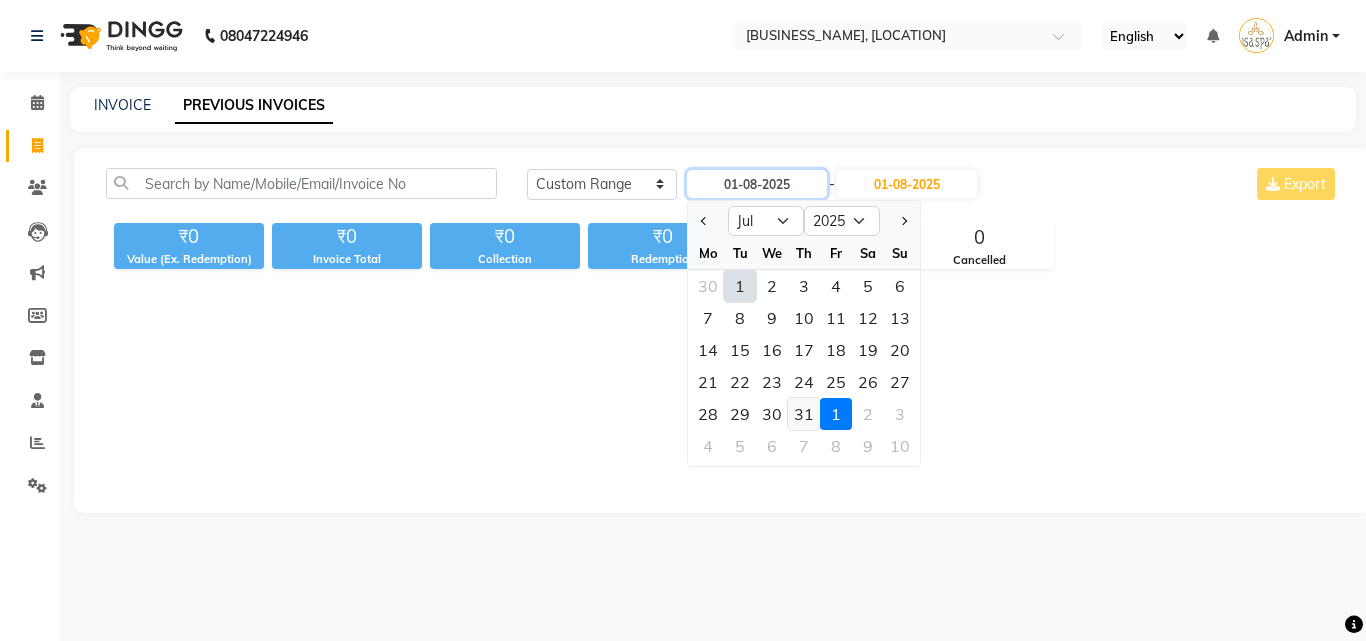 type on "31-07-2025" 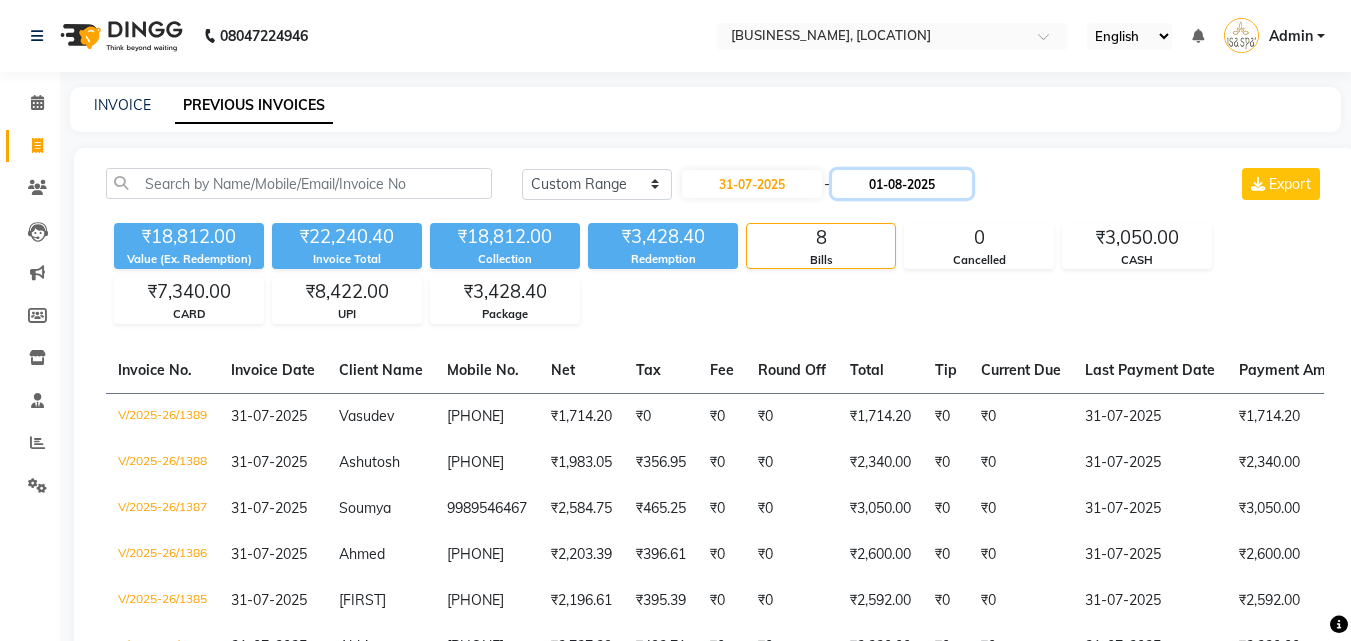click on "01-08-2025" 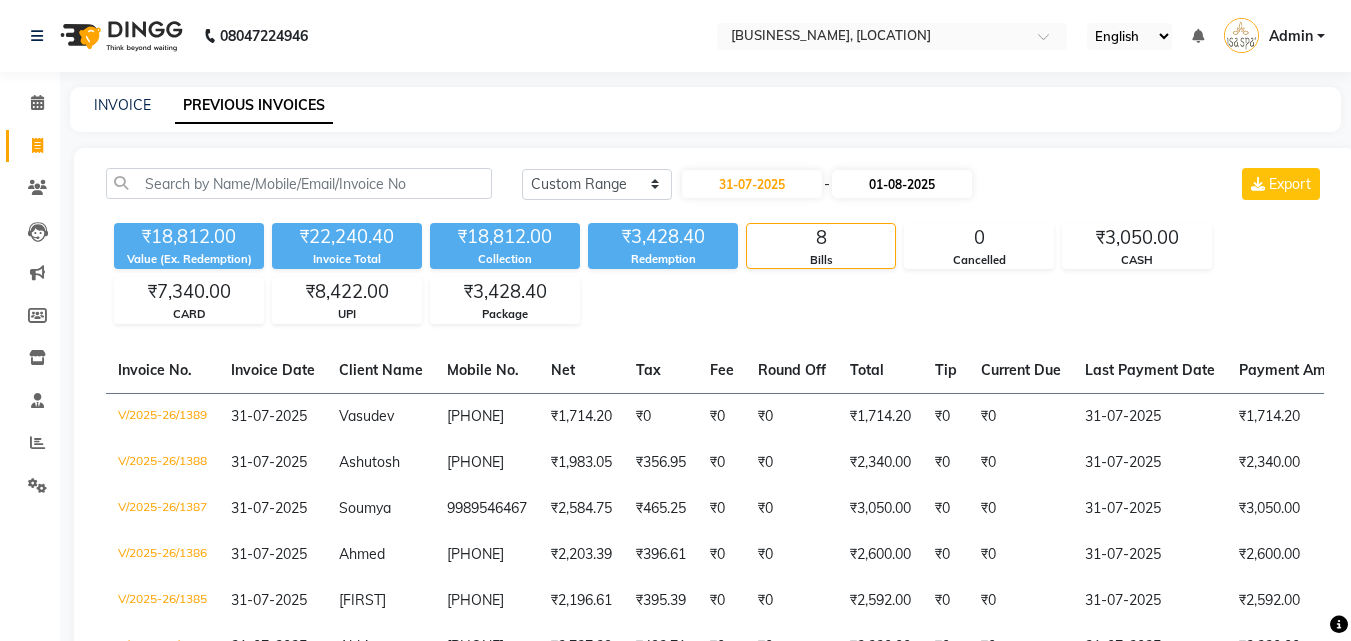 select on "8" 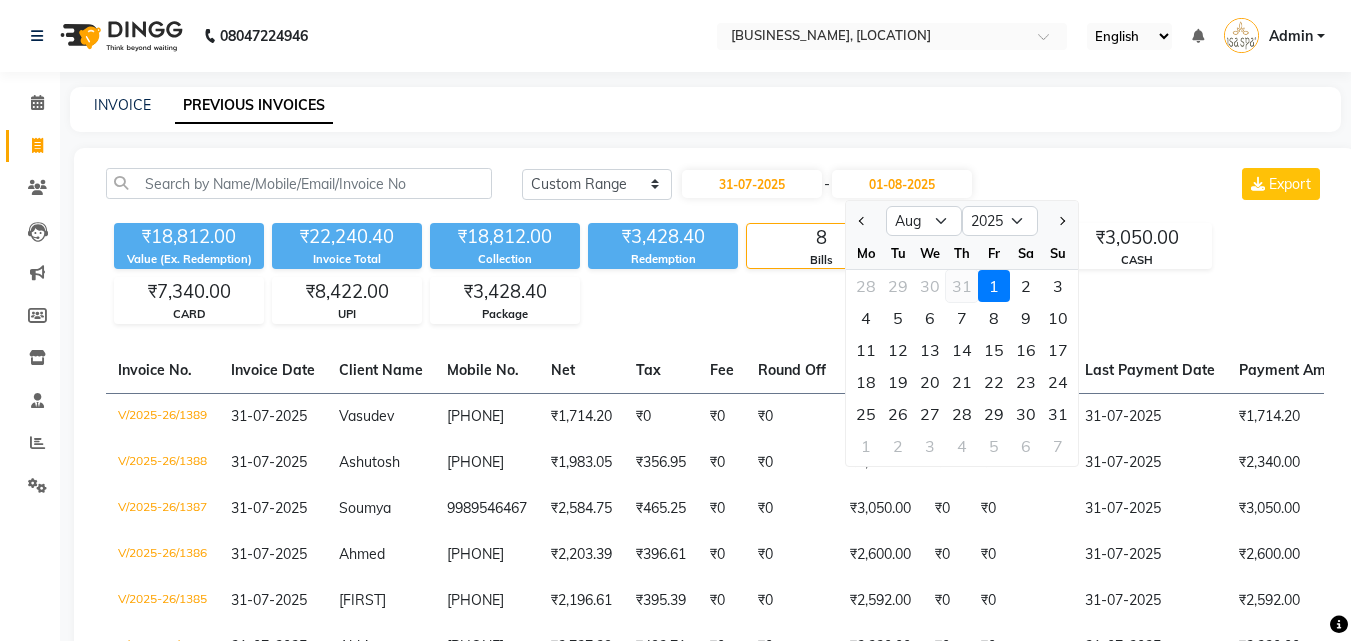click on "31" 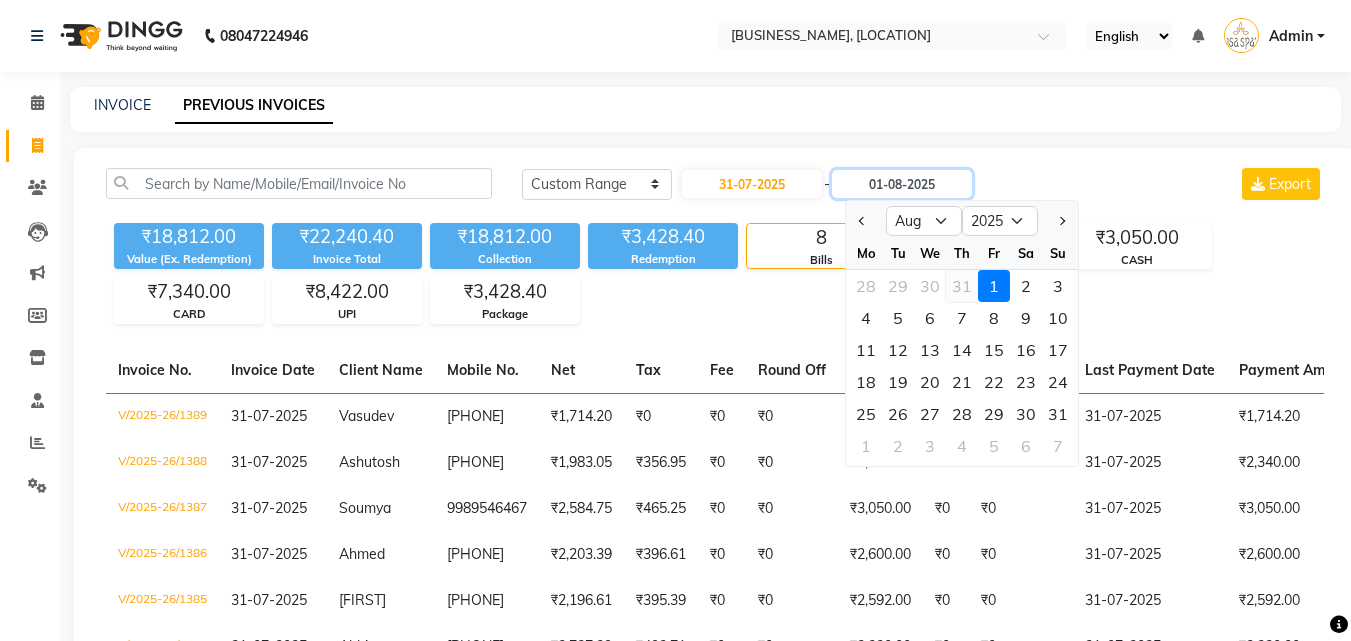 type on "31-07-2025" 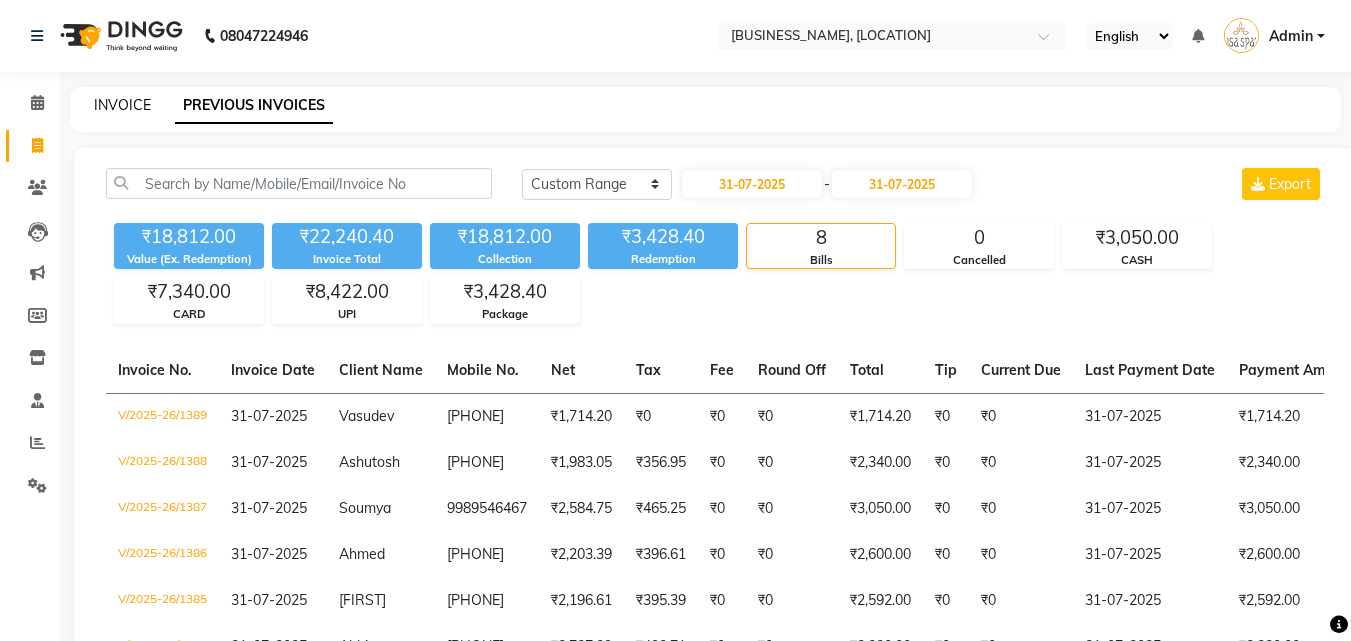 click on "INVOICE" 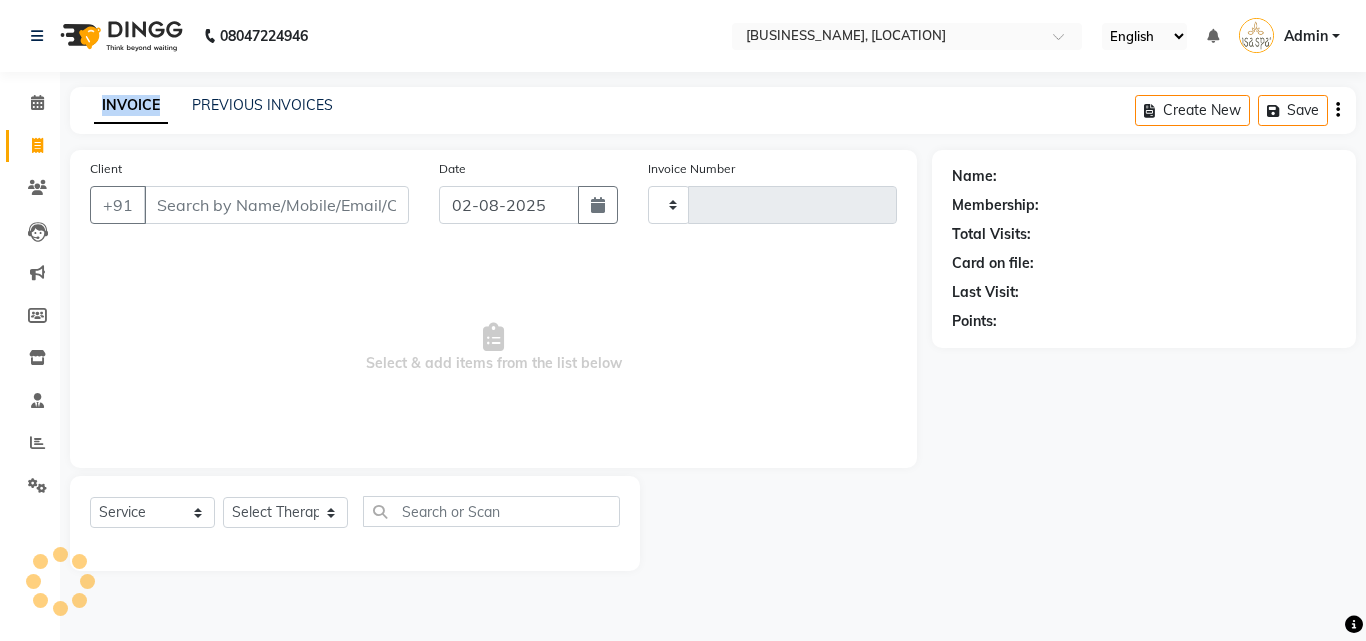 type on "1399" 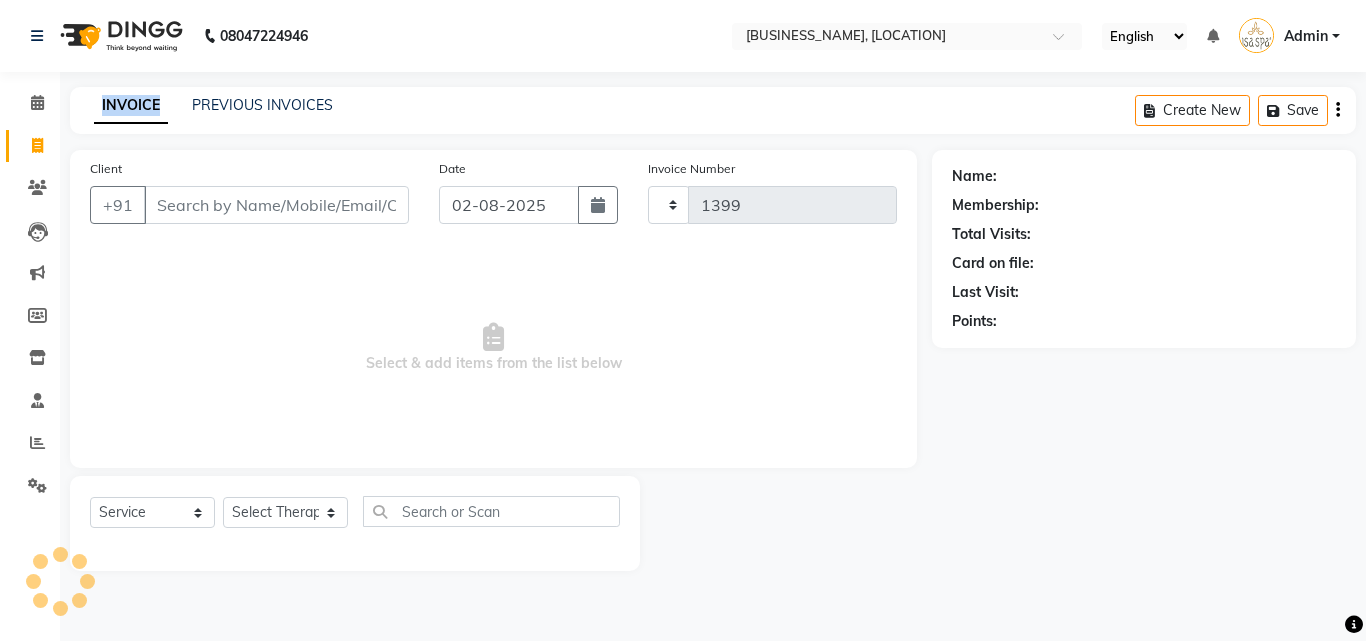 select on "6573" 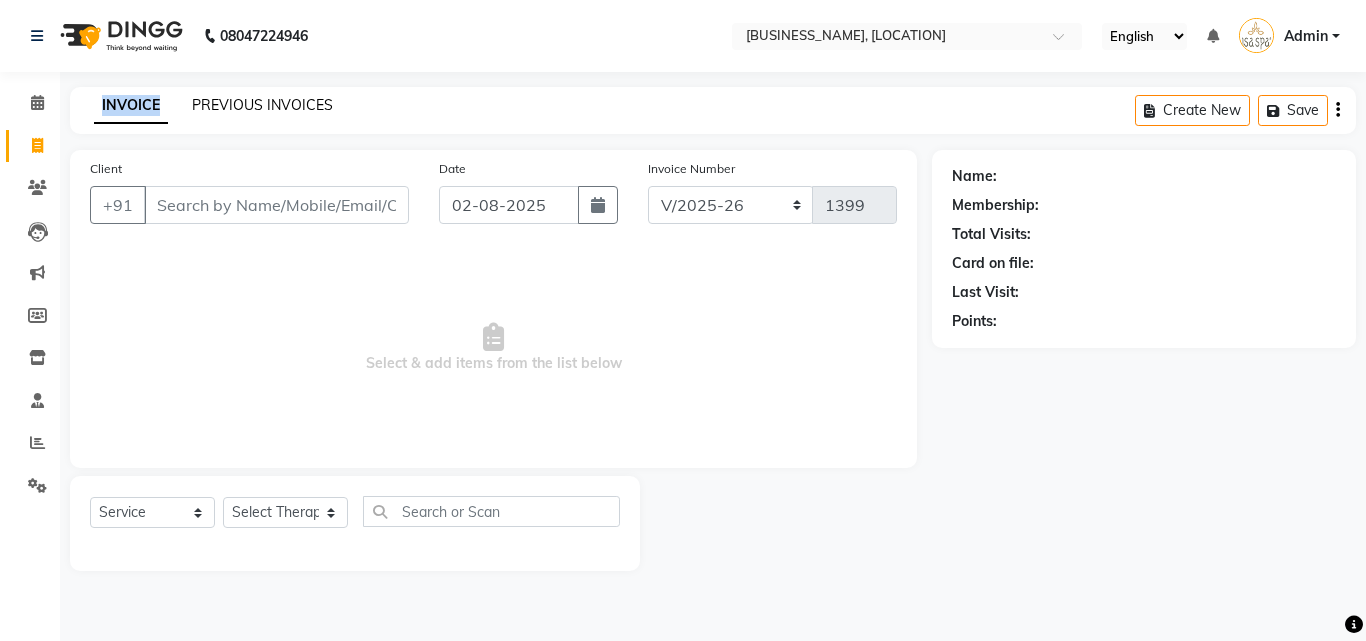 click on "PREVIOUS INVOICES" 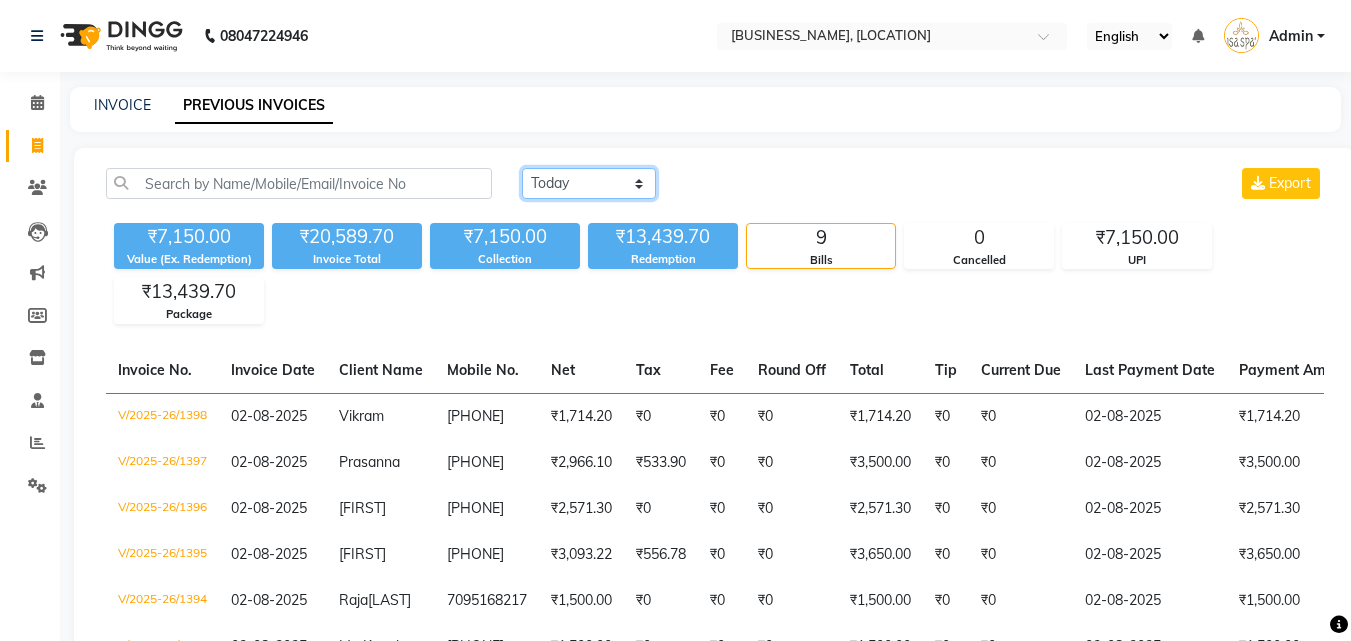 click on "Today Yesterday Custom Range" 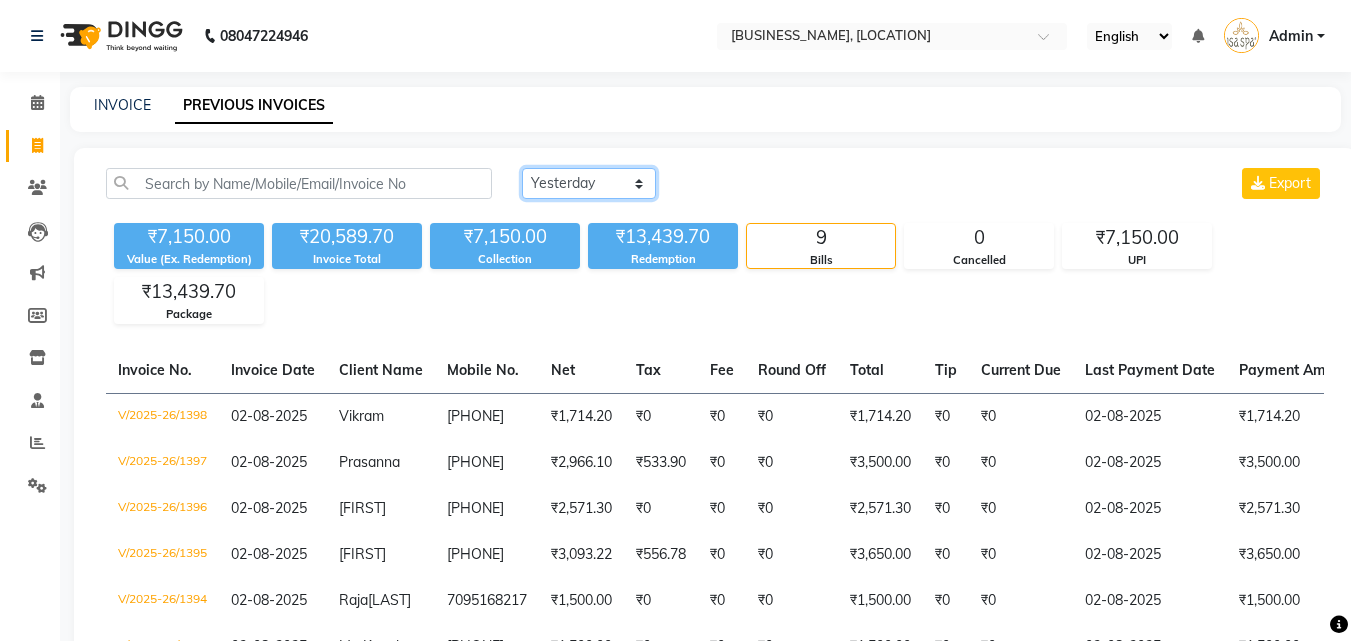 click on "Today Yesterday Custom Range" 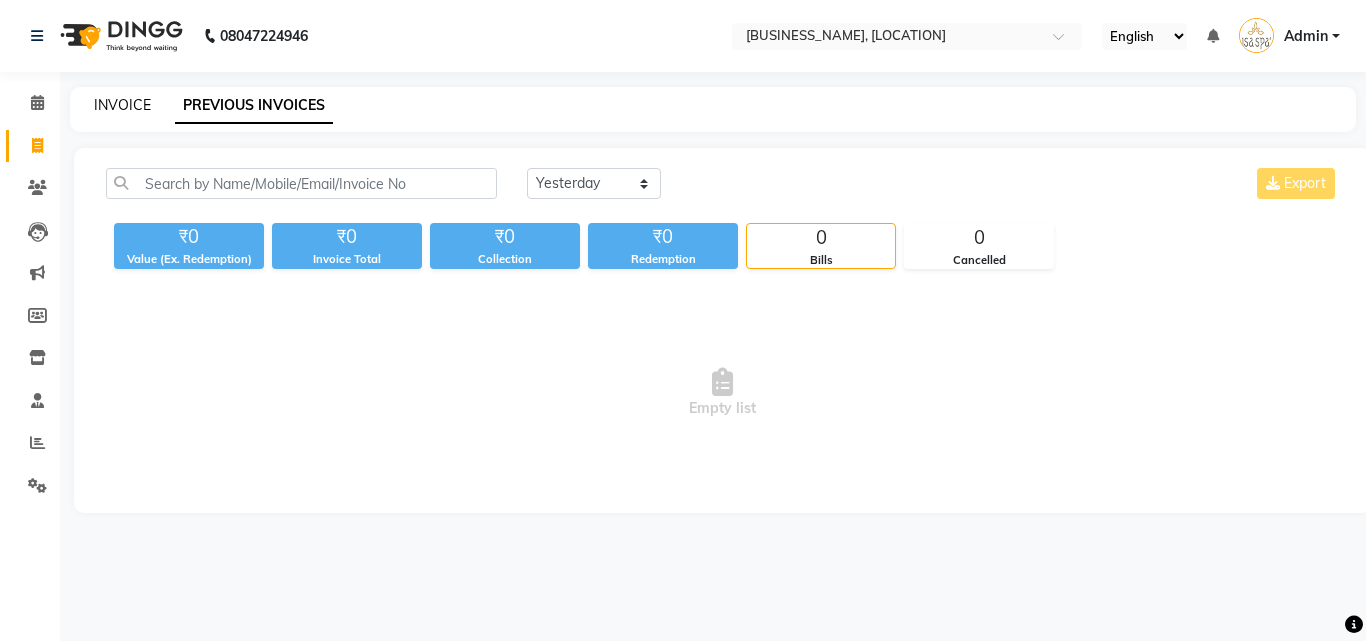 click on "INVOICE" 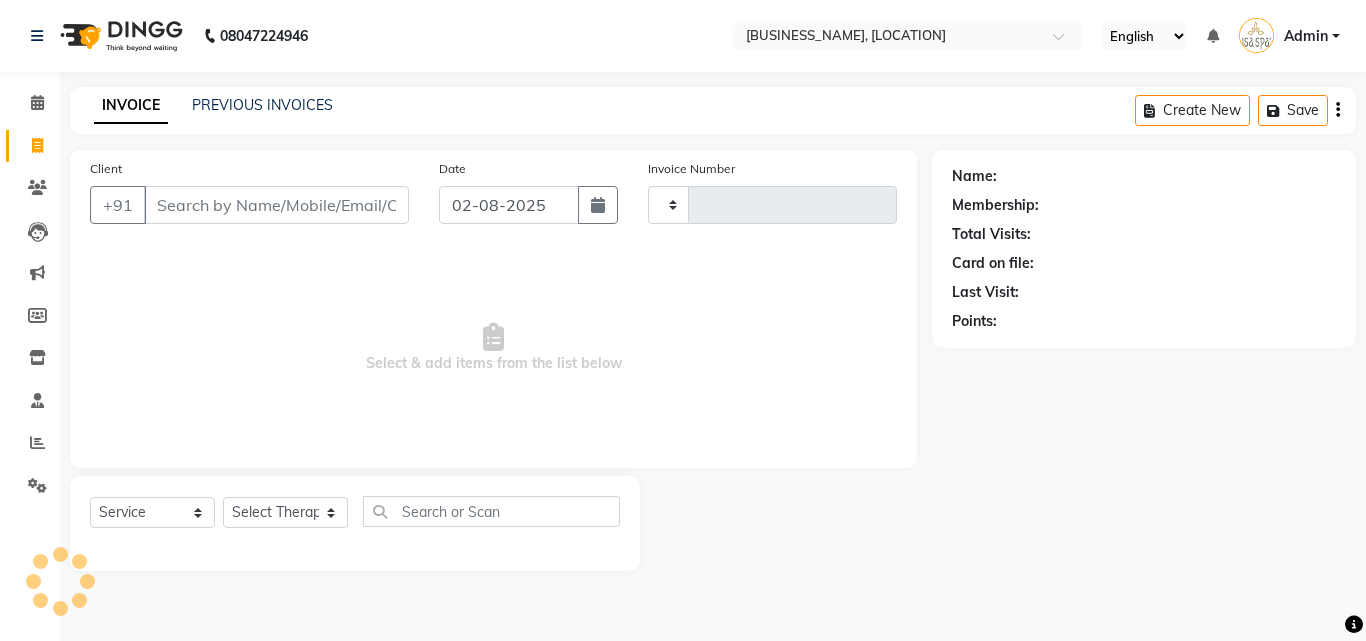 type on "1399" 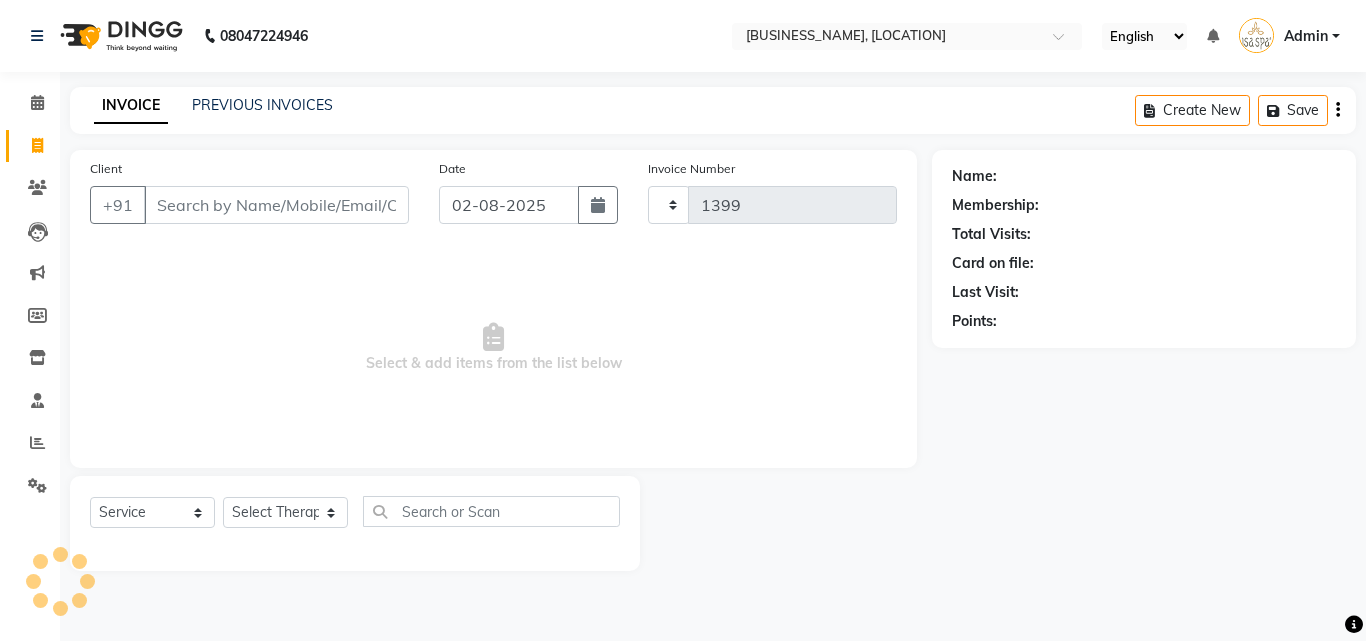 select on "6573" 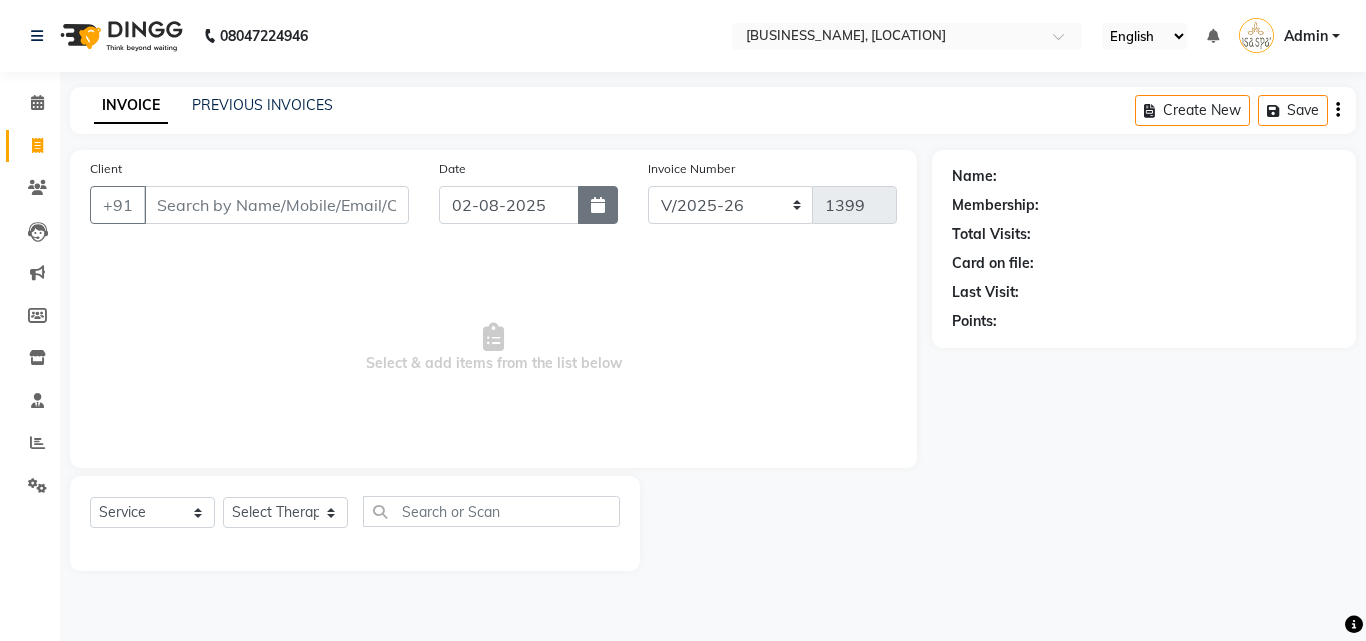 click 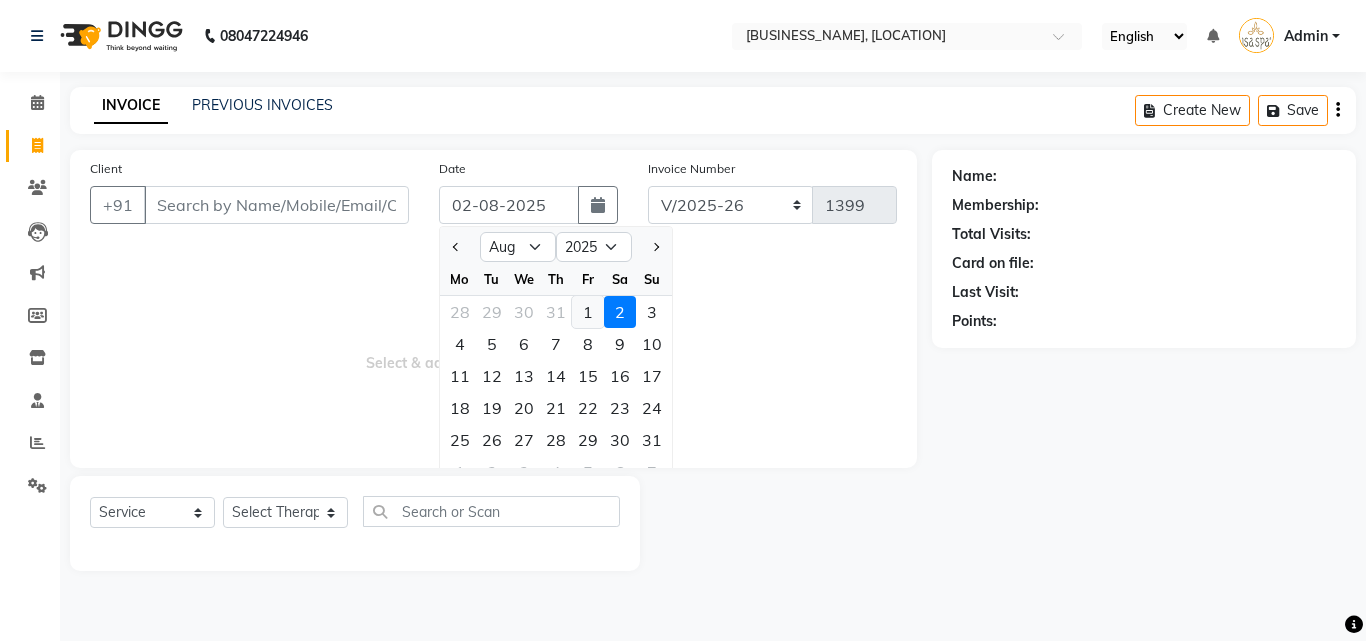 click on "1" 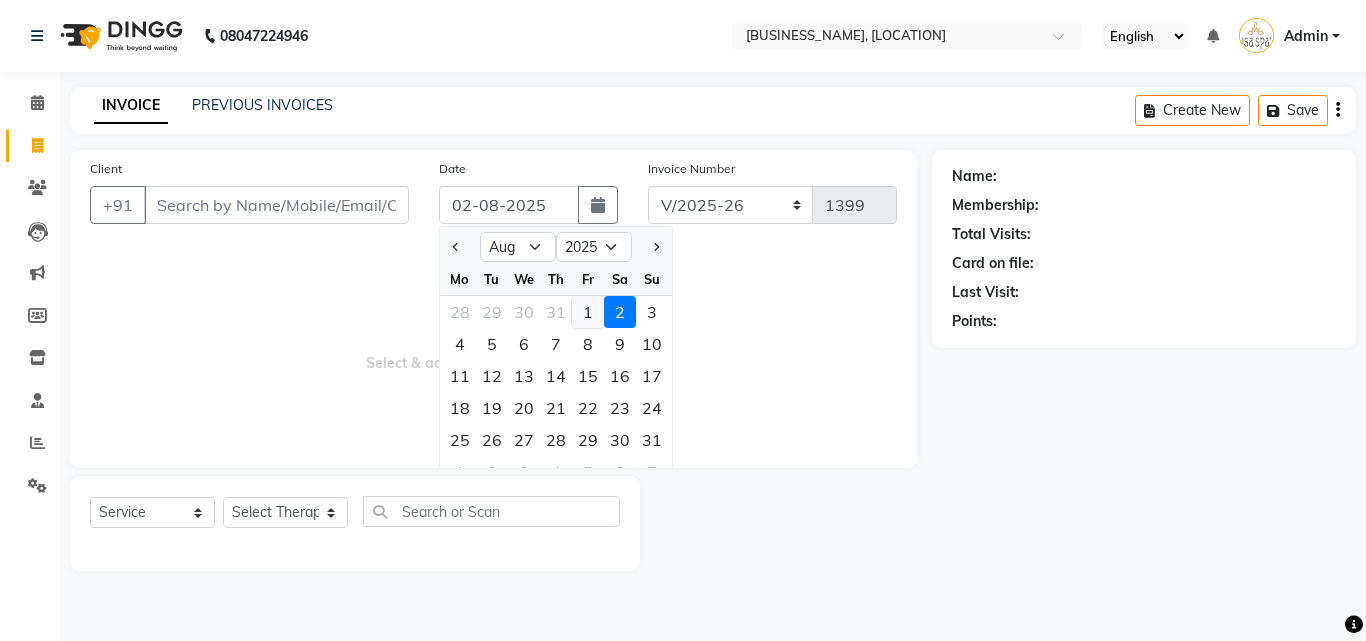 type on "01-08-2025" 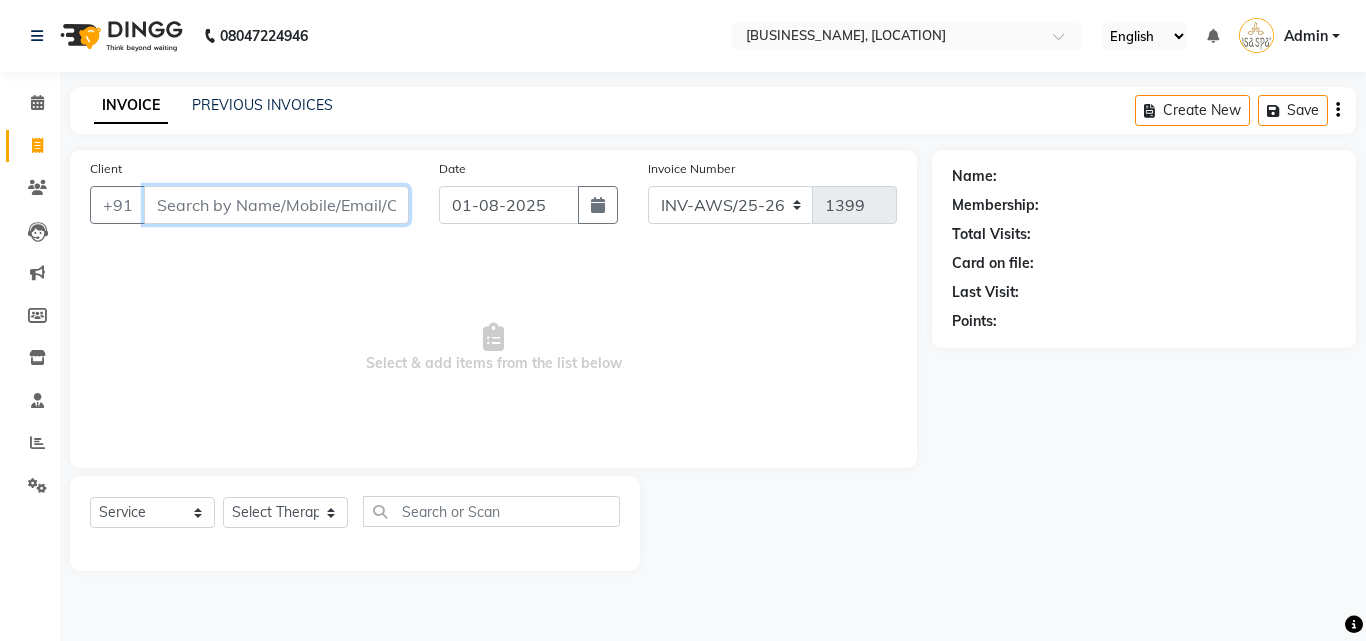 click on "Client" at bounding box center [276, 205] 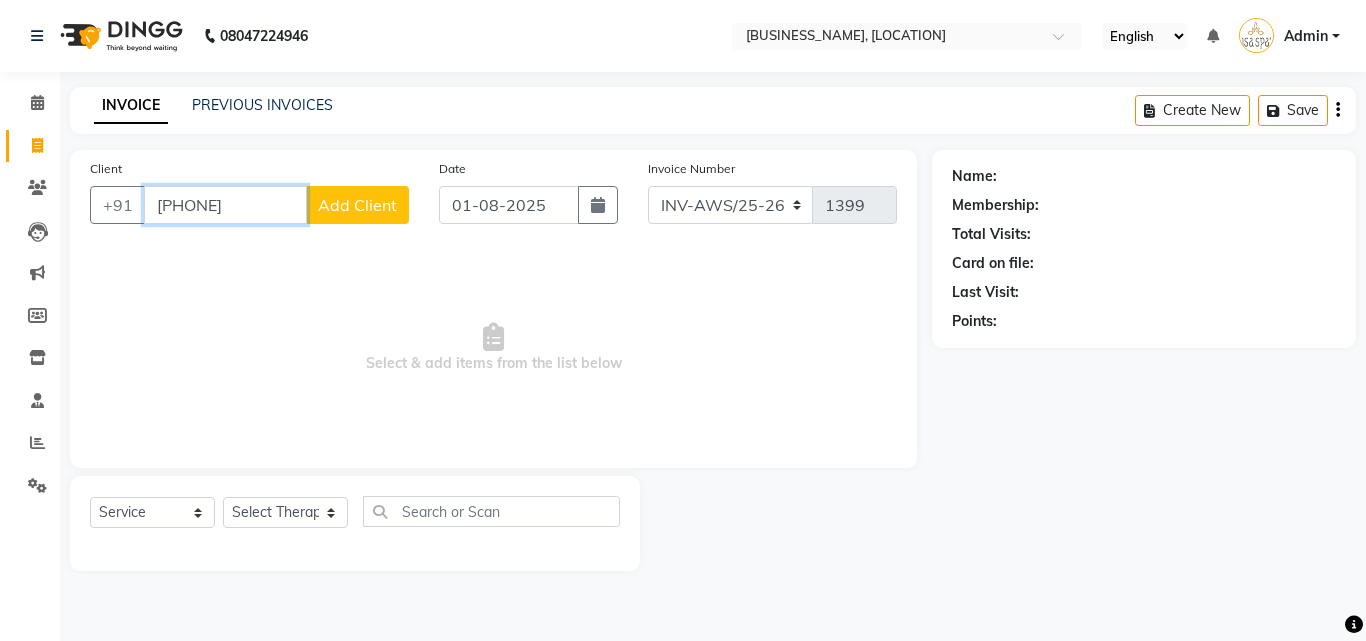 type on "[PHONE]" 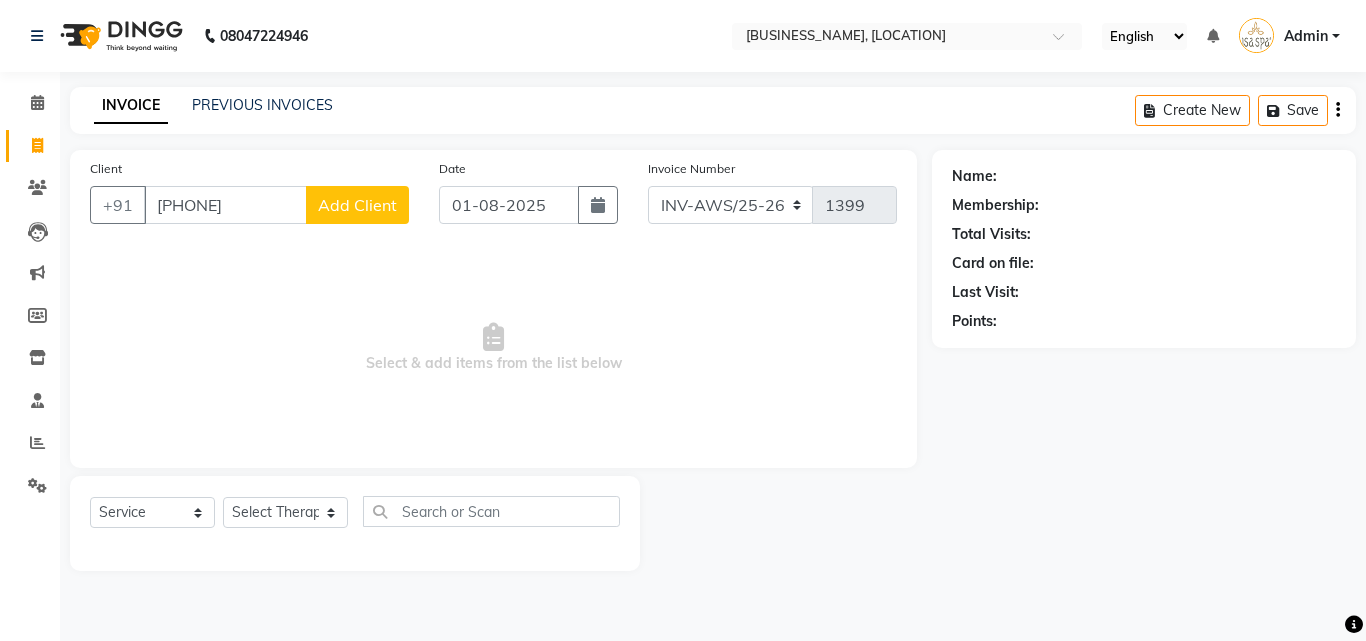 click on "Add Client" 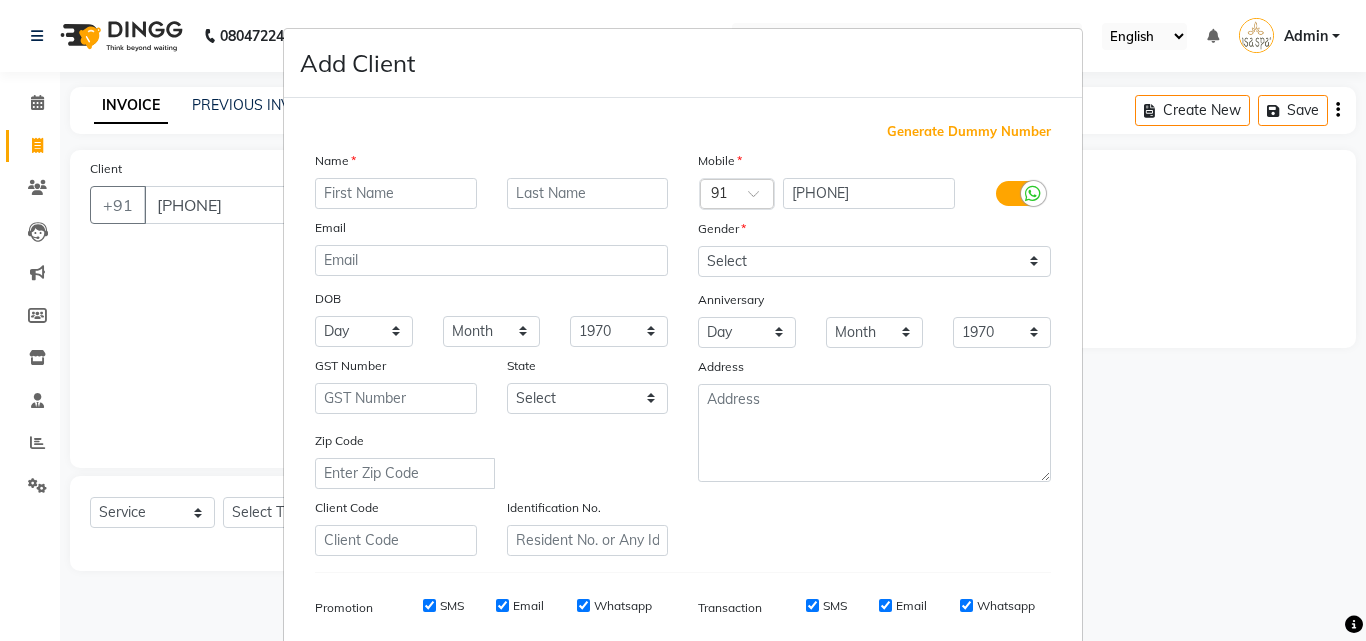 click at bounding box center [396, 193] 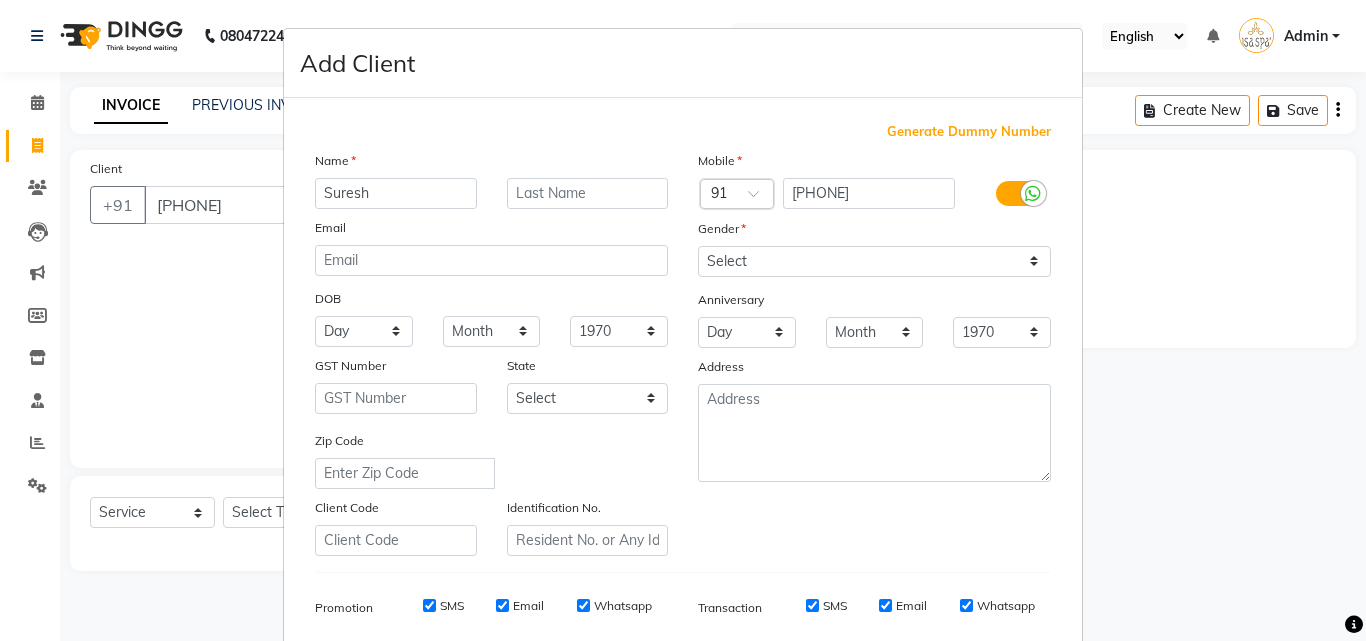 type on "Suresh" 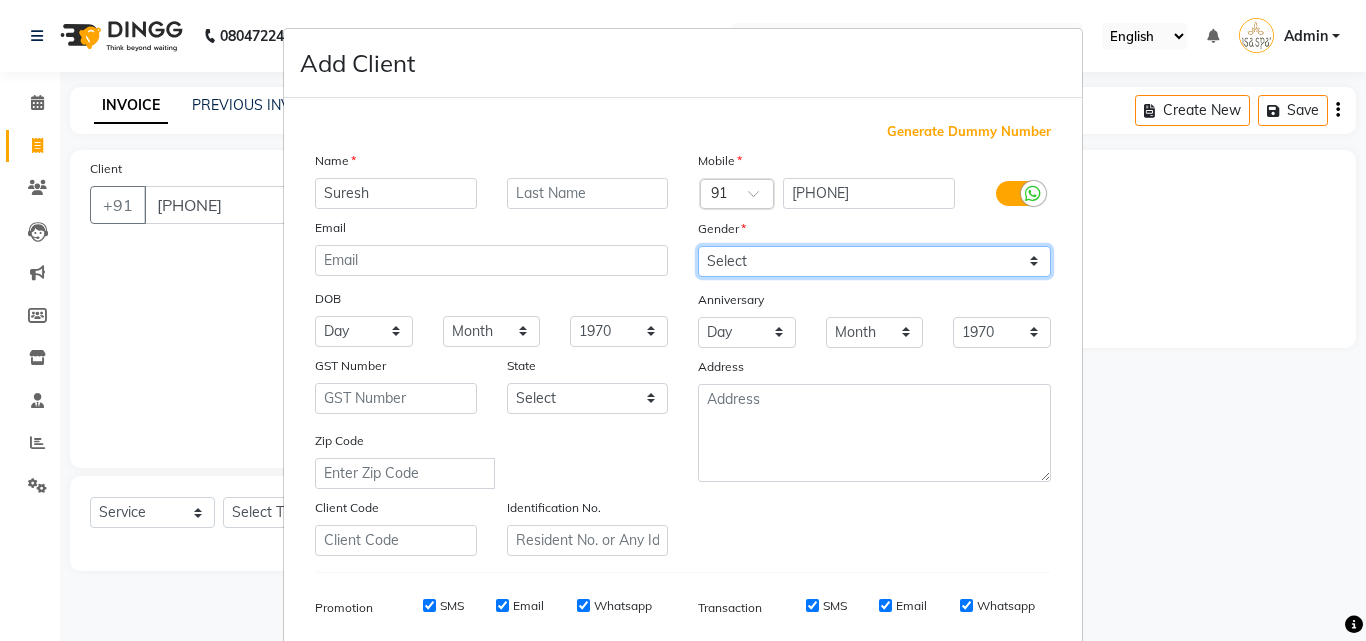 click on "Select Male Female Other Prefer Not To Say" at bounding box center [874, 261] 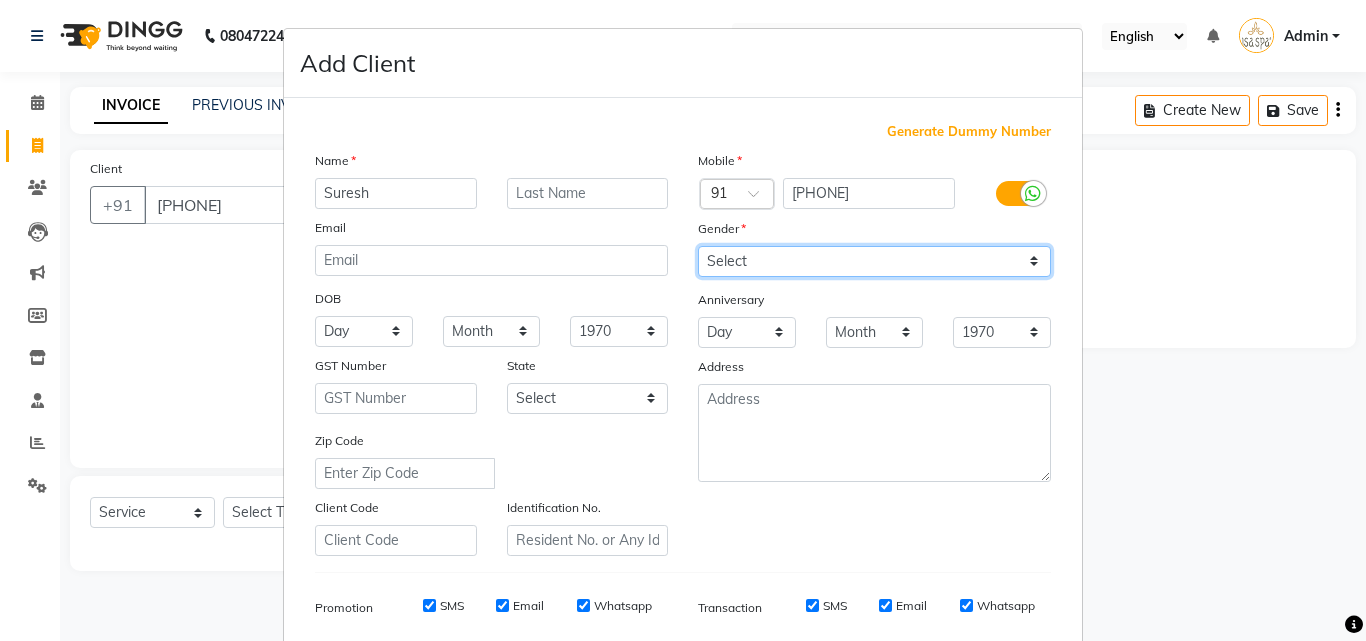 select on "male" 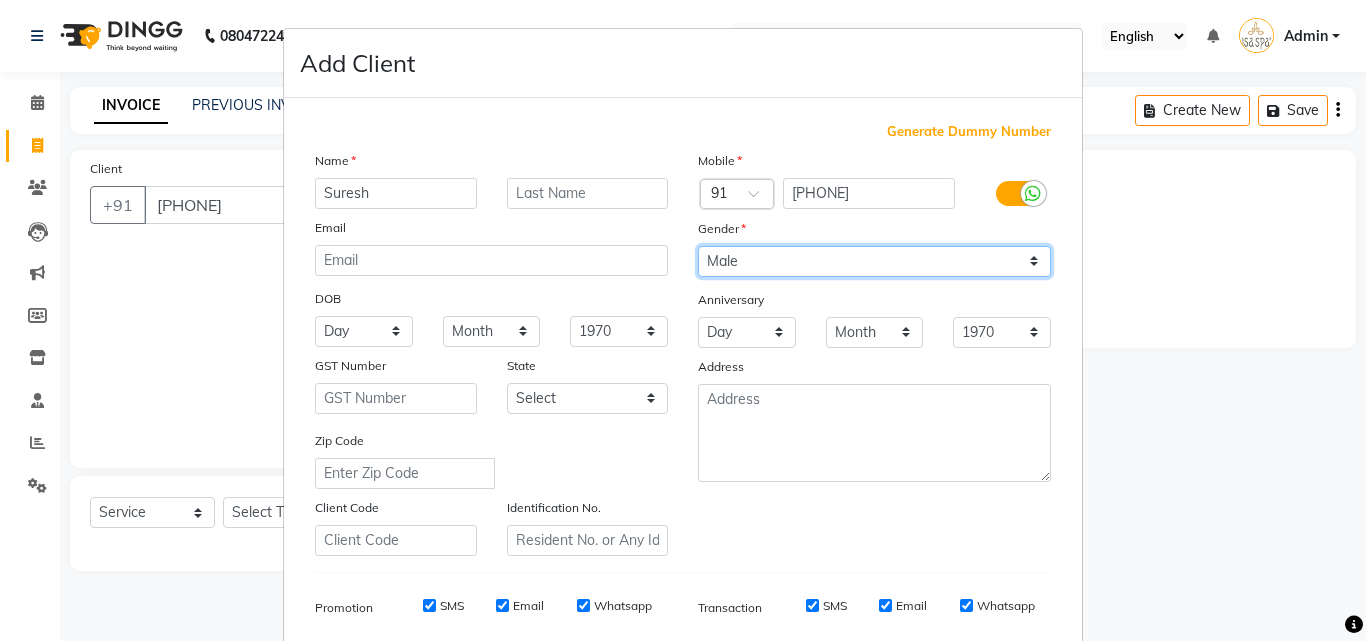 click on "Select Male Female Other Prefer Not To Say" at bounding box center (874, 261) 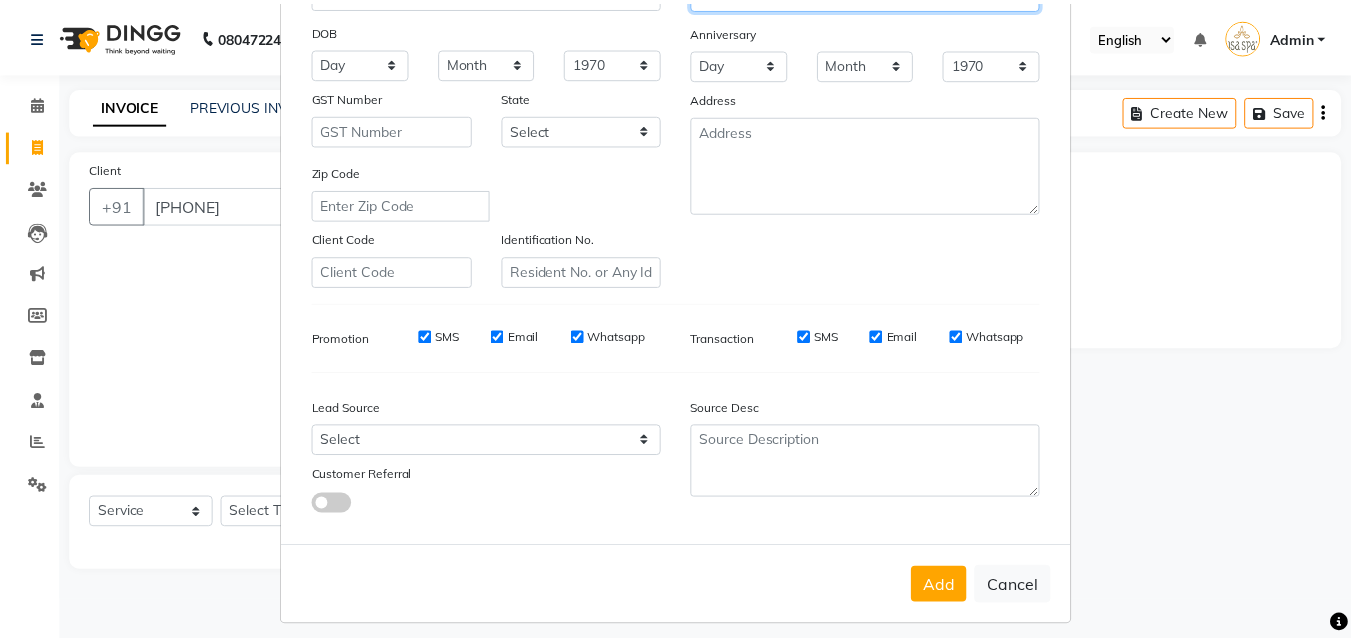 scroll, scrollTop: 282, scrollLeft: 0, axis: vertical 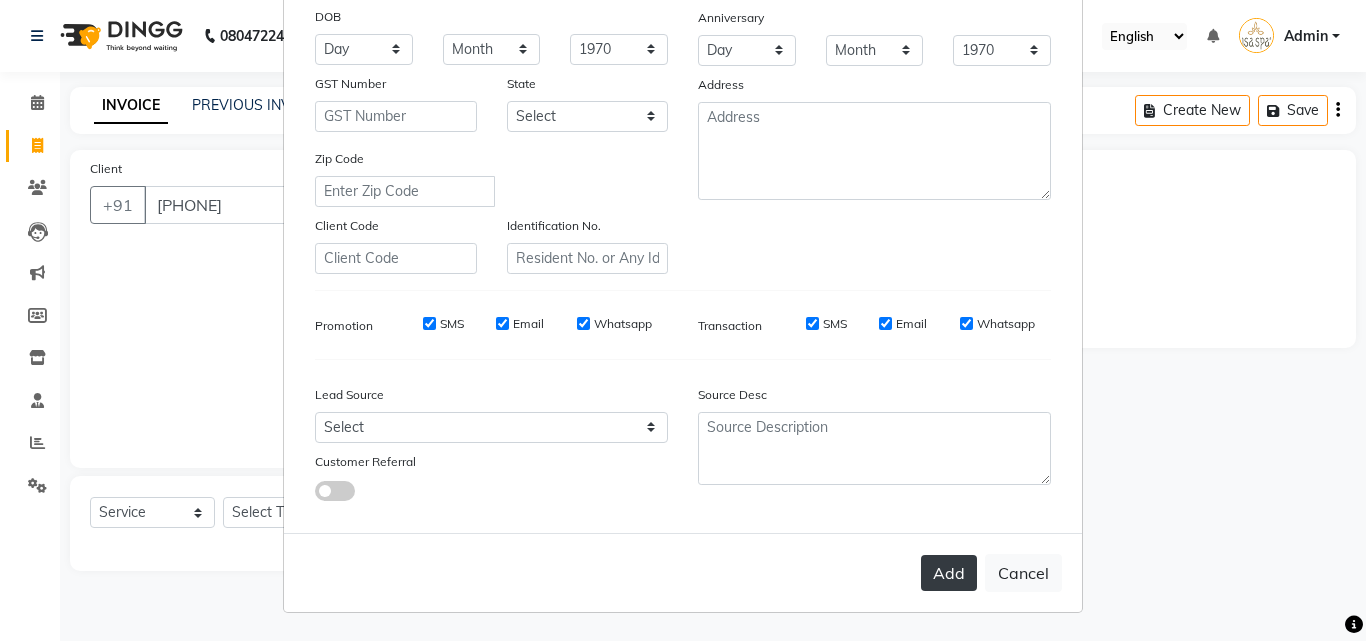 click on "Add" at bounding box center (949, 573) 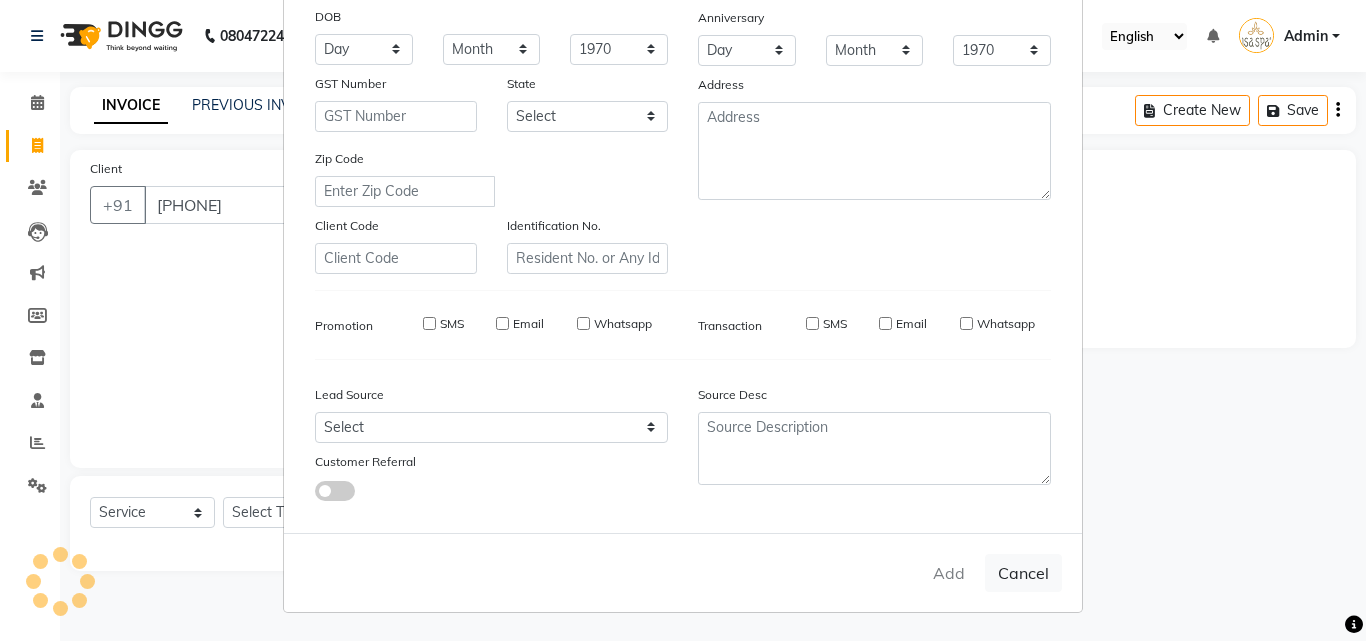 type 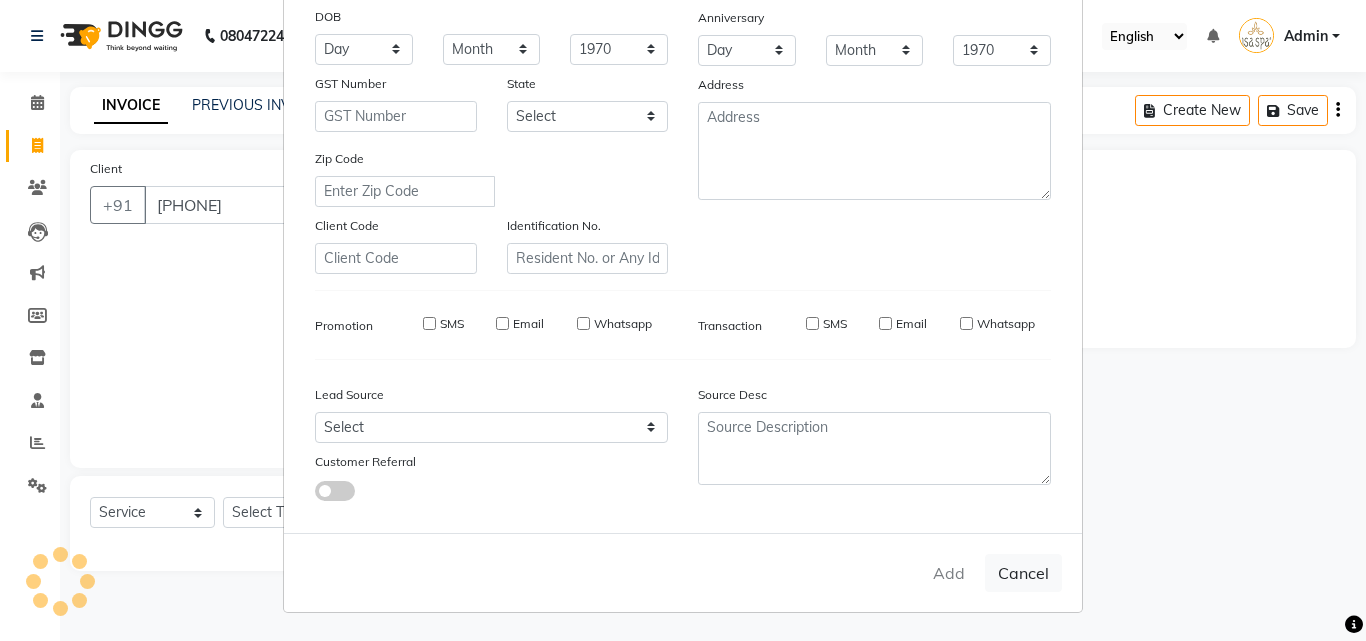 select 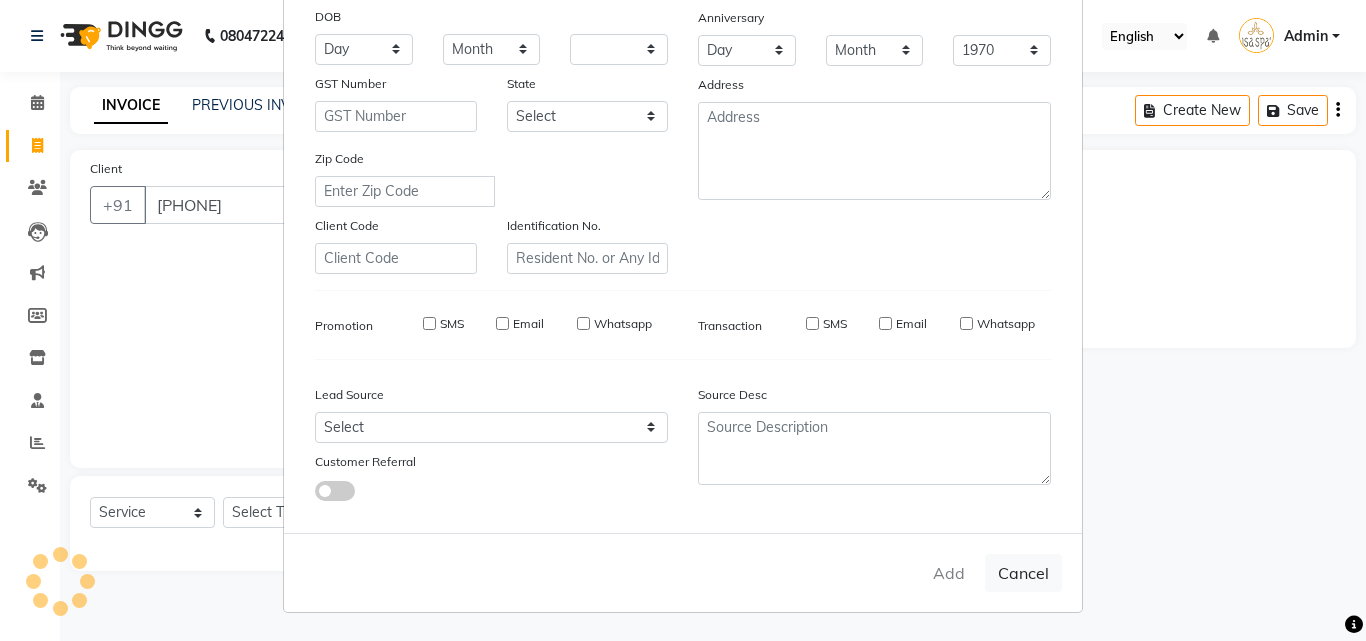 select 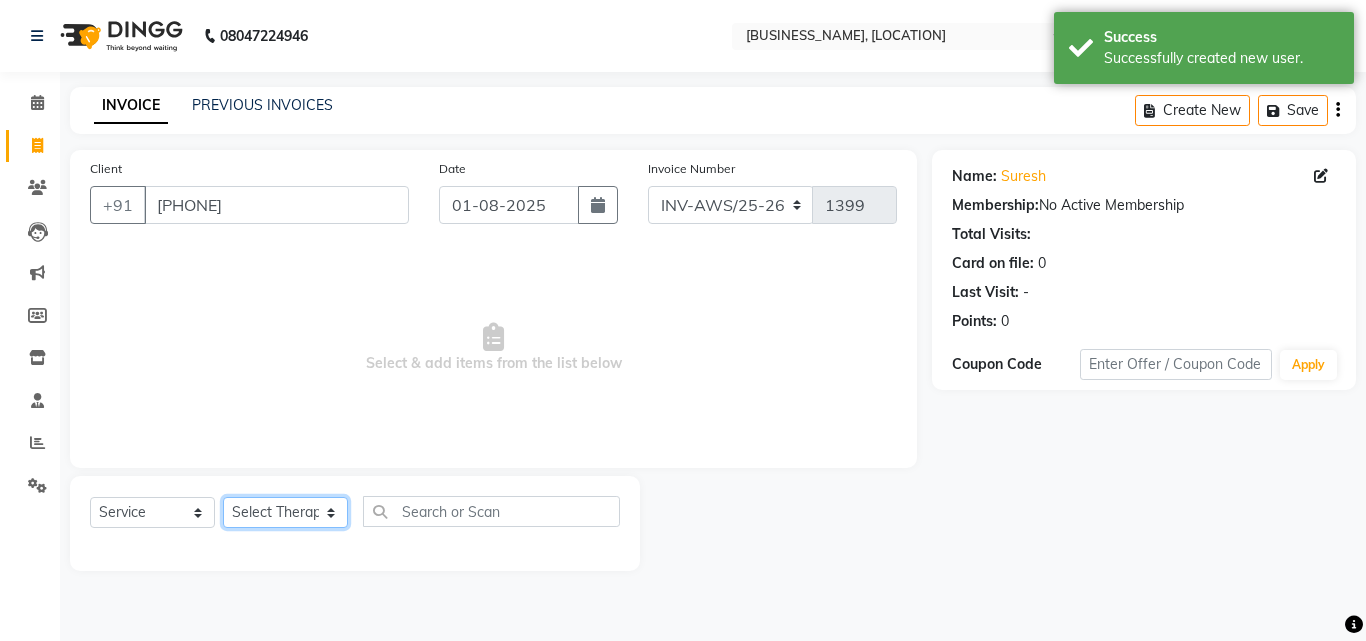 click on "Select Therapist Miss. Chong Miss. Duhpuii Miss. Gladys Miss. Julee Miss. Rini Mr. Lelen" 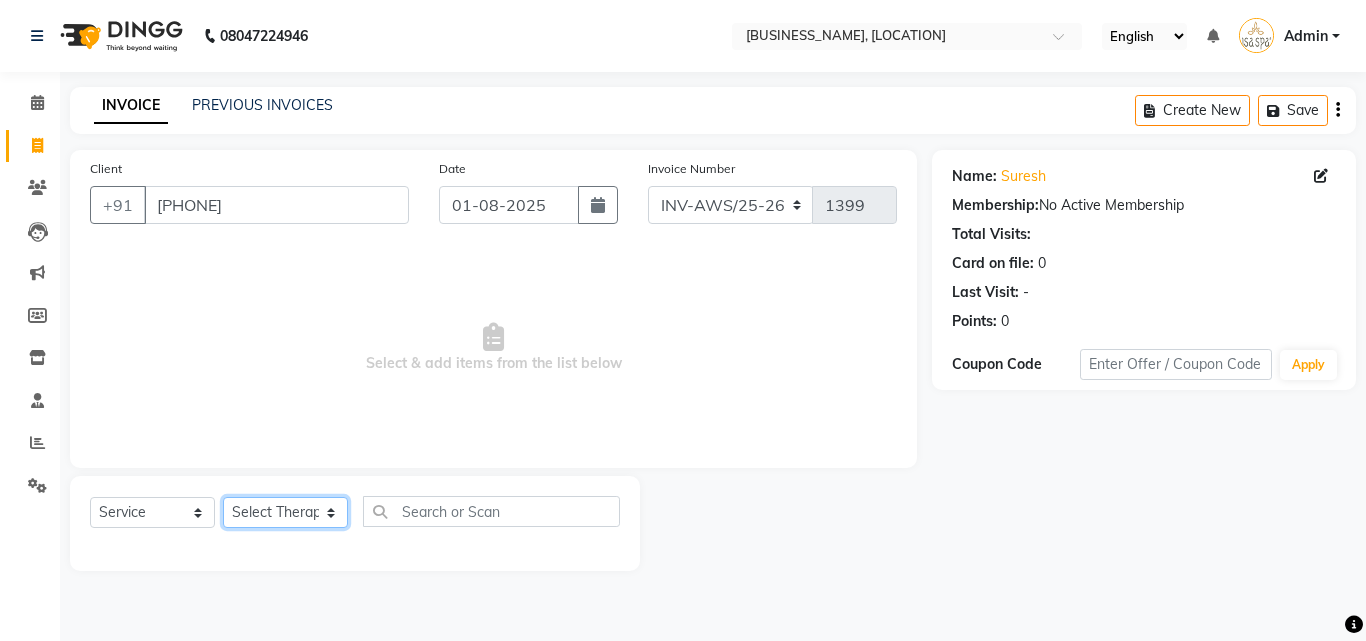 click on "Select Therapist Miss. Chong Miss. Duhpuii Miss. Gladys Miss. Julee Miss. Rini Mr. Lelen" 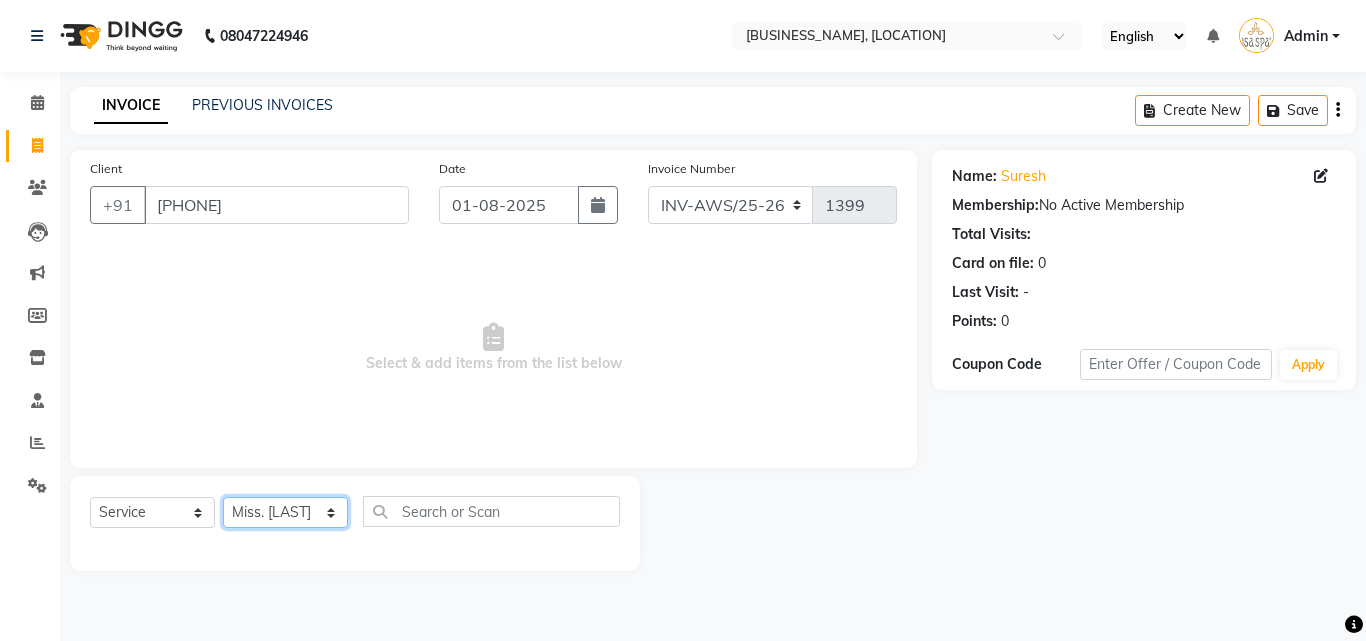 click on "Select Therapist Miss. Chong Miss. Duhpuii Miss. Gladys Miss. Julee Miss. Rini Mr. Lelen" 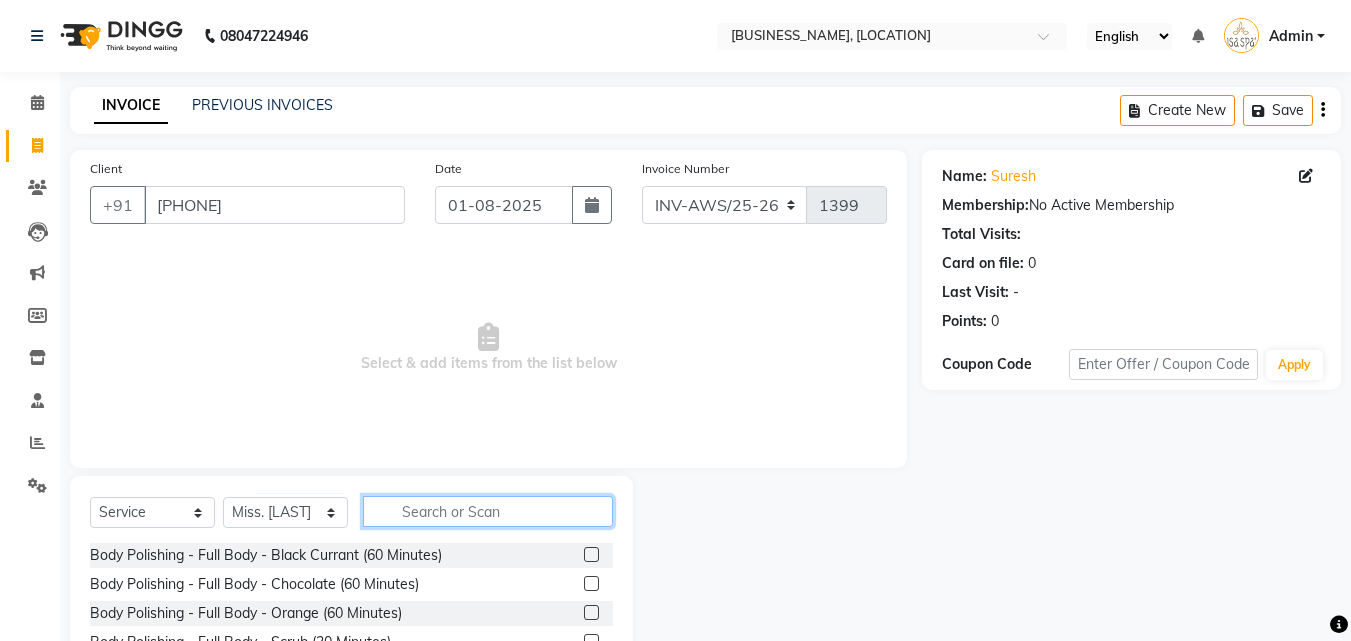 click 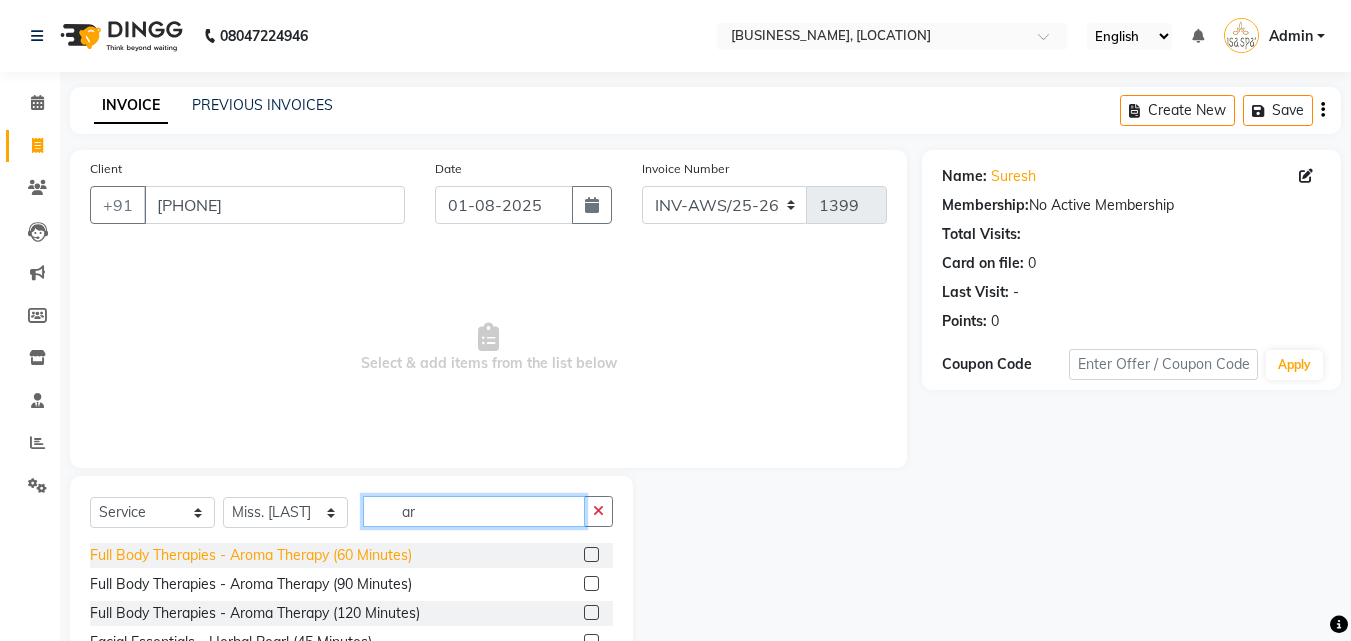 type on "ar" 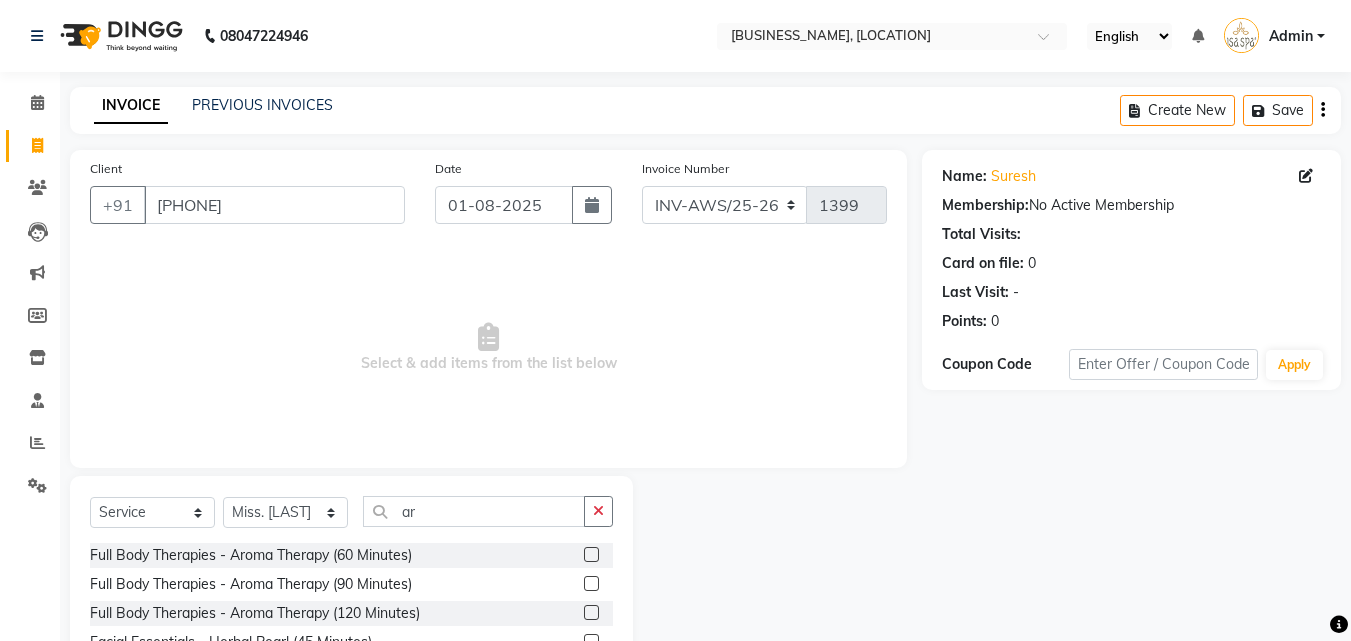 click on "Full Body Therapies - Aroma Therapy (60 Minutes)" 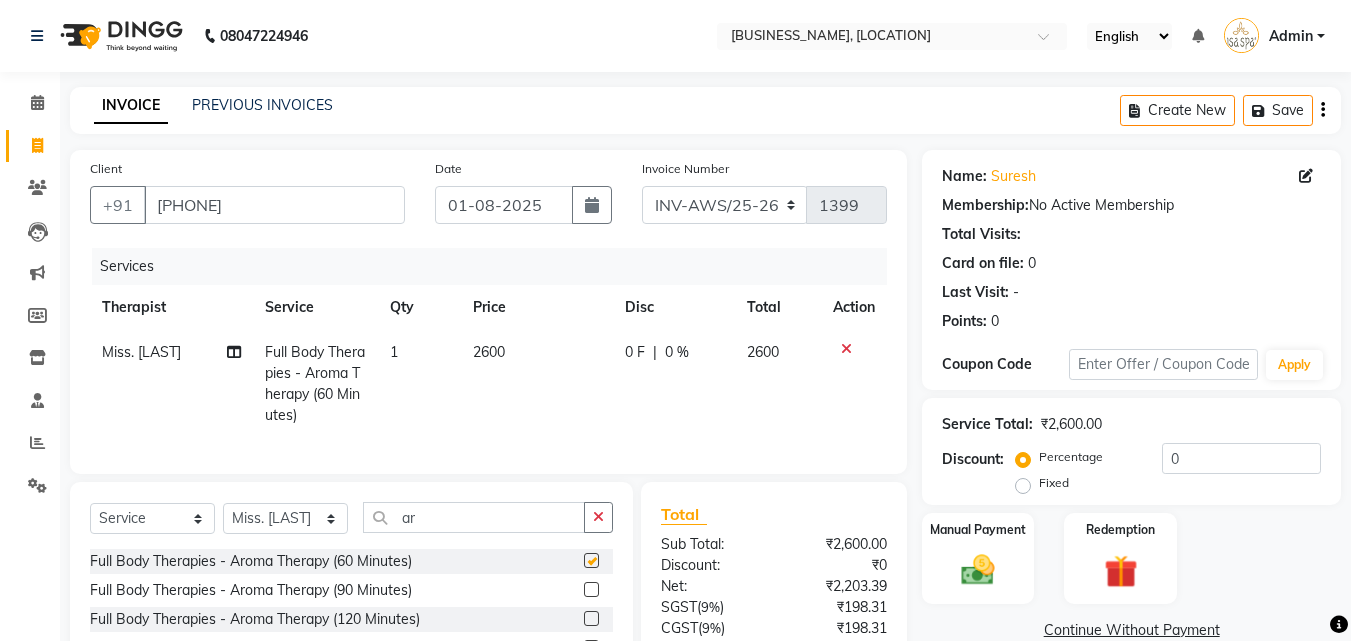 checkbox on "false" 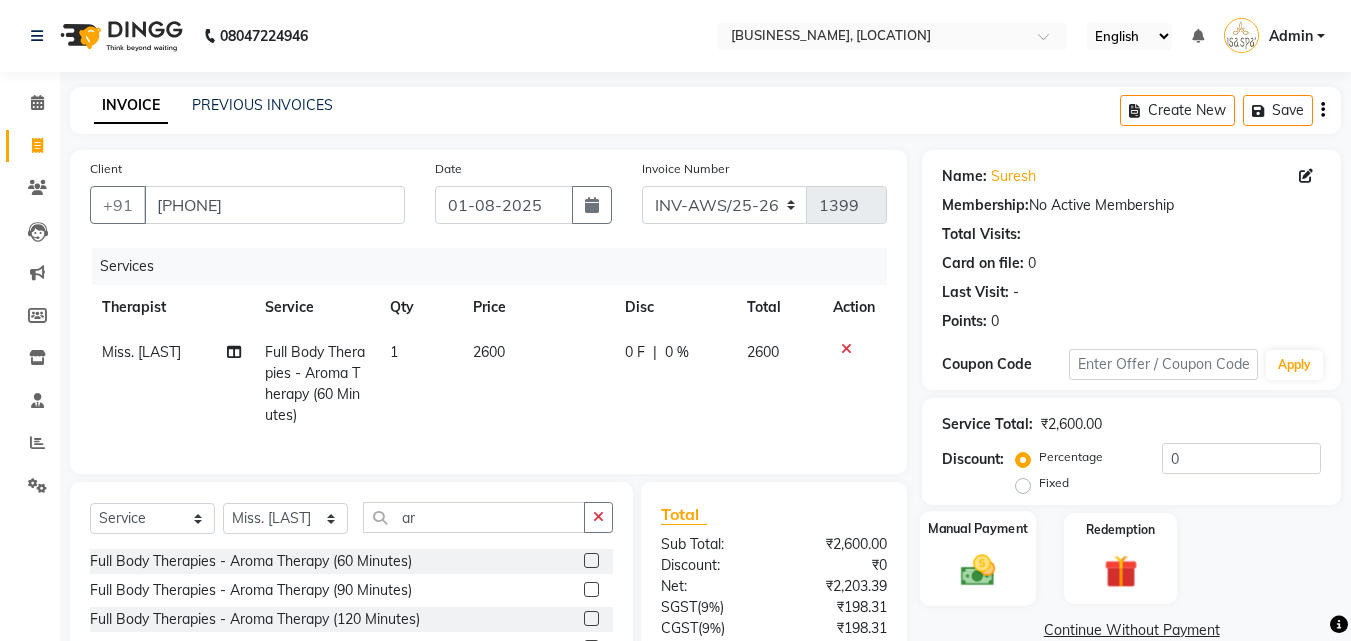click 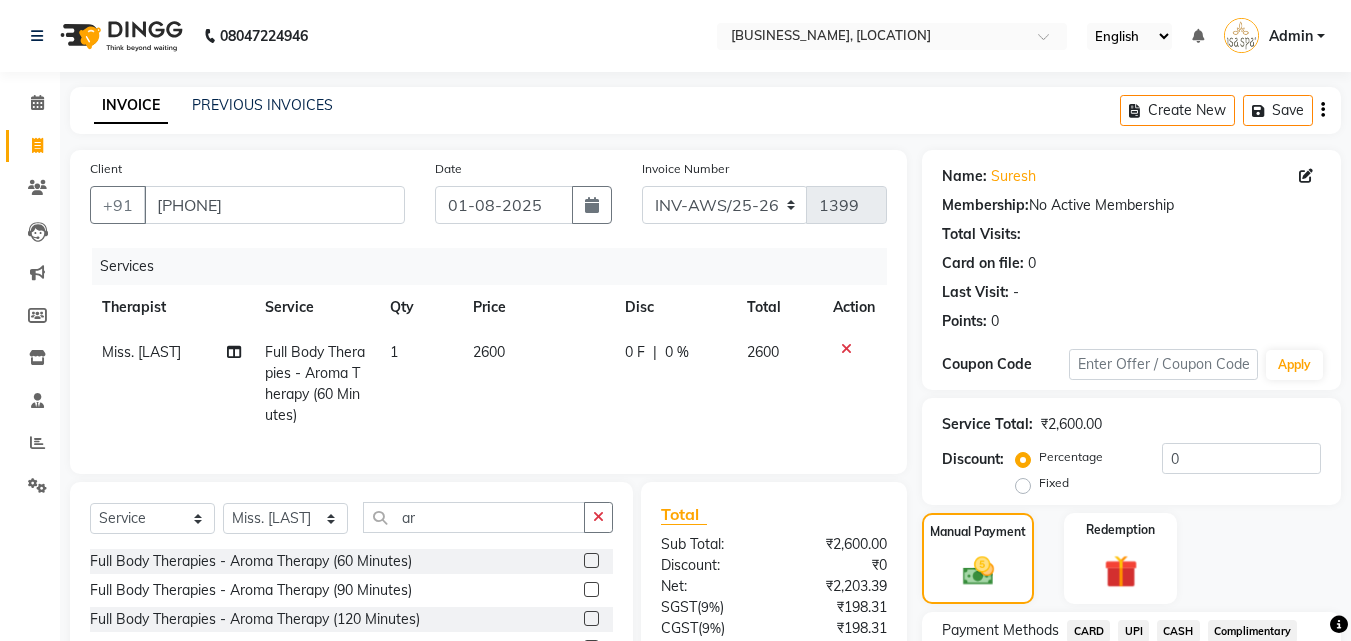 scroll, scrollTop: 180, scrollLeft: 0, axis: vertical 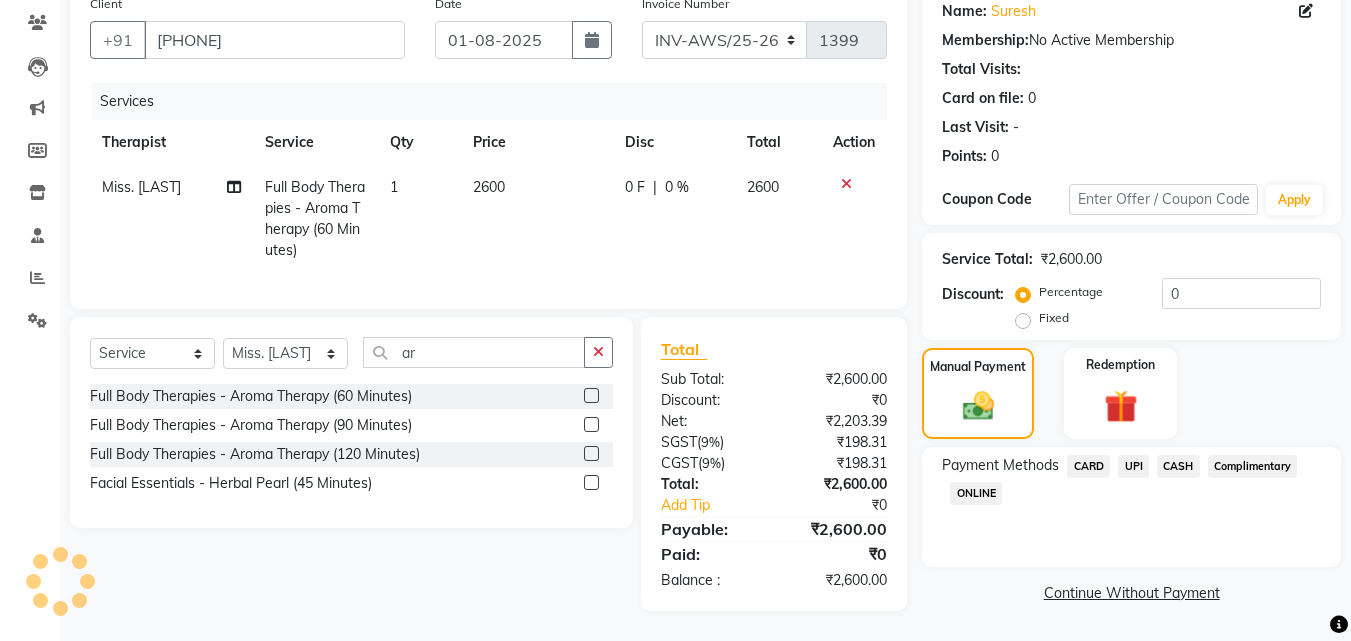 click on "Fixed" 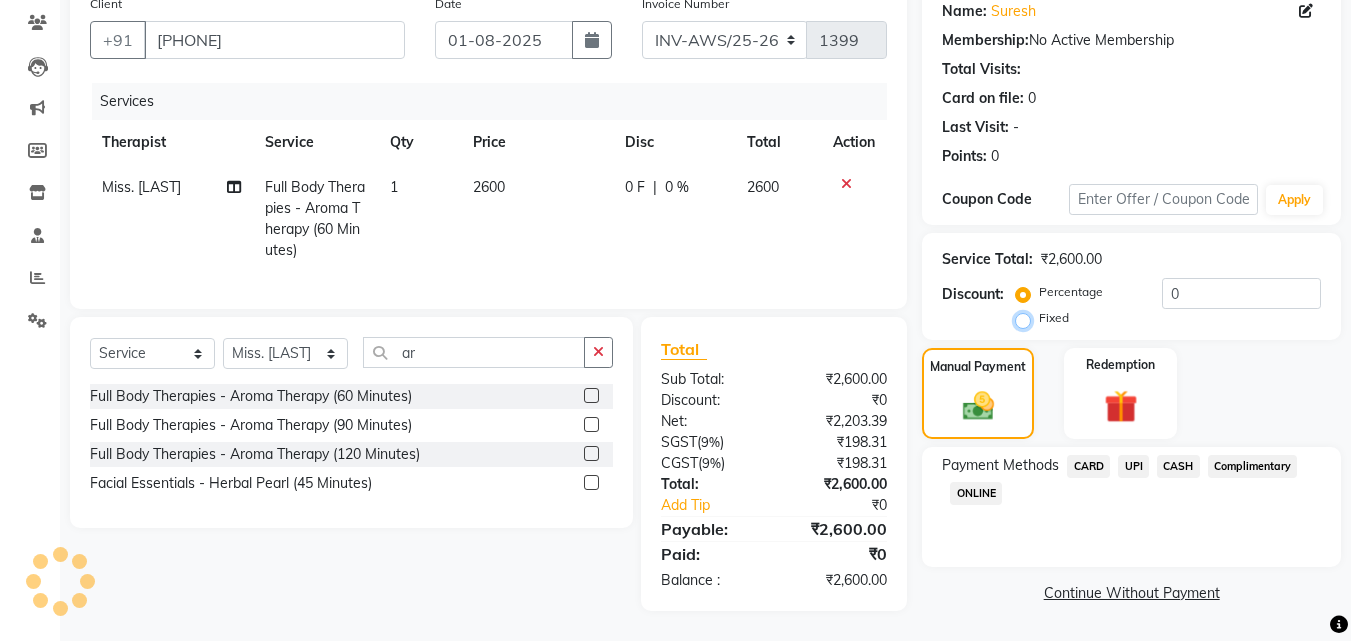 click on "Fixed" at bounding box center [1027, 318] 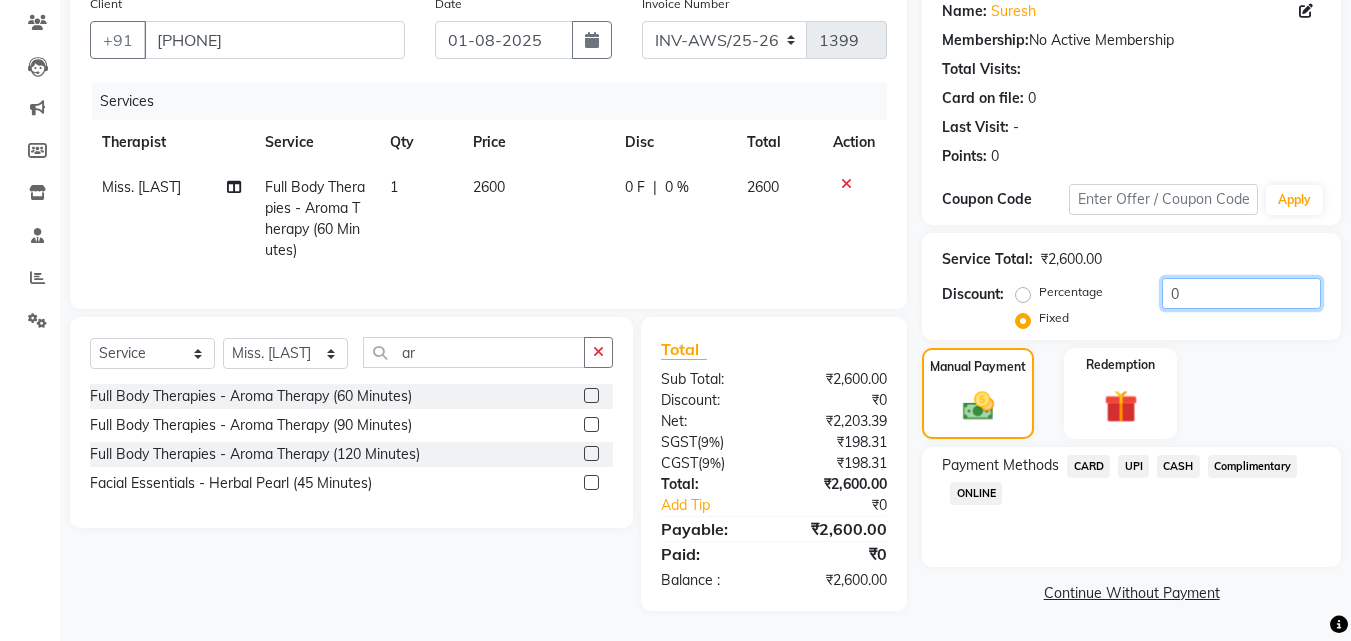 click on "0" 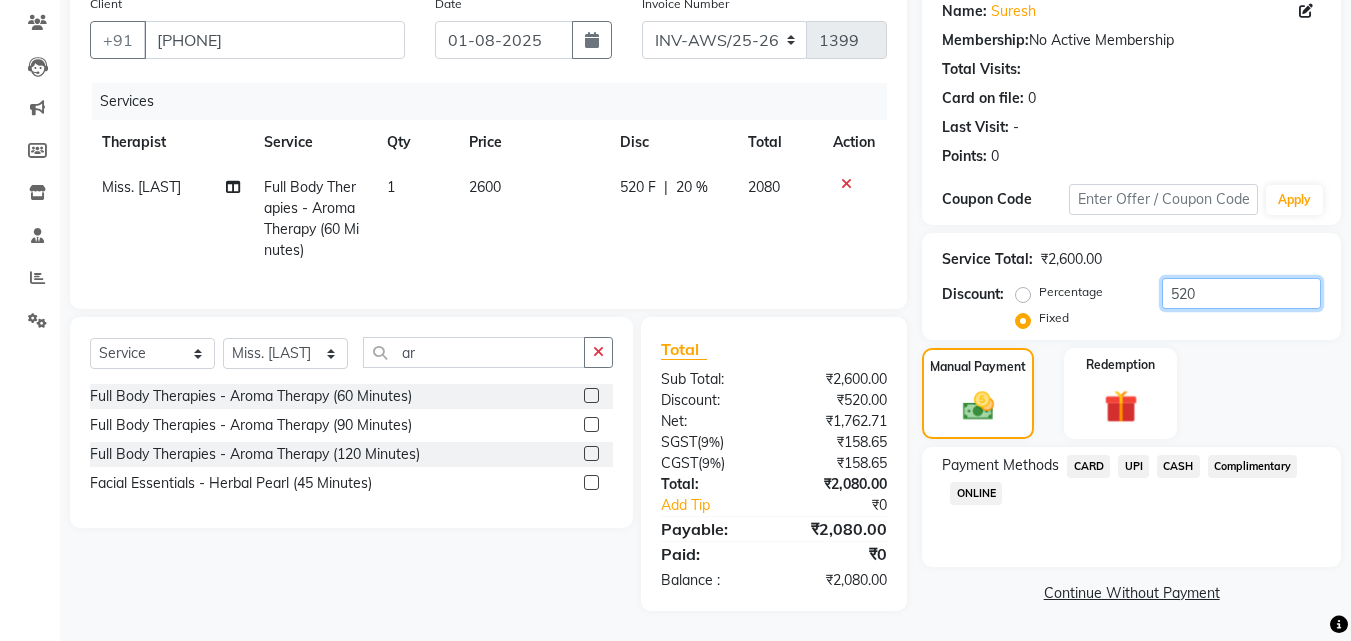 type on "520" 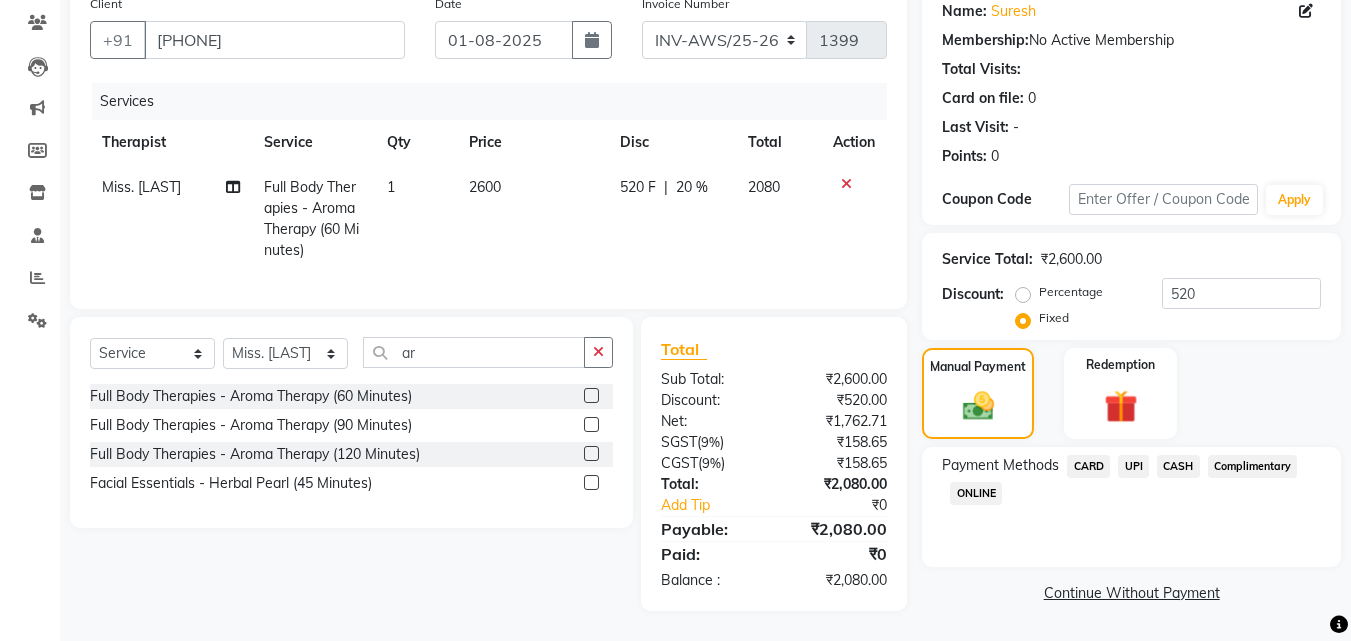 click on "UPI" 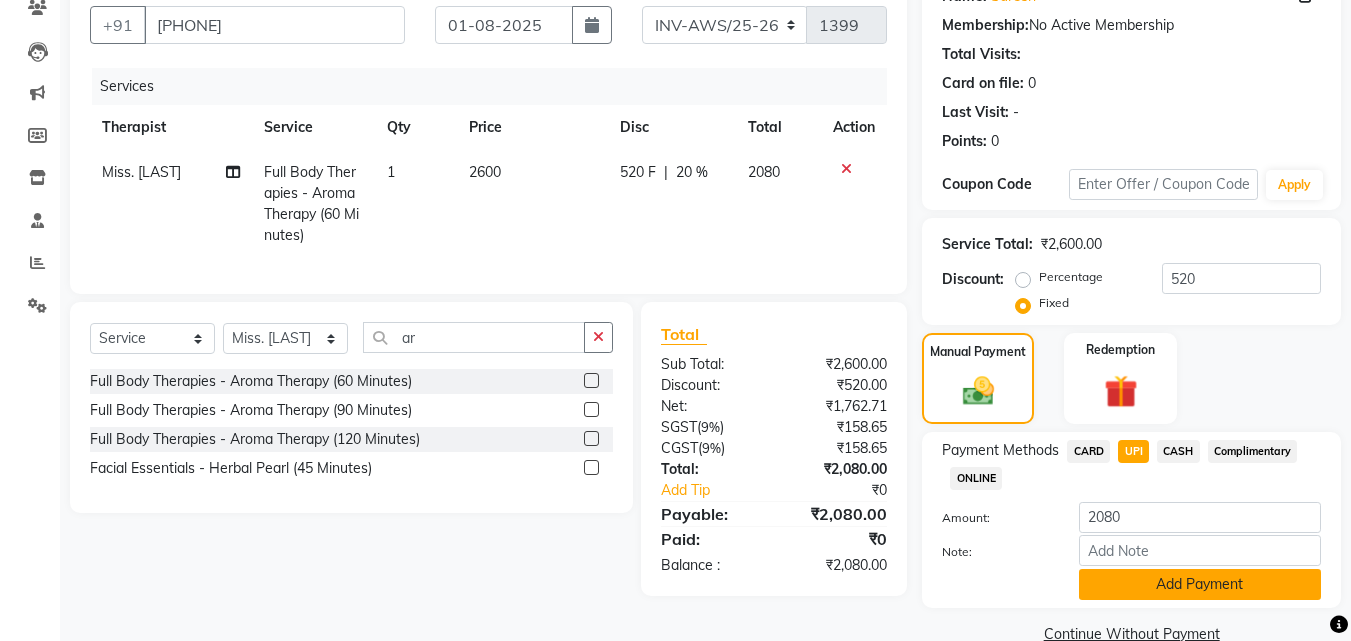 click on "Add Payment" 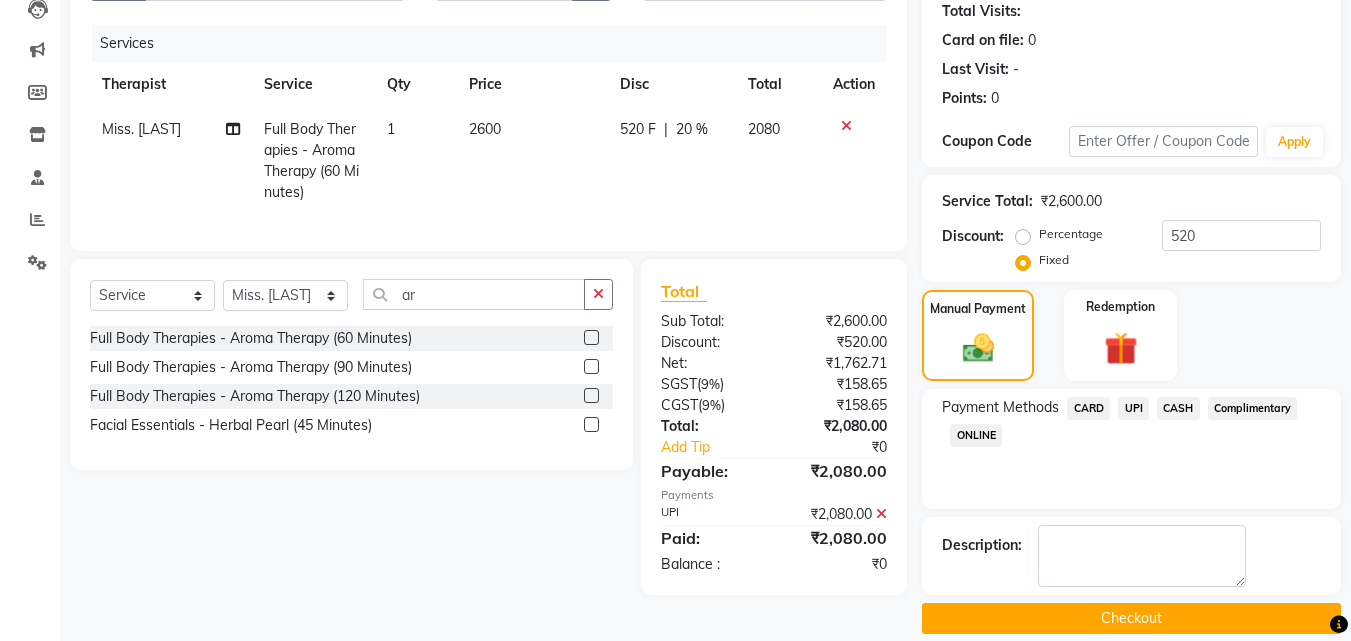 scroll, scrollTop: 246, scrollLeft: 0, axis: vertical 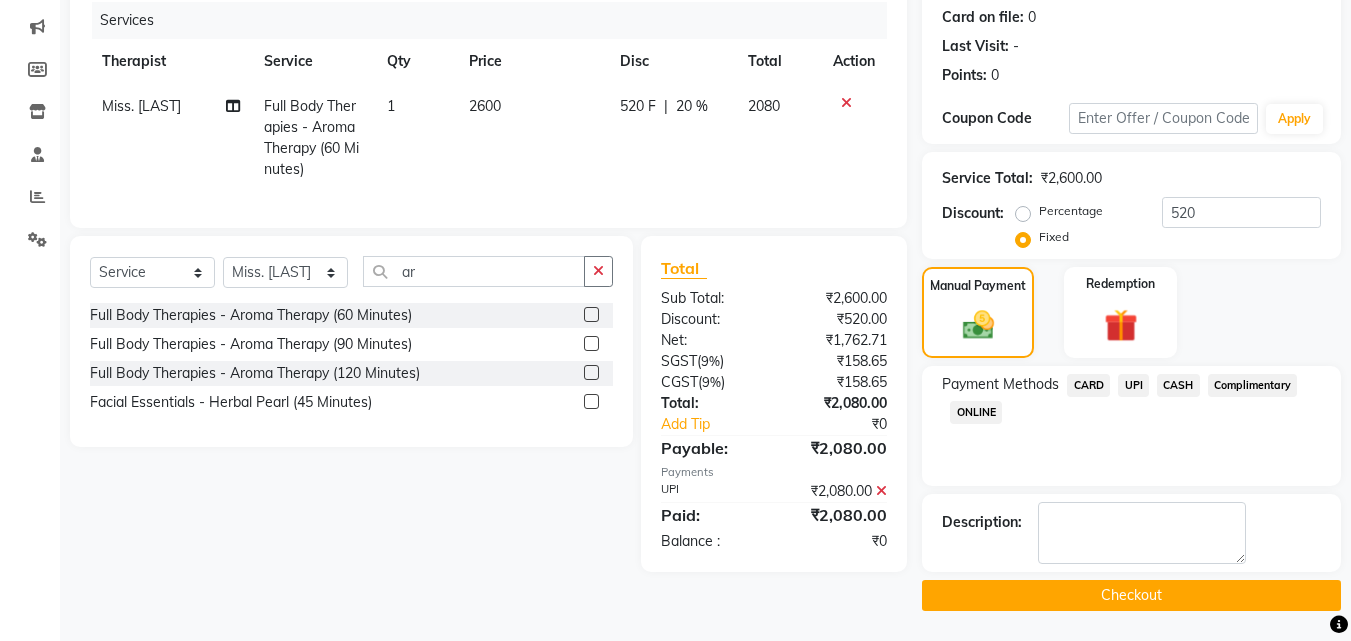 click on "Checkout" 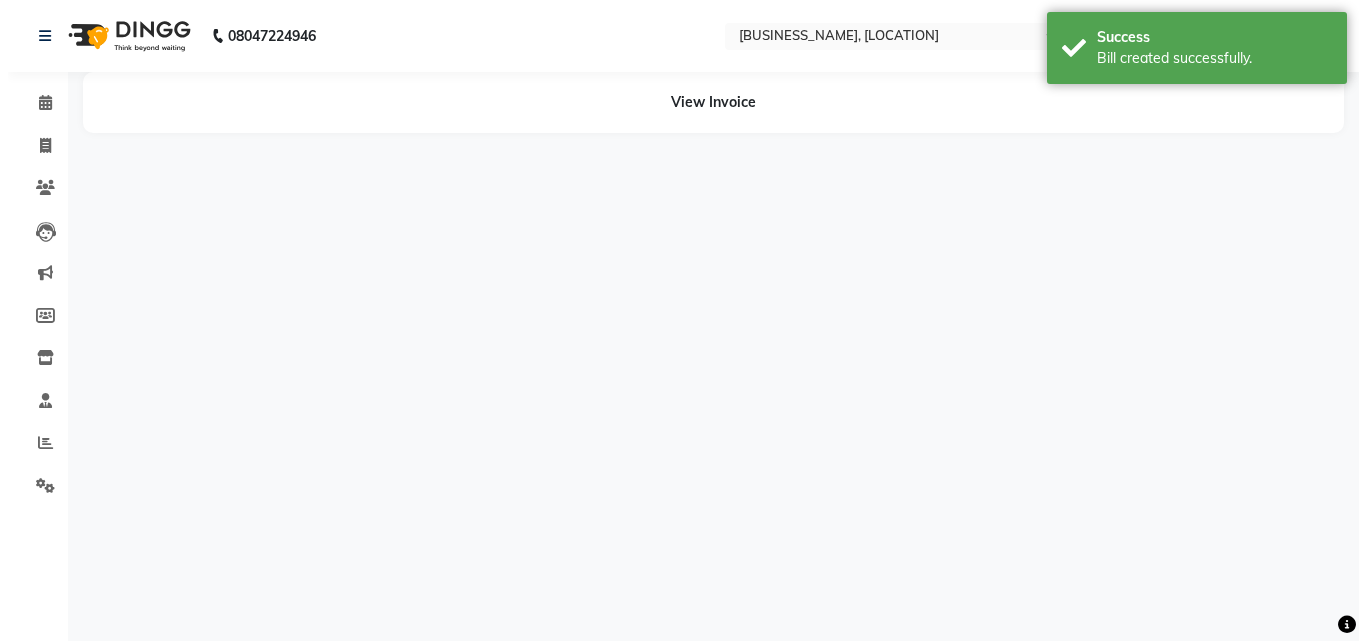 scroll, scrollTop: 0, scrollLeft: 0, axis: both 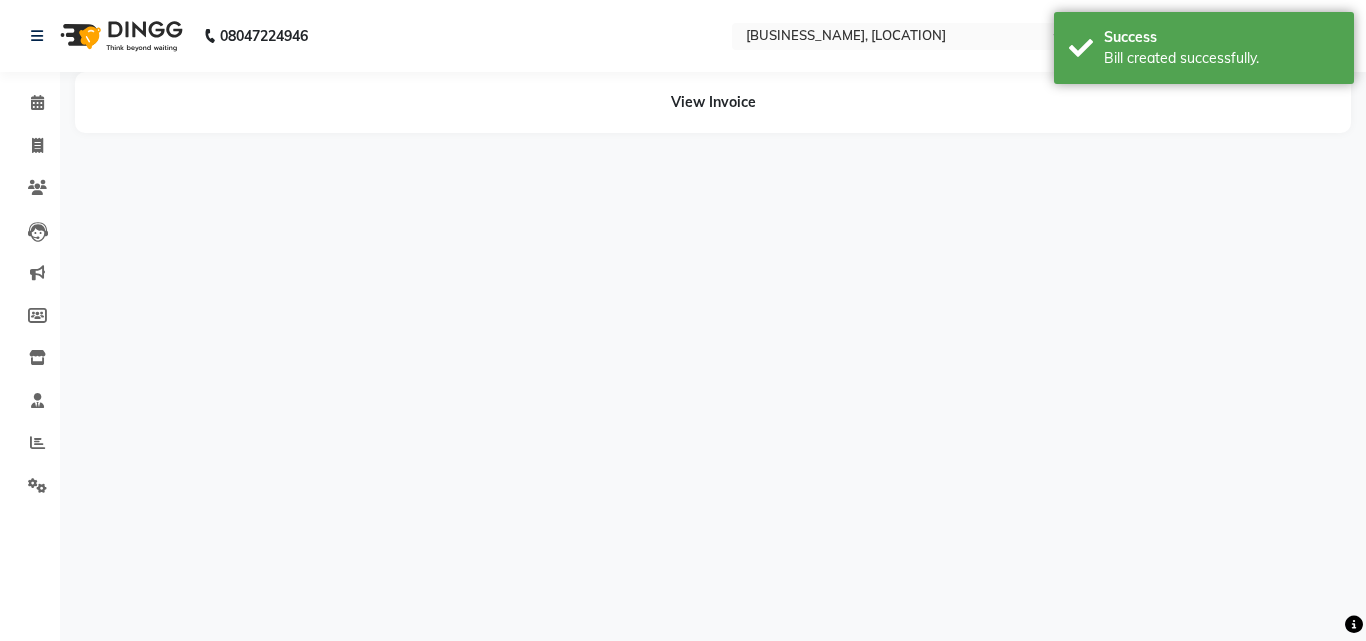 click on "View Invoice" 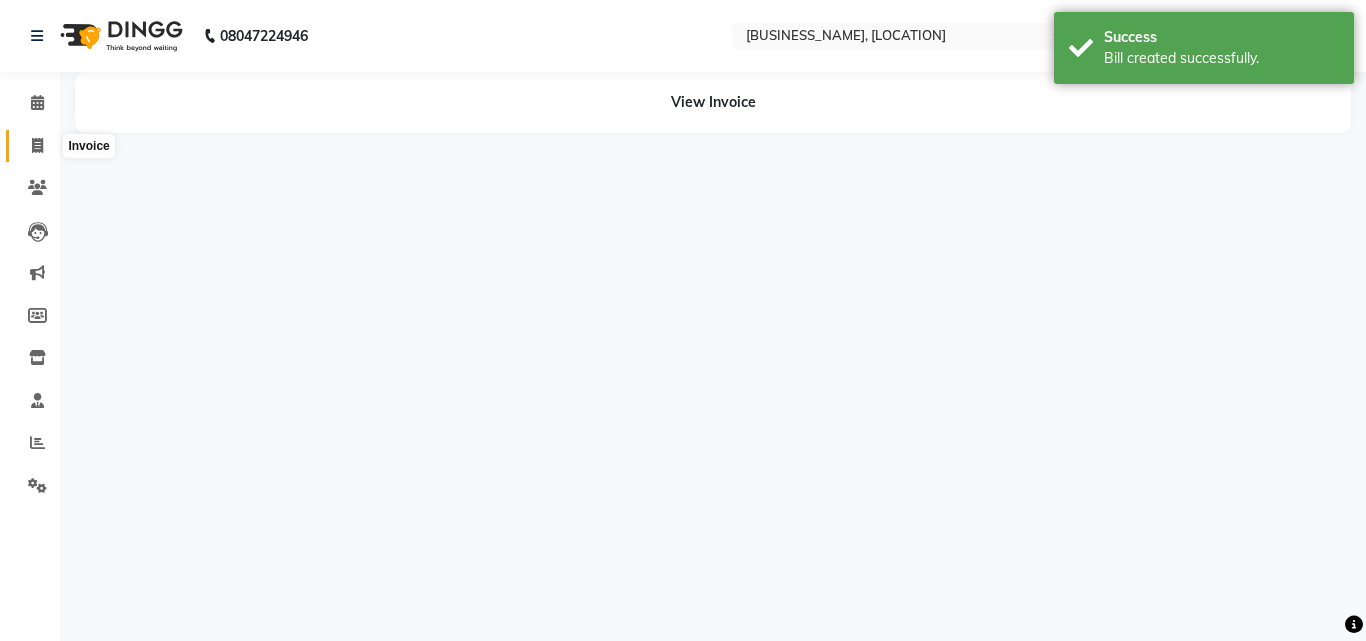 click 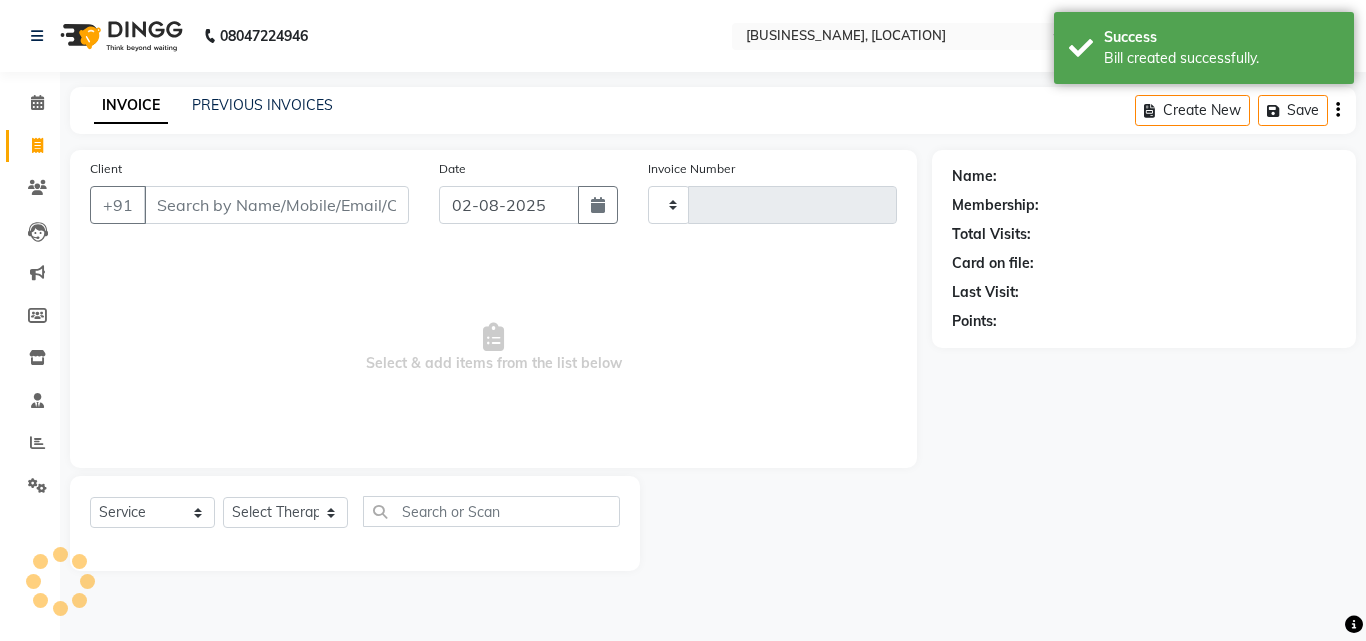 type on "1400" 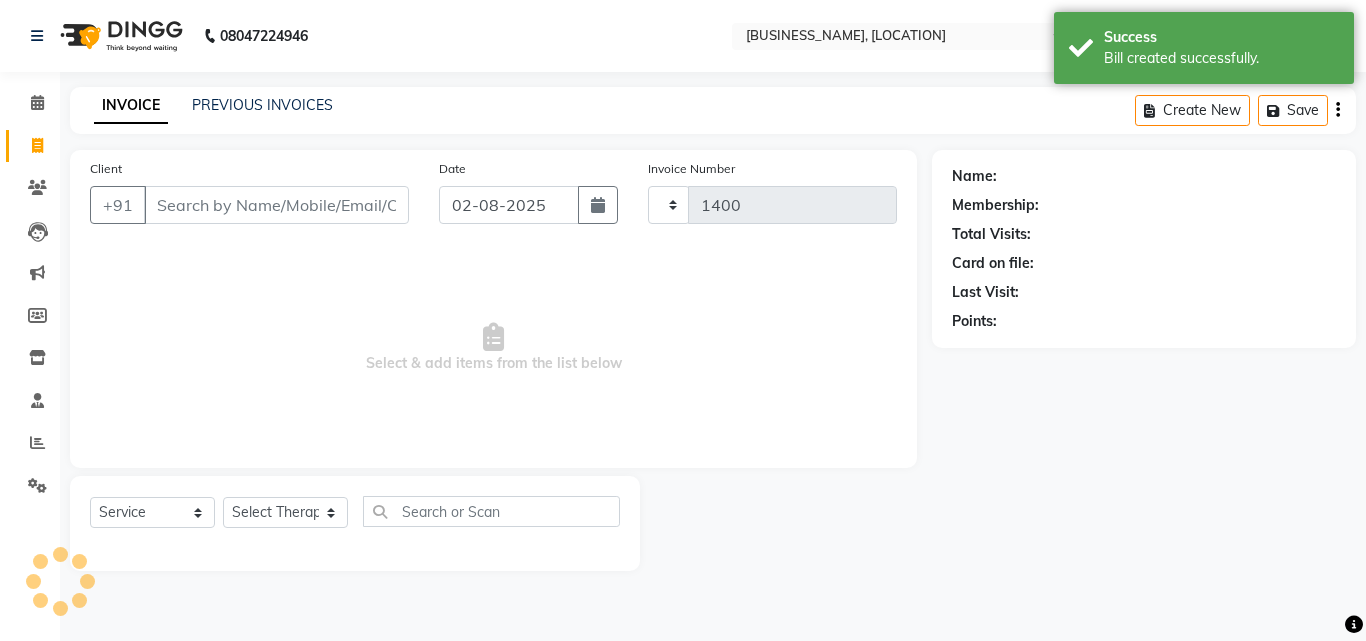 select on "6573" 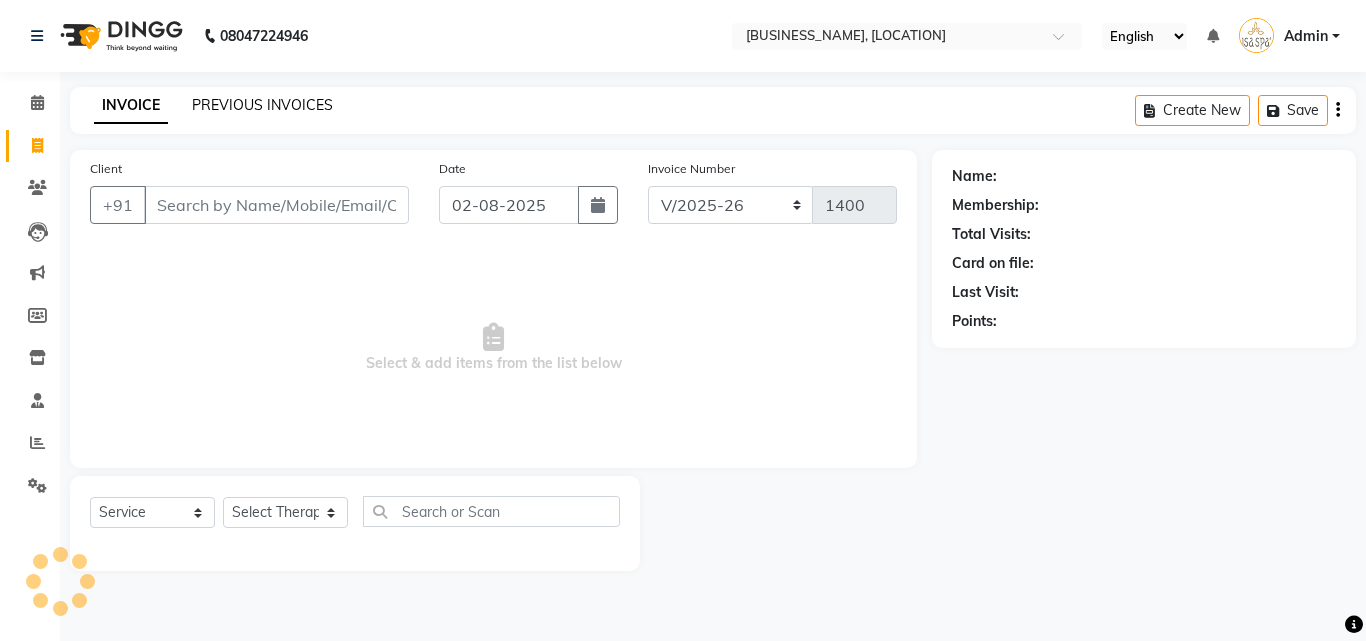 click on "PREVIOUS INVOICES" 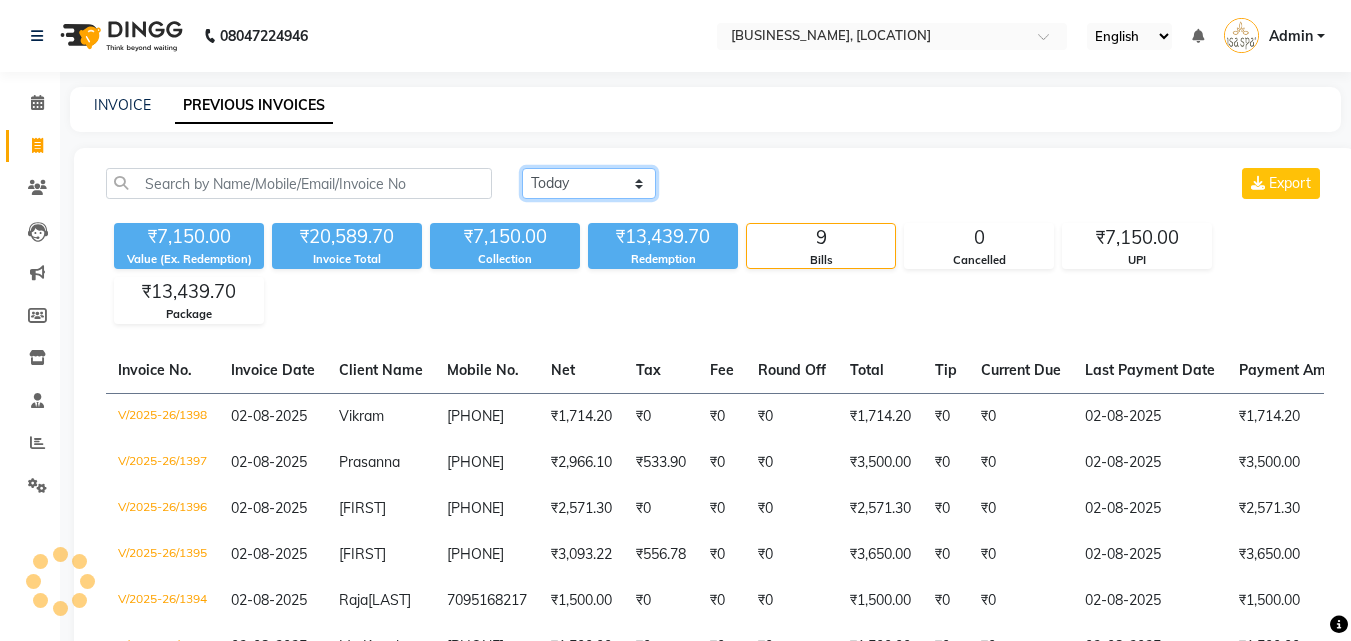 click on "Today Yesterday Custom Range" 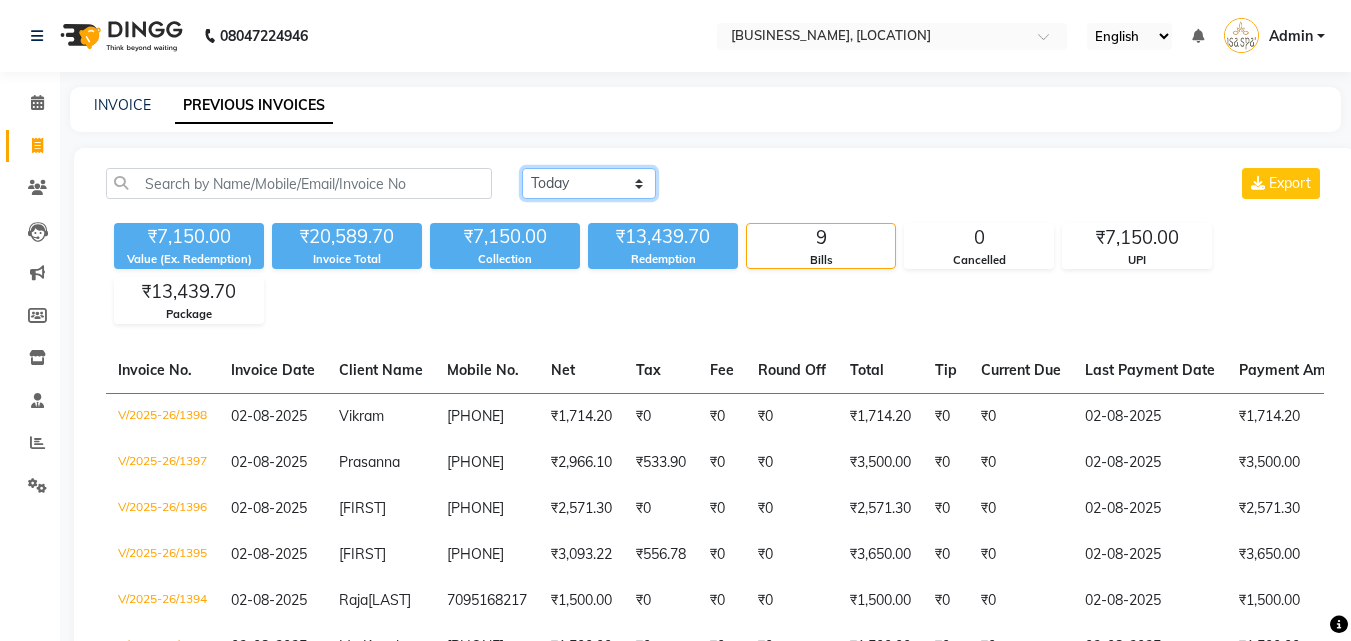 select on "yesterday" 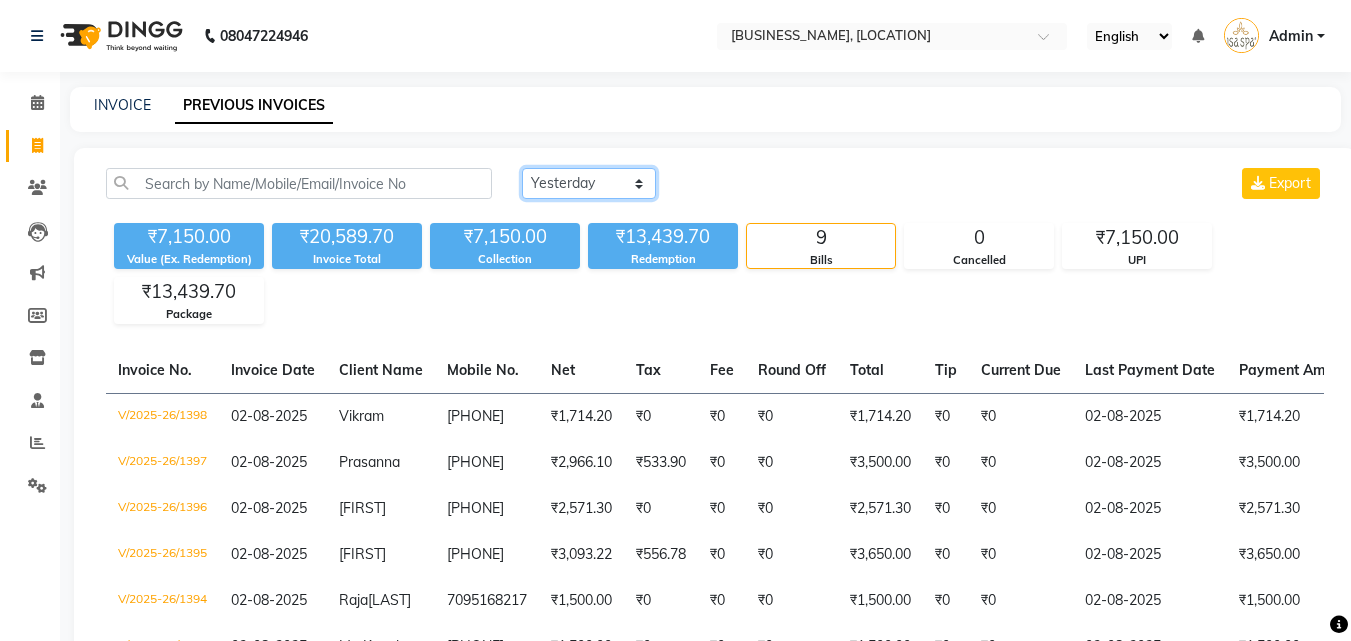 click on "Today Yesterday Custom Range" 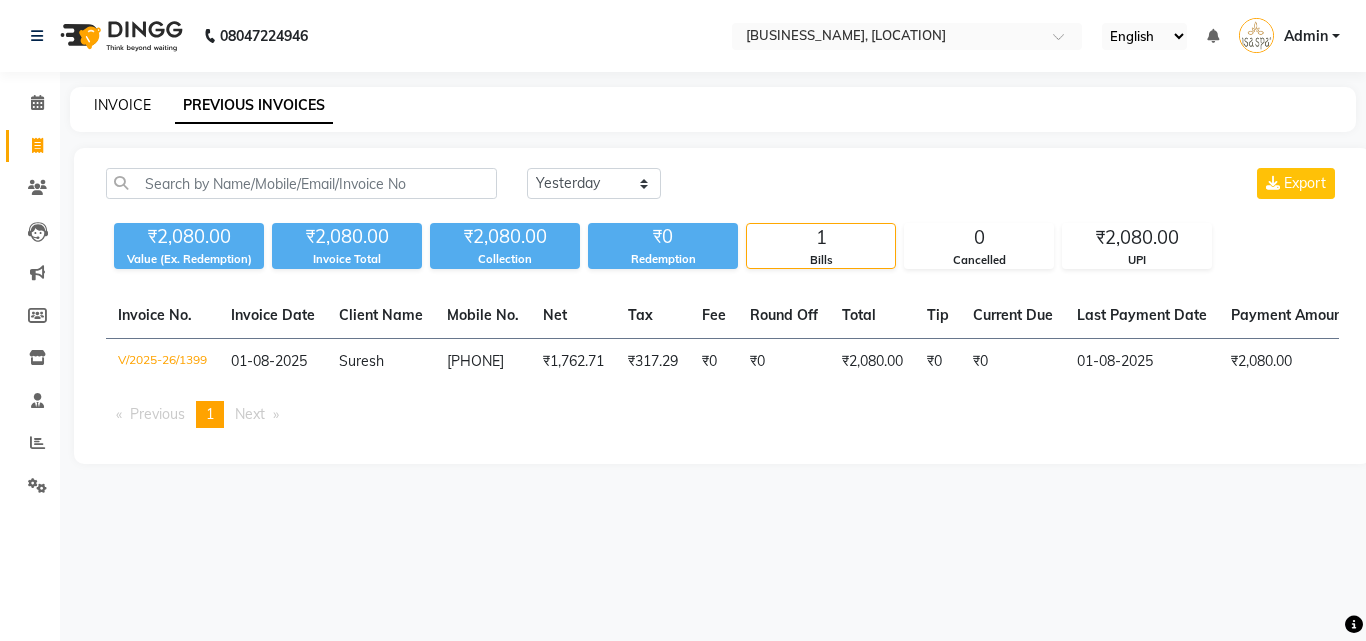 click on "INVOICE" 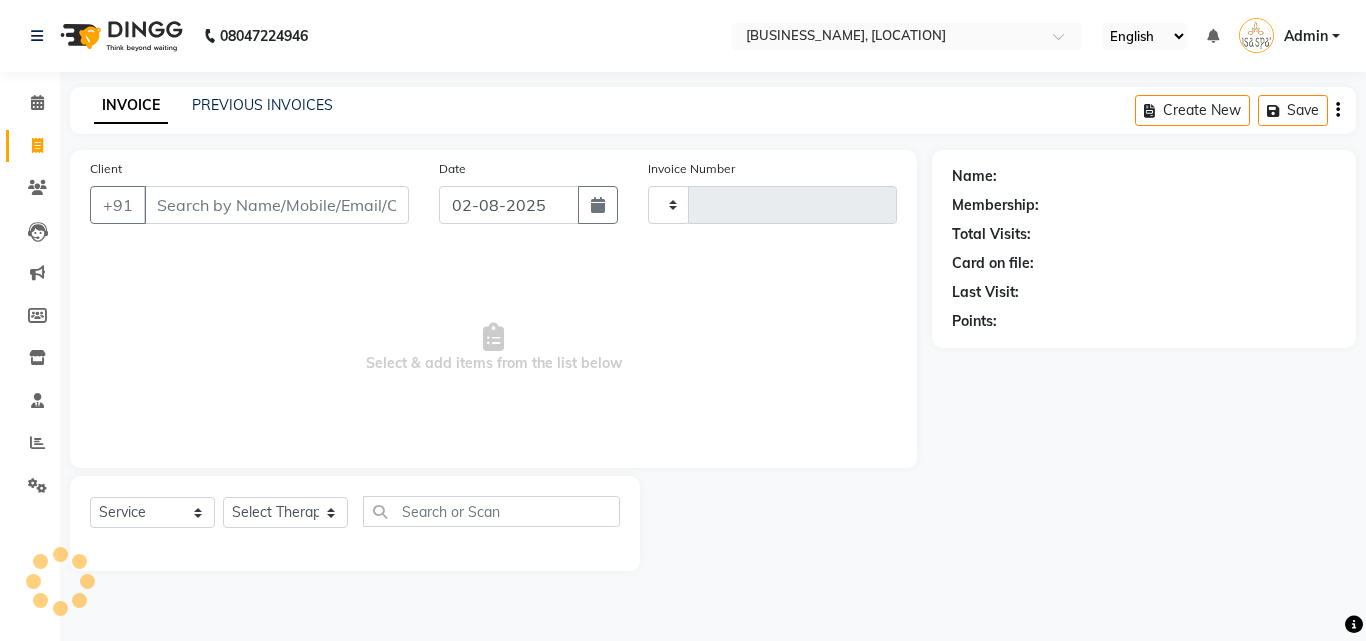 type on "1400" 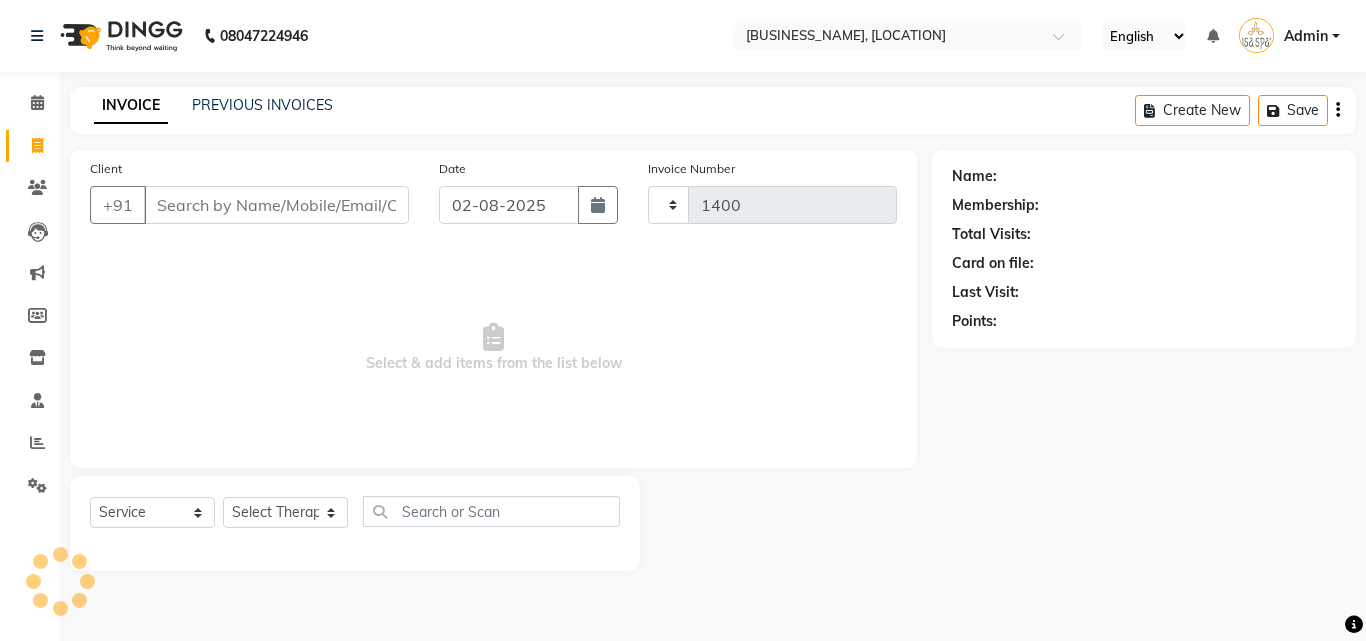 select on "6573" 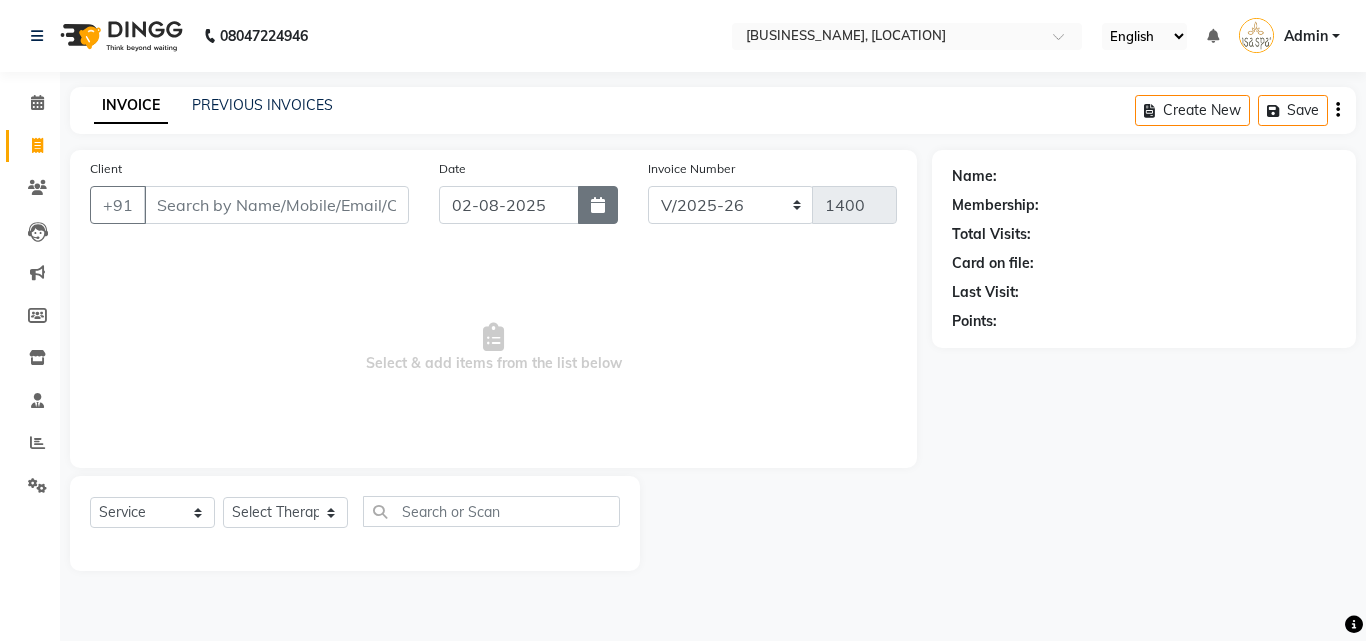 click 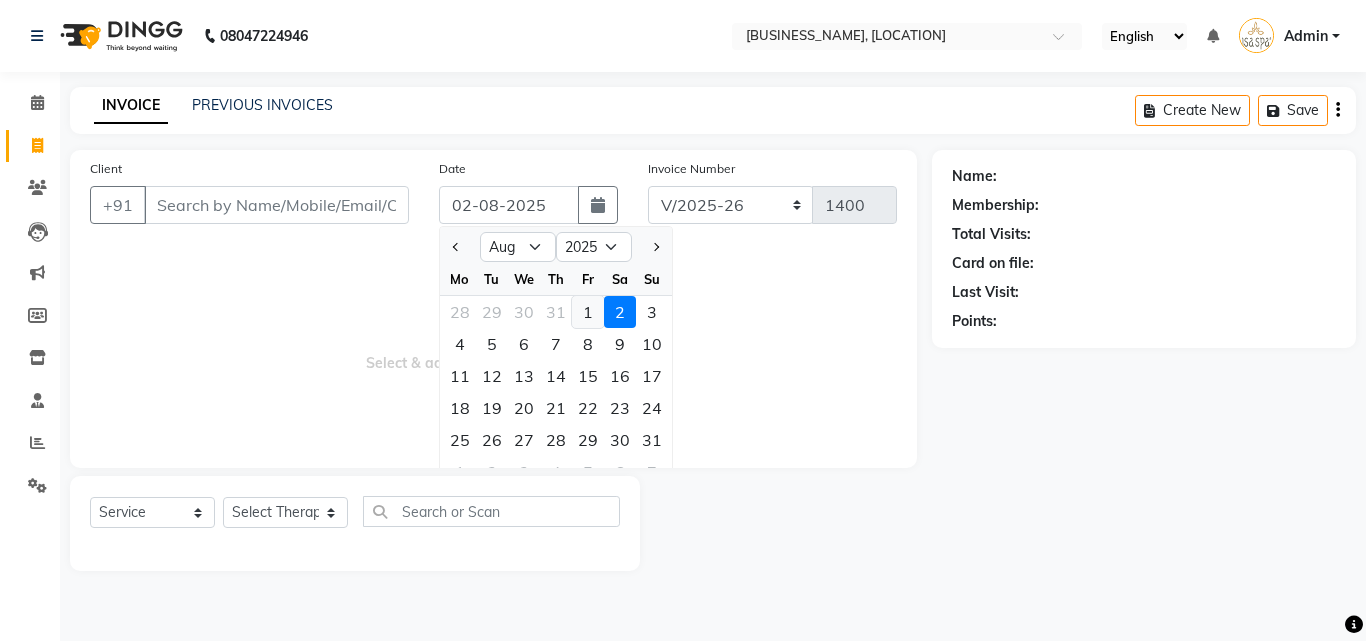 click on "1" 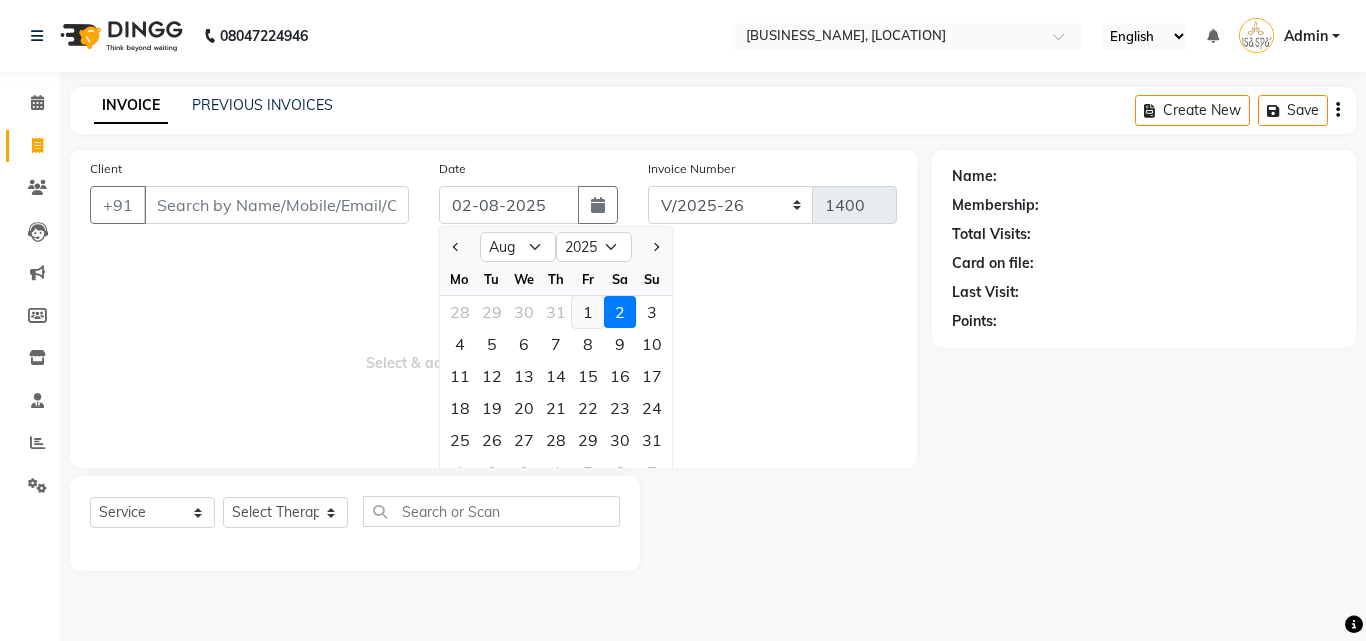 type on "01-08-2025" 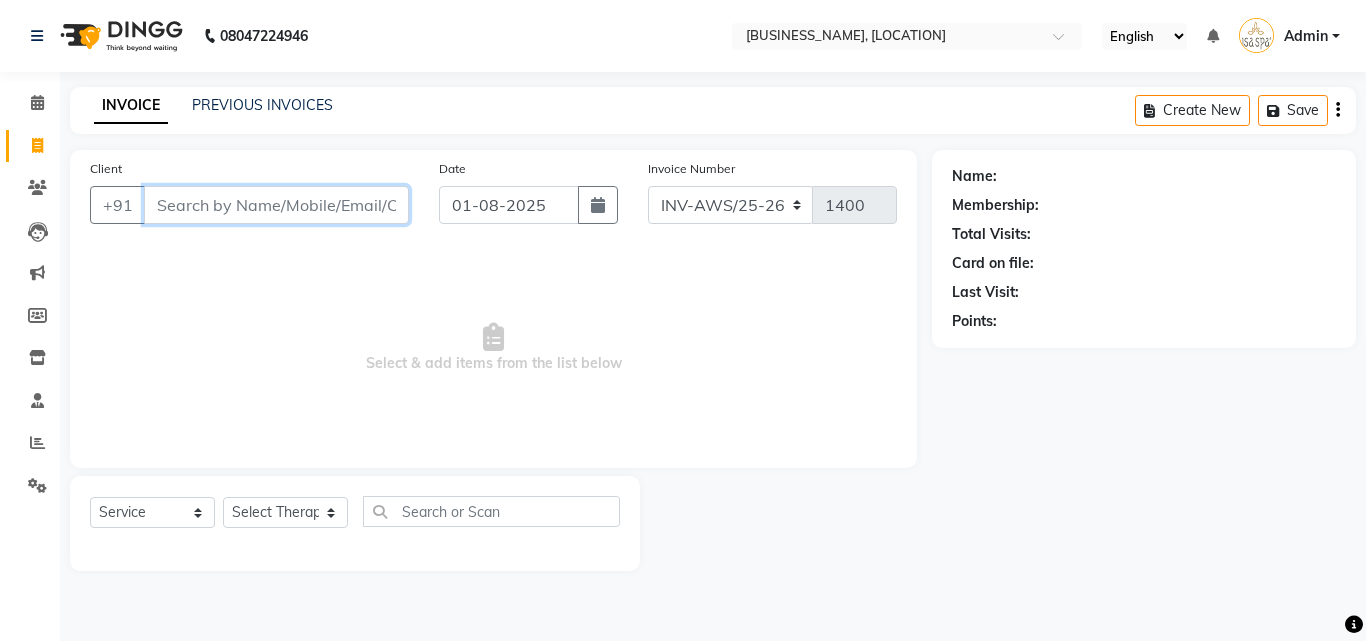 click on "Client" at bounding box center [276, 205] 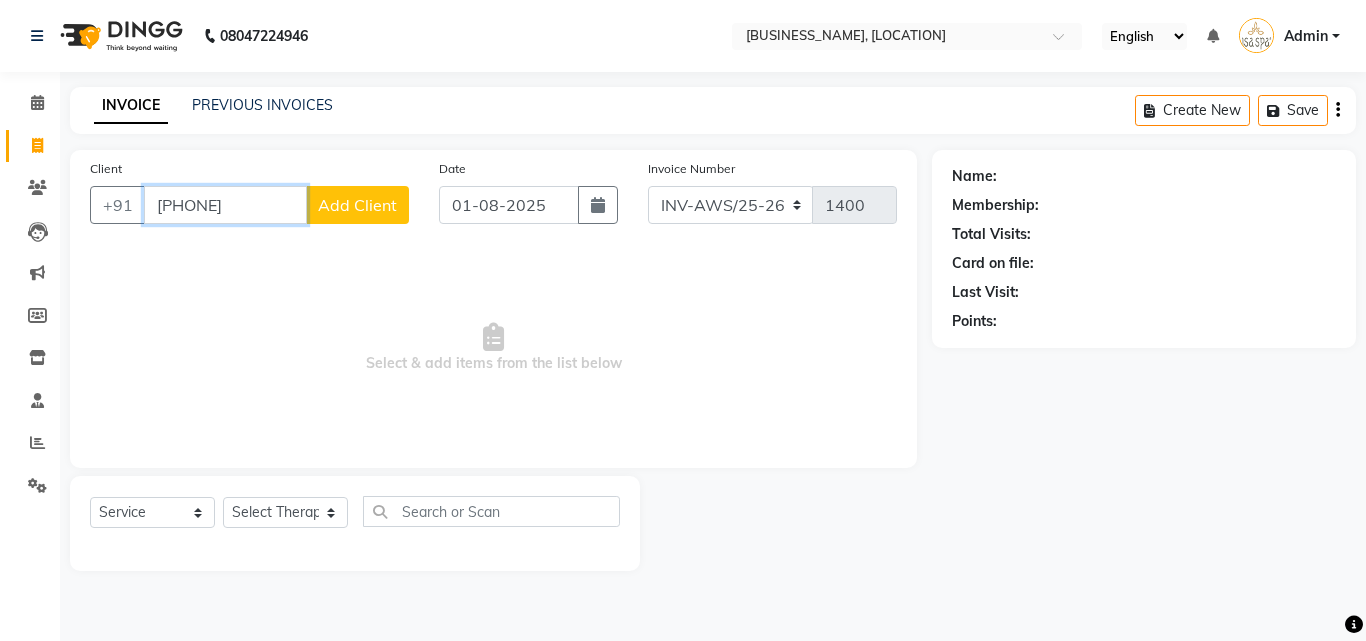 type on "[PHONE]" 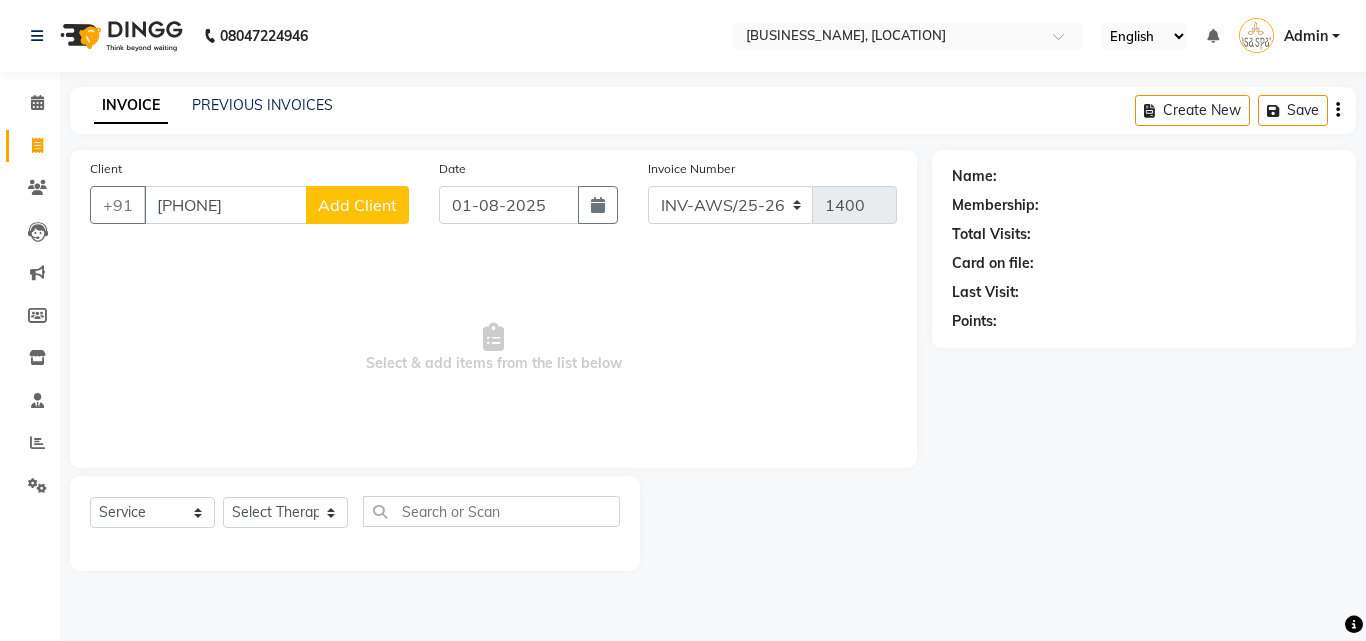 click on "Add Client" 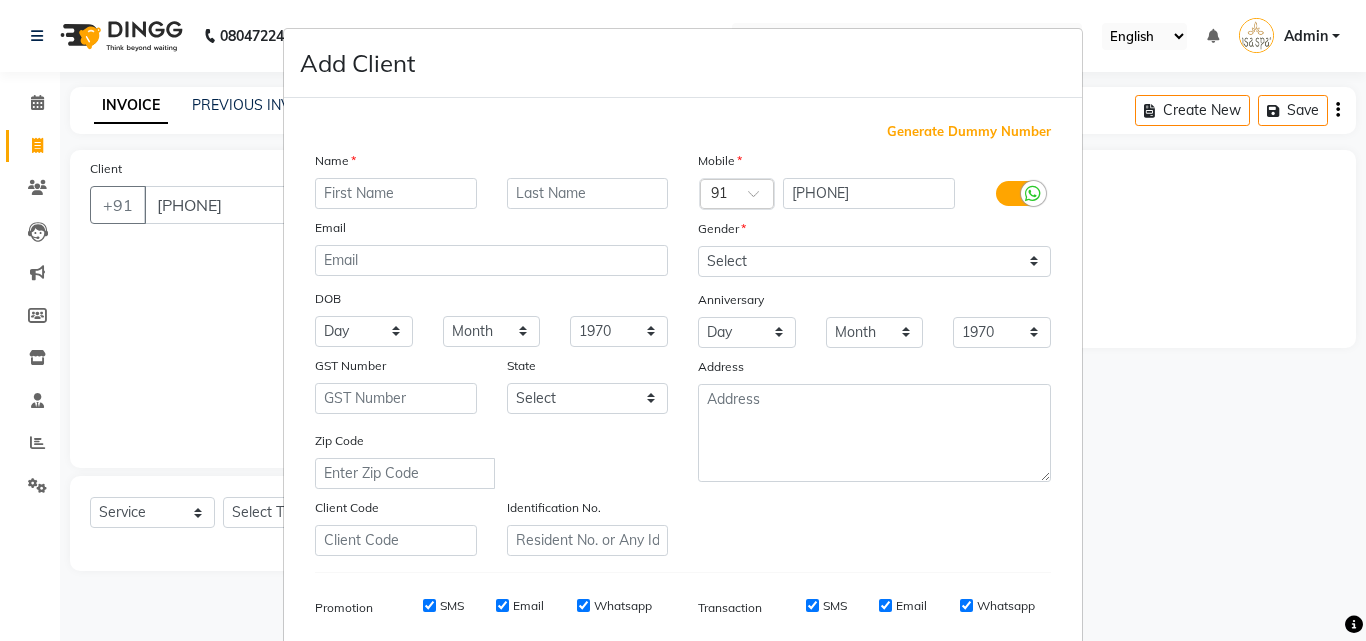 click at bounding box center [396, 193] 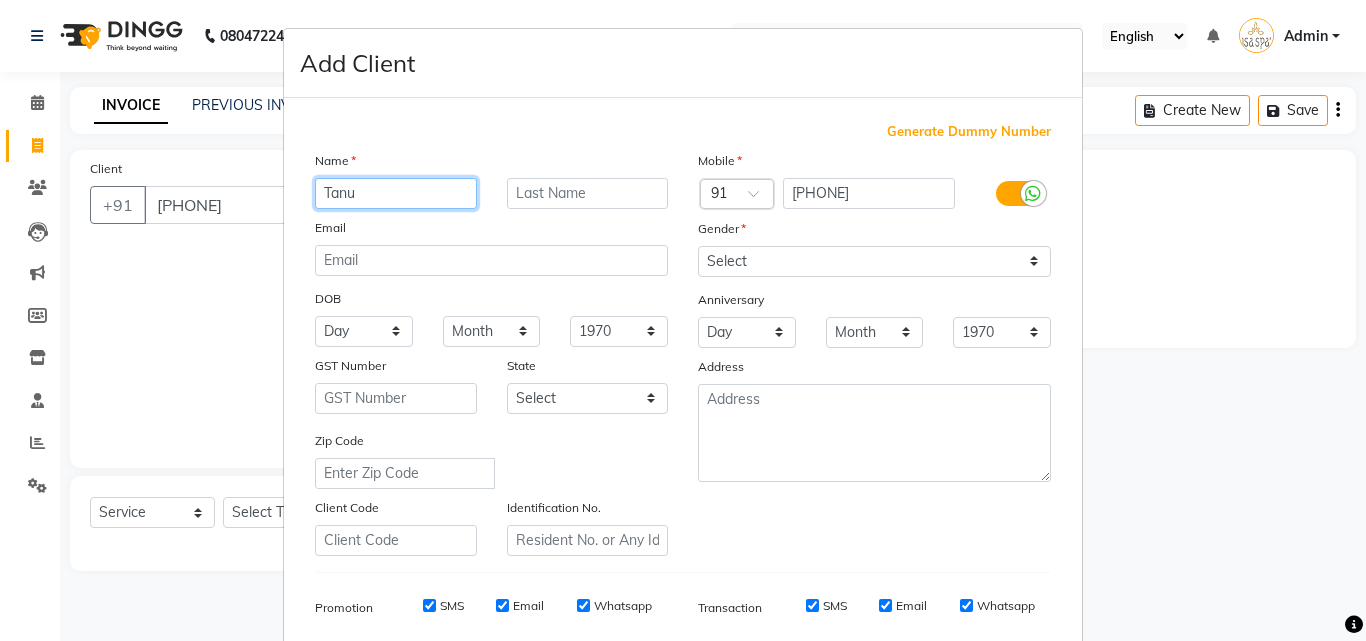click on "Tanu" at bounding box center [396, 193] 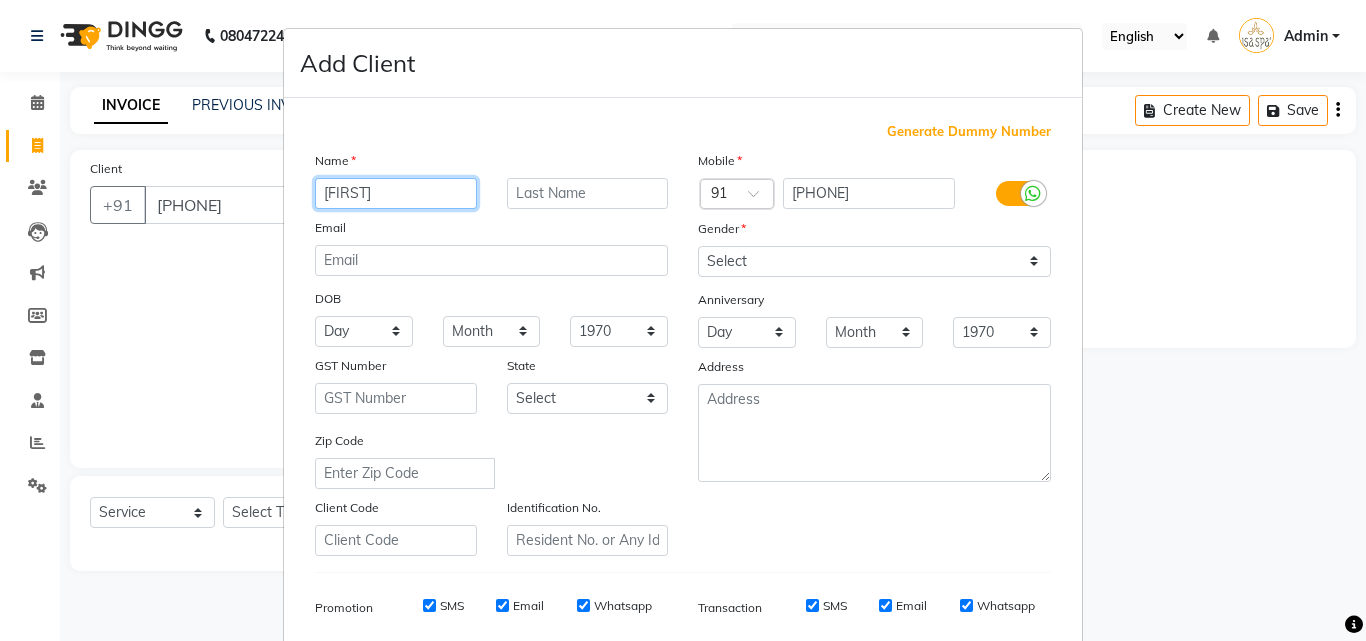 type on "[FIRST]" 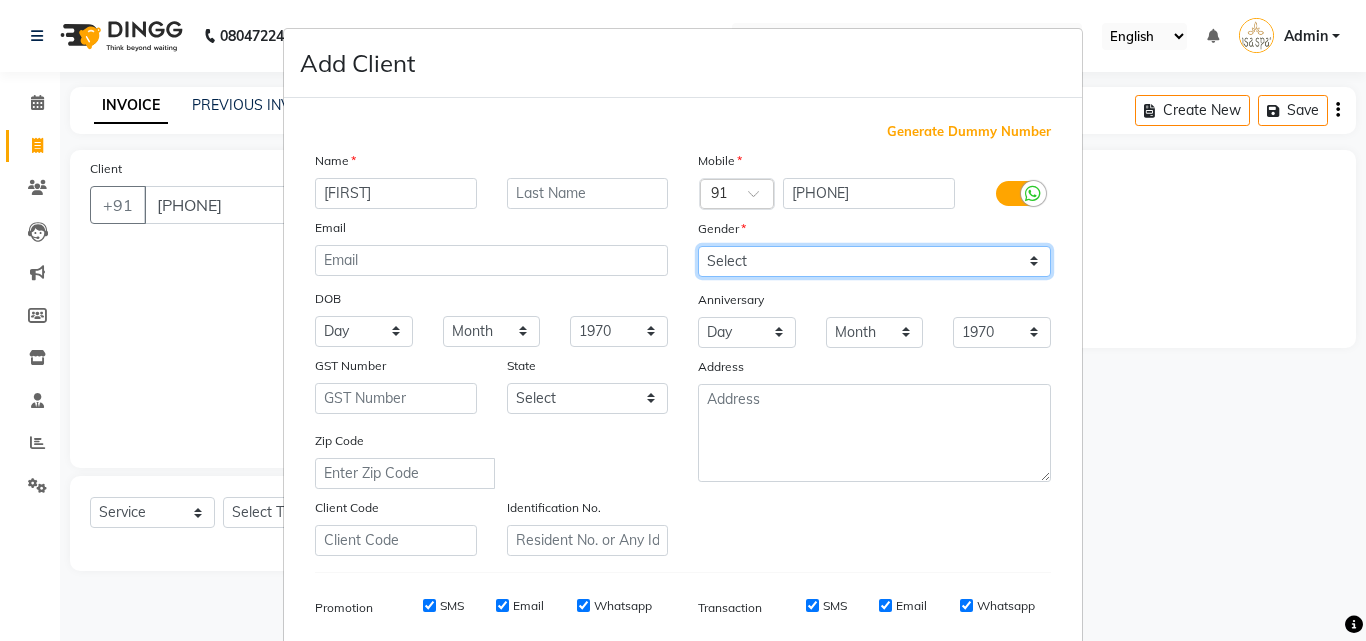 click on "Select Male Female Other Prefer Not To Say" at bounding box center [874, 261] 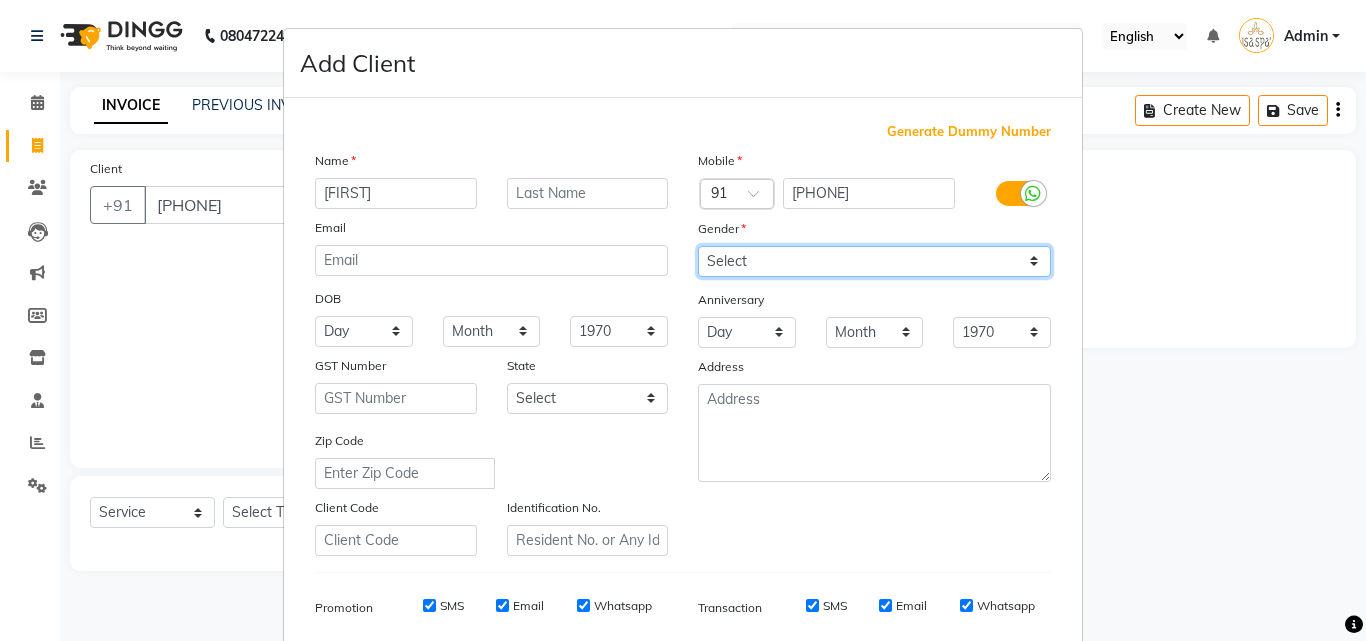 select on "female" 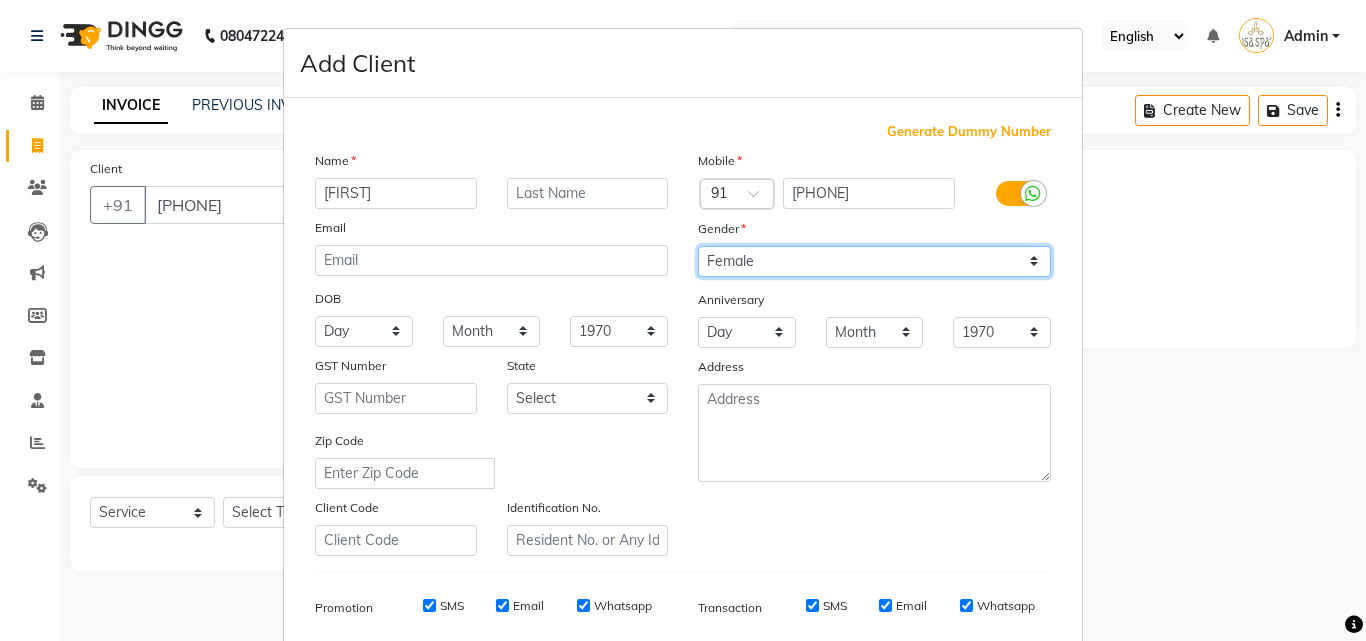 click on "Select Male Female Other Prefer Not To Say" at bounding box center (874, 261) 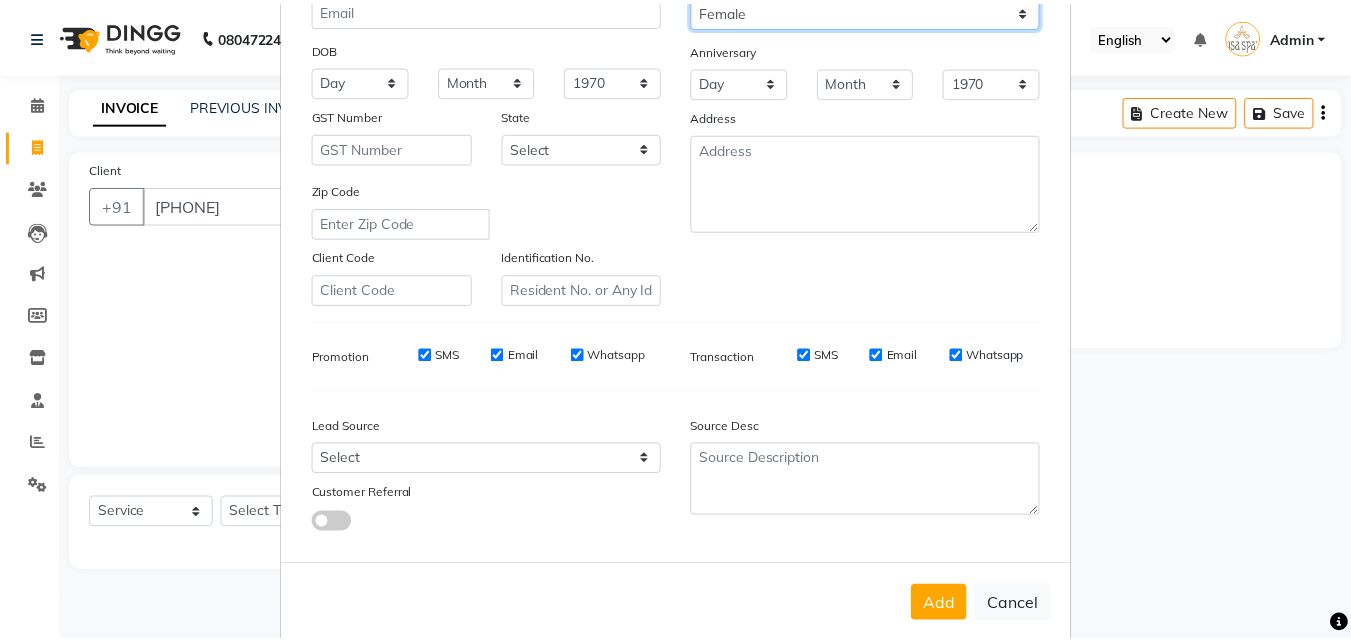 scroll, scrollTop: 282, scrollLeft: 0, axis: vertical 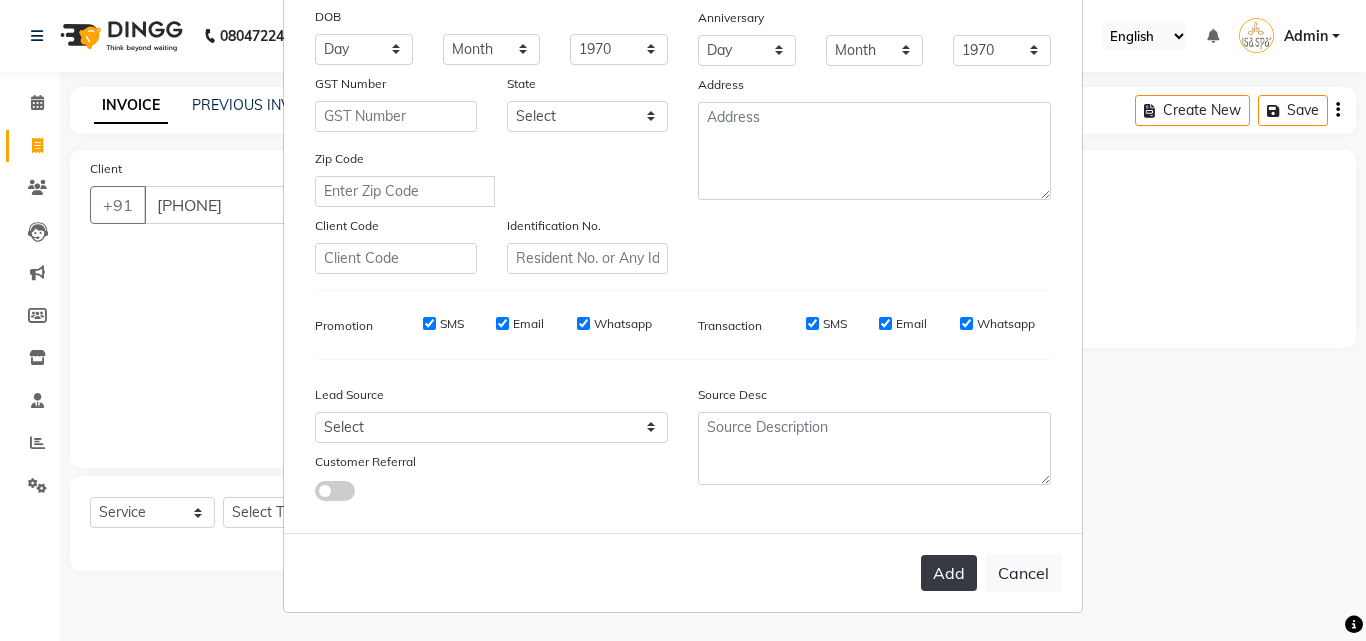 click on "Add" at bounding box center (949, 573) 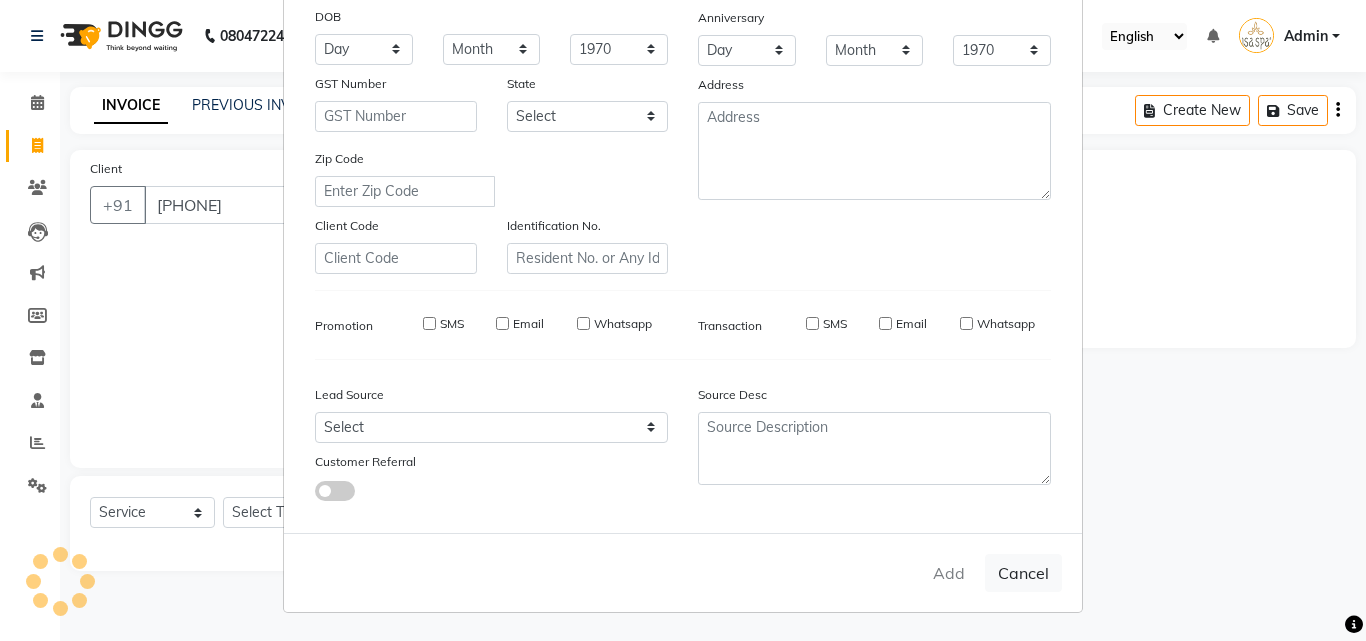 type 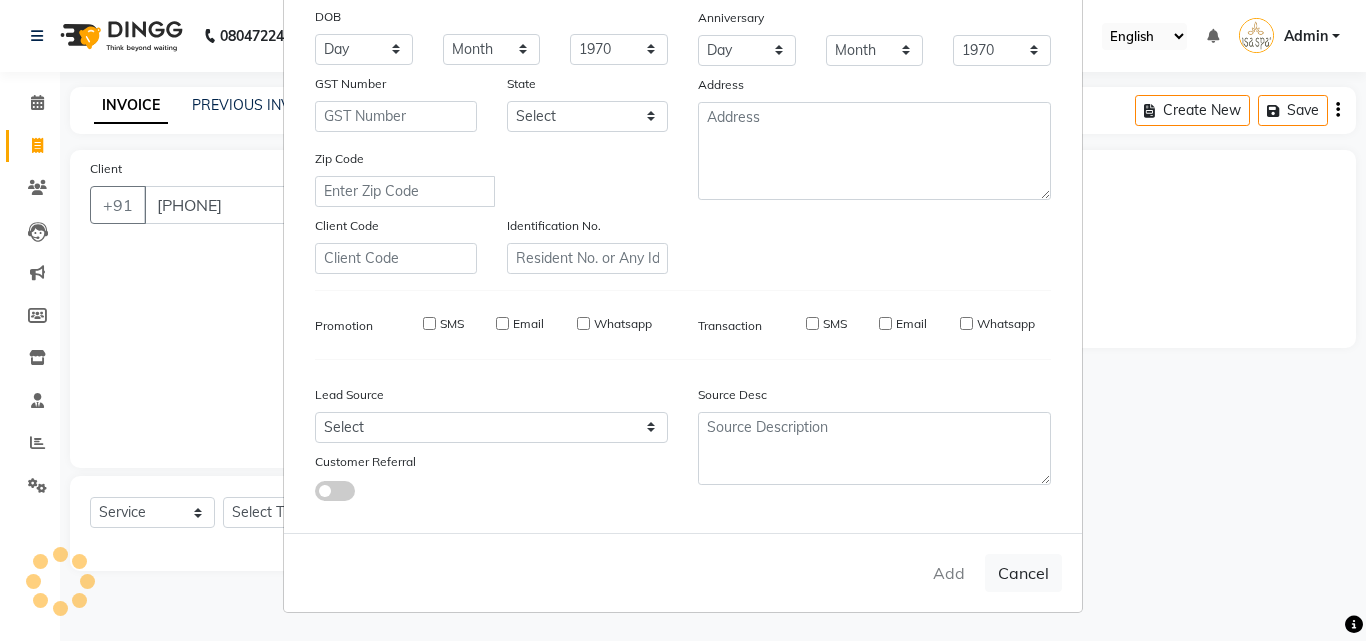 select 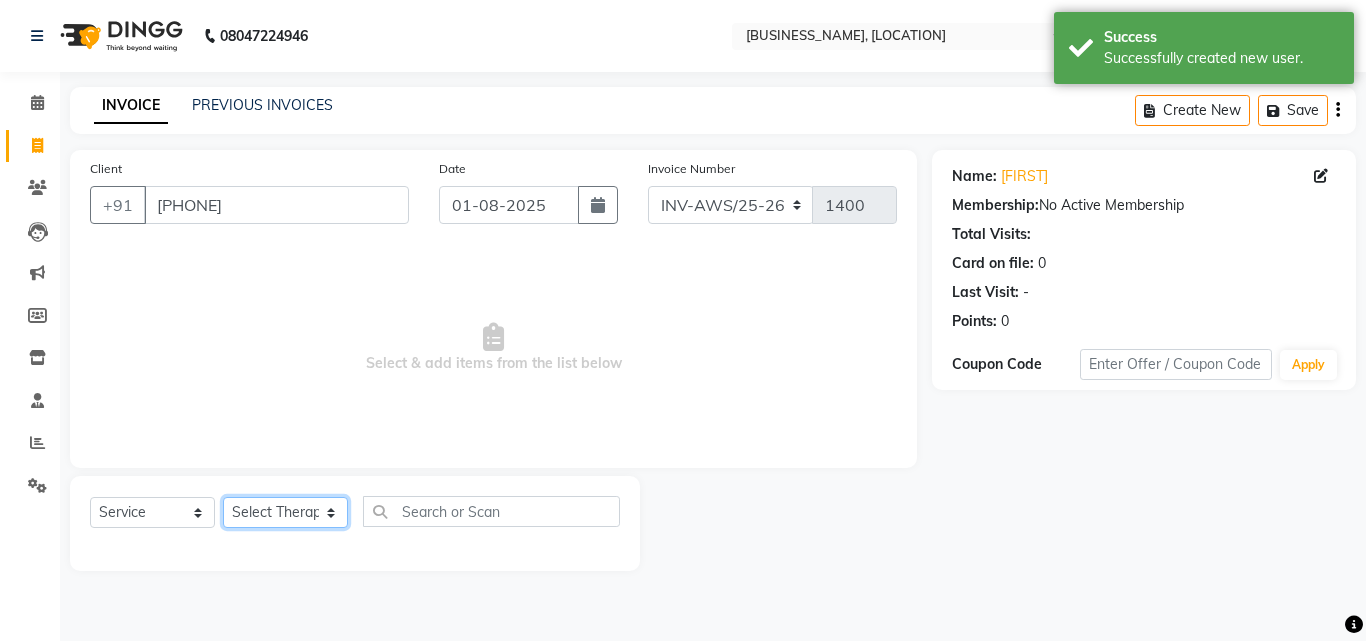 click on "Select Therapist Miss. Chong Miss. Duhpuii Miss. Gladys Miss. Julee Miss. Rini Mr. Lelen" 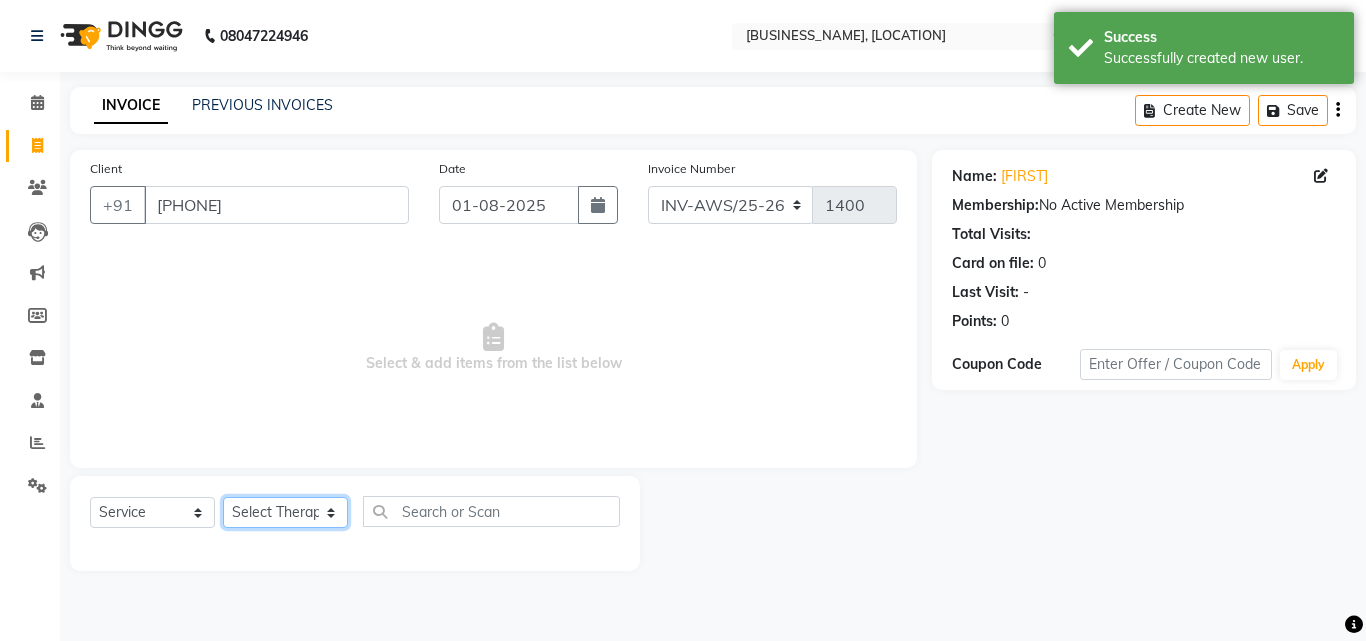 select on "83627" 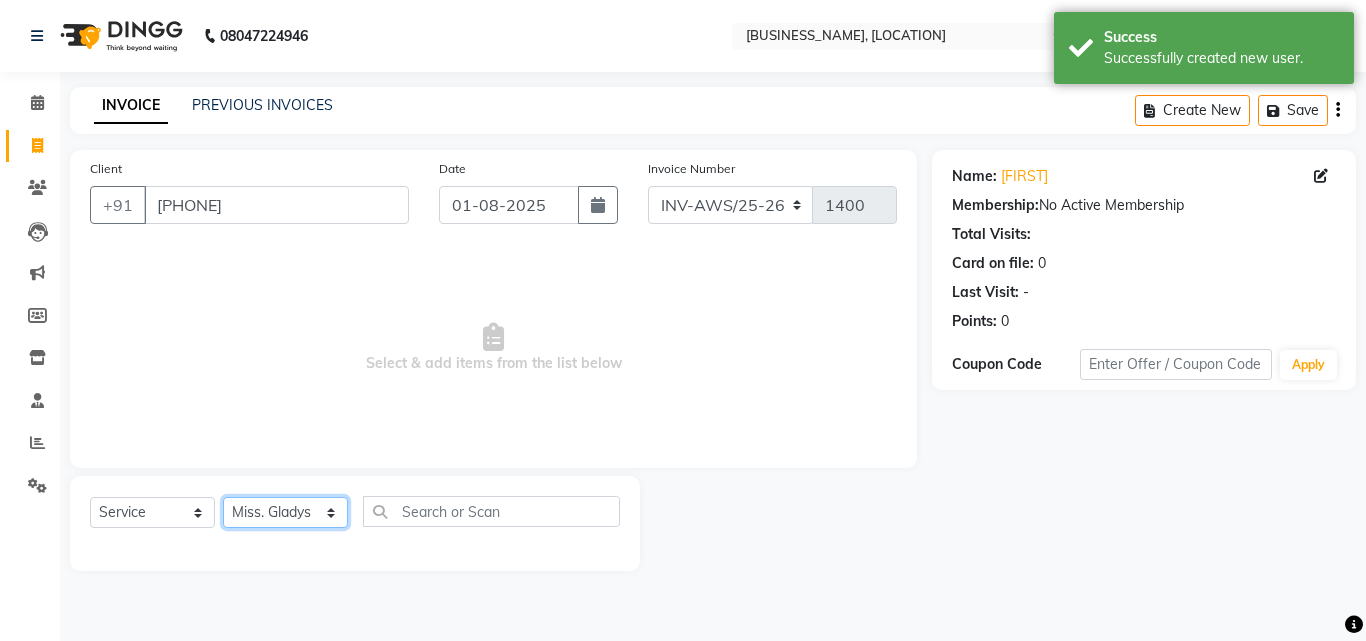click on "Select Therapist Miss. Chong Miss. Duhpuii Miss. Gladys Miss. Julee Miss. Rini Mr. Lelen" 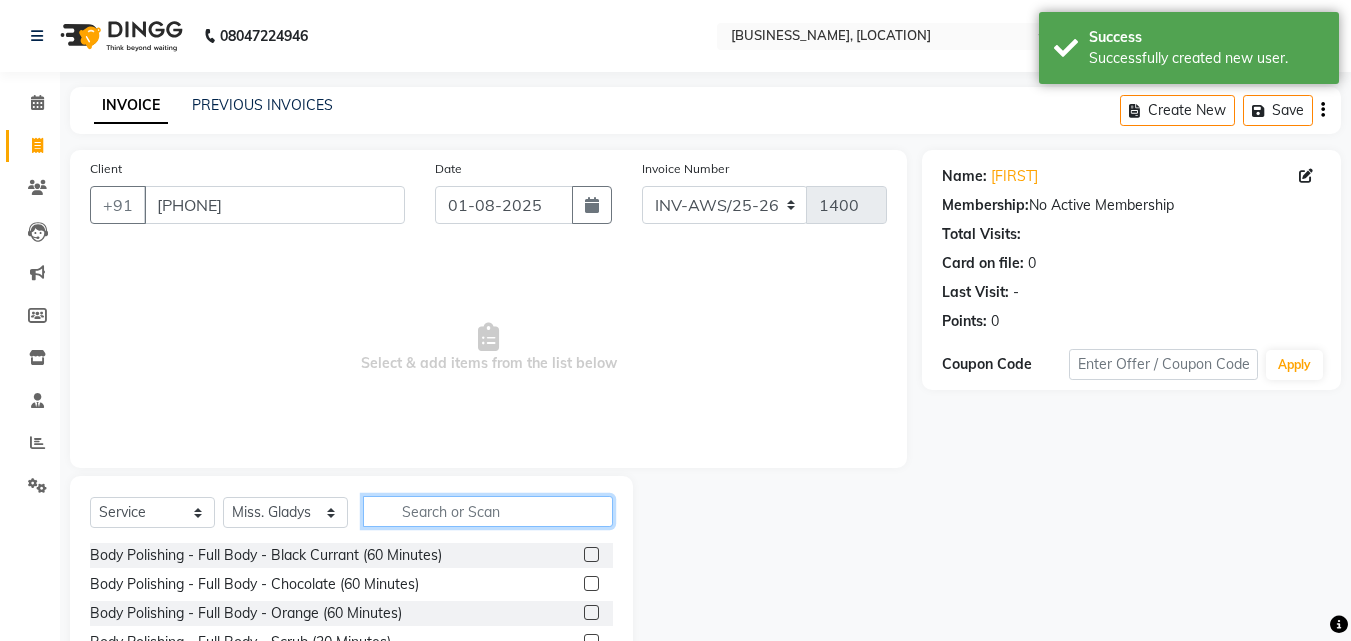 click 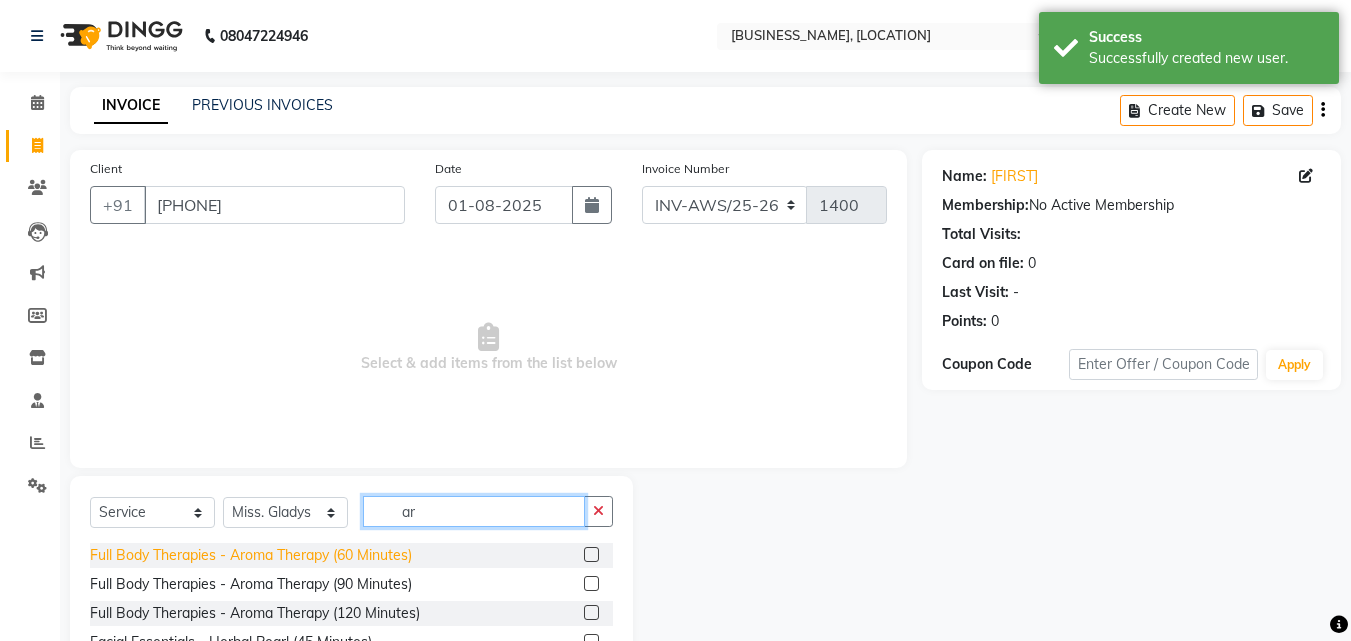 type on "ar" 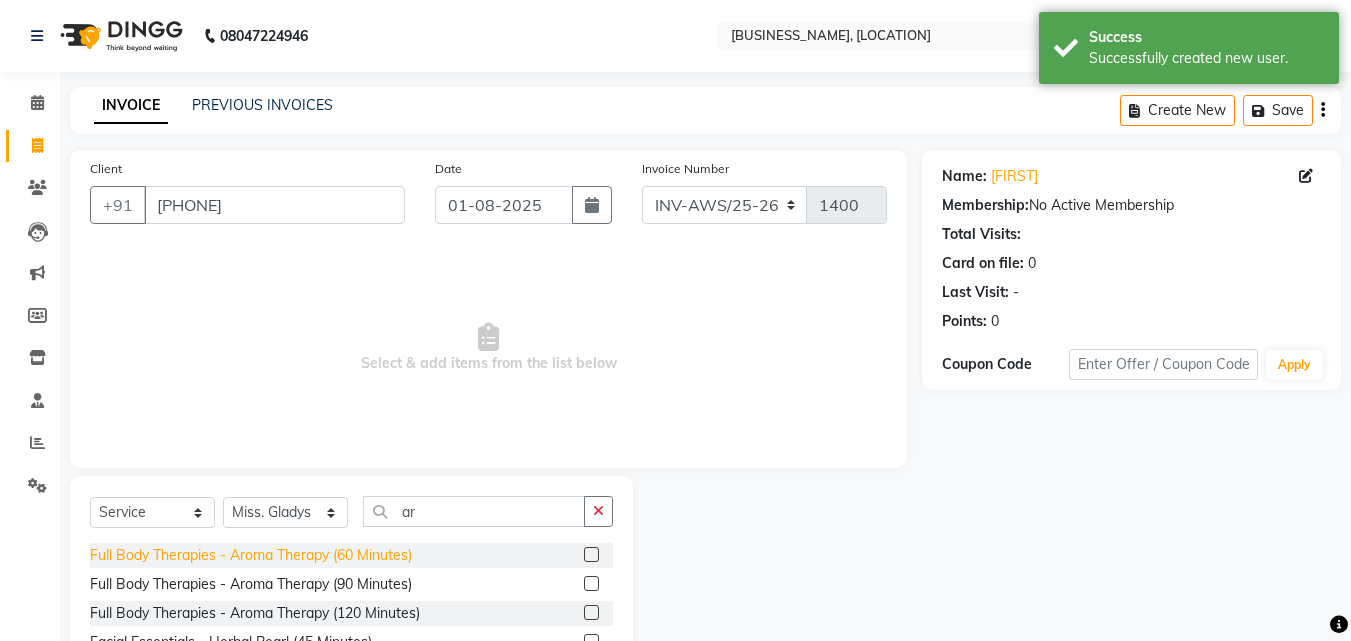 click on "Full Body Therapies - Aroma Therapy (60 Minutes)" 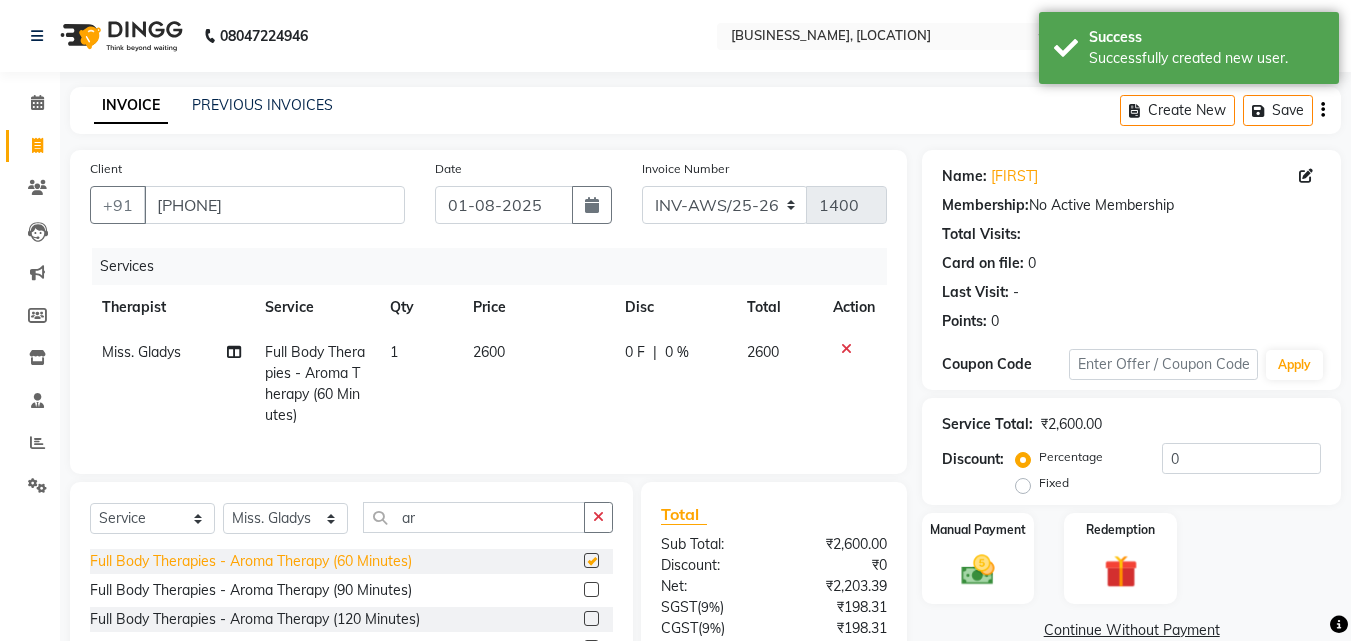 checkbox on "false" 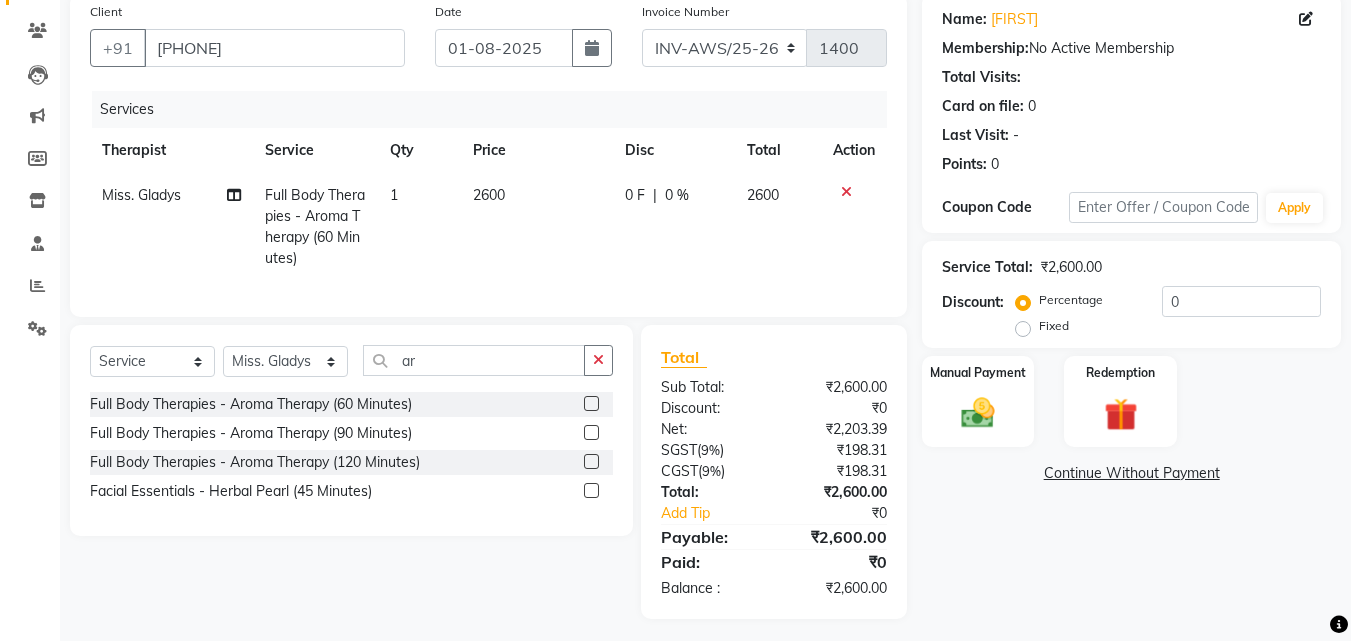 scroll, scrollTop: 180, scrollLeft: 0, axis: vertical 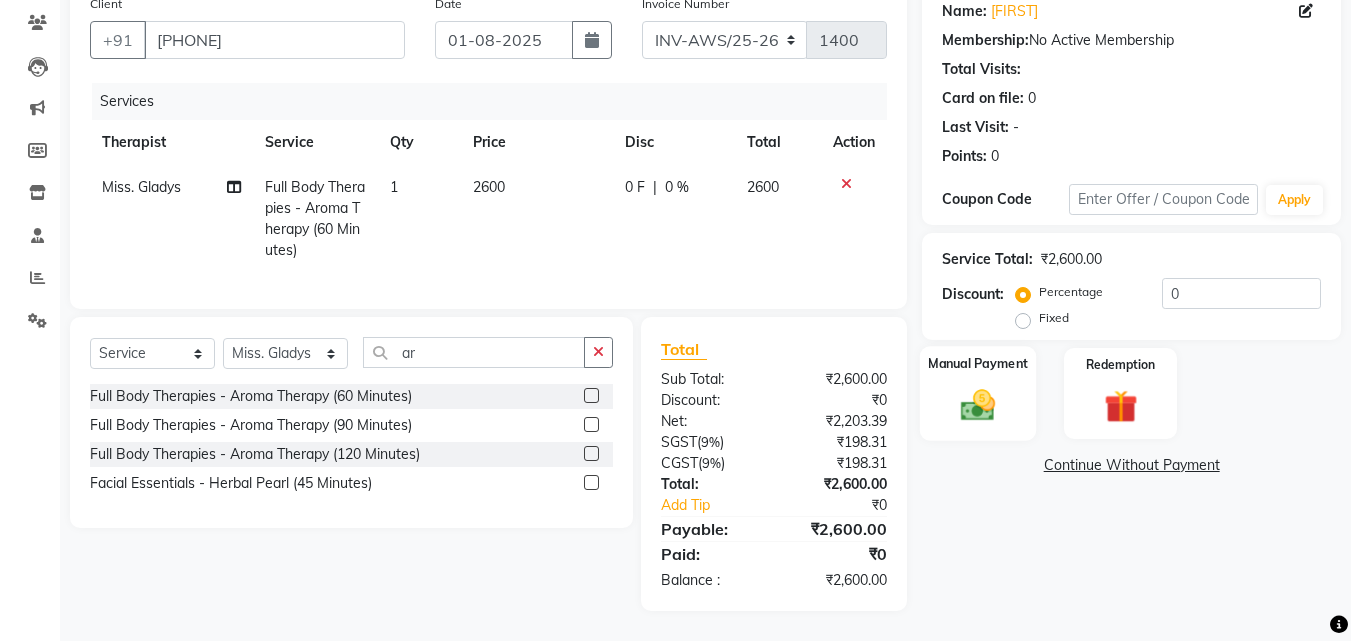 click 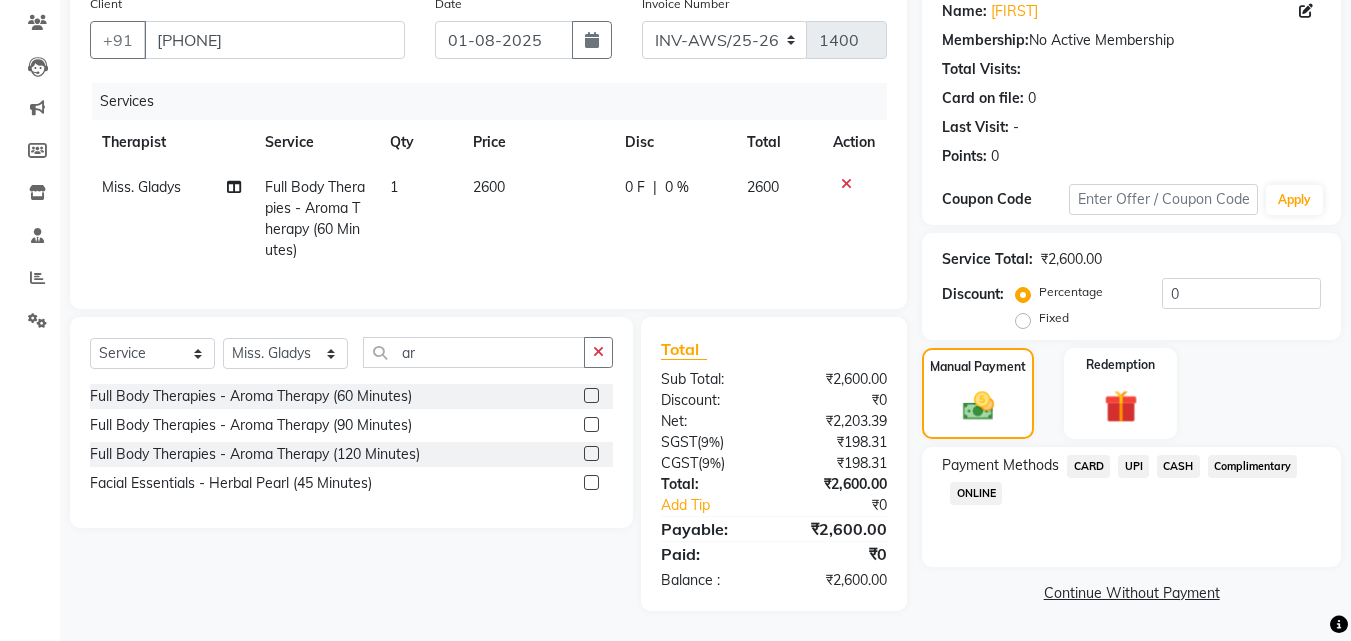 click on "CARD" 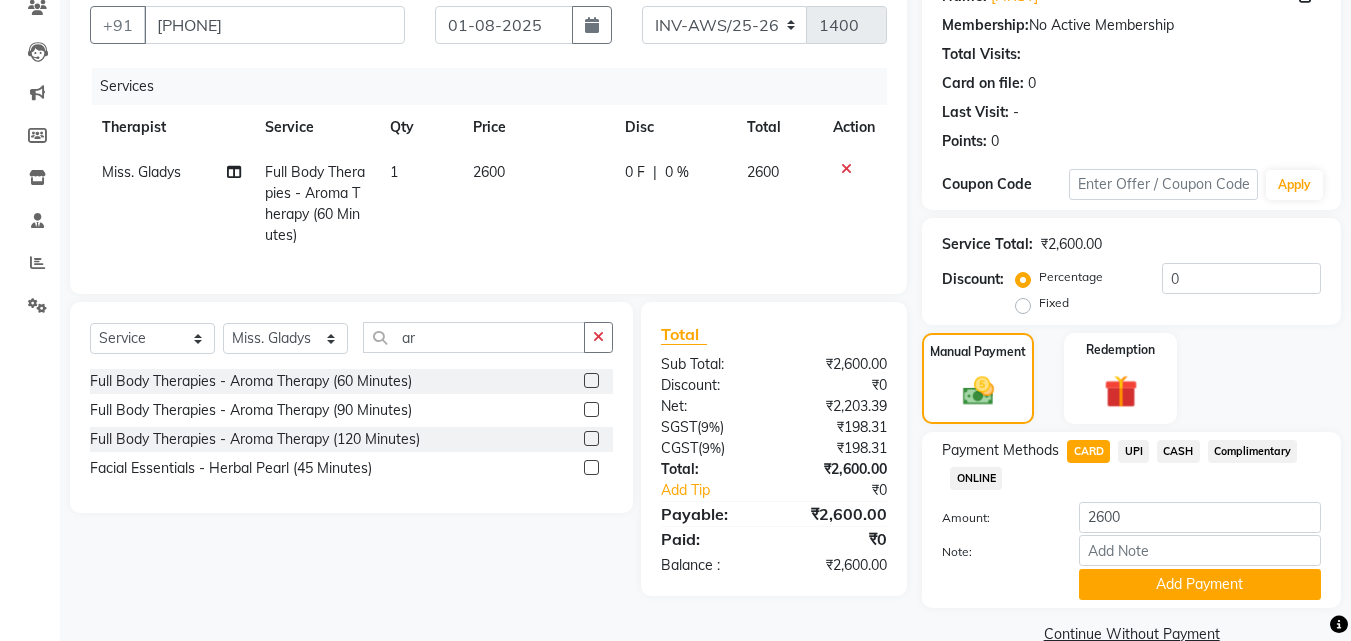 scroll, scrollTop: 218, scrollLeft: 0, axis: vertical 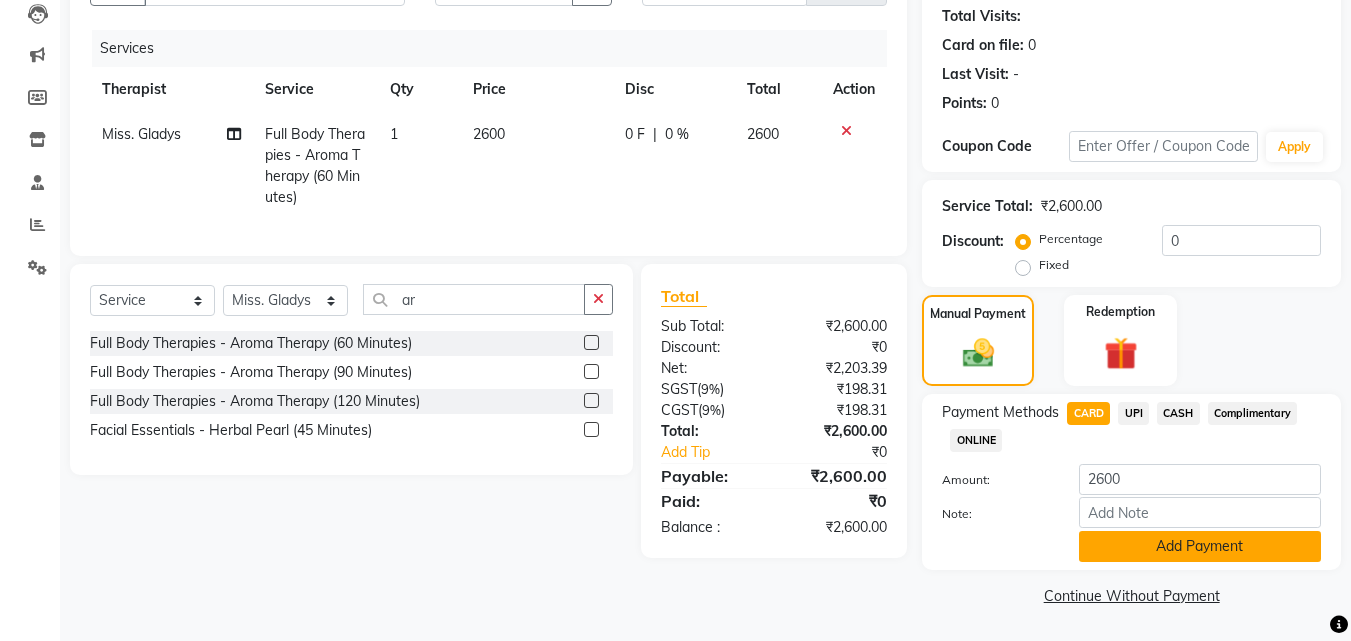 click on "Add Payment" 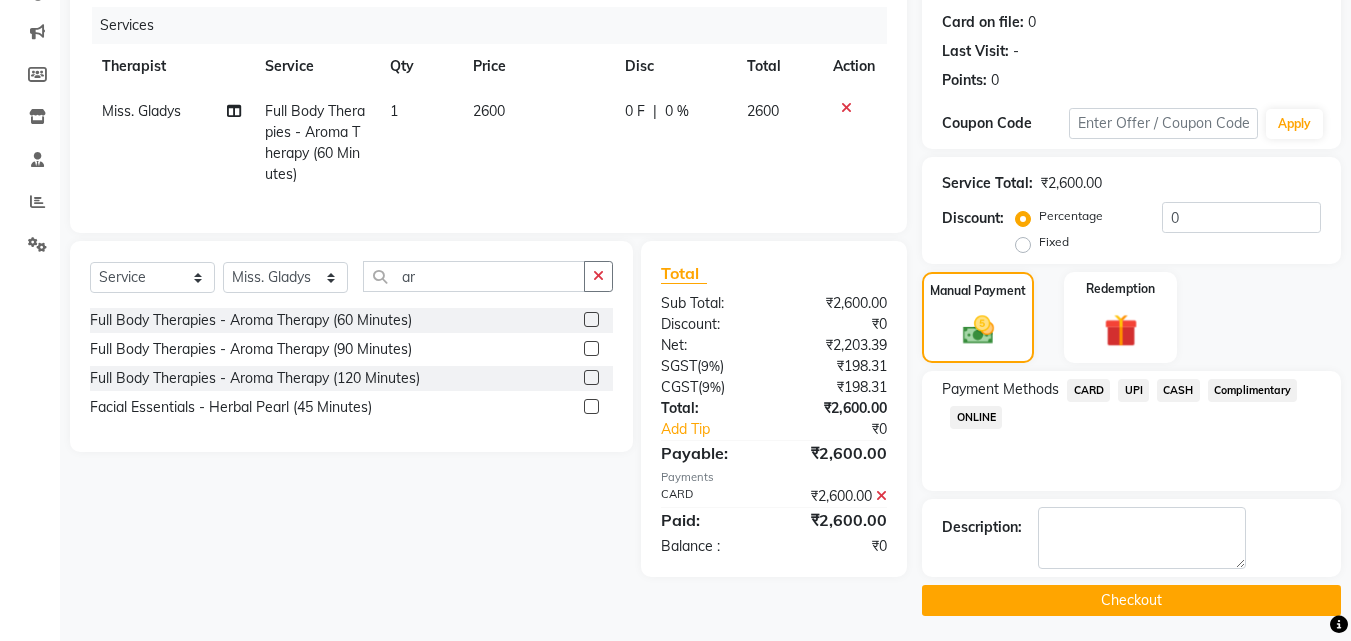 scroll, scrollTop: 246, scrollLeft: 0, axis: vertical 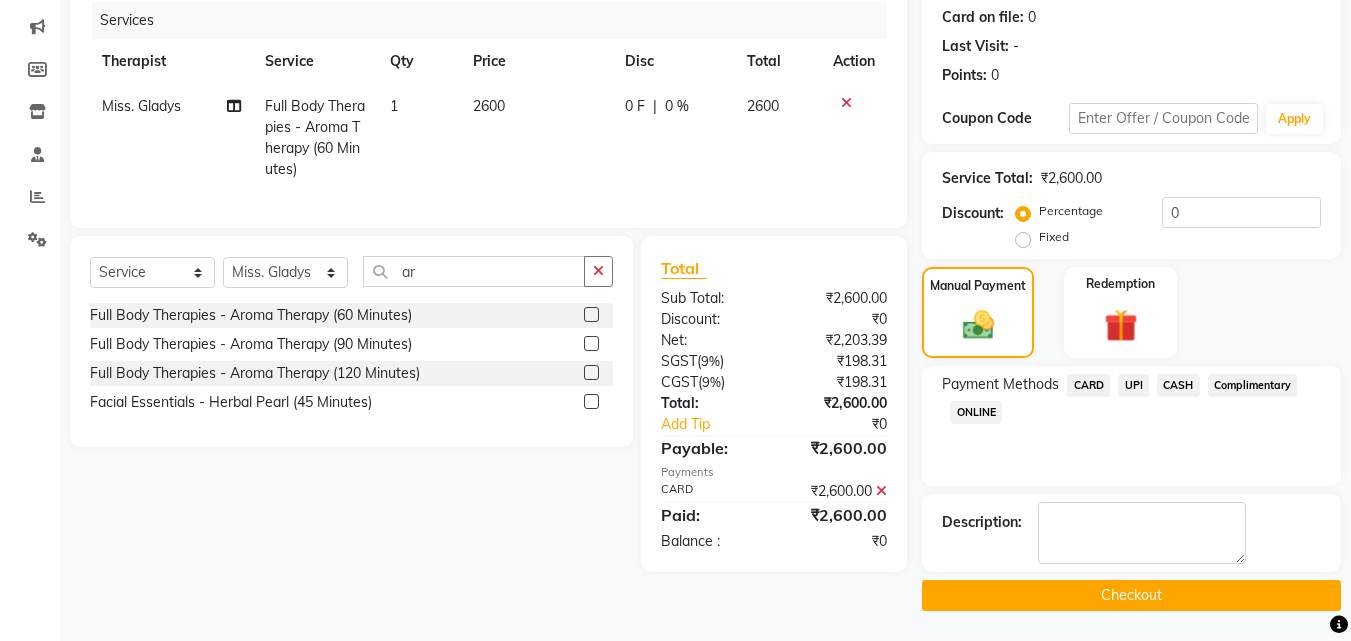 click on "Checkout" 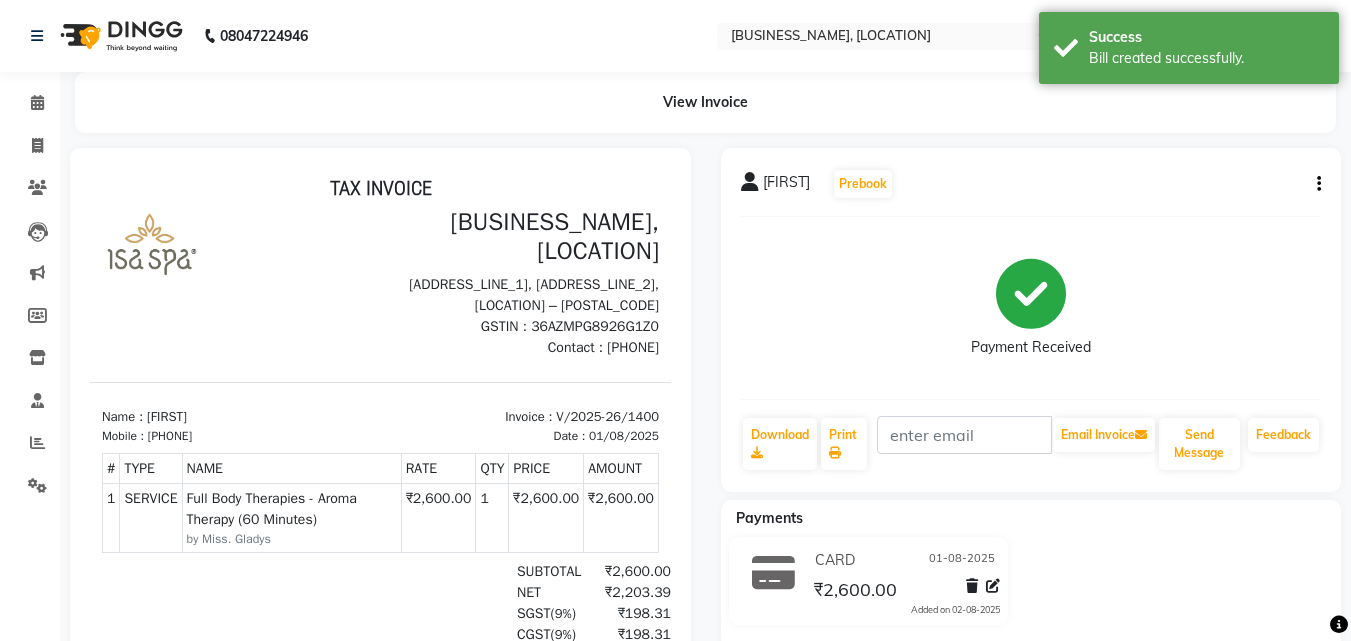 scroll, scrollTop: 0, scrollLeft: 0, axis: both 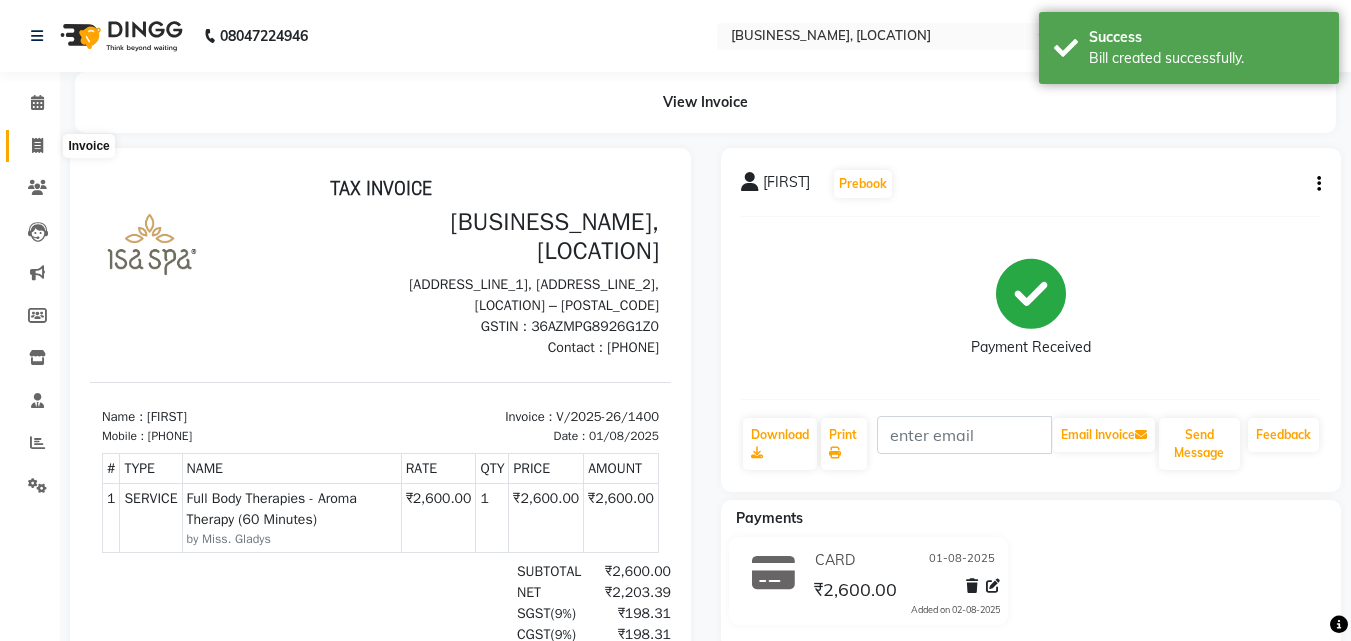 click 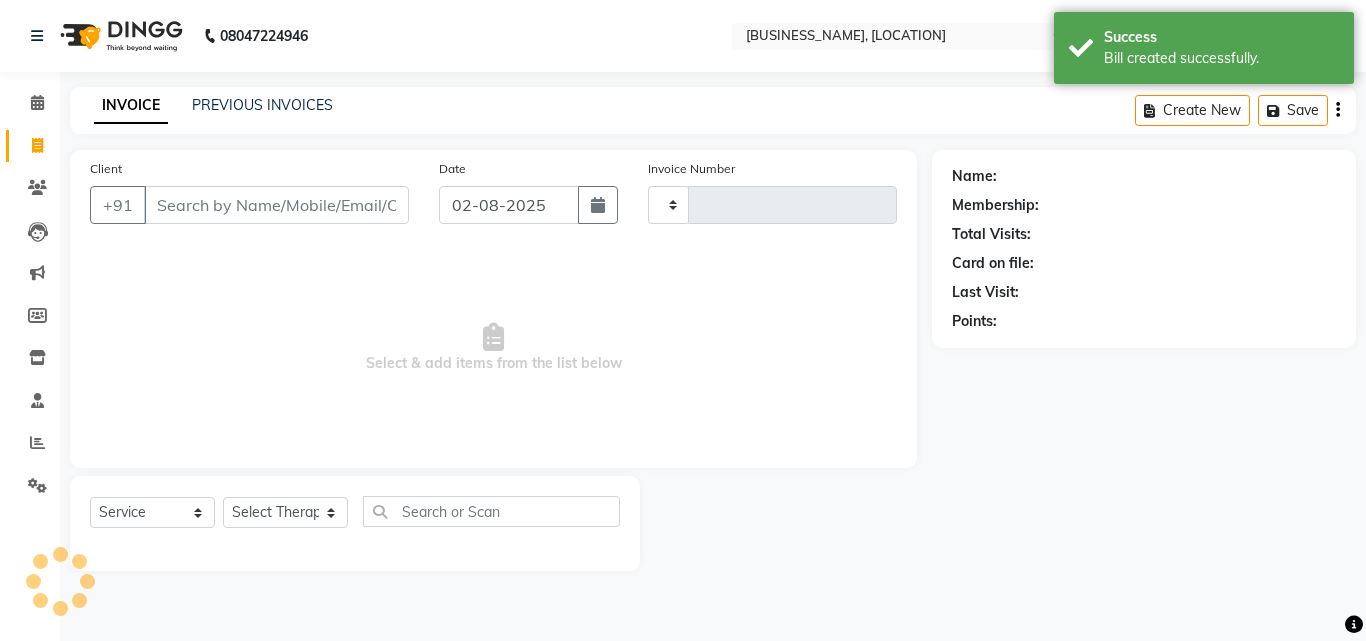 type on "1401" 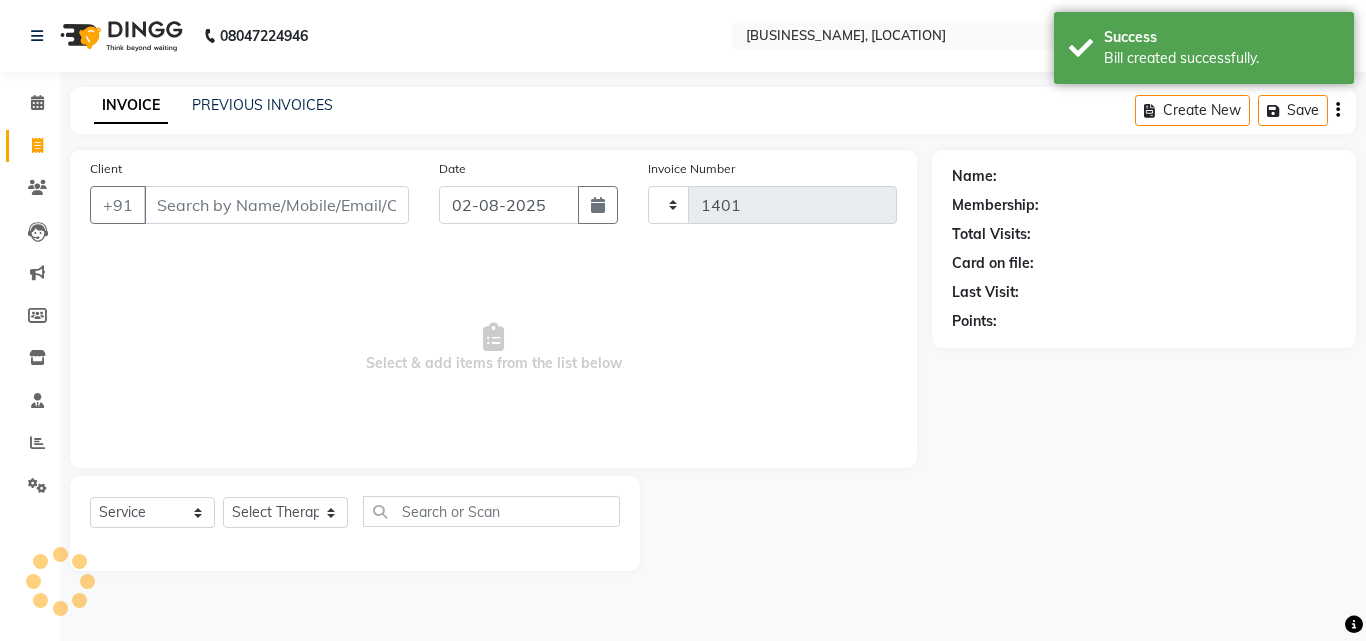 select on "6573" 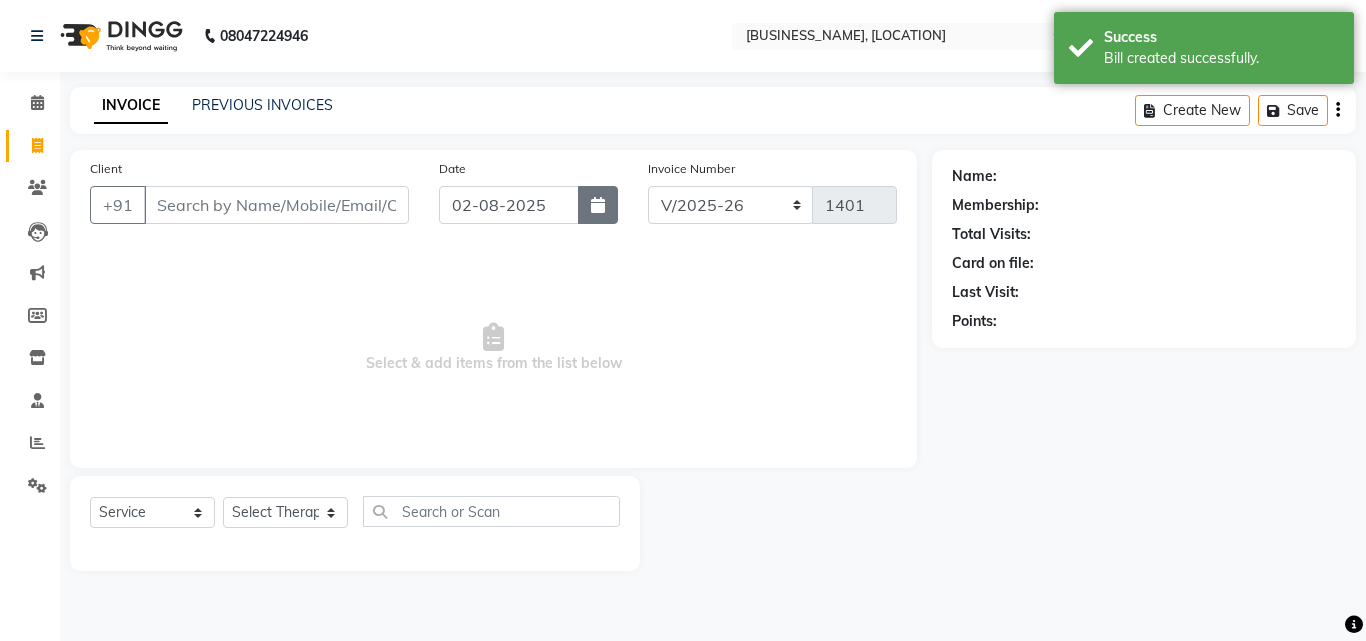click 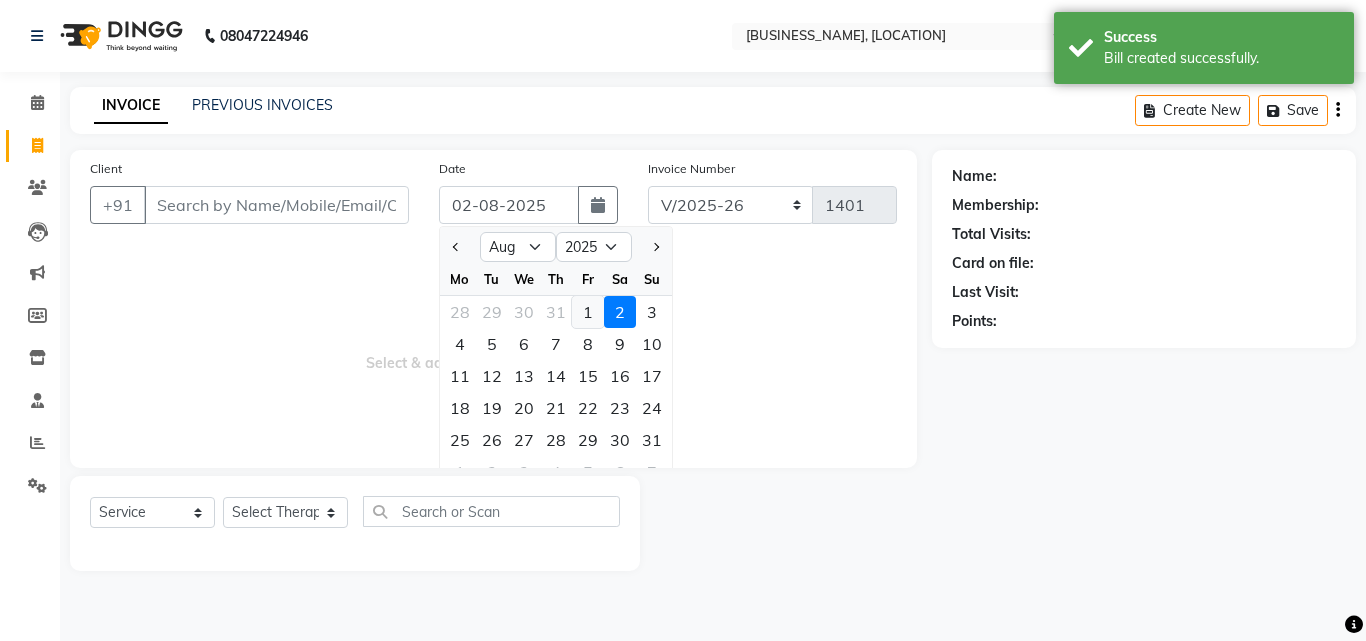 click on "1" 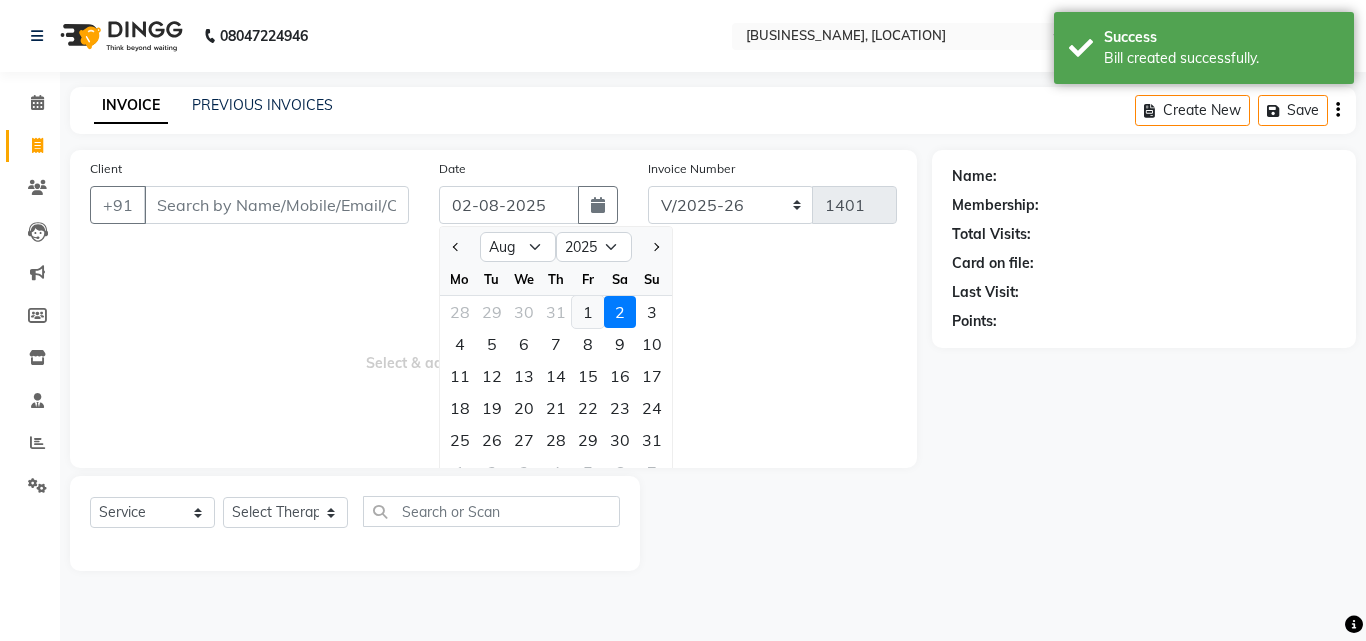type on "01-08-2025" 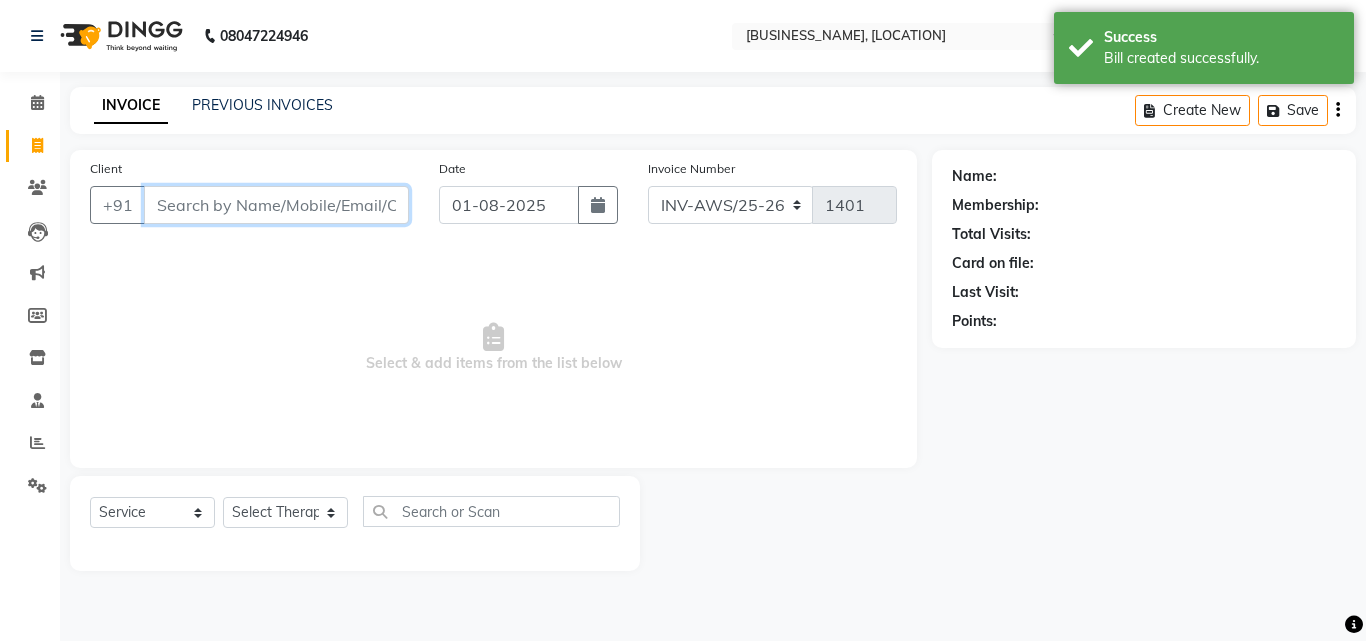 click on "Client" at bounding box center (276, 205) 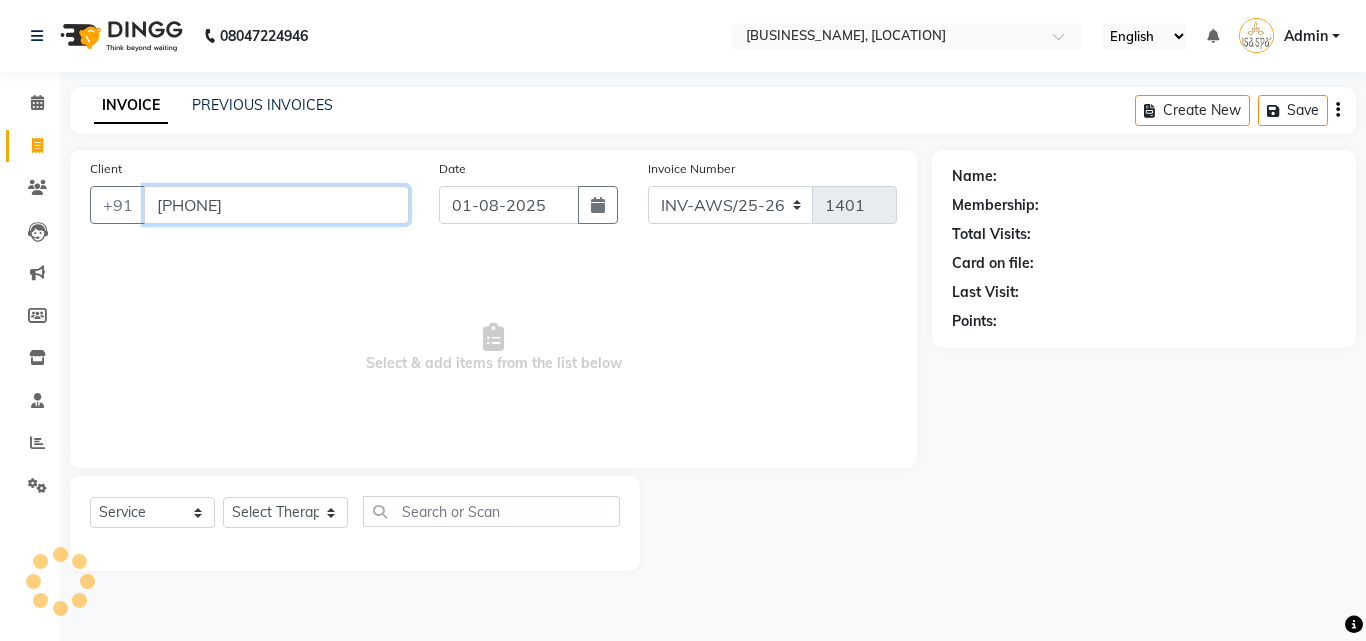 type on "[PHONE]" 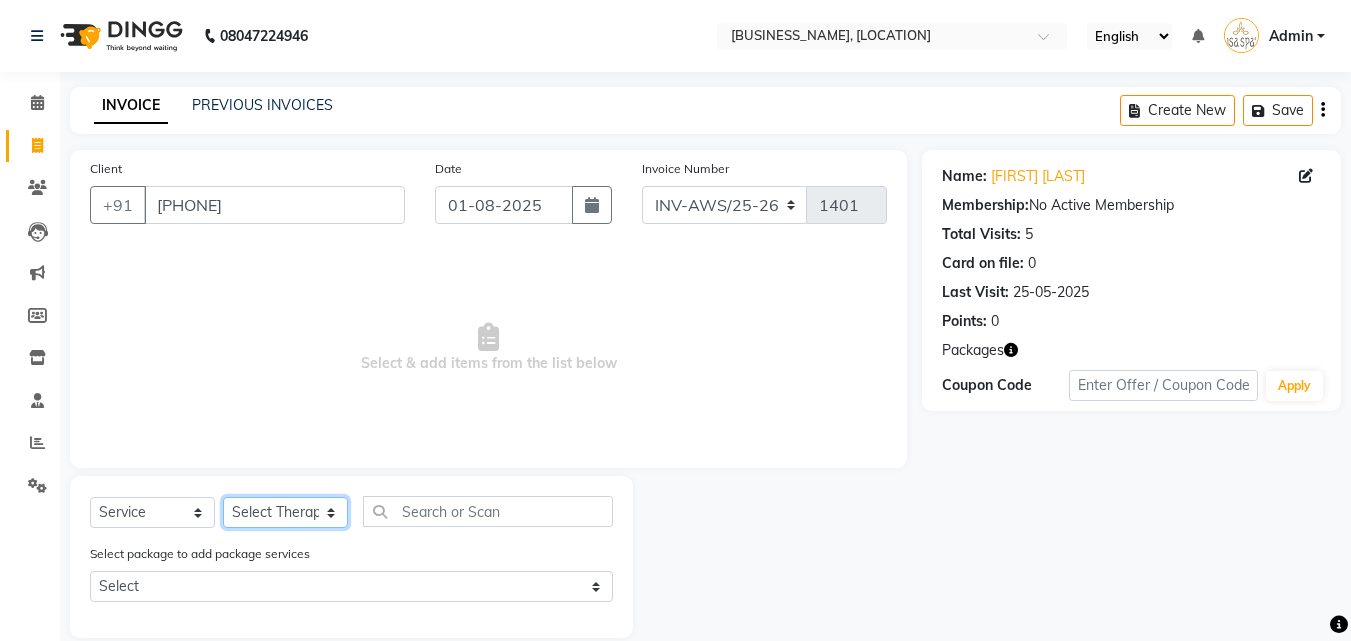 click on "Select Therapist Miss. Chong Miss. Duhpuii Miss. Gladys Miss. Julee Miss. Rini Mr. Lelen" 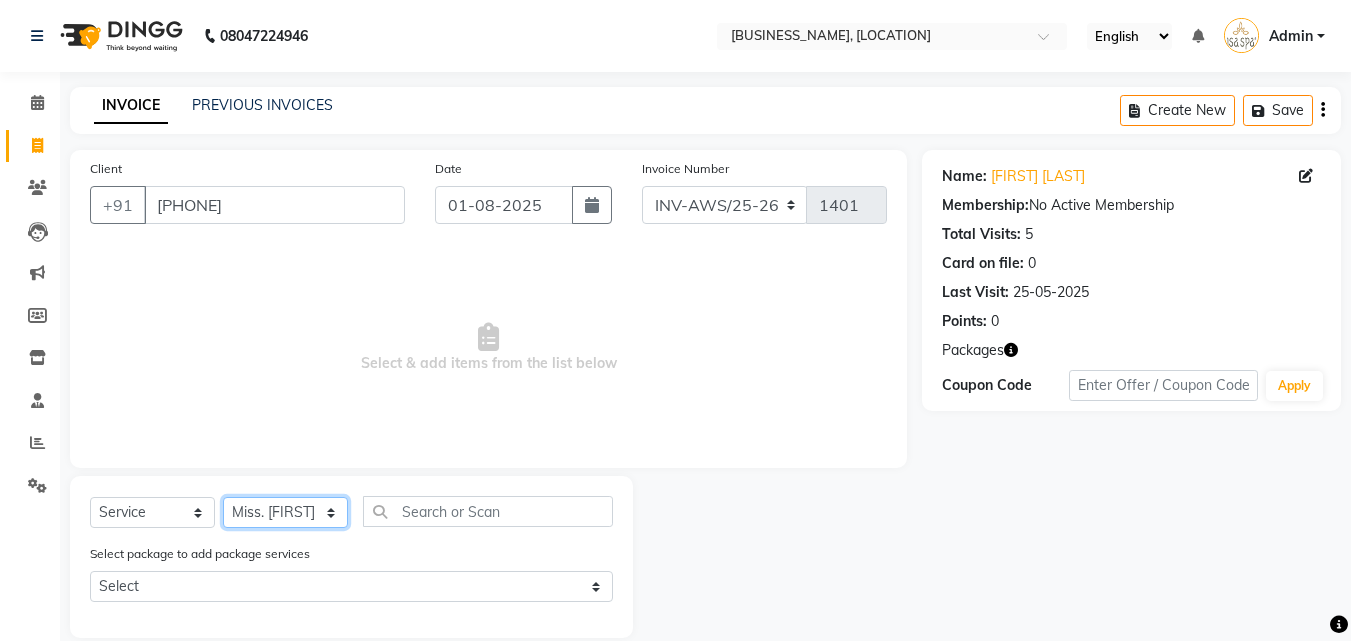 click on "Select Therapist Miss. Chong Miss. Duhpuii Miss. Gladys Miss. Julee Miss. Rini Mr. Lelen" 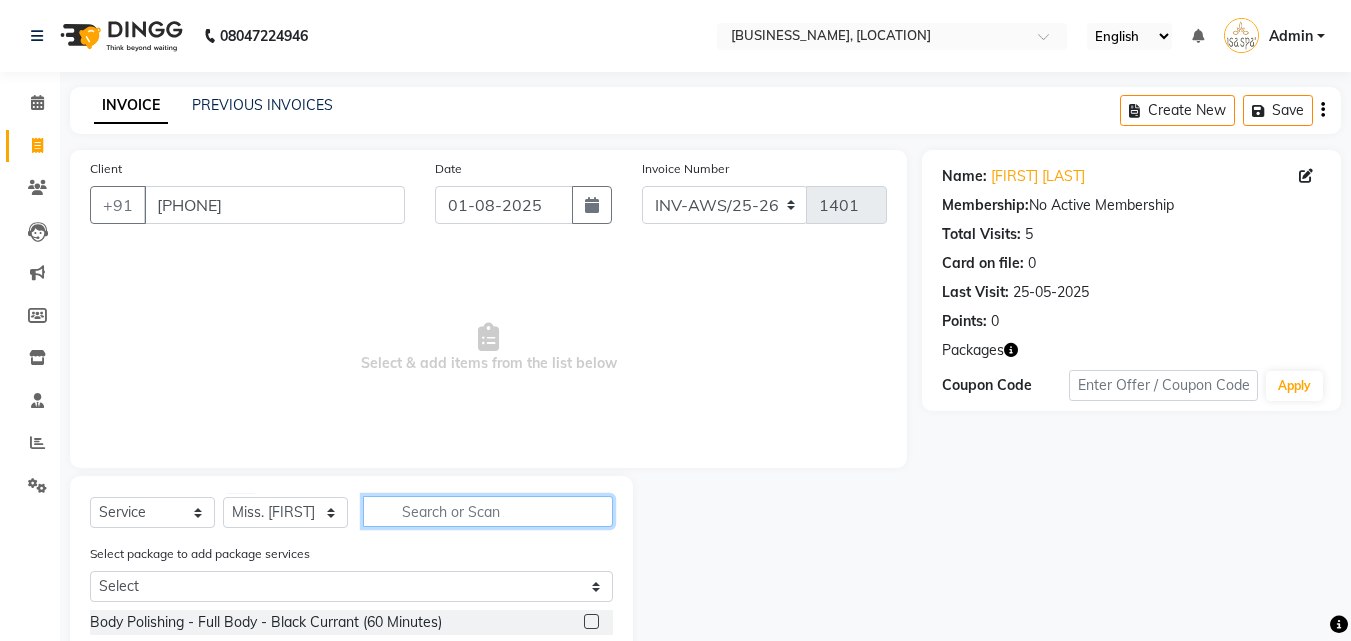 click 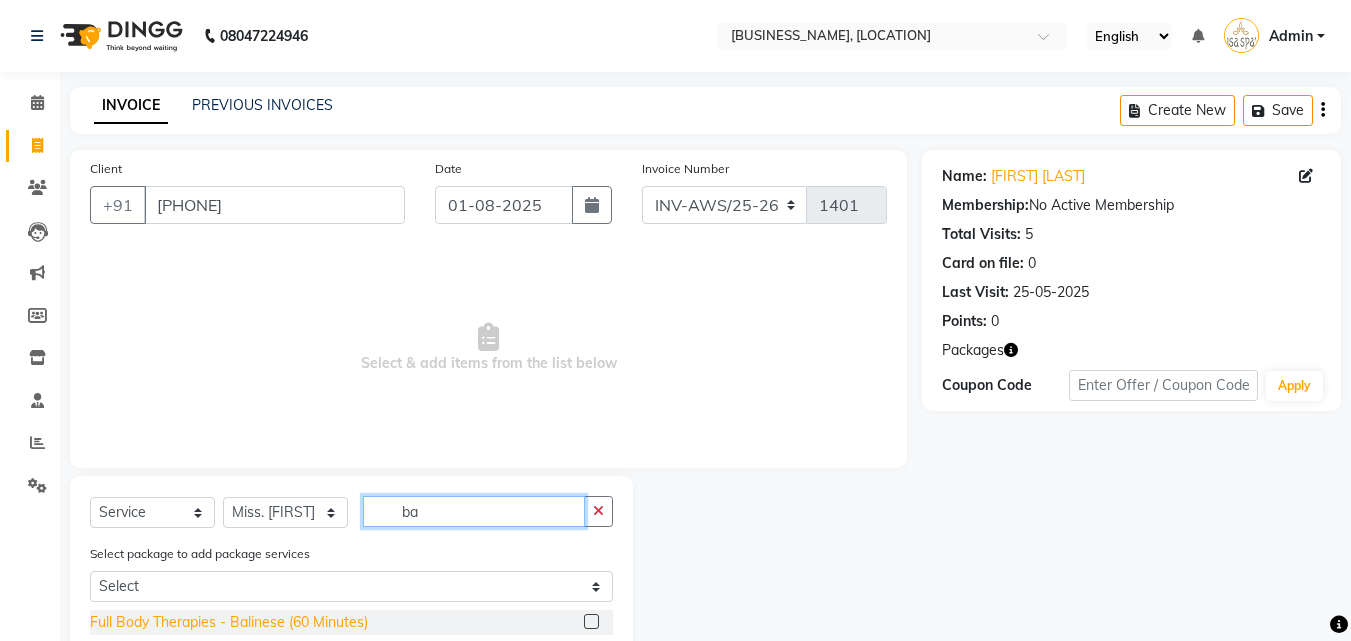 type on "ba" 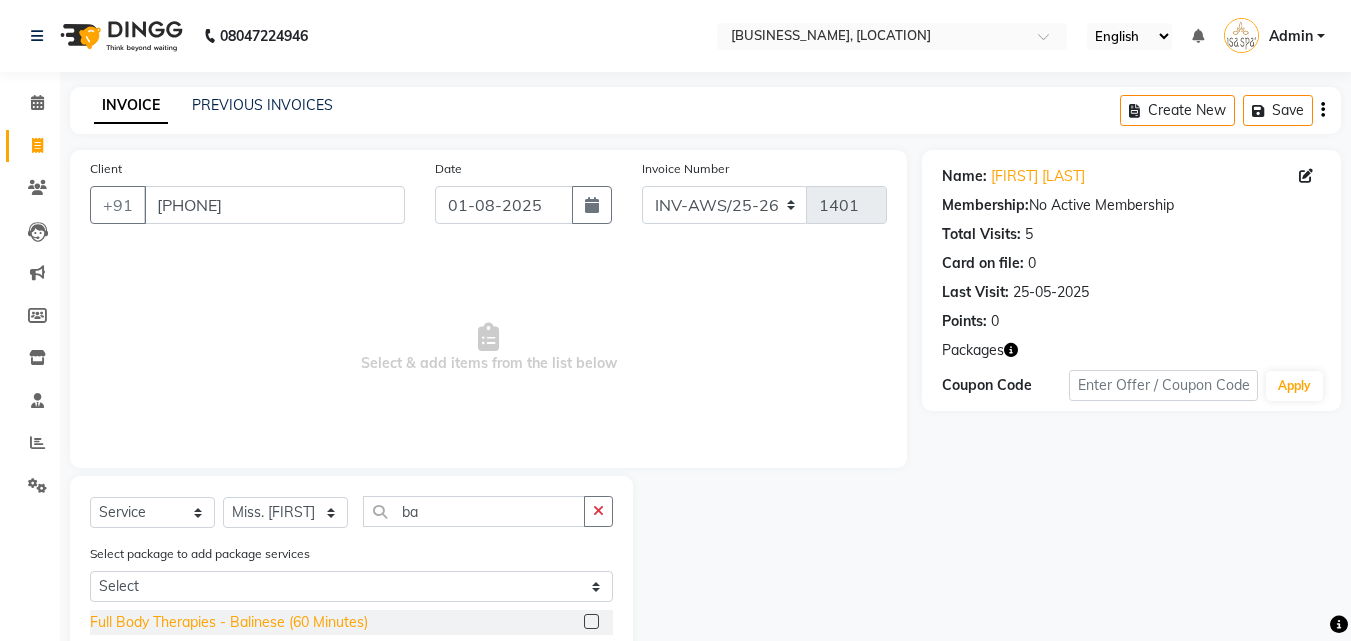 click on "Full Body Therapies - Balinese (60 Minutes)" 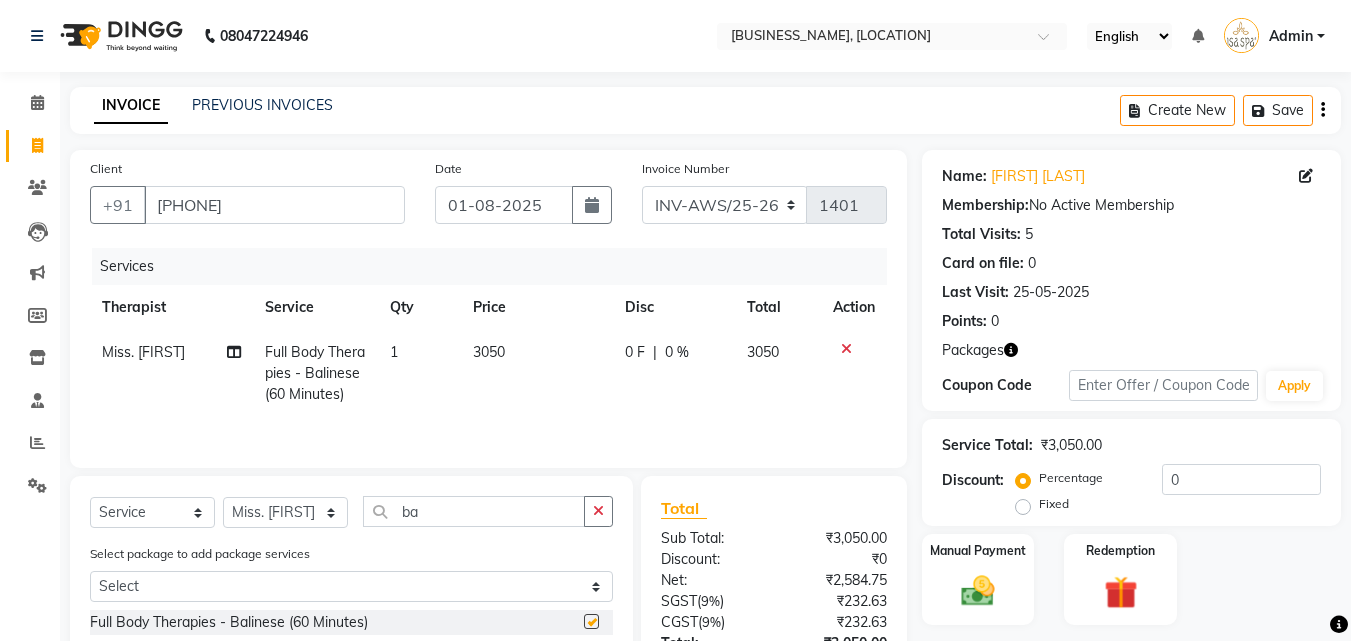 checkbox on "false" 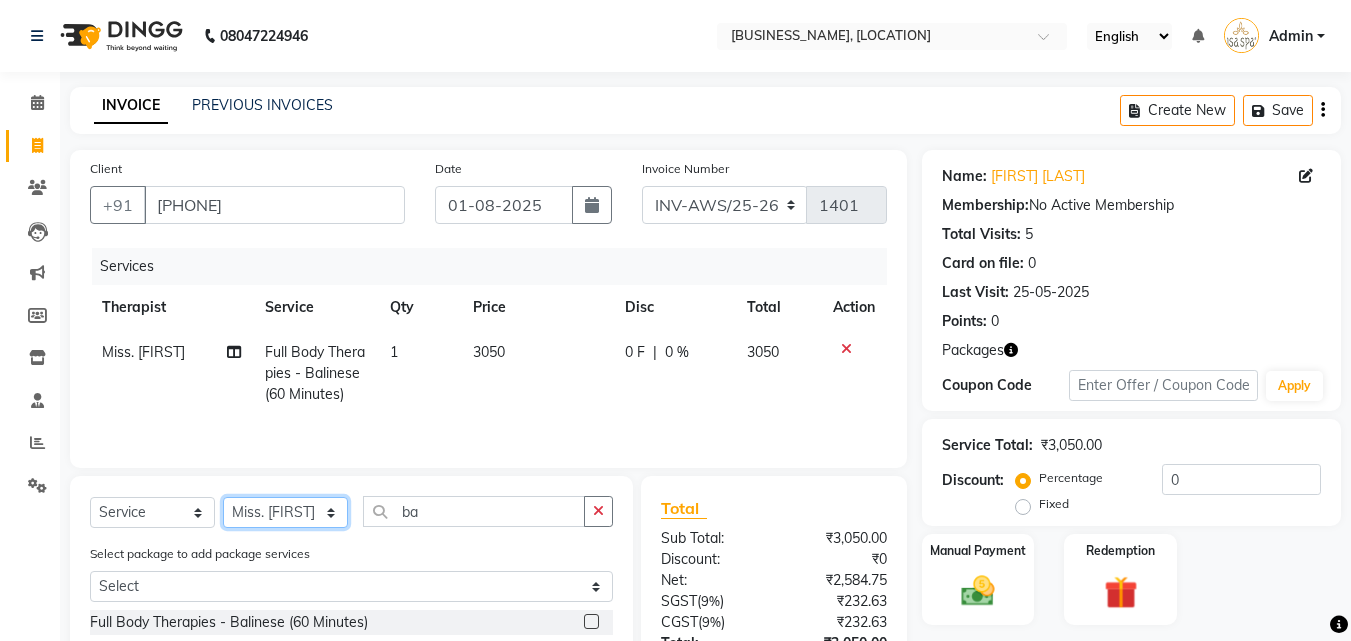 click on "Select Therapist Miss. Chong Miss. Duhpuii Miss. Gladys Miss. Julee Miss. Rini Mr. Lelen" 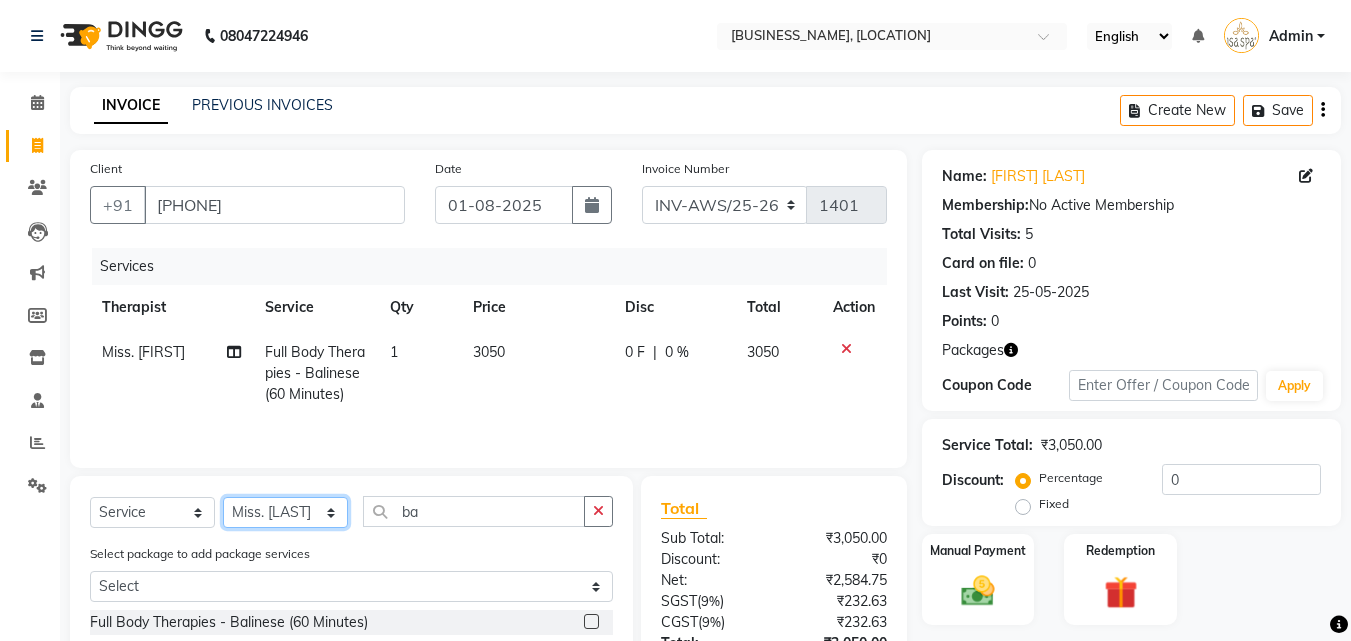 click on "Select Therapist Miss. Chong Miss. Duhpuii Miss. Gladys Miss. Julee Miss. Rini Mr. Lelen" 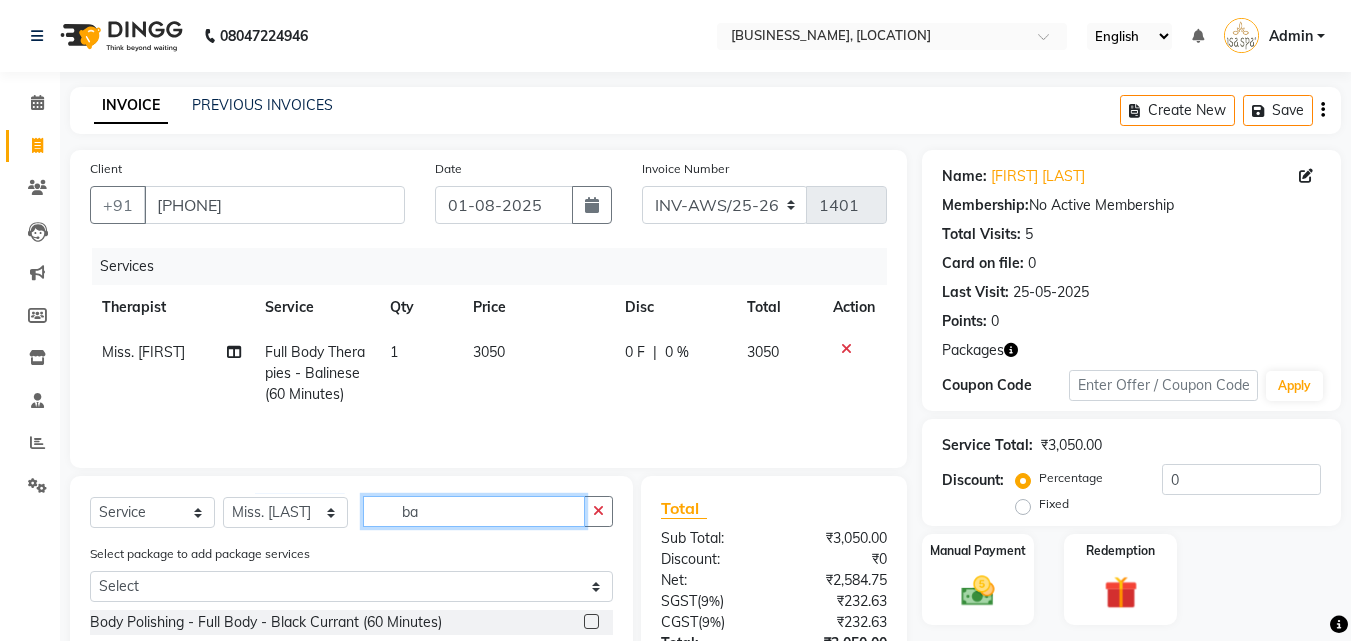 click on "ba" 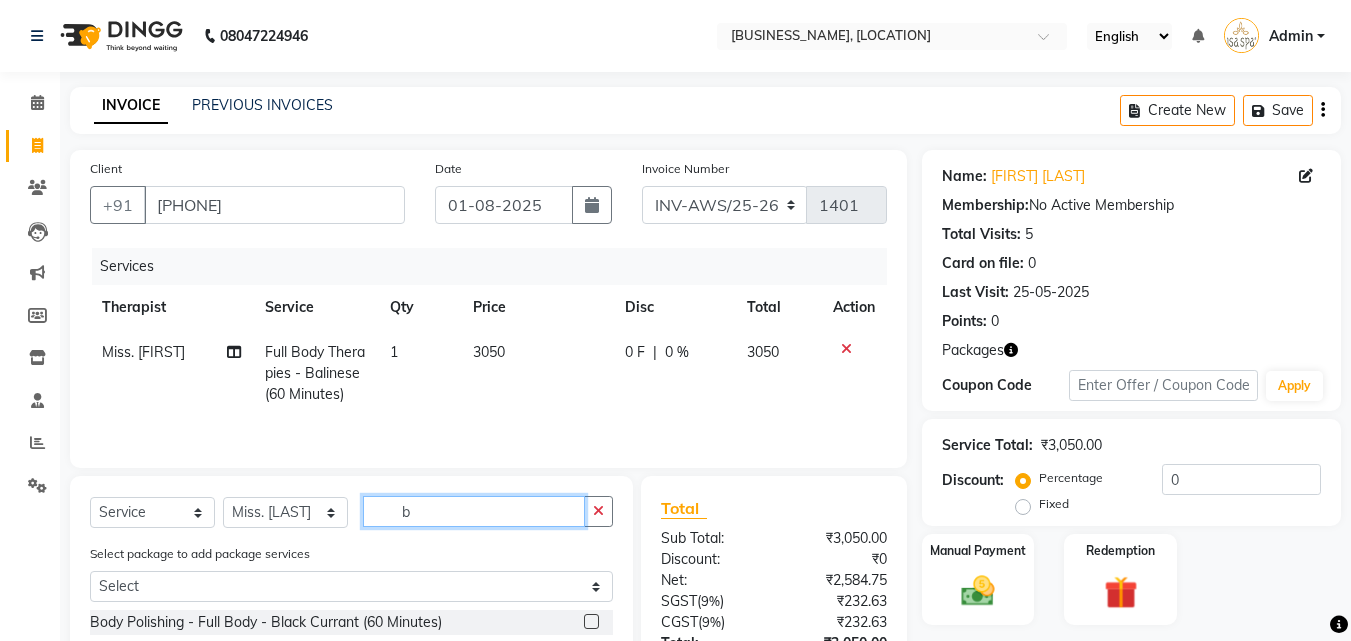 type on "ba" 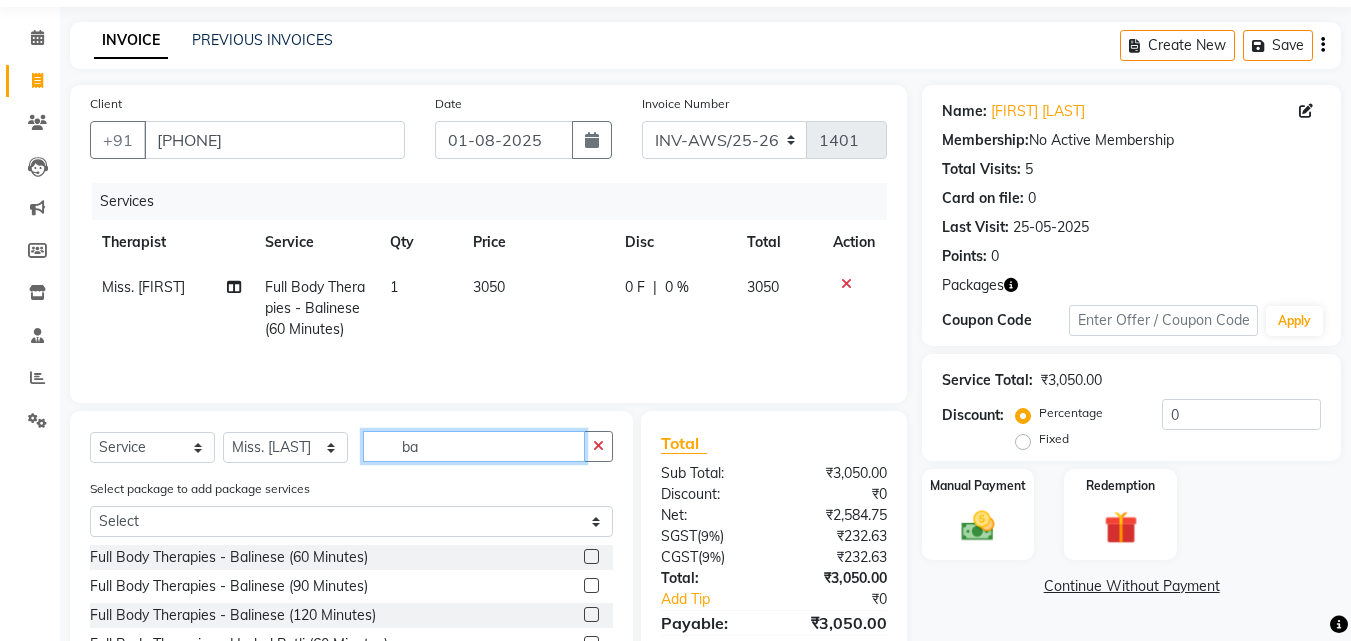 scroll, scrollTop: 100, scrollLeft: 0, axis: vertical 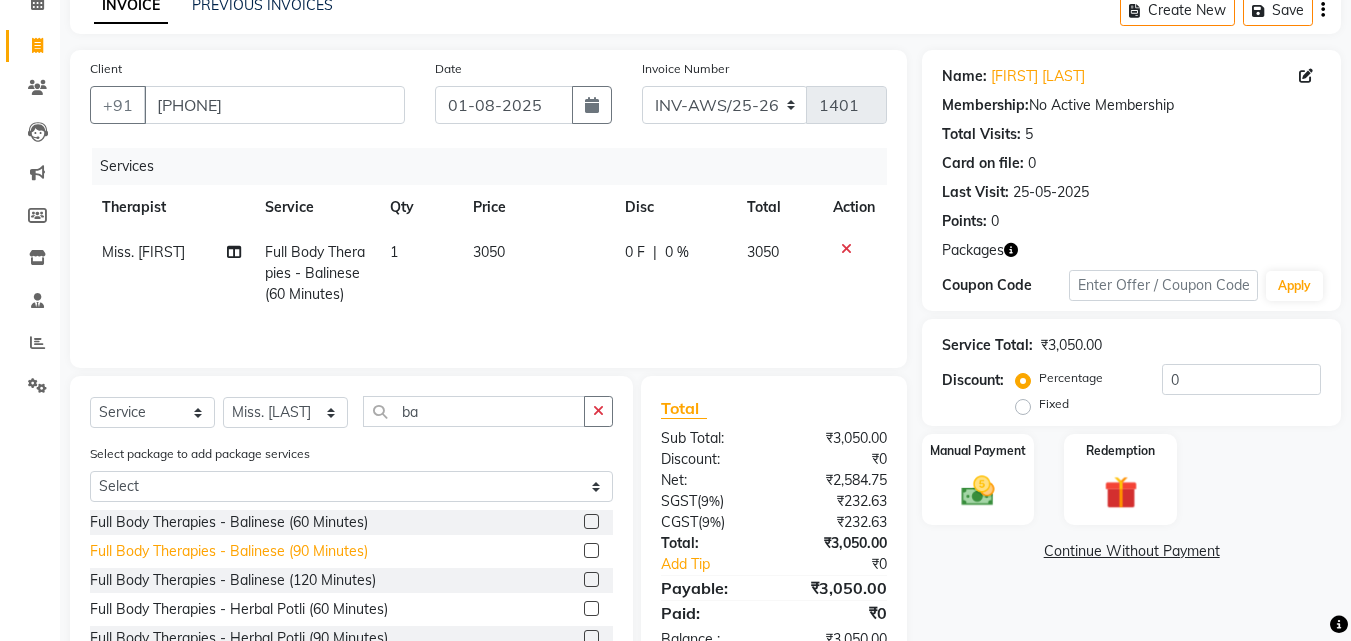 click on "Full Body Therapies - Balinese (90 Minutes)" 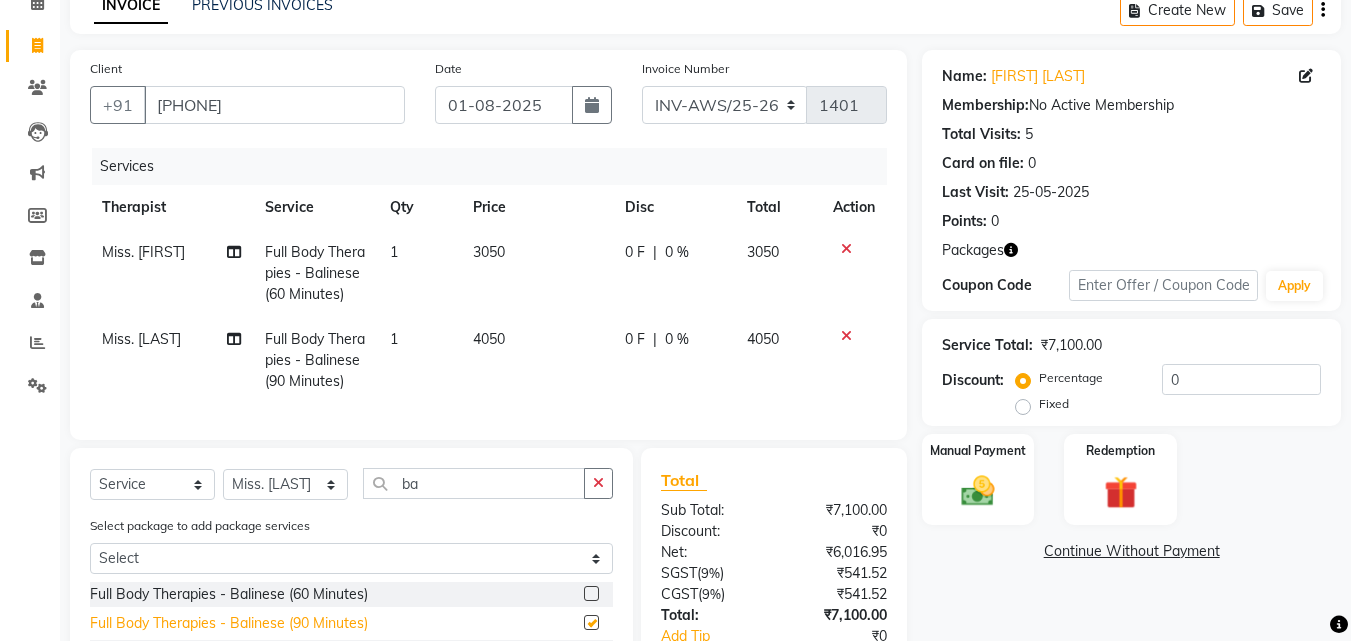 checkbox on "false" 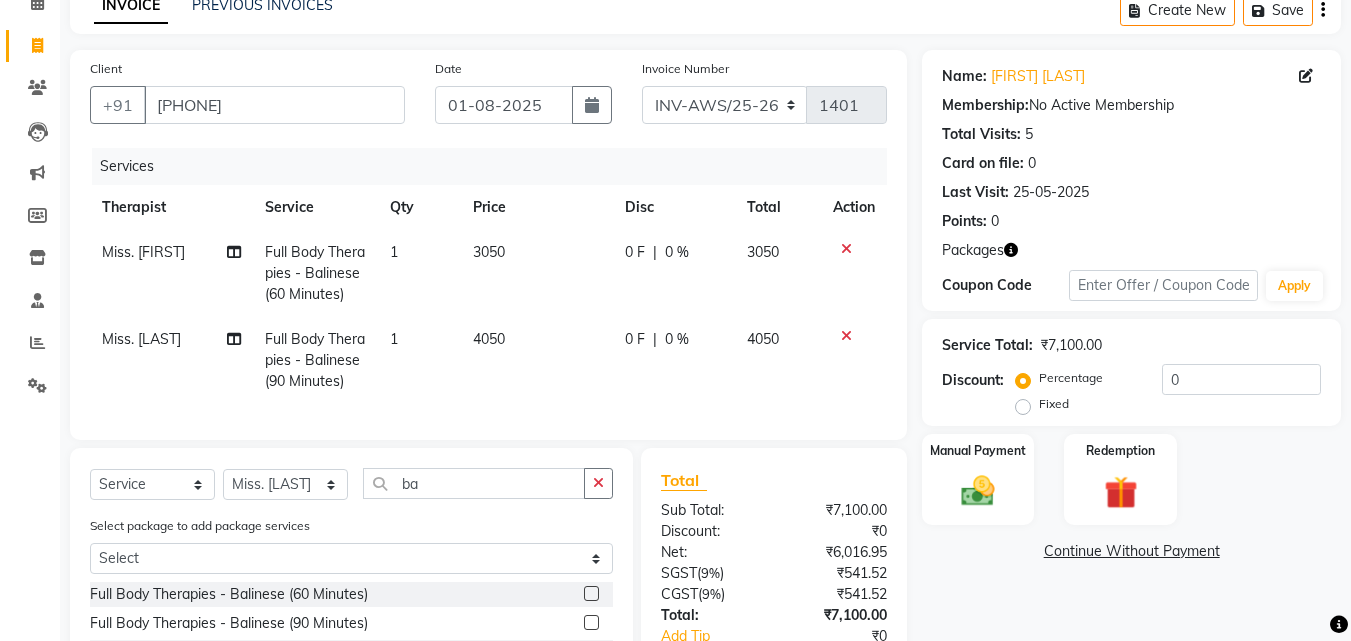 click 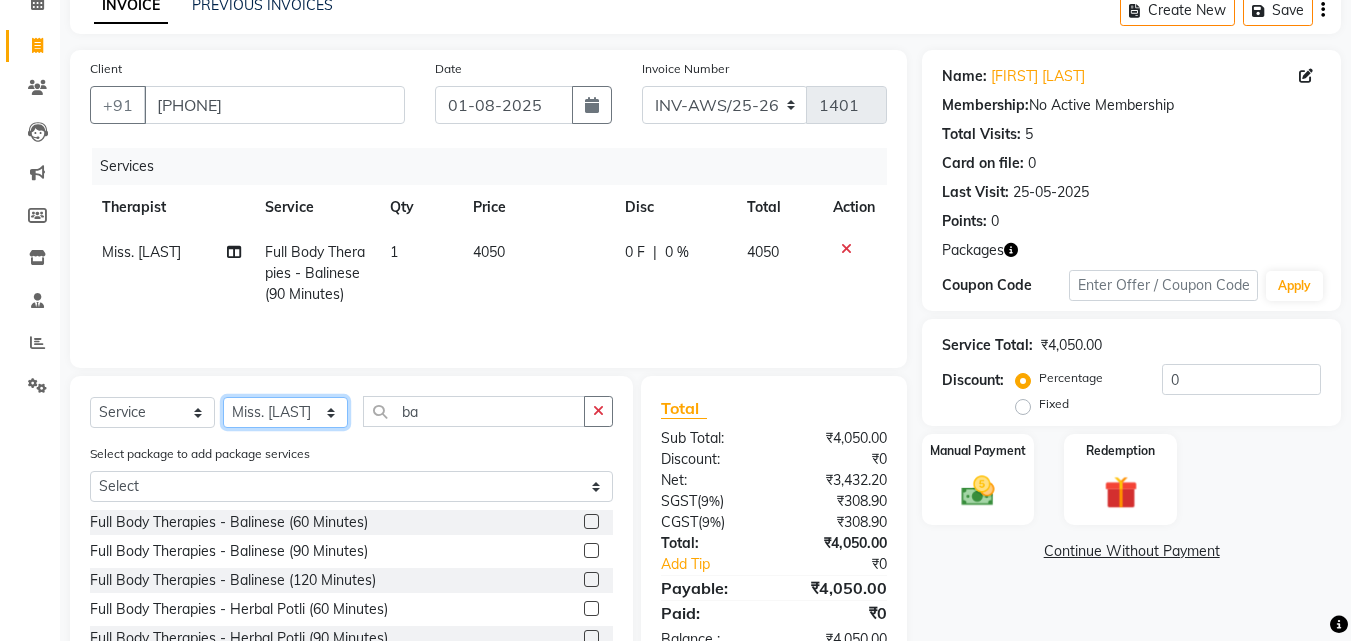 click on "Select Therapist Miss. Chong Miss. Duhpuii Miss. Gladys Miss. Julee Miss. Rini Mr. Lelen" 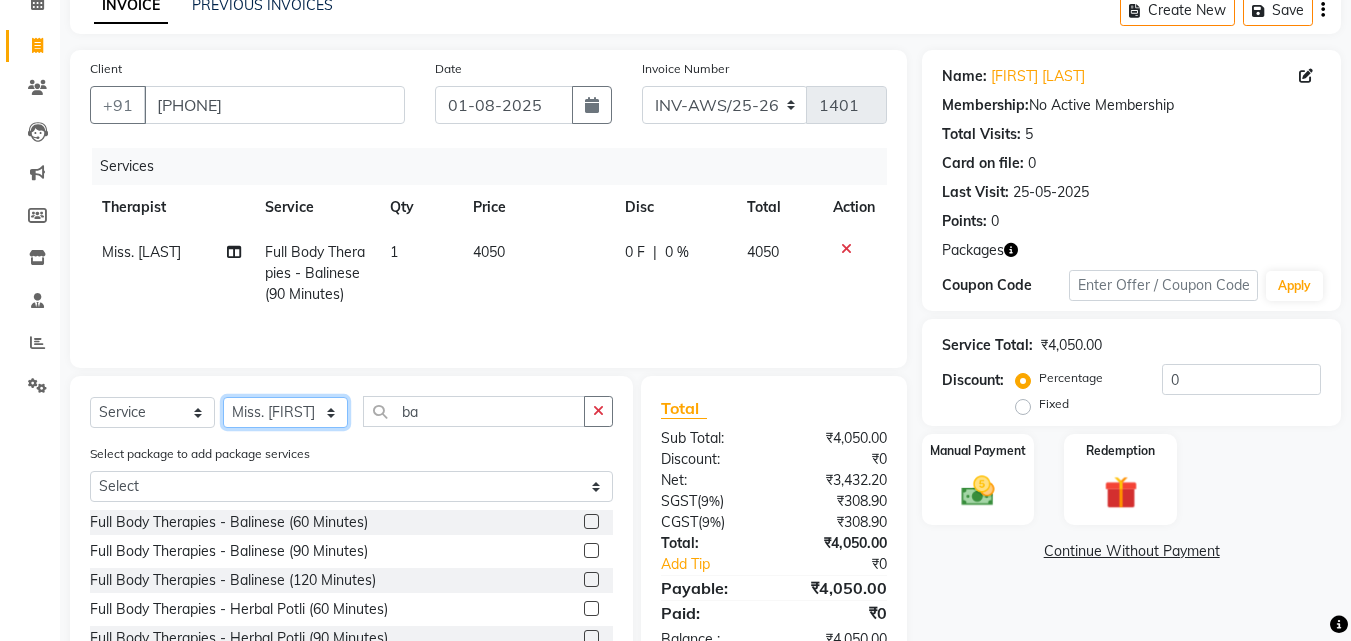 click on "Select Therapist Miss. Chong Miss. Duhpuii Miss. Gladys Miss. Julee Miss. Rini Mr. Lelen" 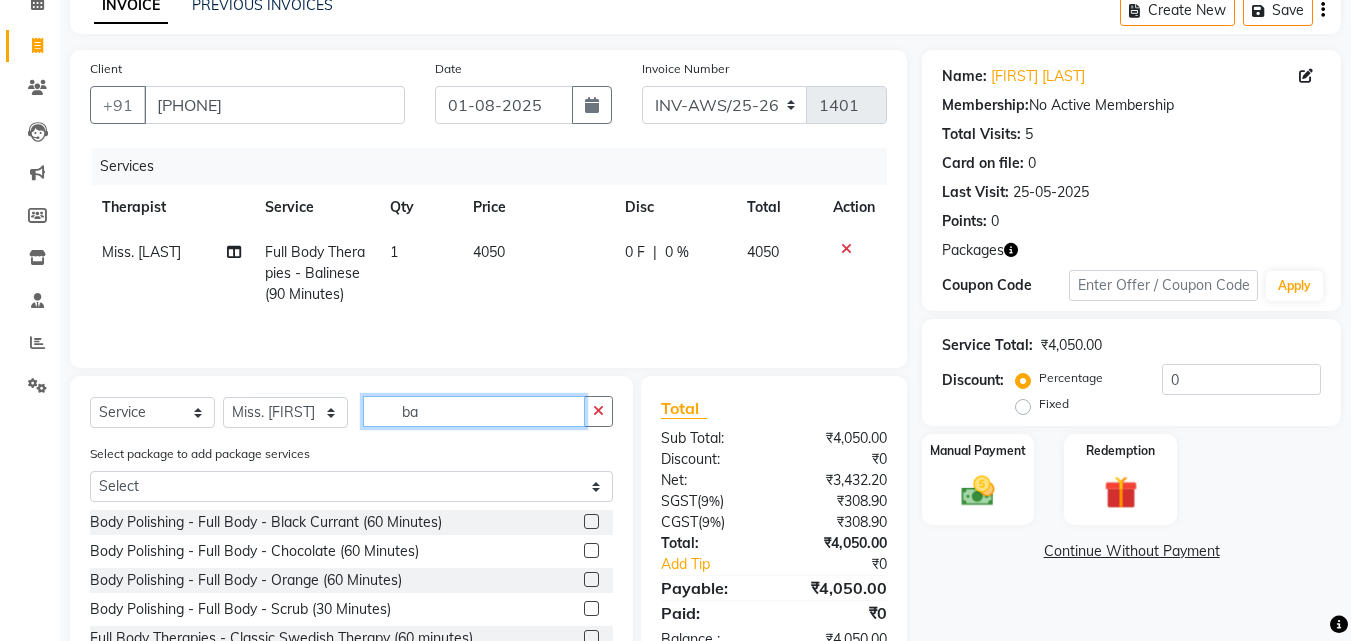 click on "ba" 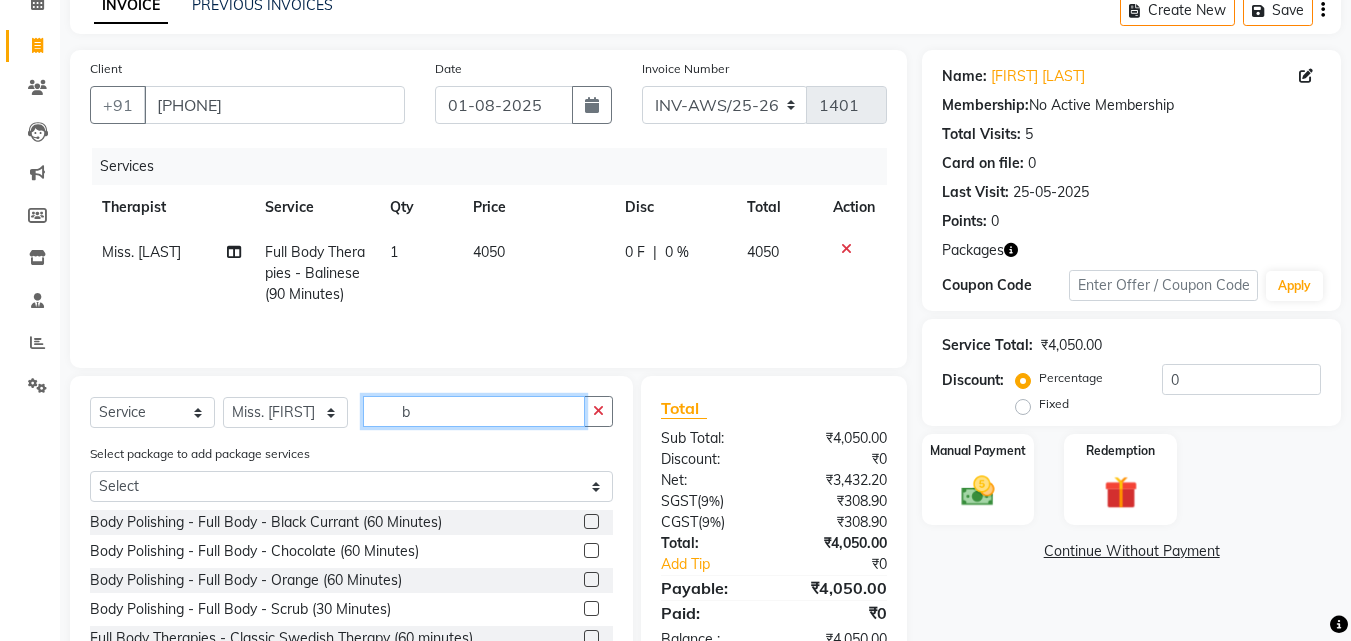 type on "ba" 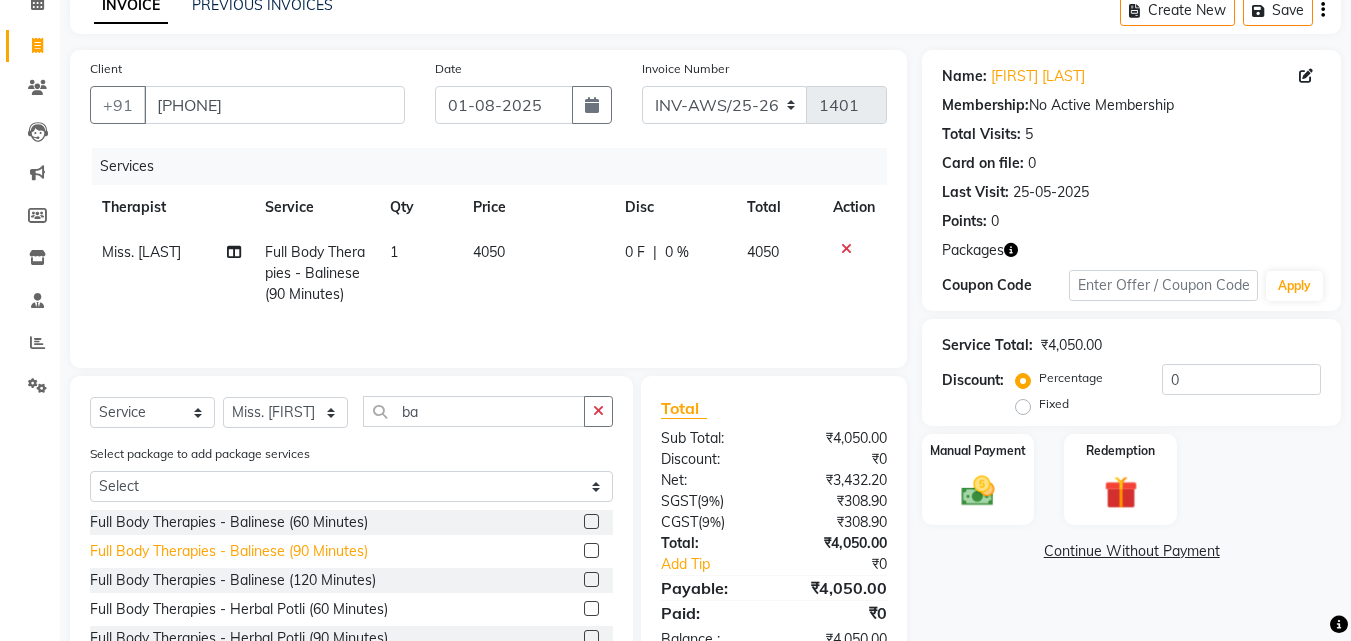 click on "Full Body Therapies - Balinese (90 Minutes)" 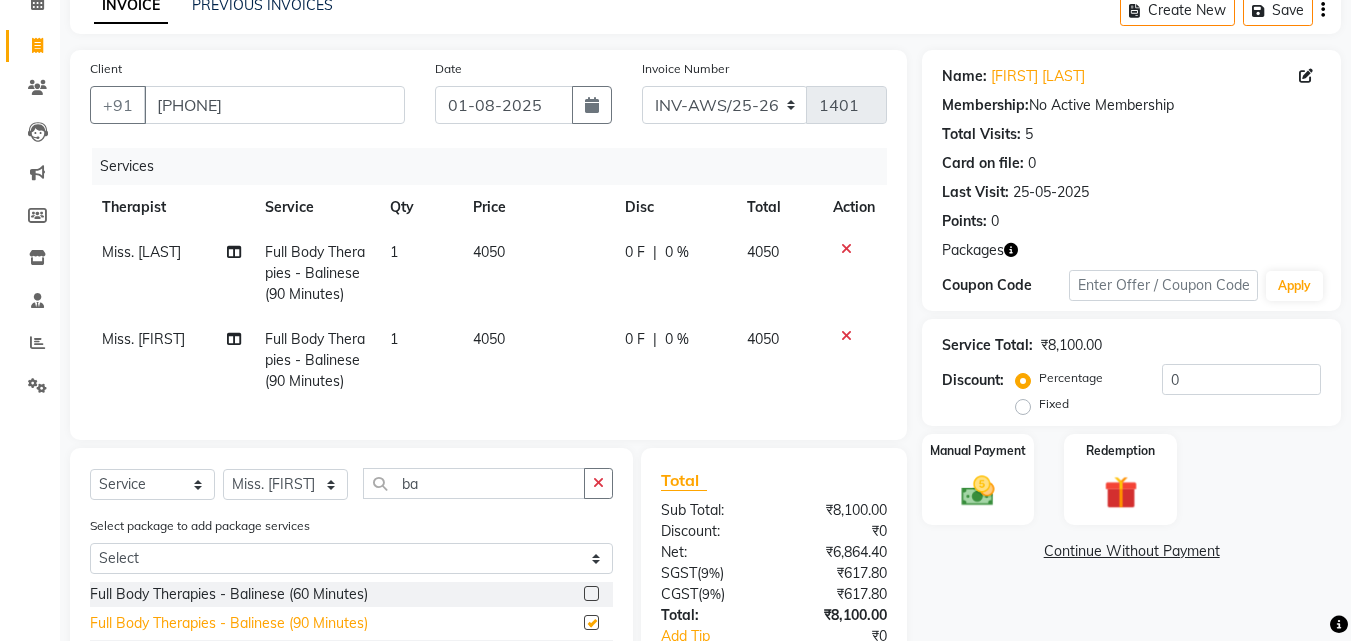 checkbox on "false" 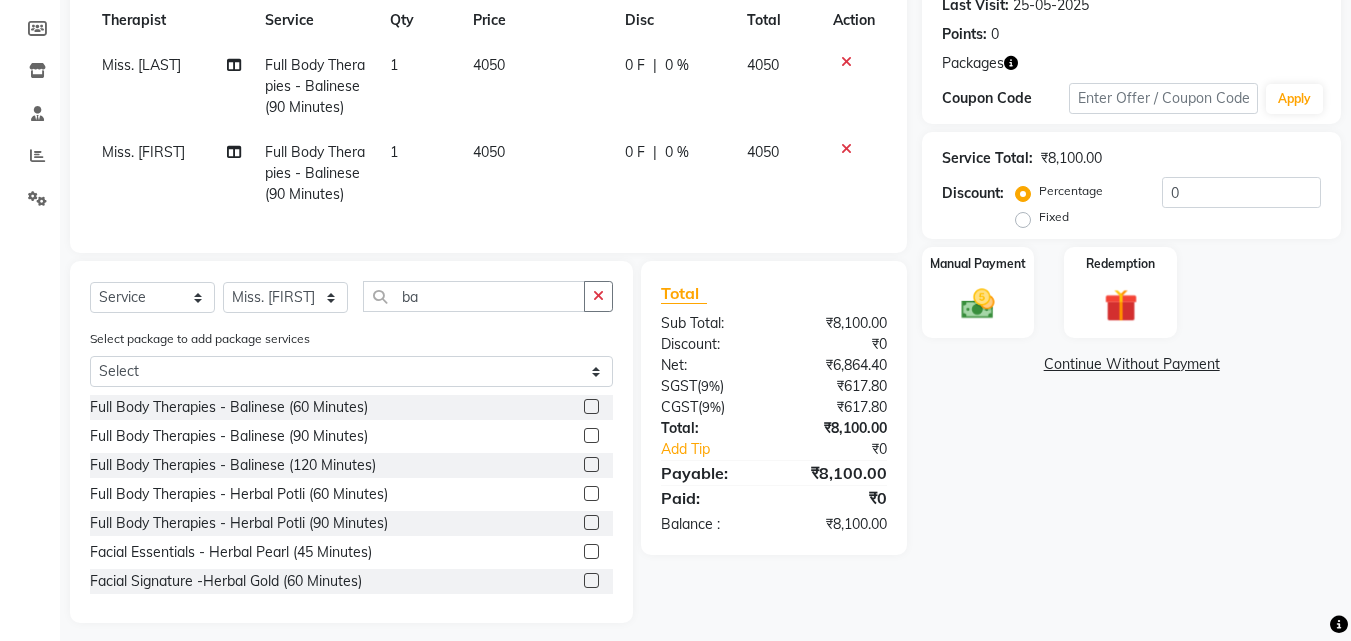 scroll, scrollTop: 300, scrollLeft: 0, axis: vertical 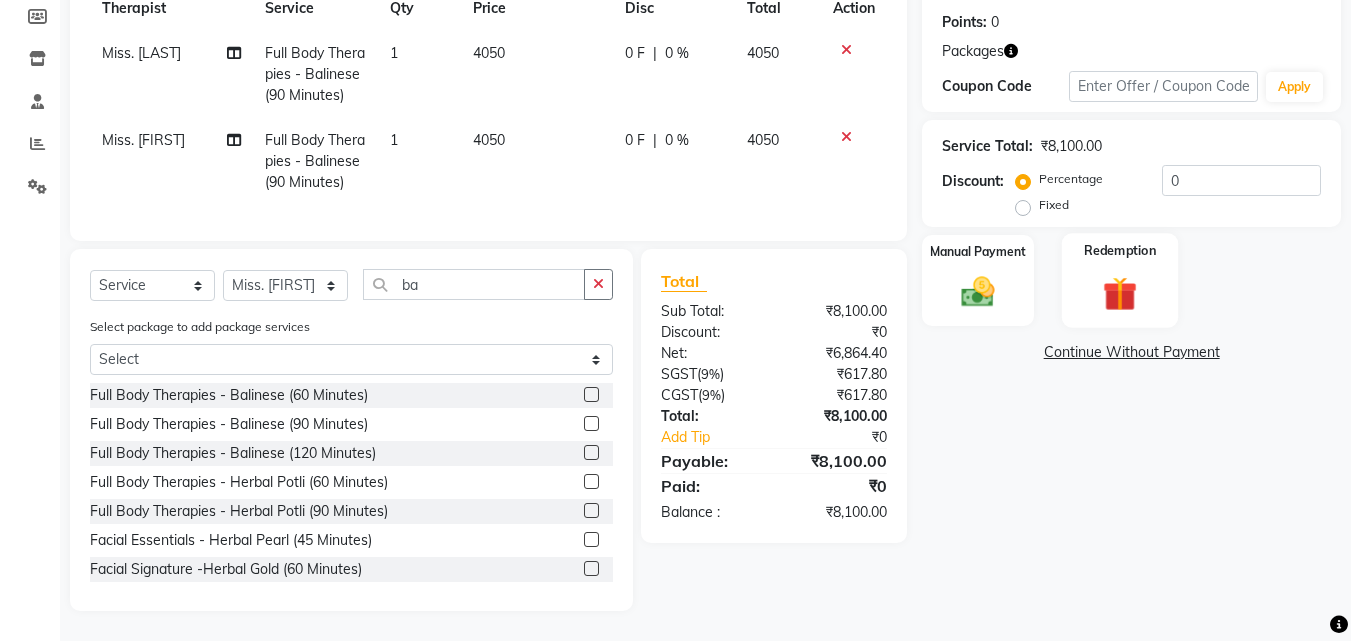 click 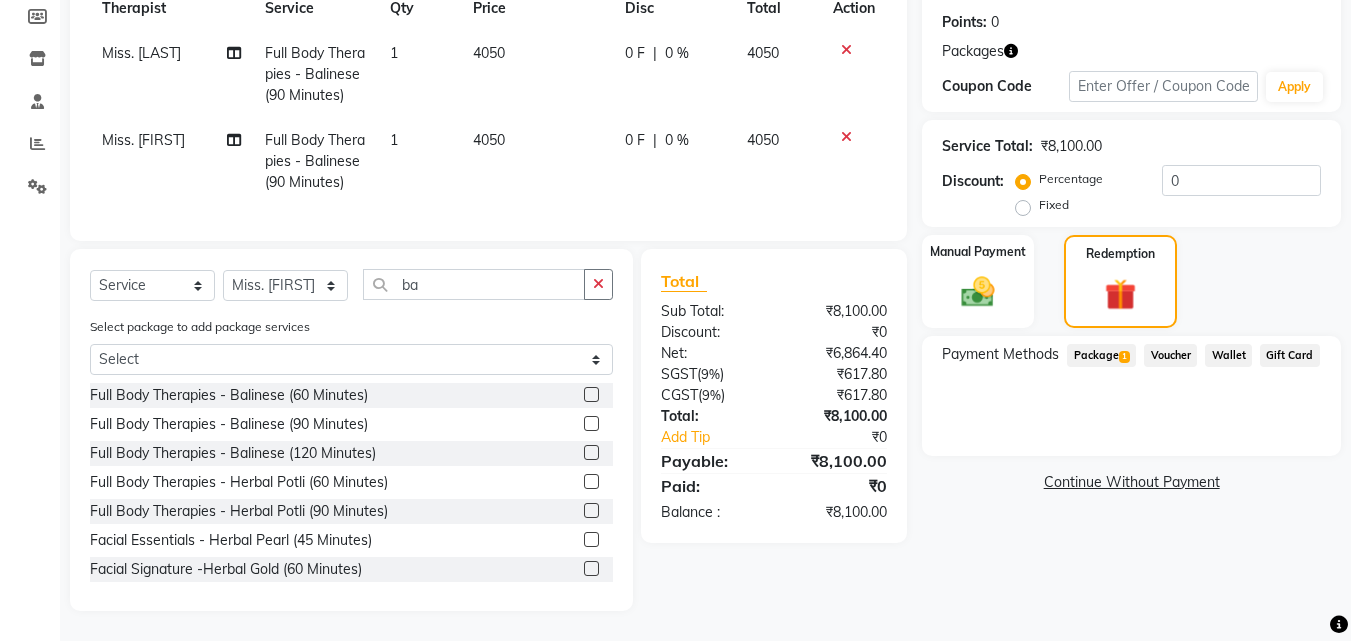 click on "Package  1" 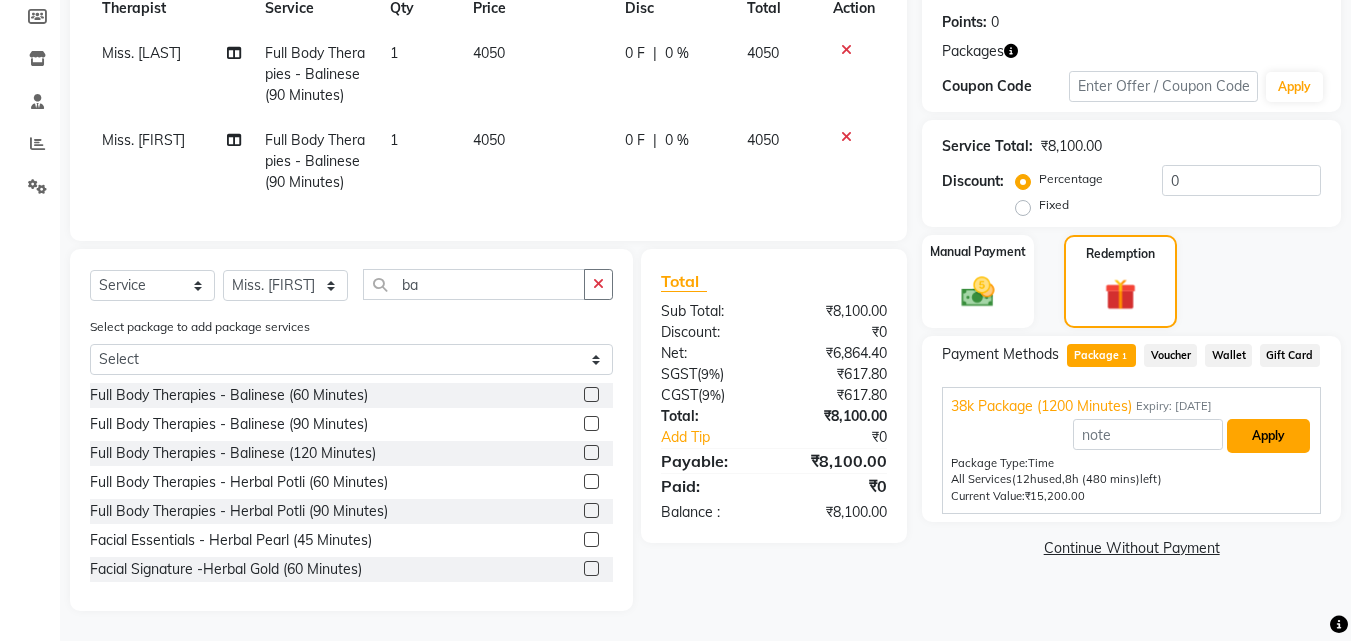 click on "Apply" at bounding box center [1268, 436] 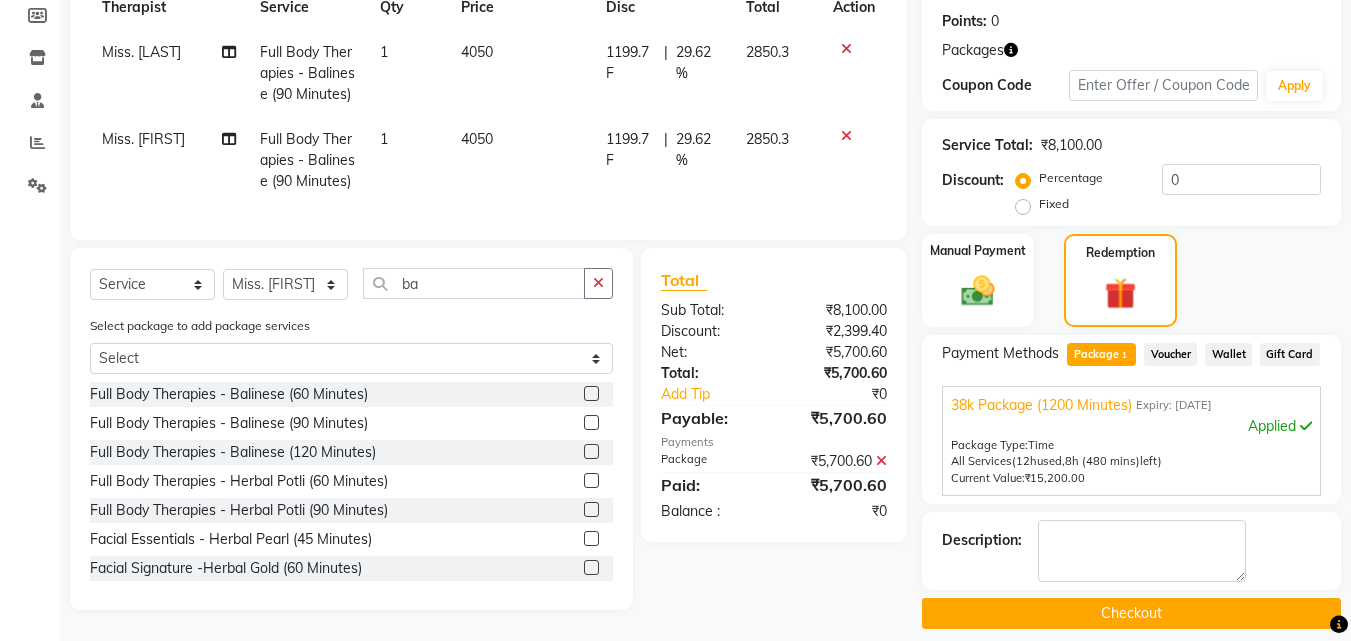 click on "Checkout" 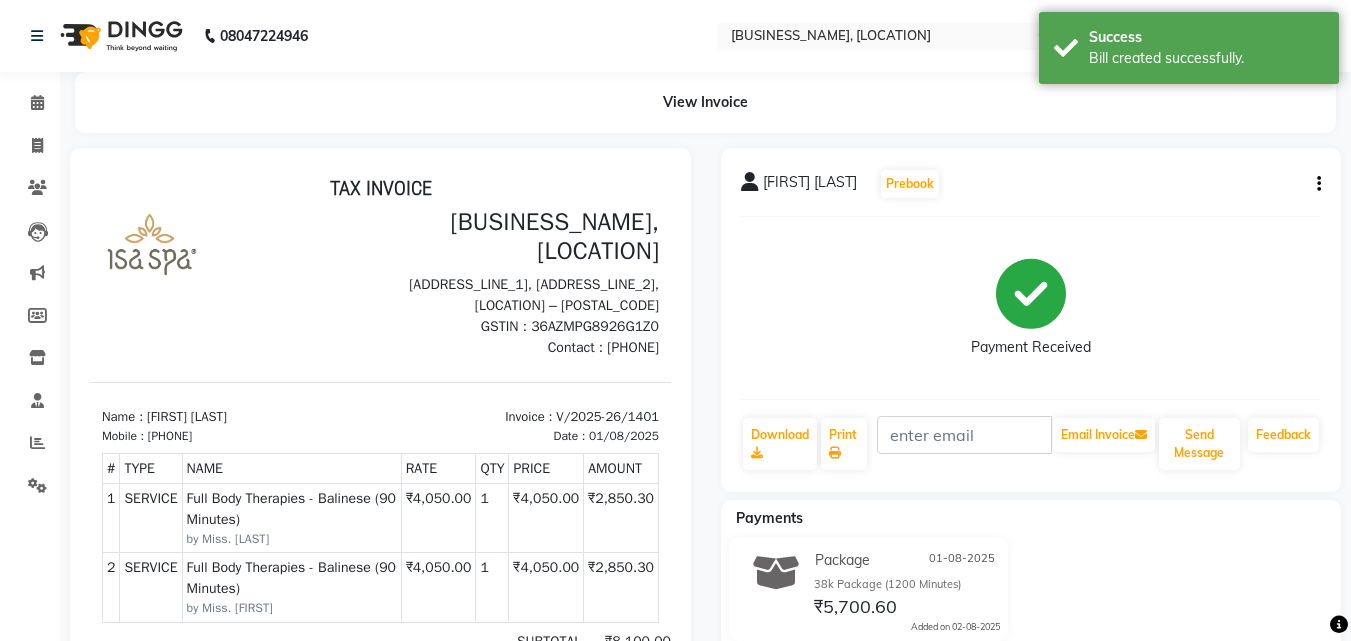 scroll, scrollTop: 0, scrollLeft: 0, axis: both 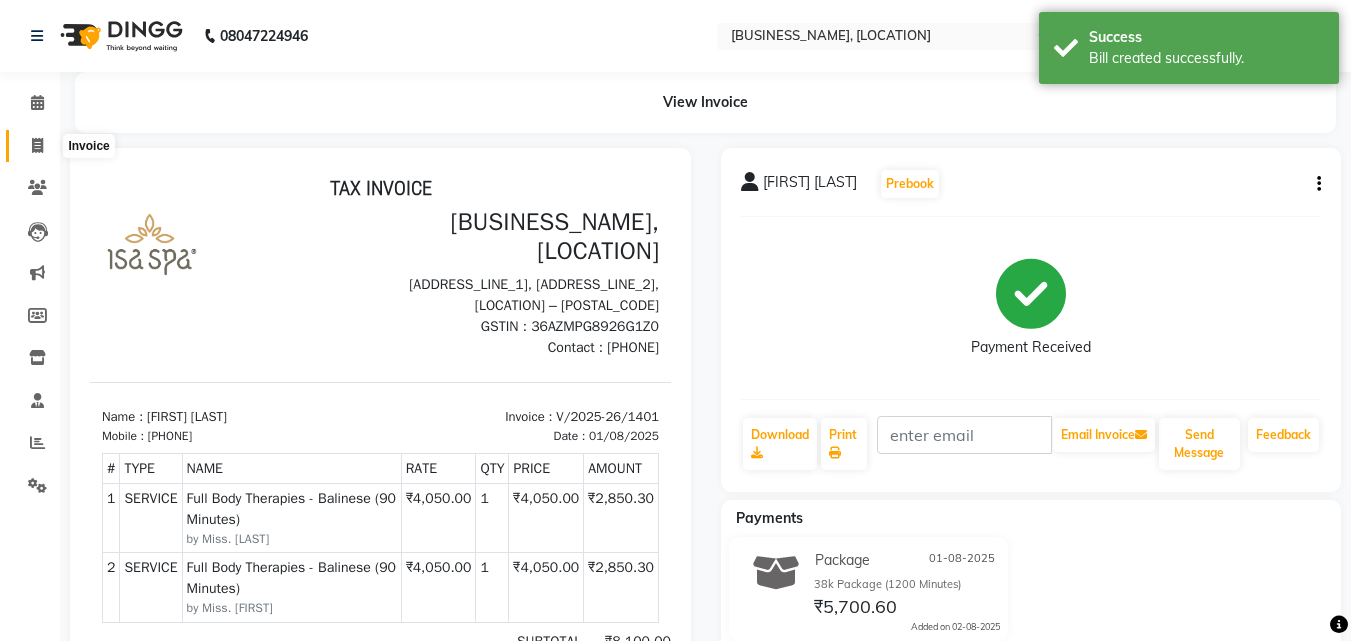 click 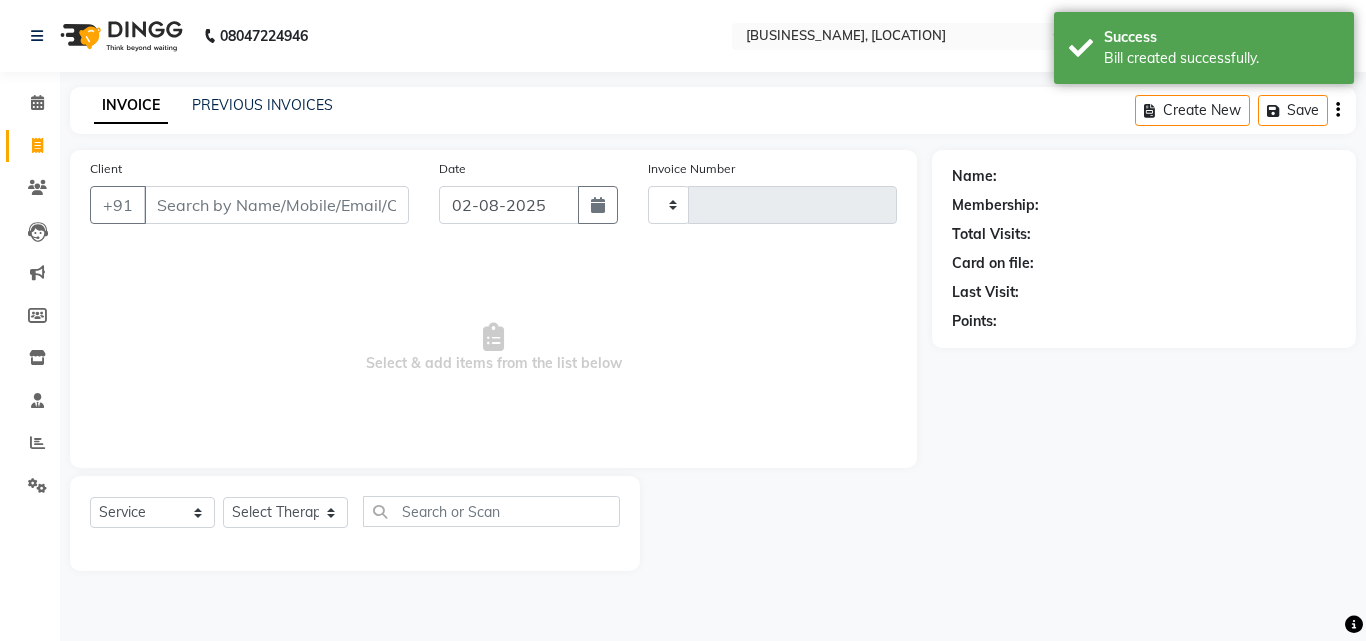 type on "1402" 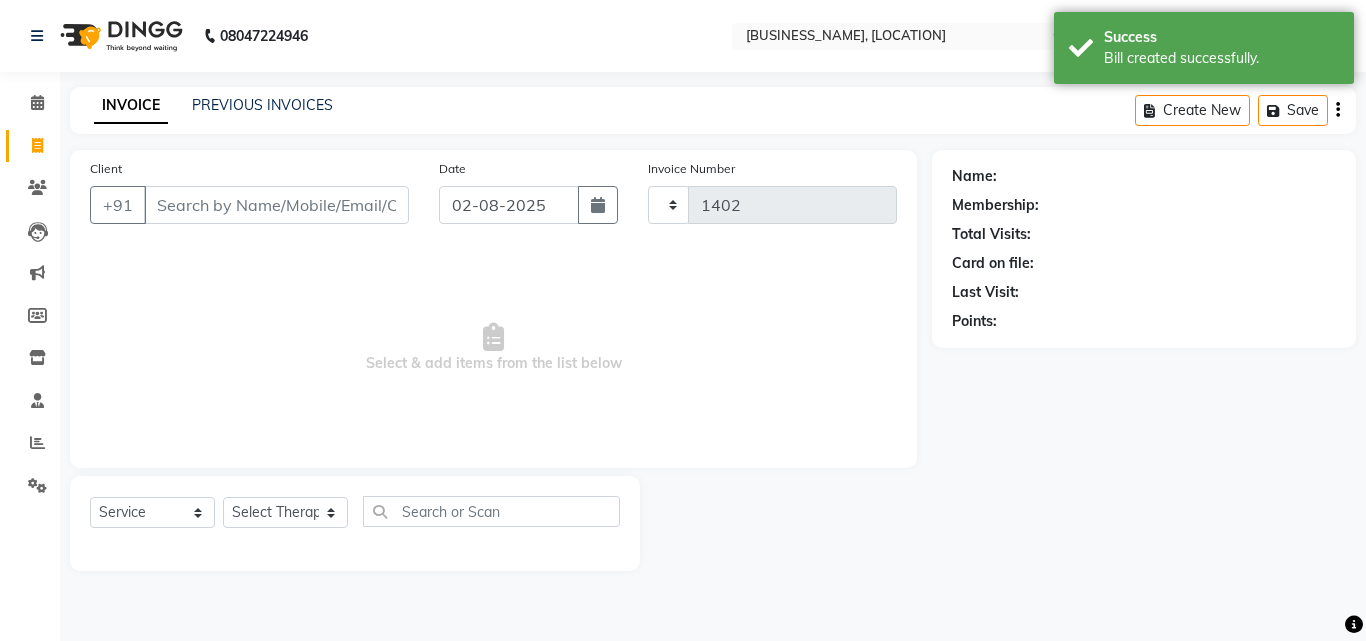 select on "6573" 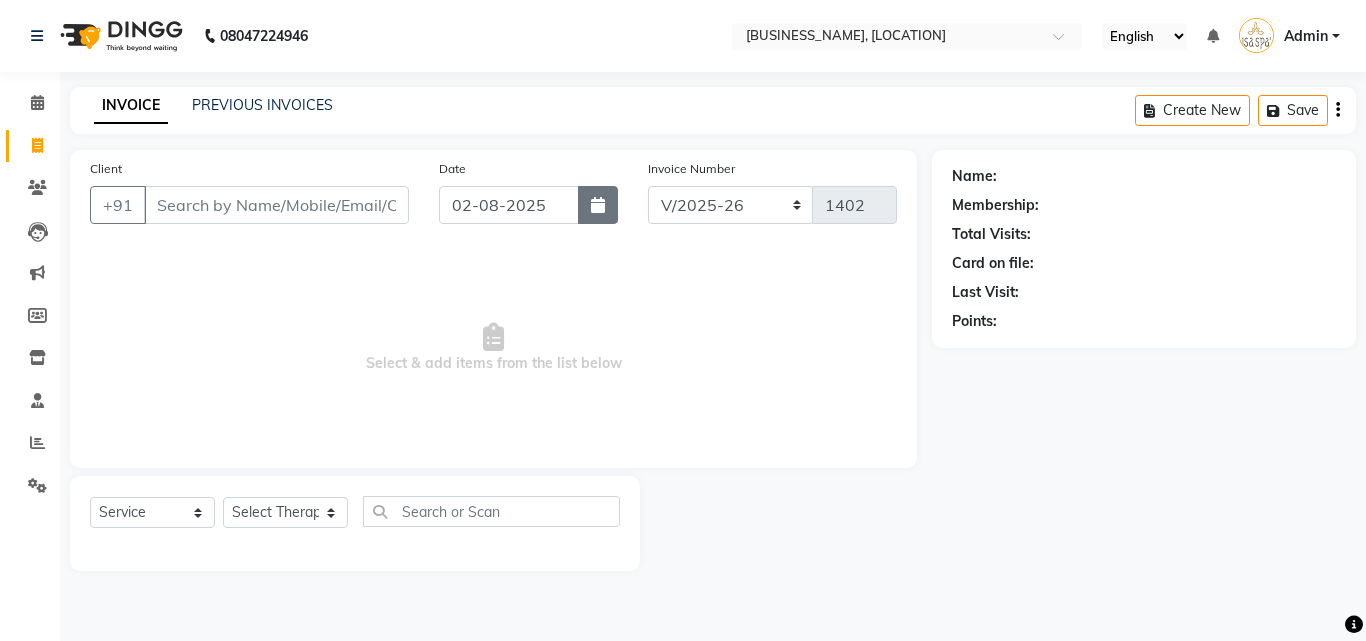 click 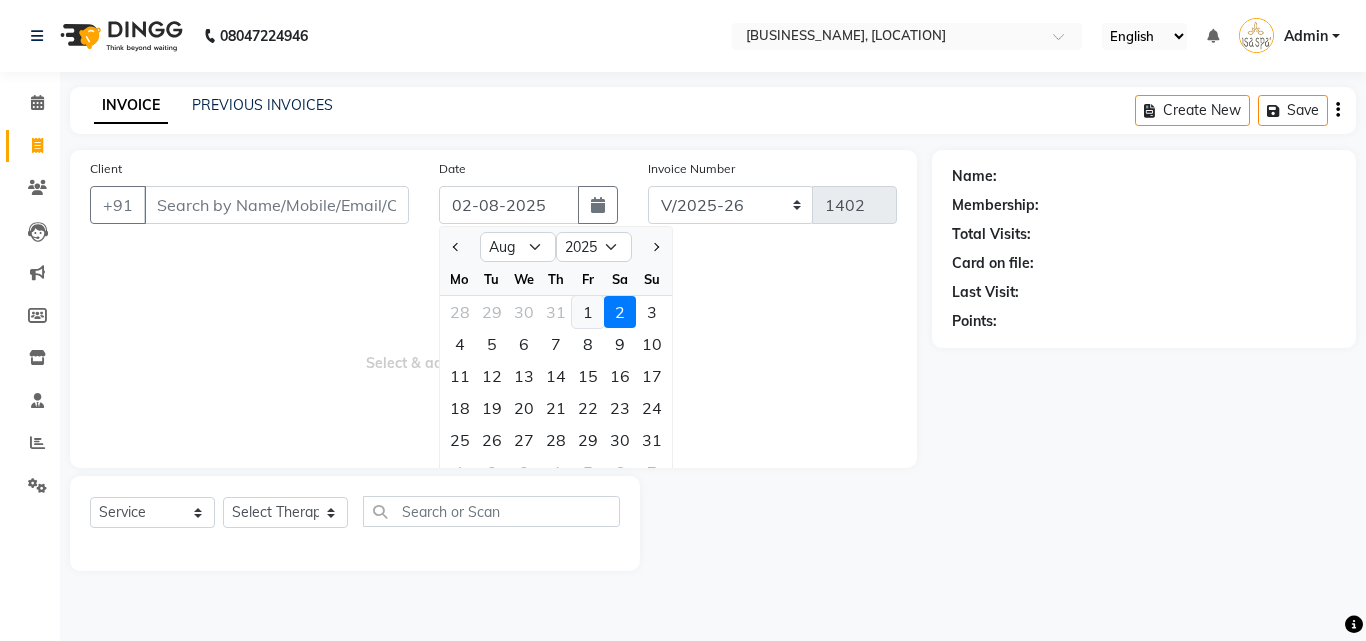click on "1" 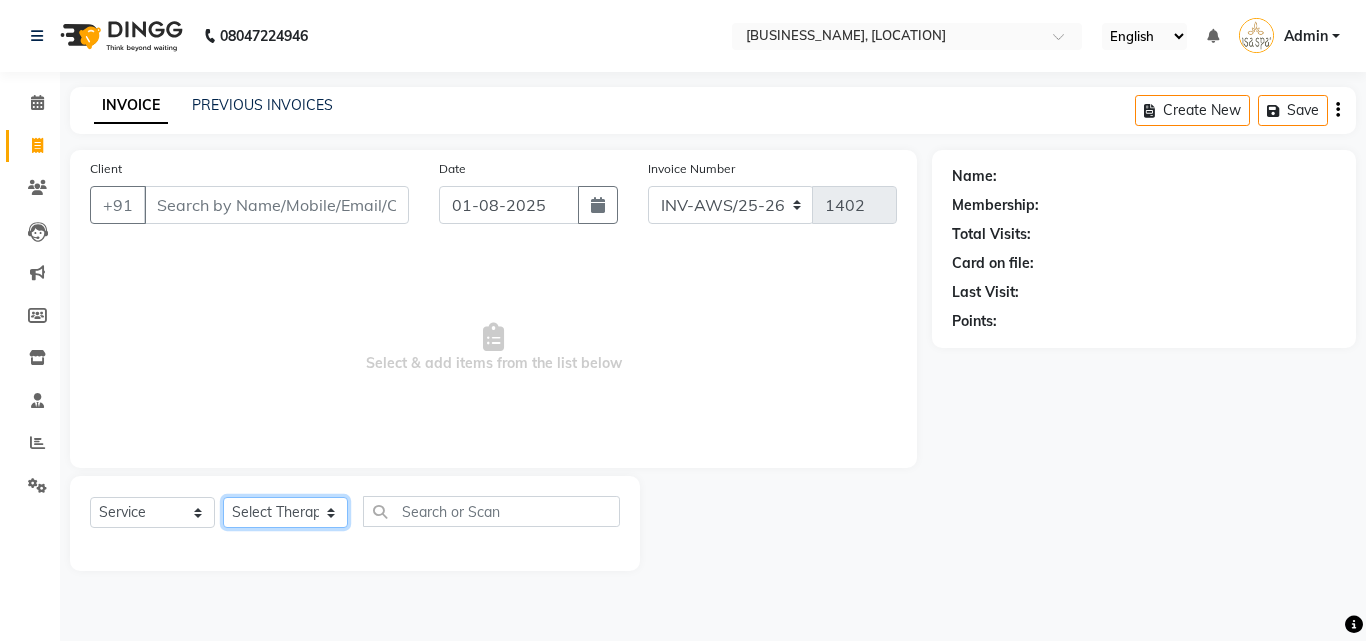 click on "Select Therapist Miss. Chong Miss. Duhpuii Miss. Gladys Miss. Julee Miss. Rini Mr. Lelen" 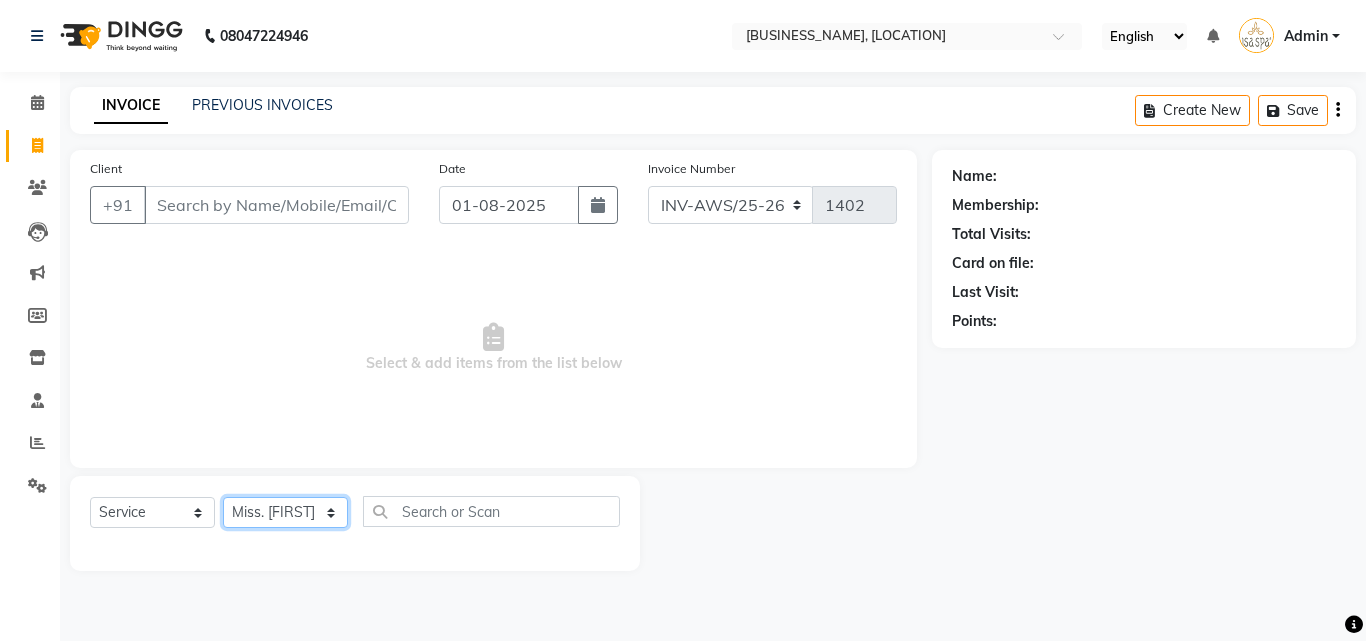 click on "Select Therapist Miss. Chong Miss. Duhpuii Miss. Gladys Miss. Julee Miss. Rini Mr. Lelen" 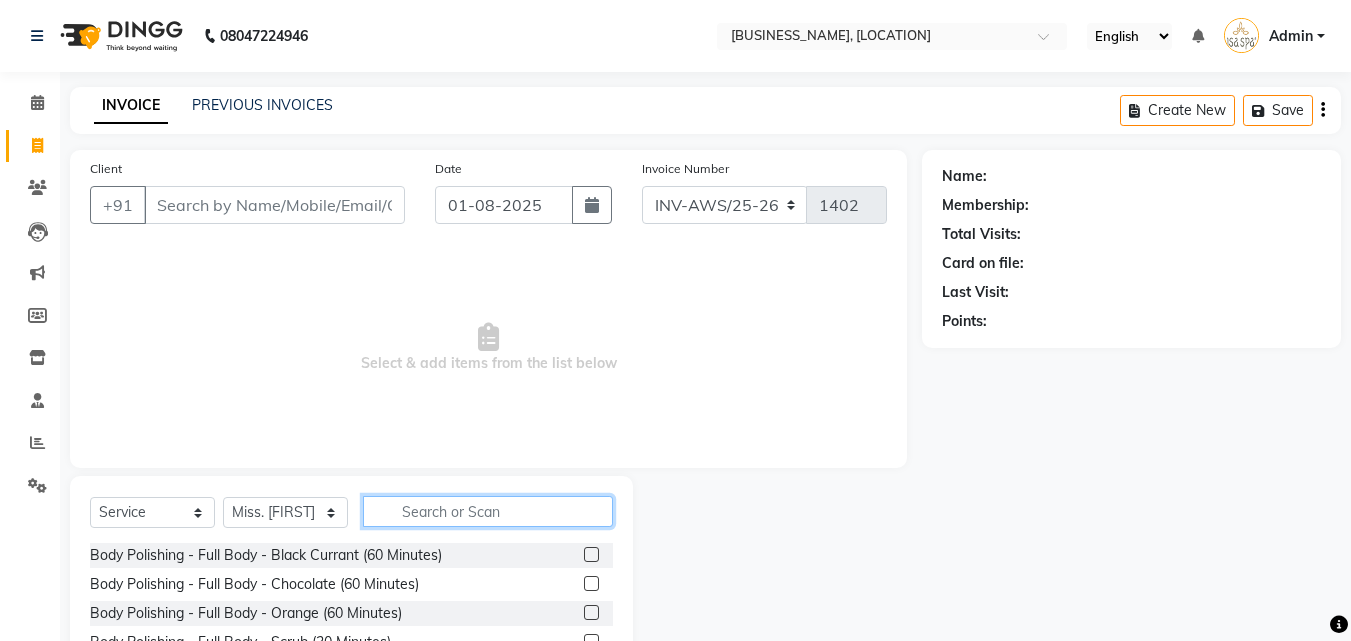 click 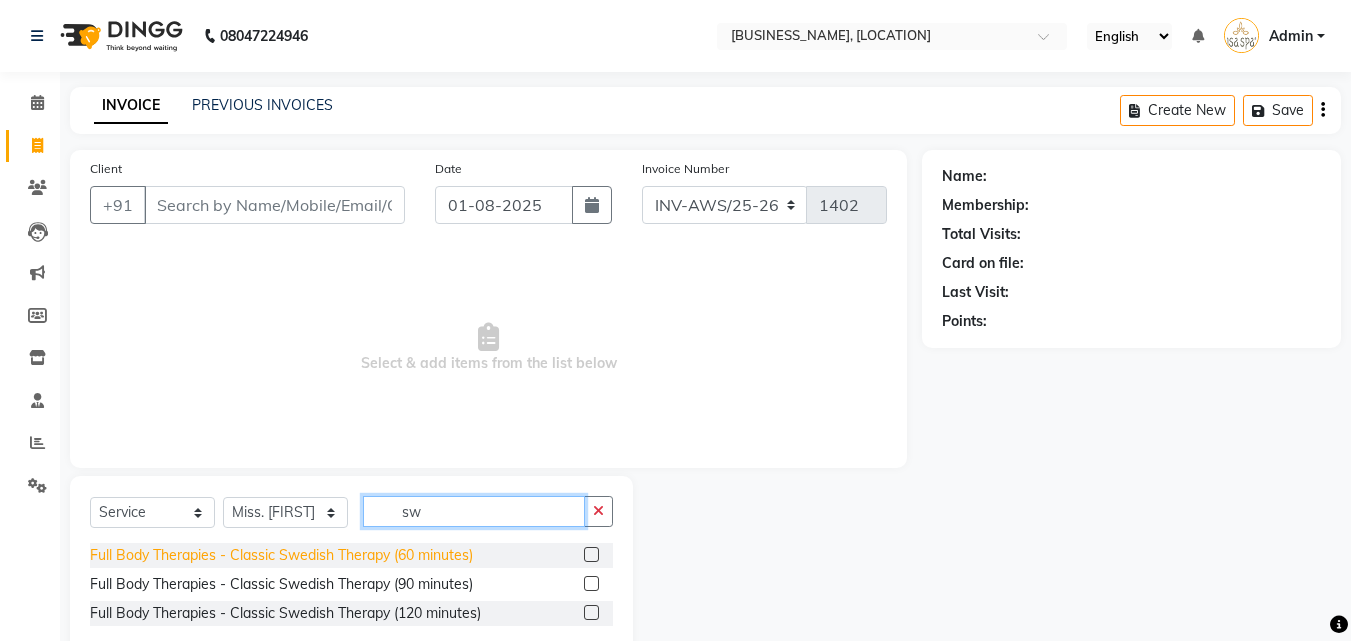 type on "sw" 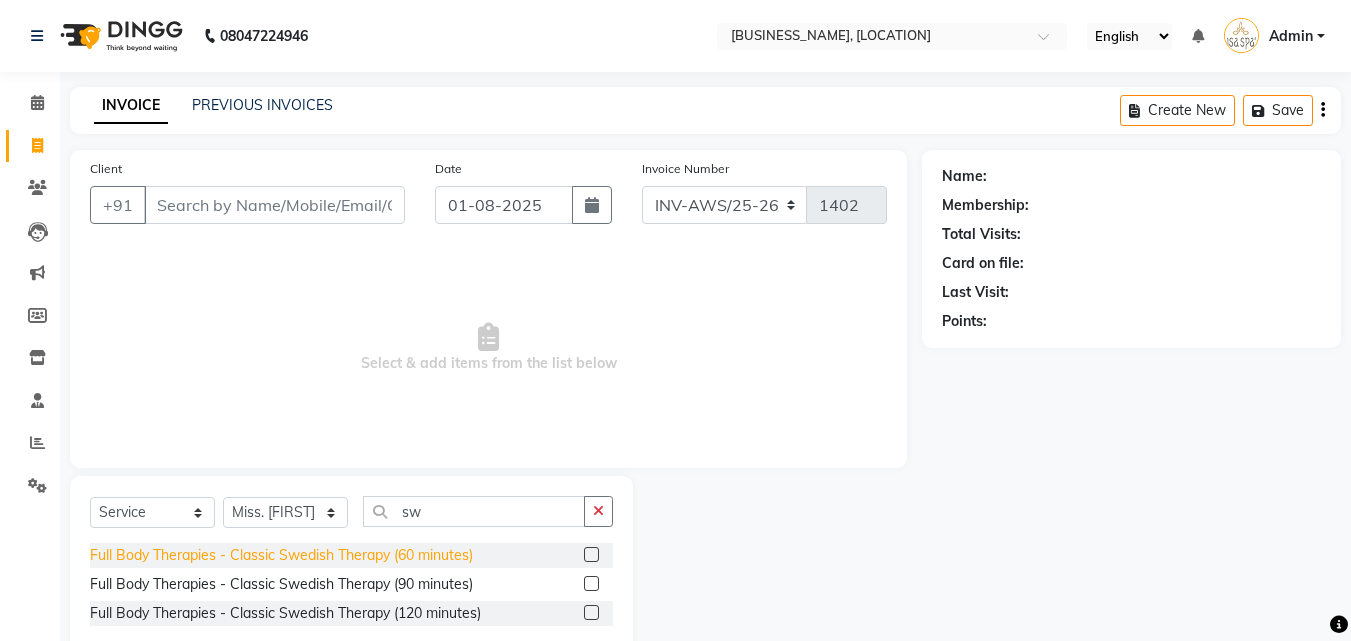 click on "Full Body Therapies - Classic Swedish Therapy (60 minutes)" 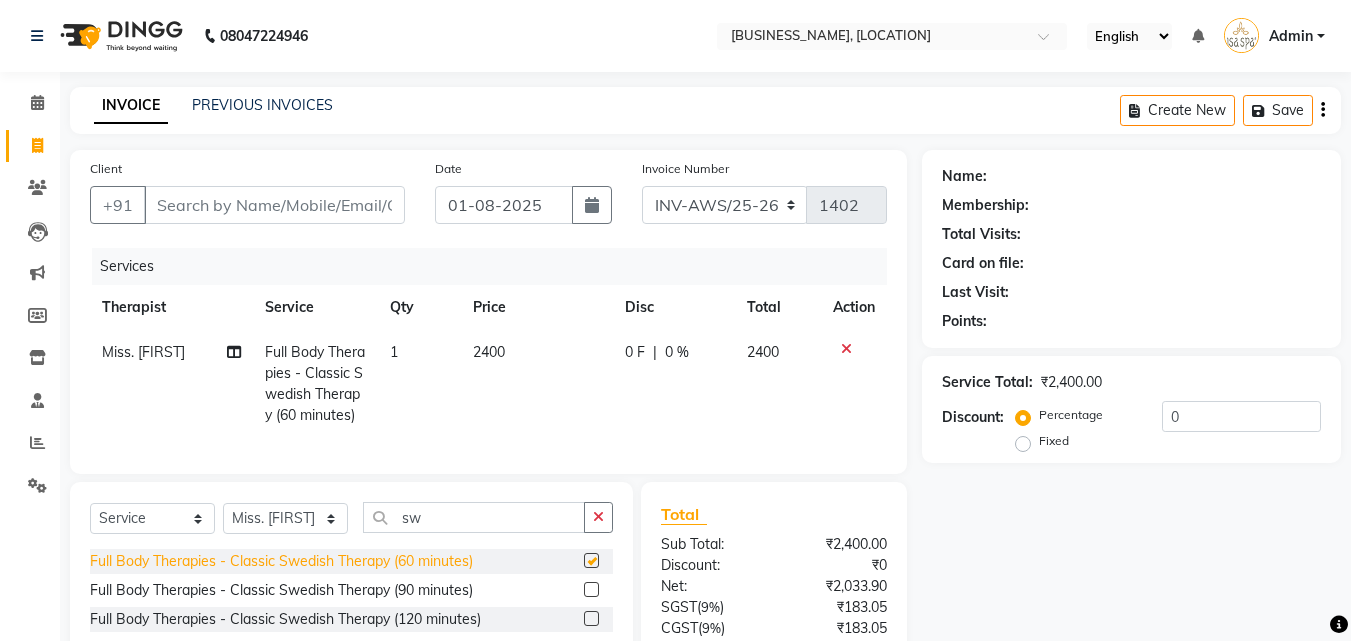 checkbox on "false" 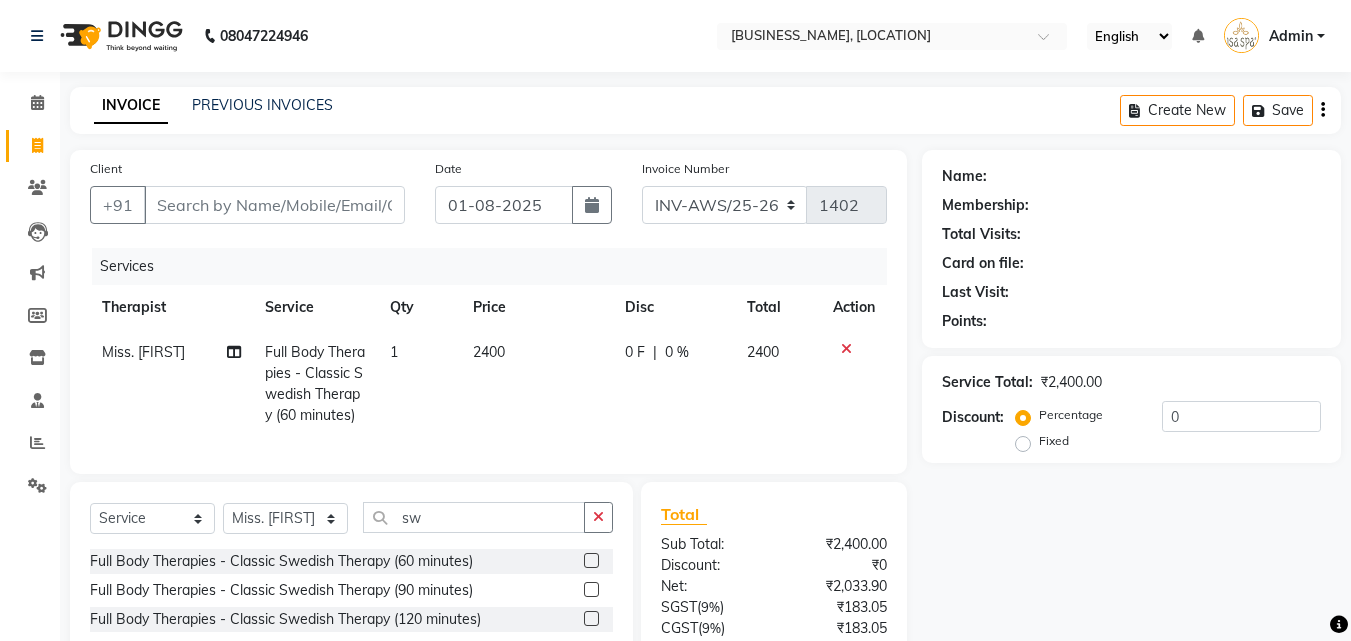 click on "Fixed" 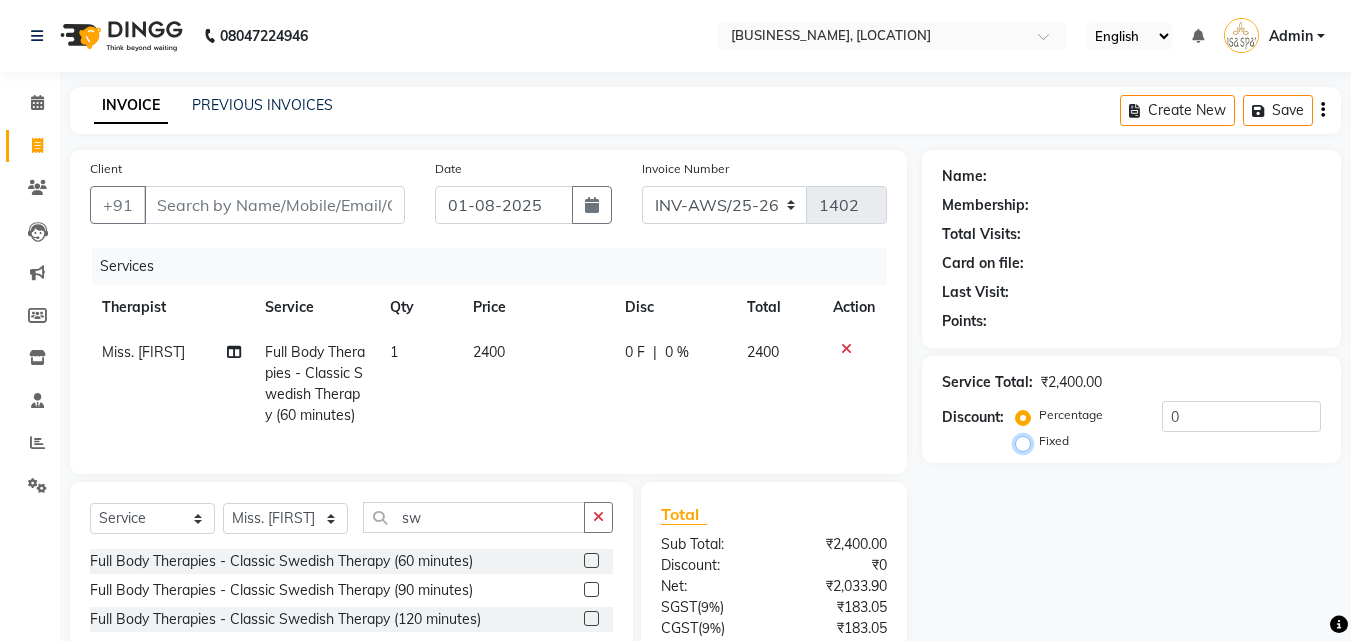 click on "Fixed" at bounding box center (1027, 441) 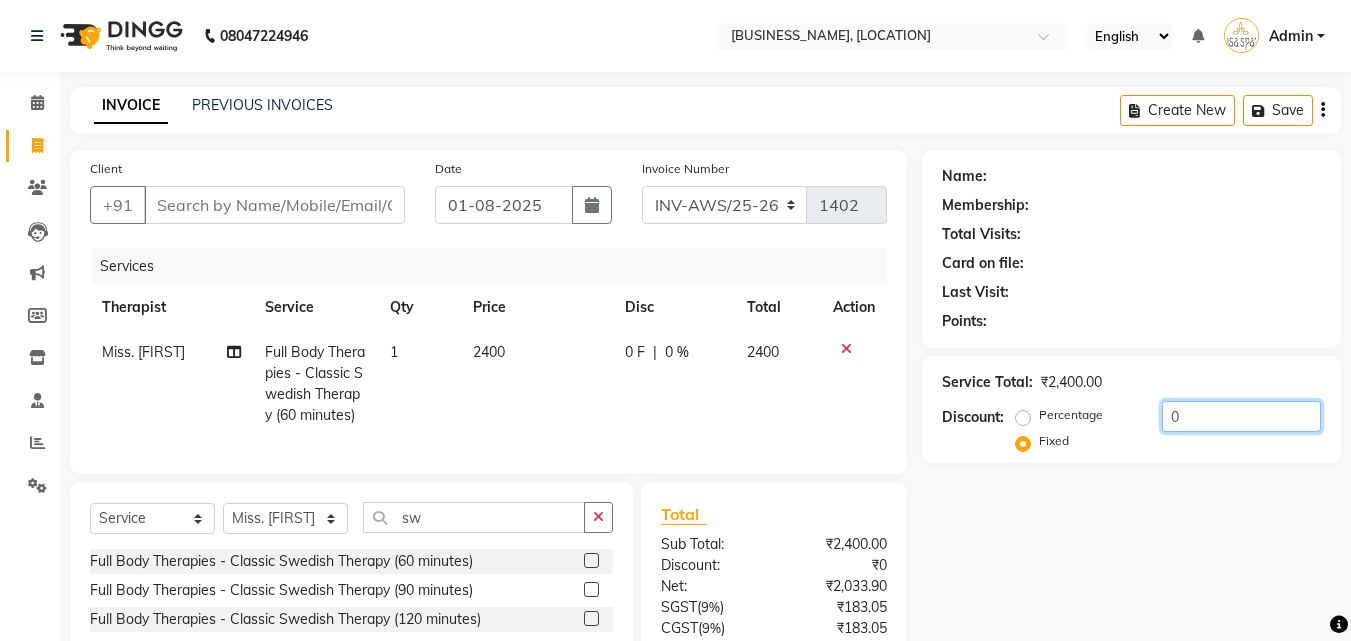 click on "0" 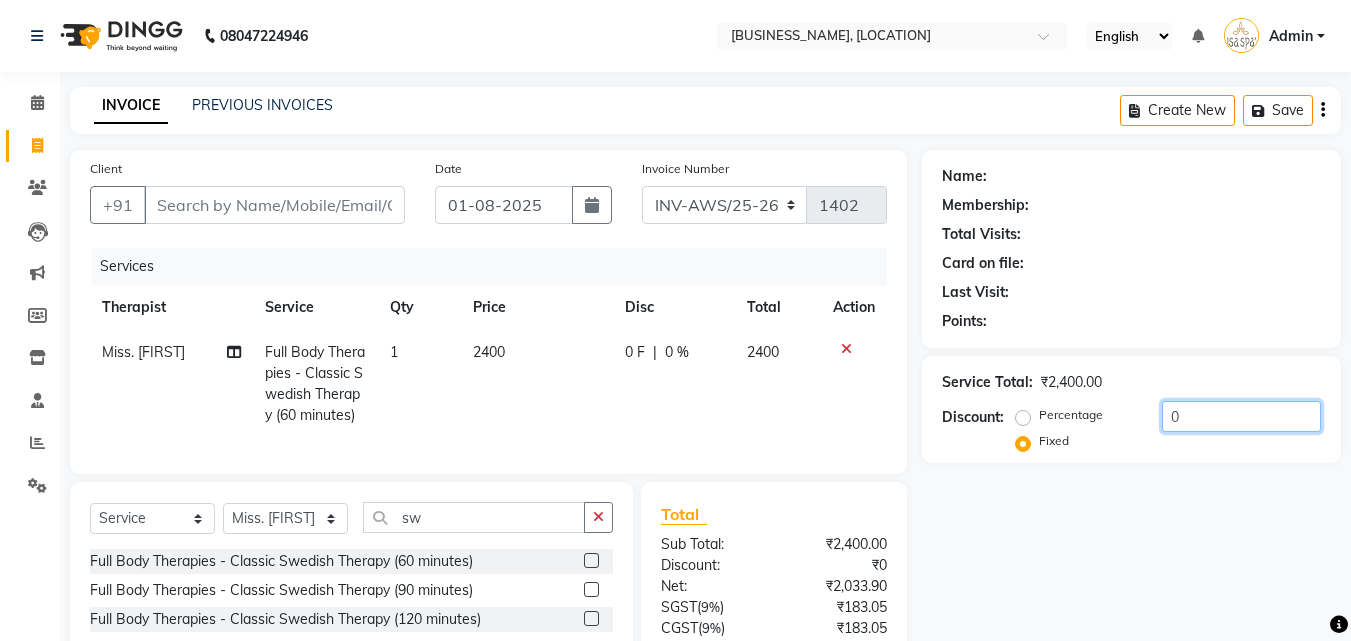 click on "0" 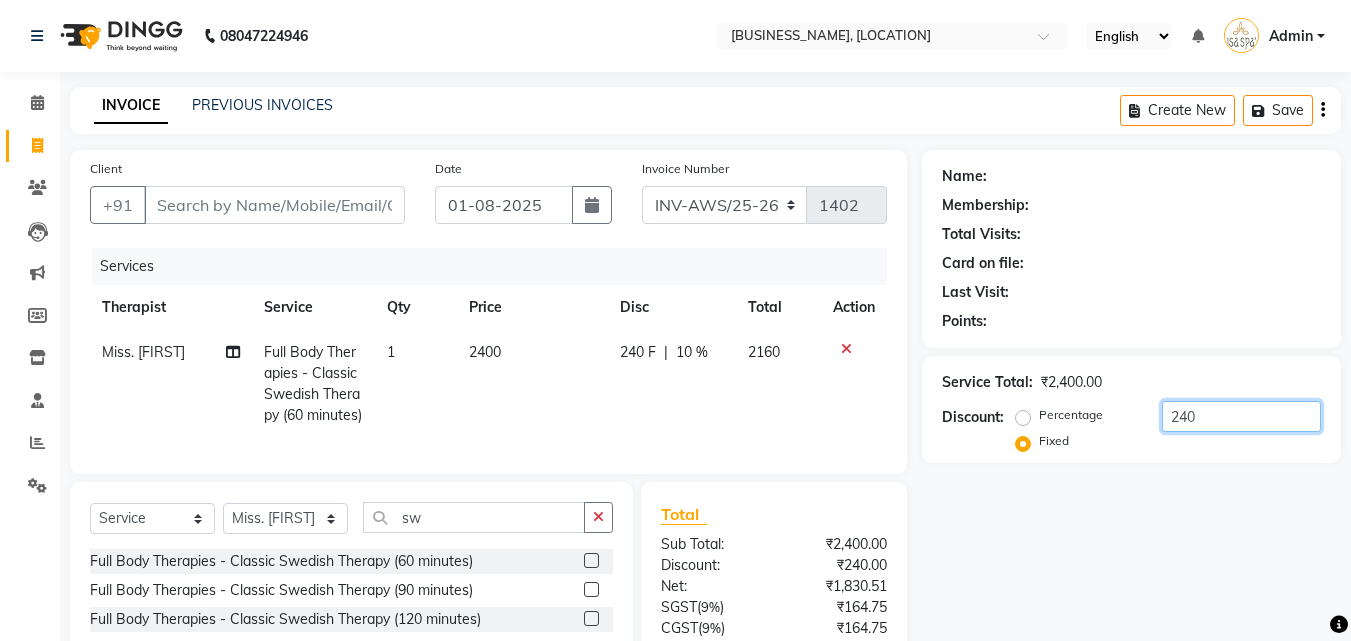 type on "240" 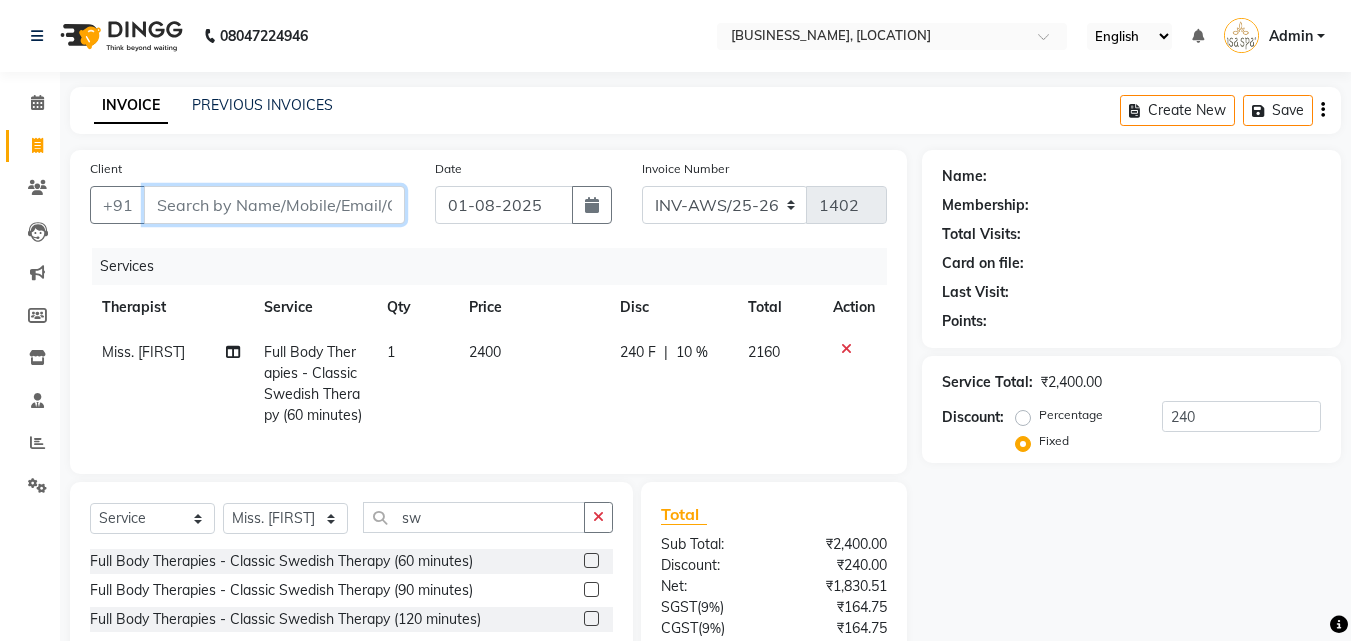 click on "Client" at bounding box center [274, 205] 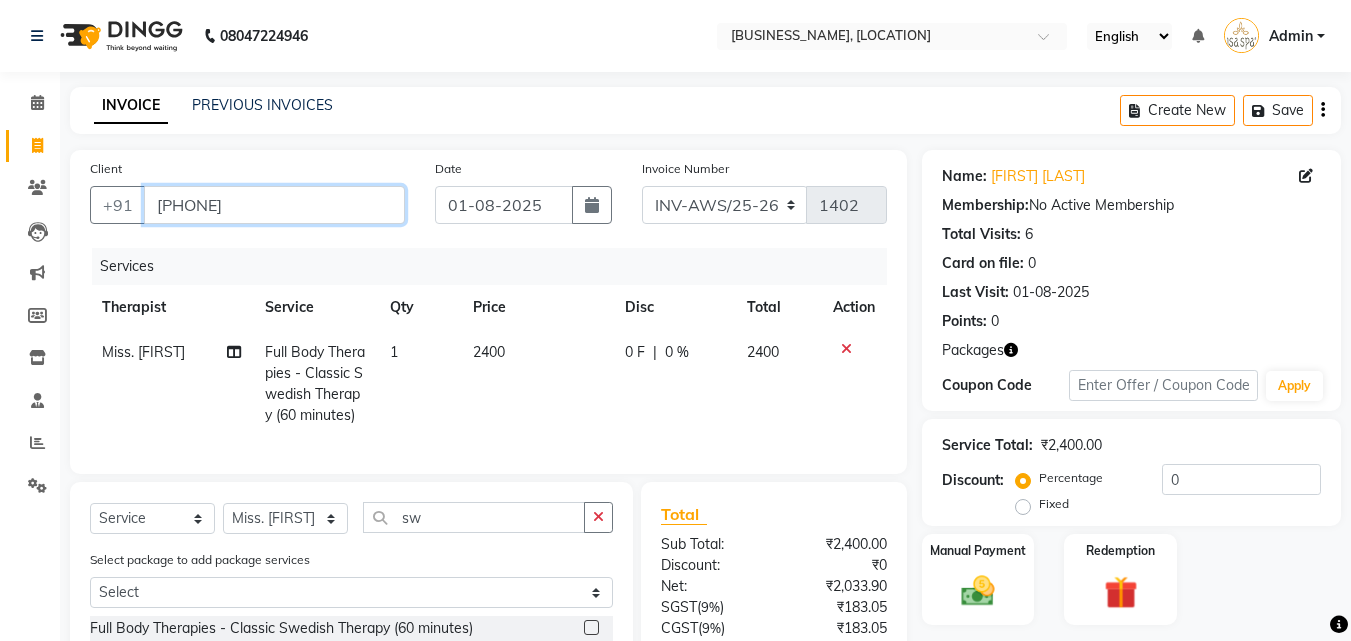 click on "[PHONE]" at bounding box center [274, 205] 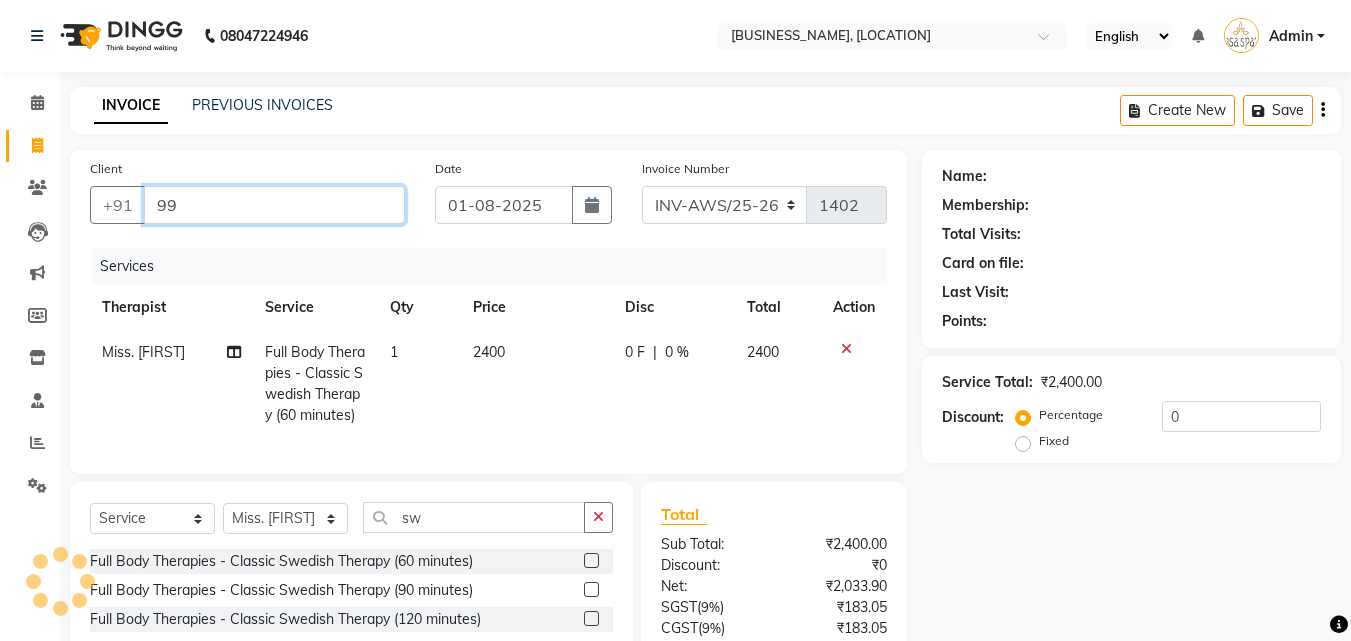 type on "9" 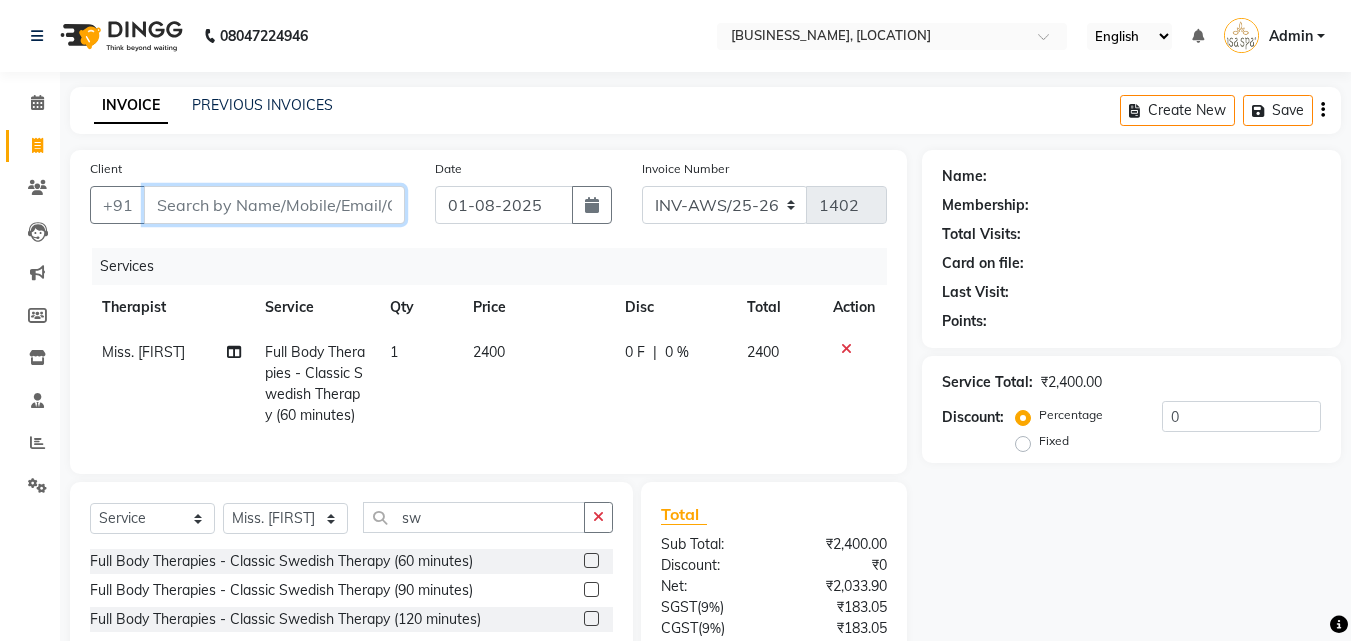 paste on "[PHONE]" 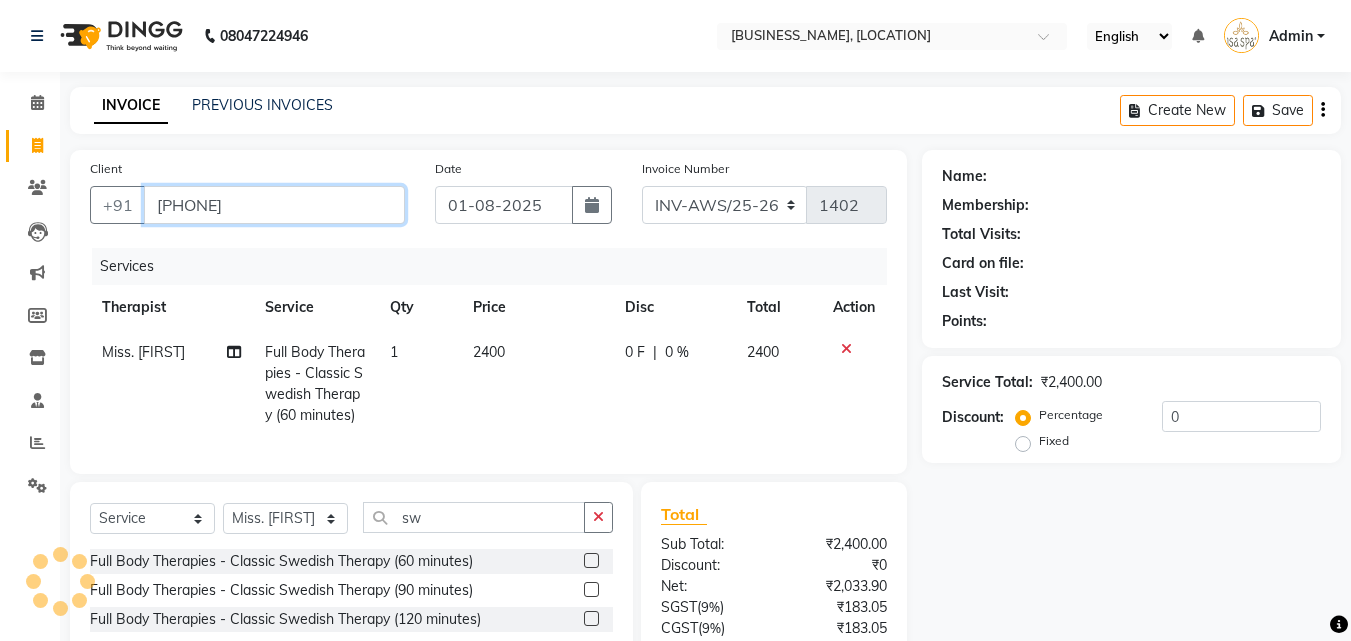 type on "[PHONE]" 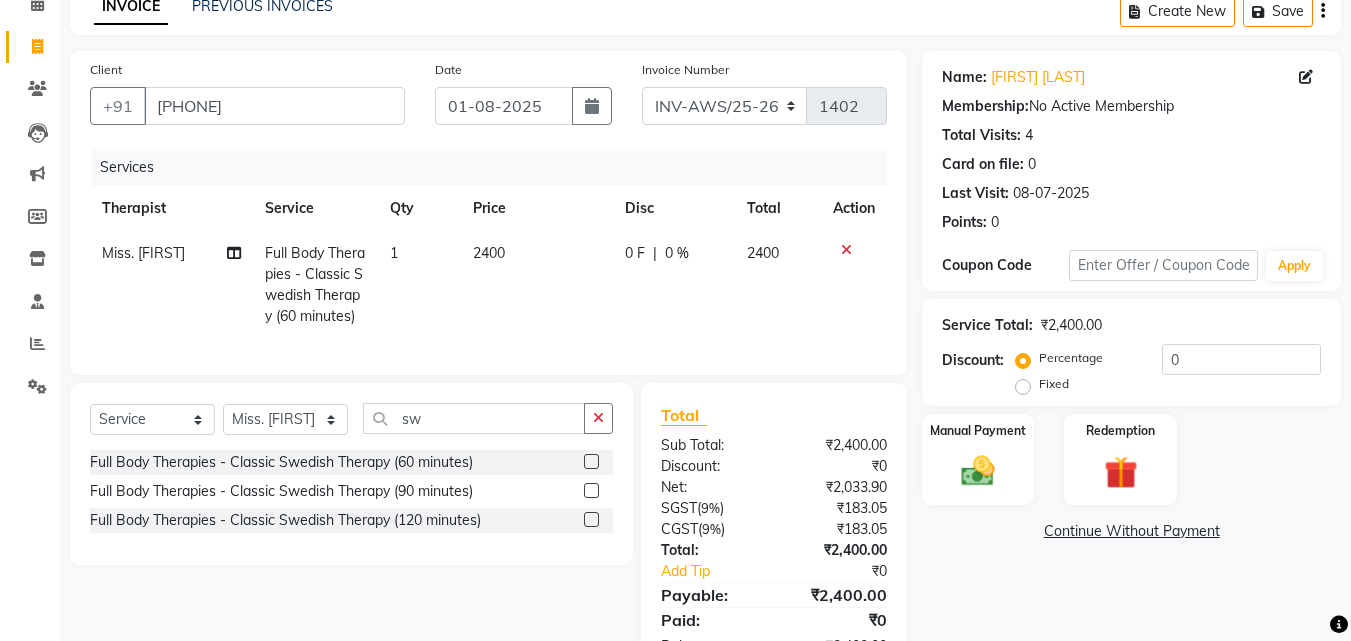 scroll, scrollTop: 100, scrollLeft: 0, axis: vertical 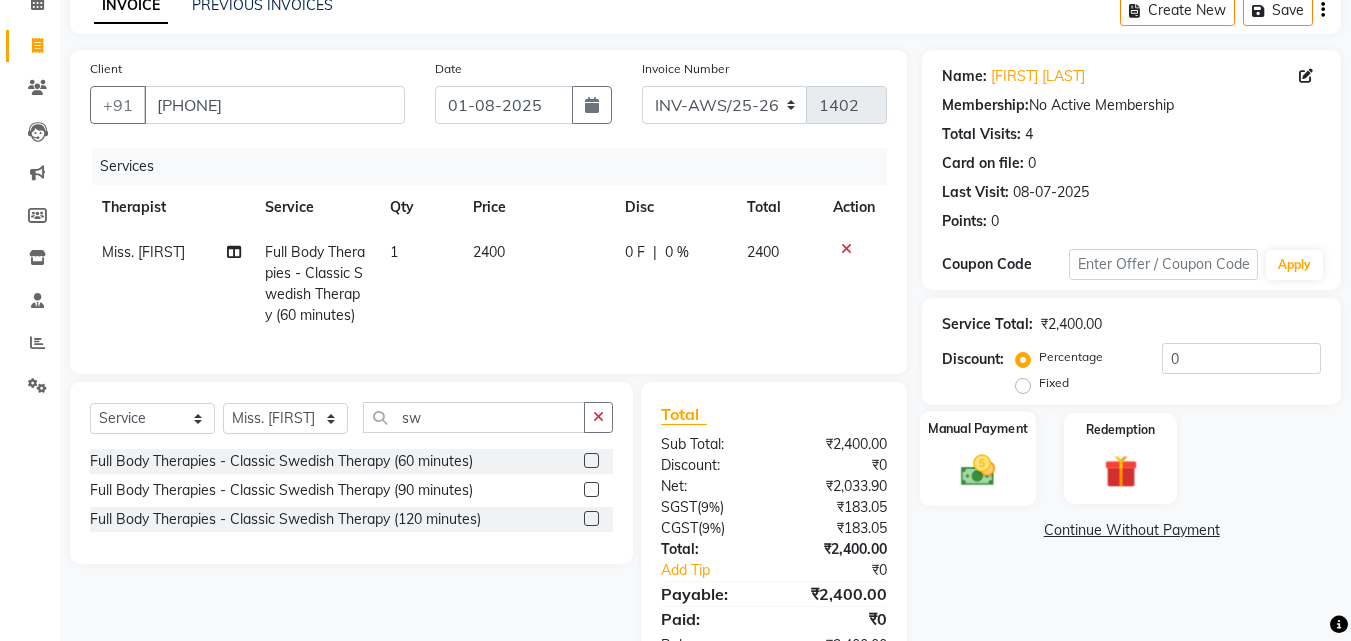 click on "Manual Payment" 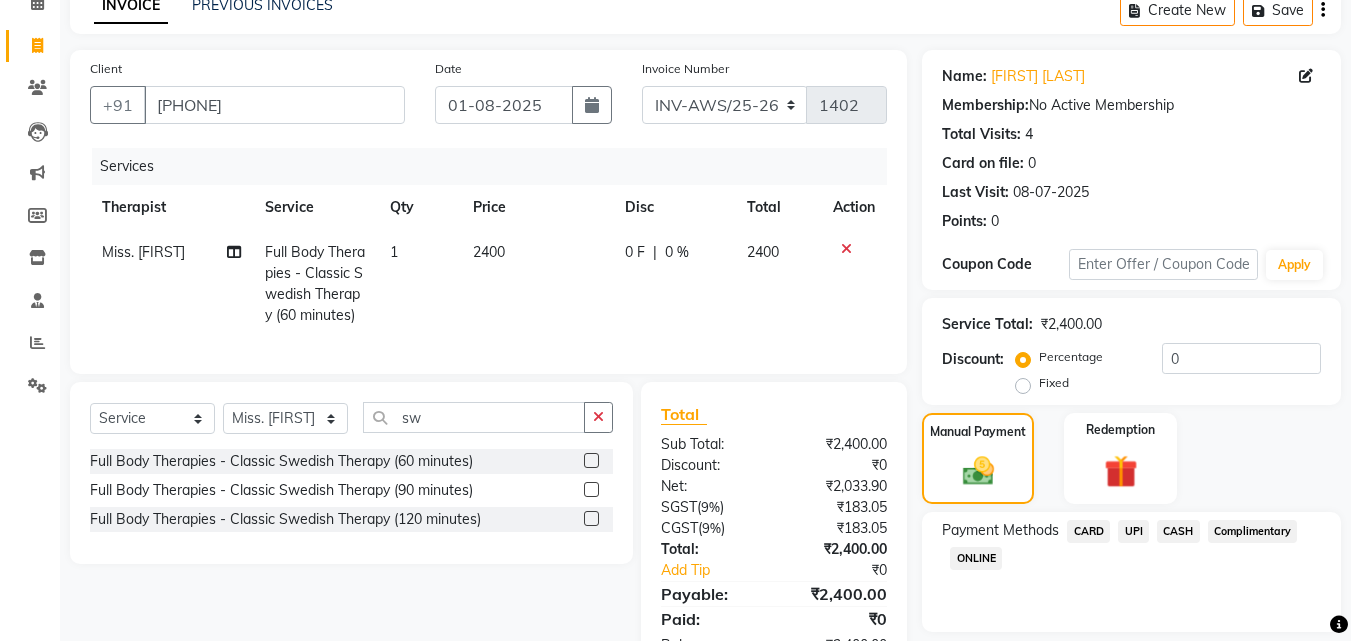 click on "UPI" 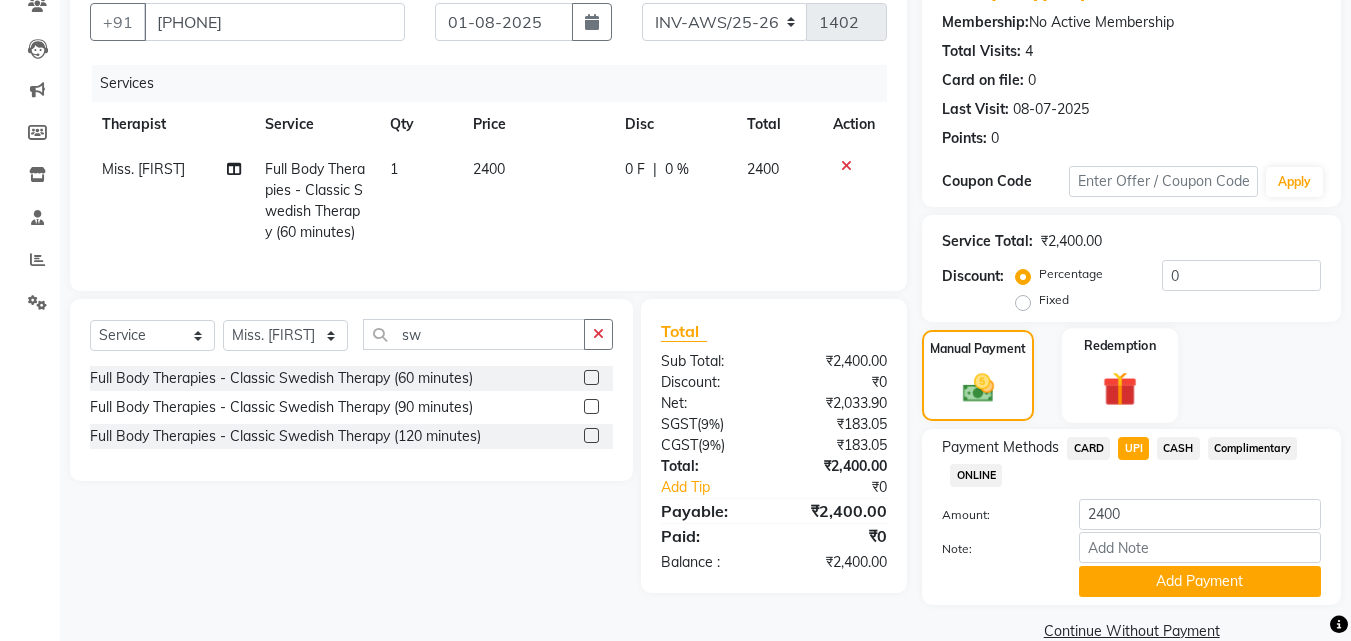 scroll, scrollTop: 218, scrollLeft: 0, axis: vertical 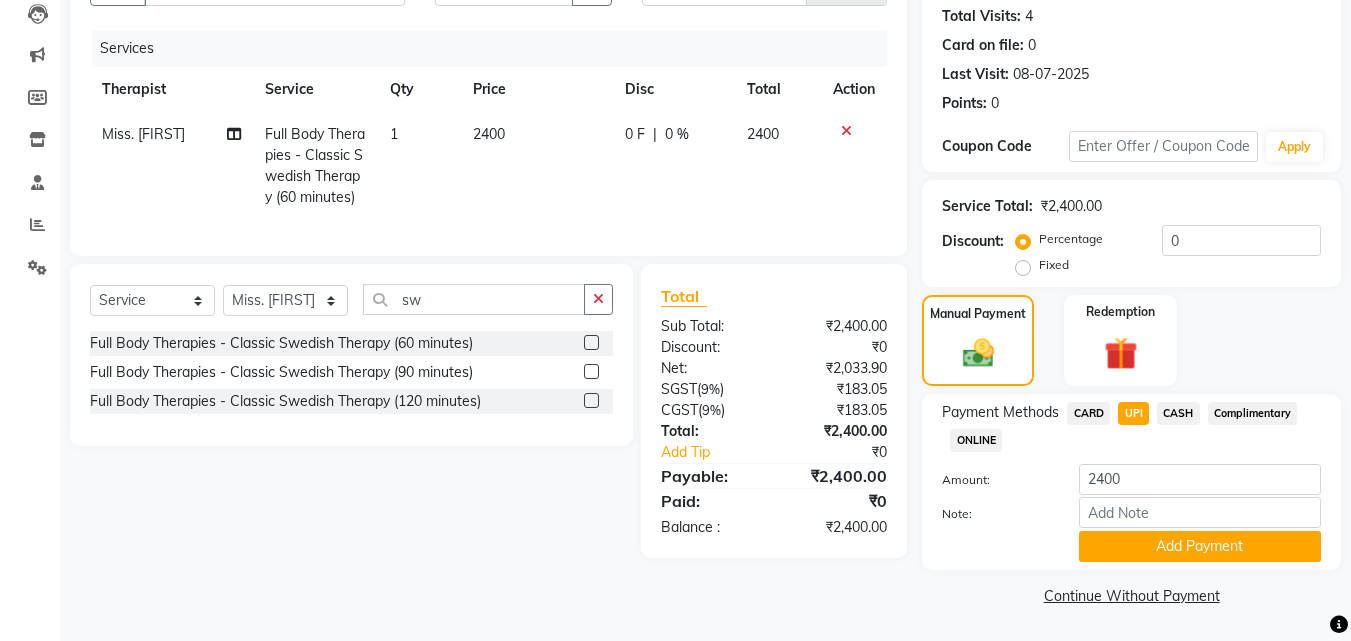click on "Fixed" 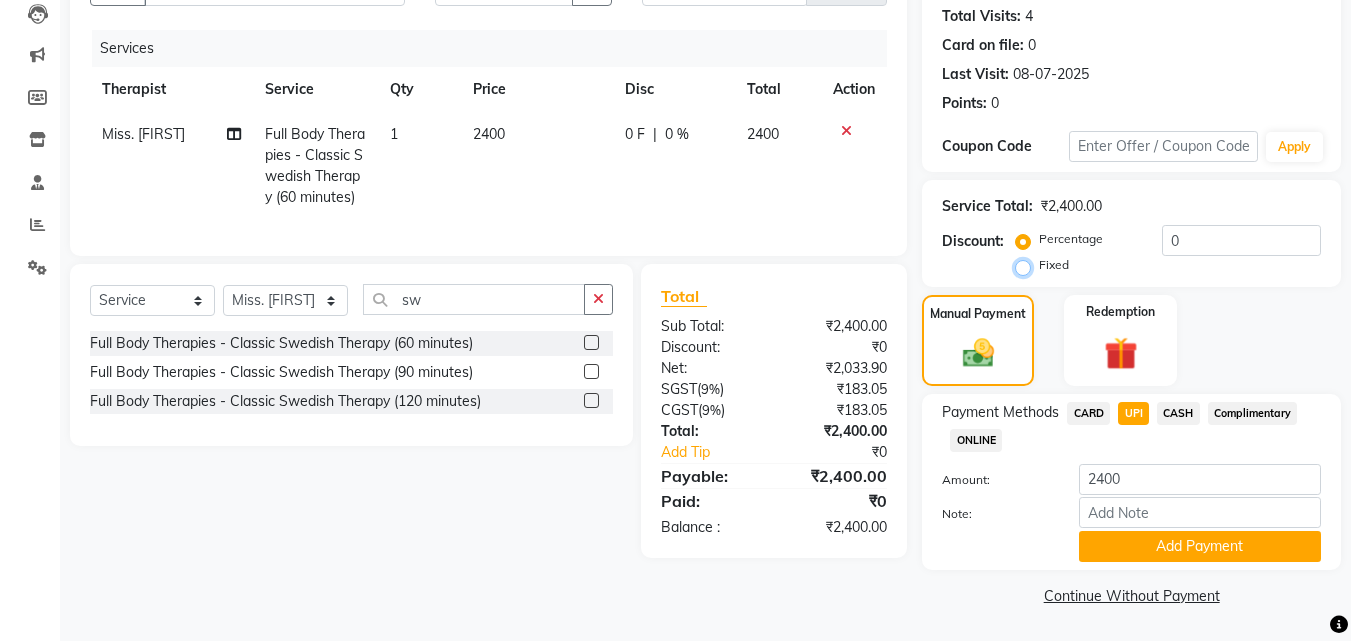 click on "Fixed" at bounding box center [1027, 265] 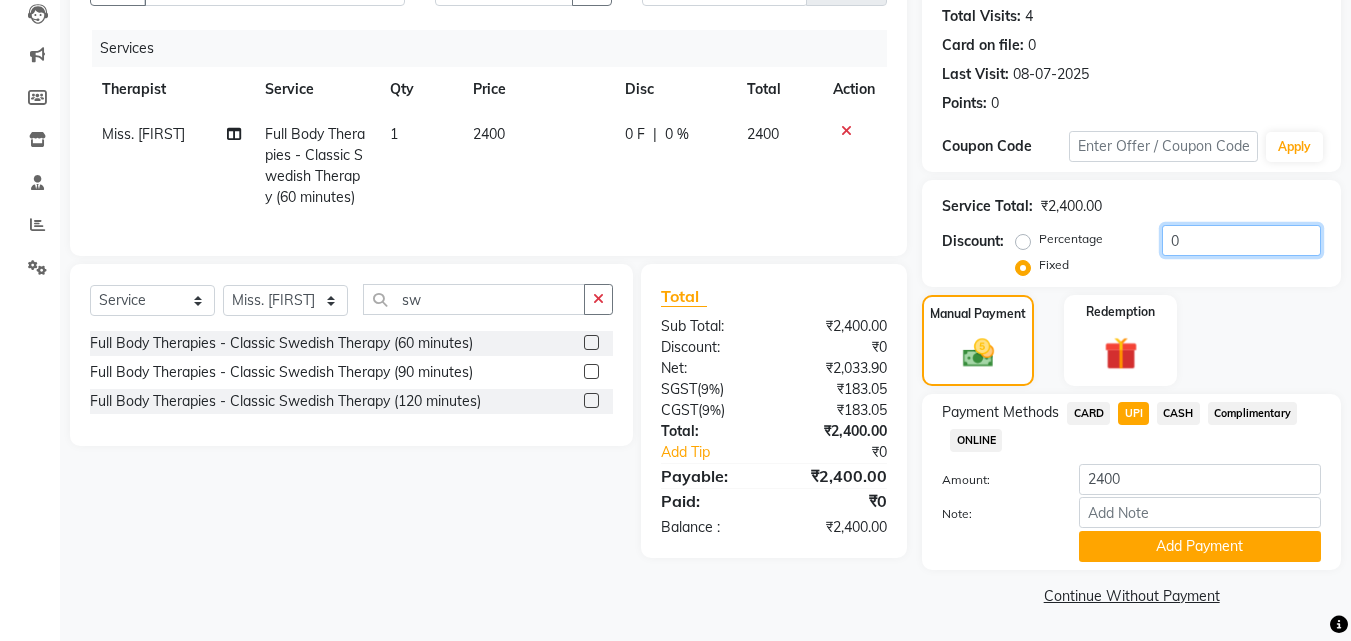 click on "0" 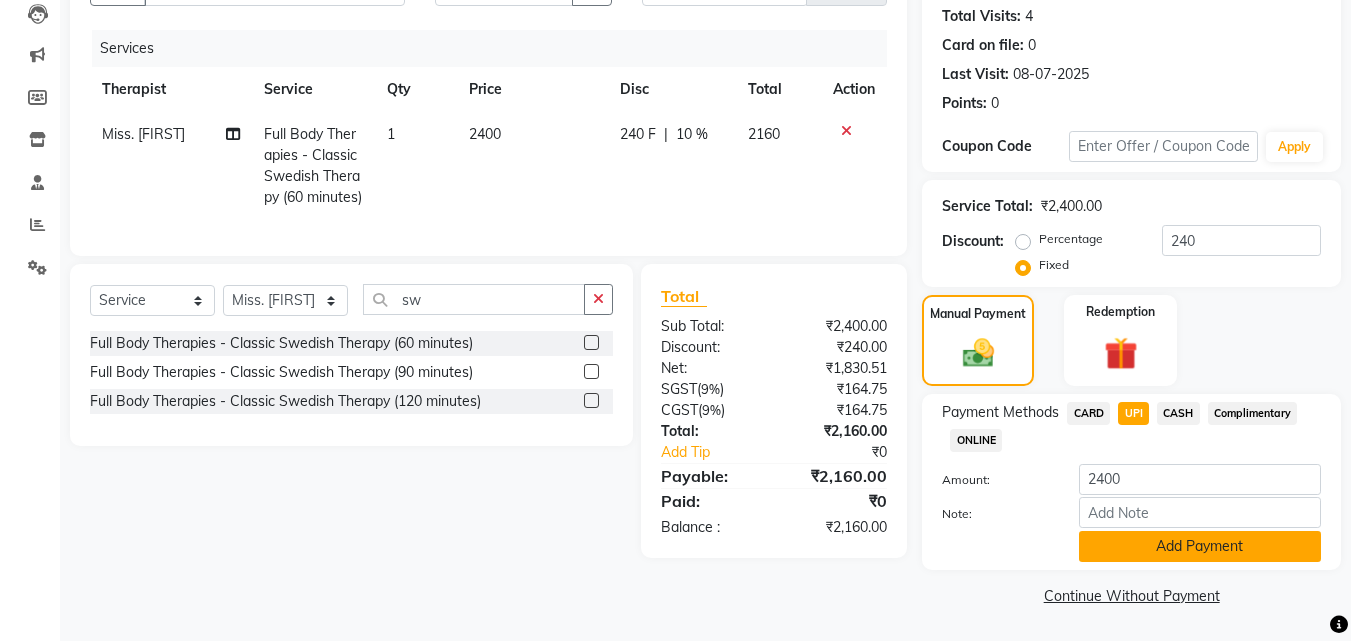 click on "Add Payment" 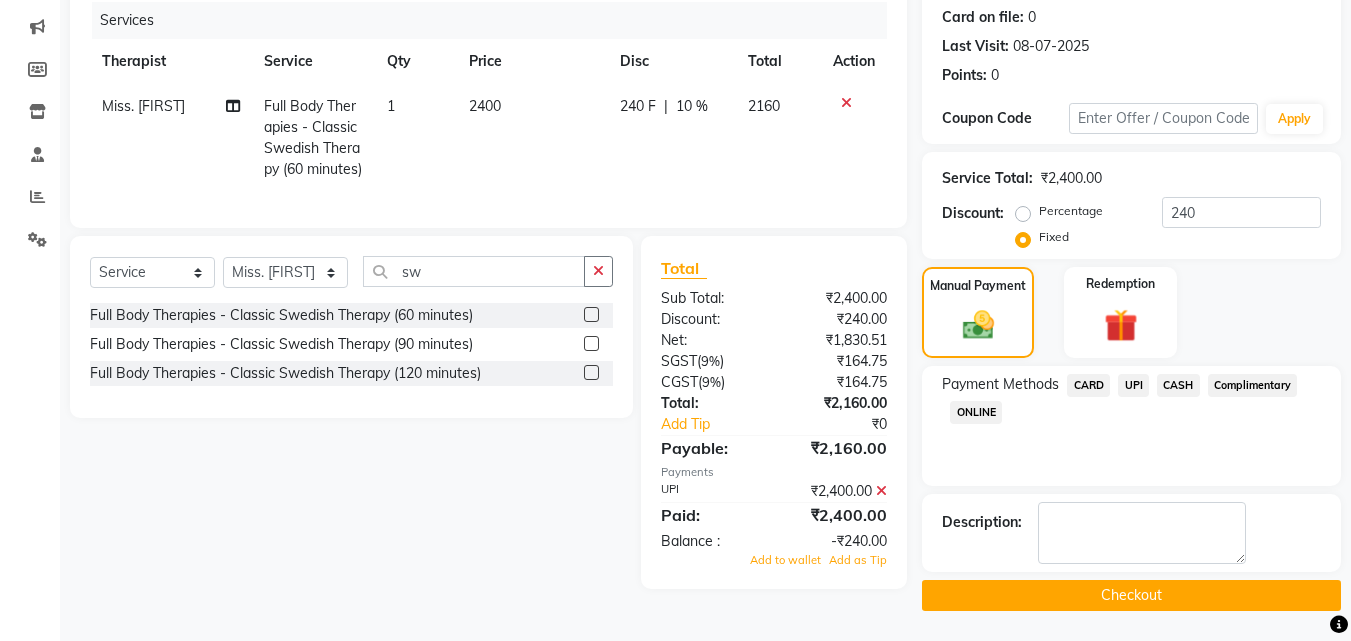 scroll, scrollTop: 260, scrollLeft: 0, axis: vertical 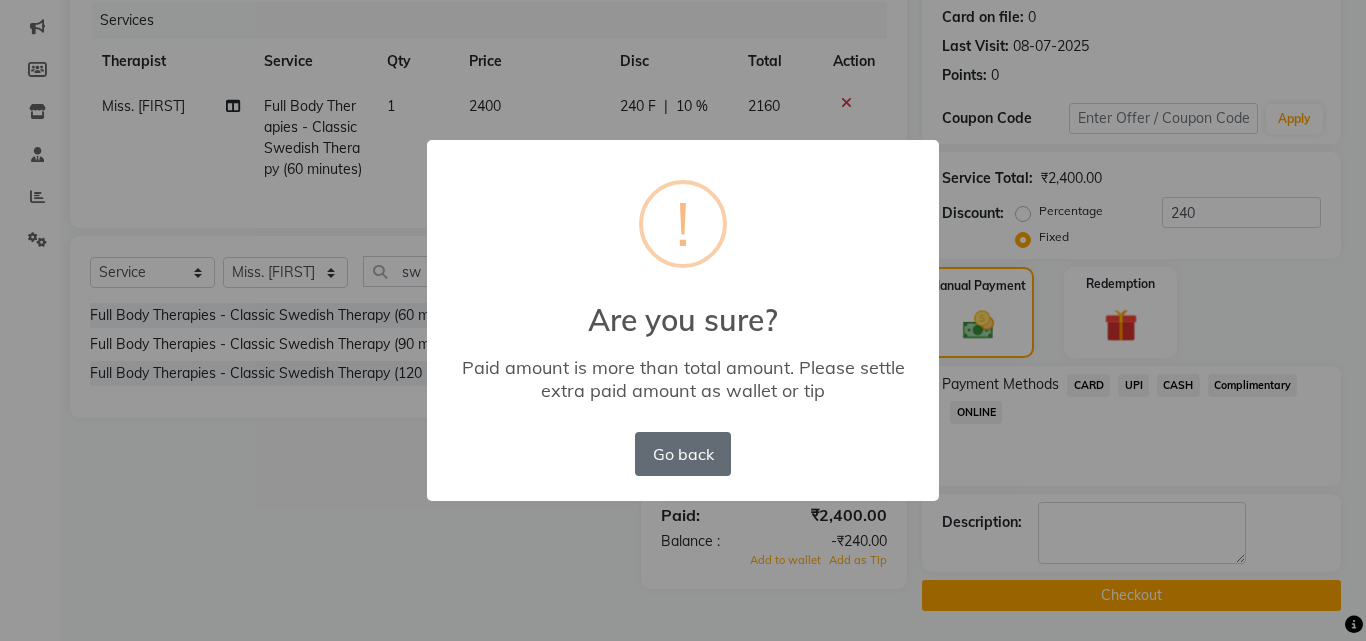 click on "Go back" at bounding box center [683, 454] 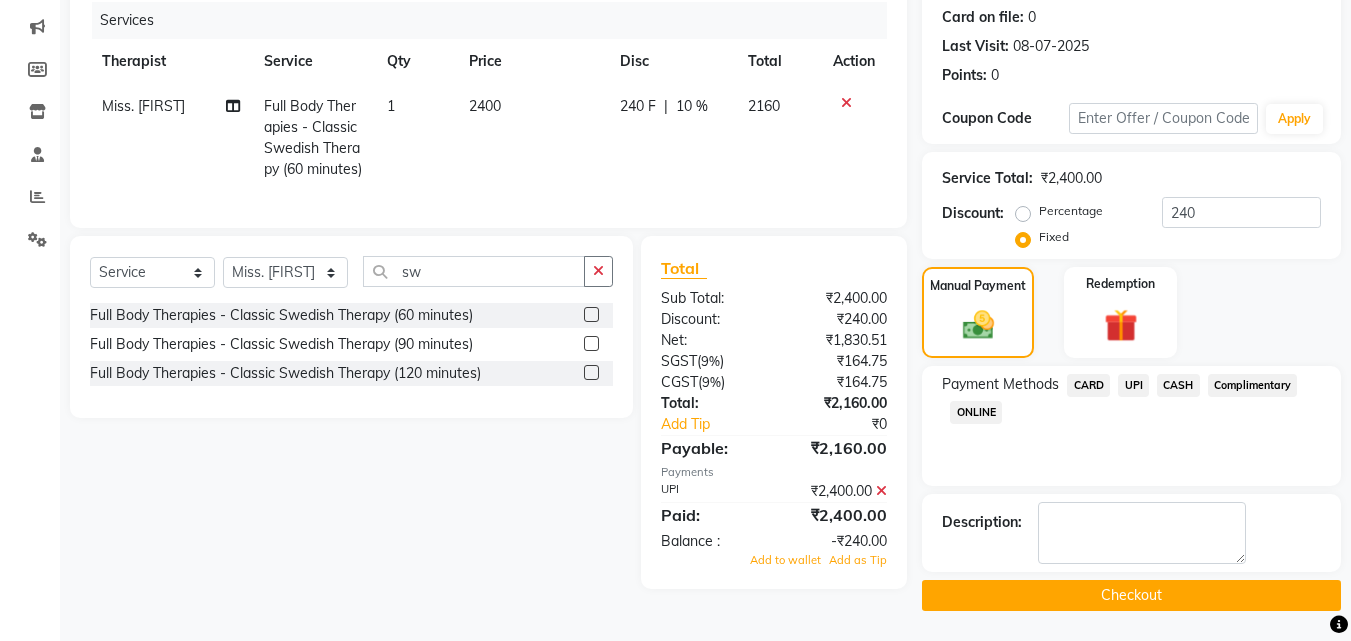 scroll, scrollTop: 260, scrollLeft: 0, axis: vertical 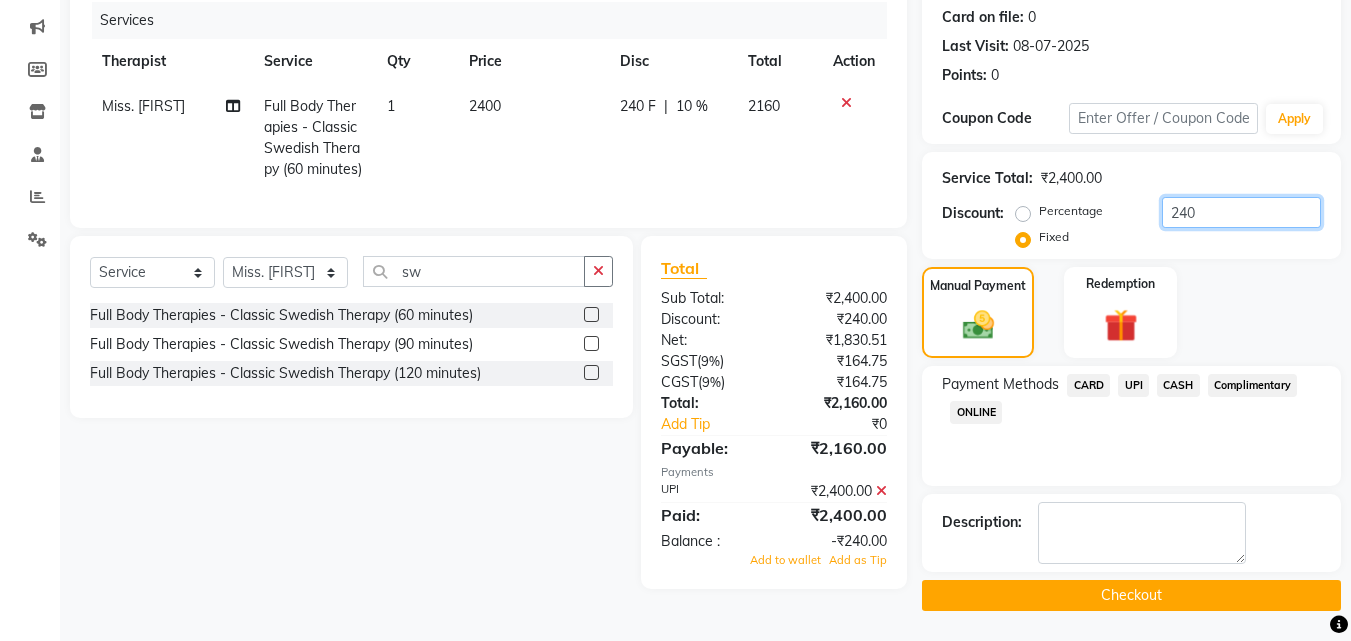 click on "240" 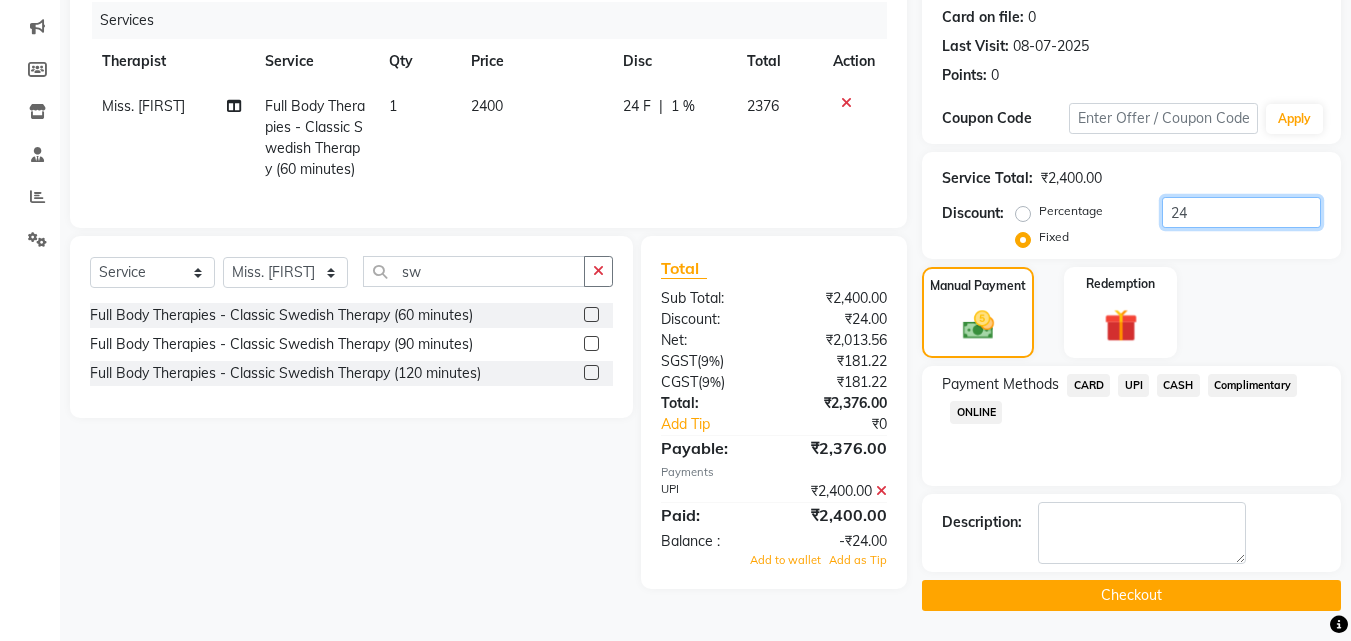 type on "2" 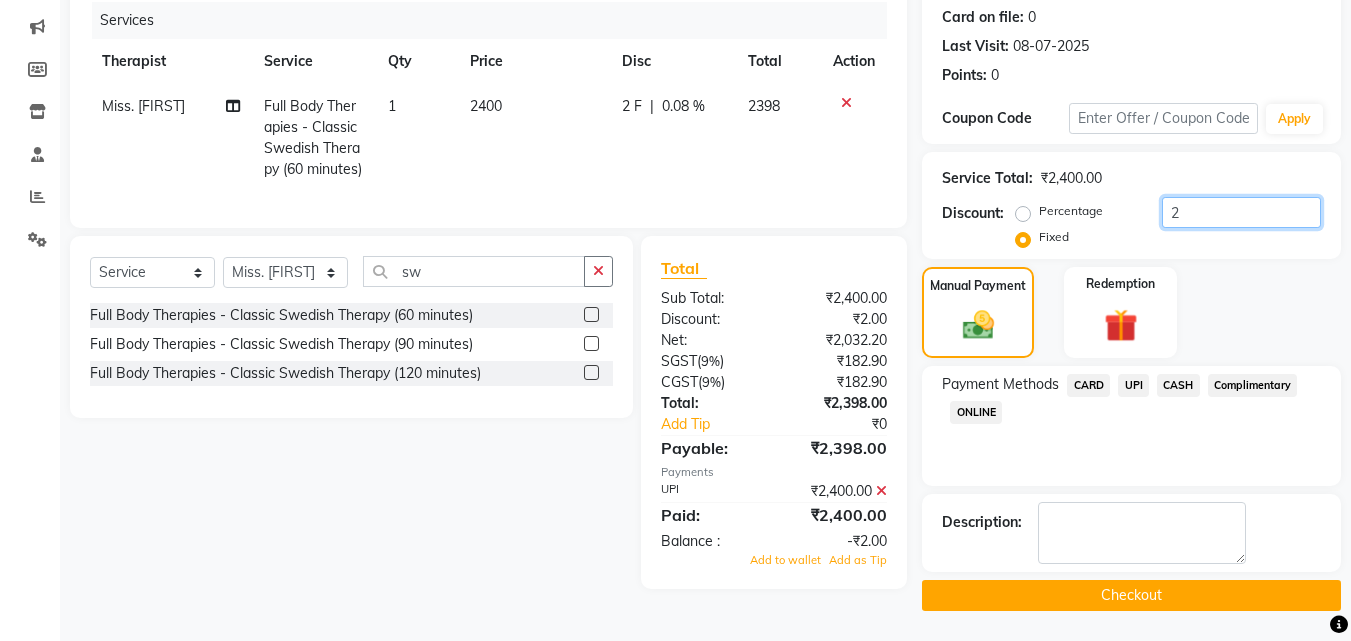 scroll, scrollTop: 260, scrollLeft: 0, axis: vertical 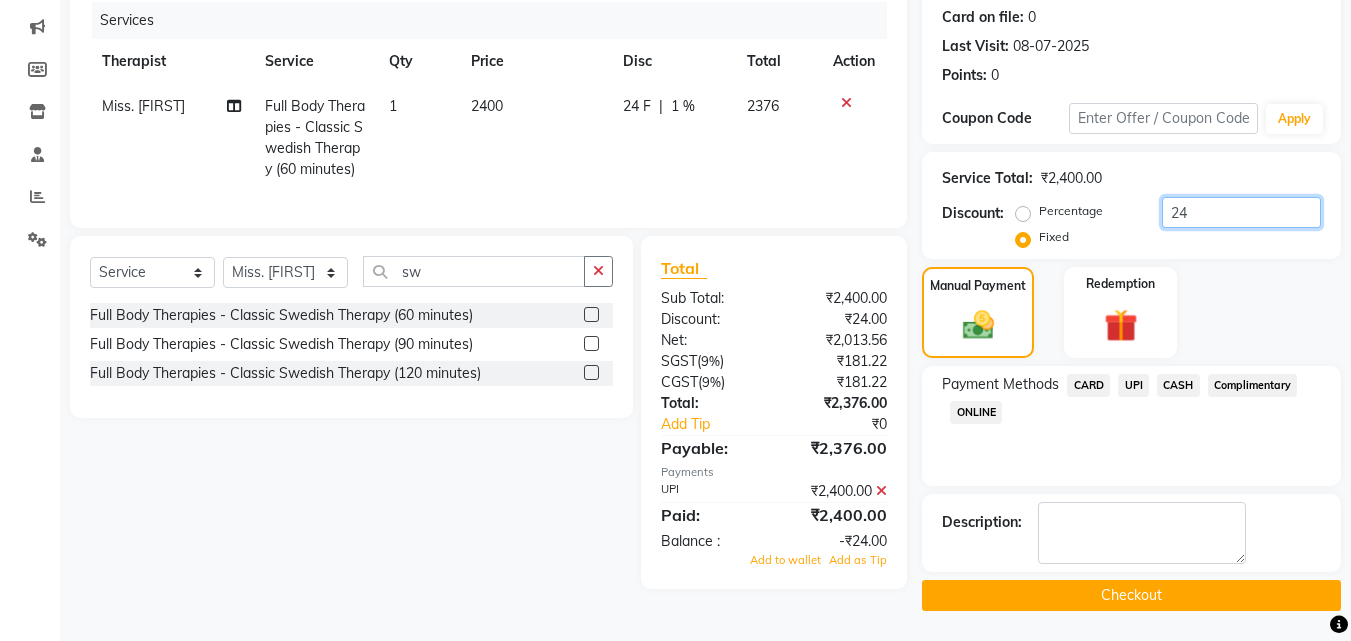 type on "240" 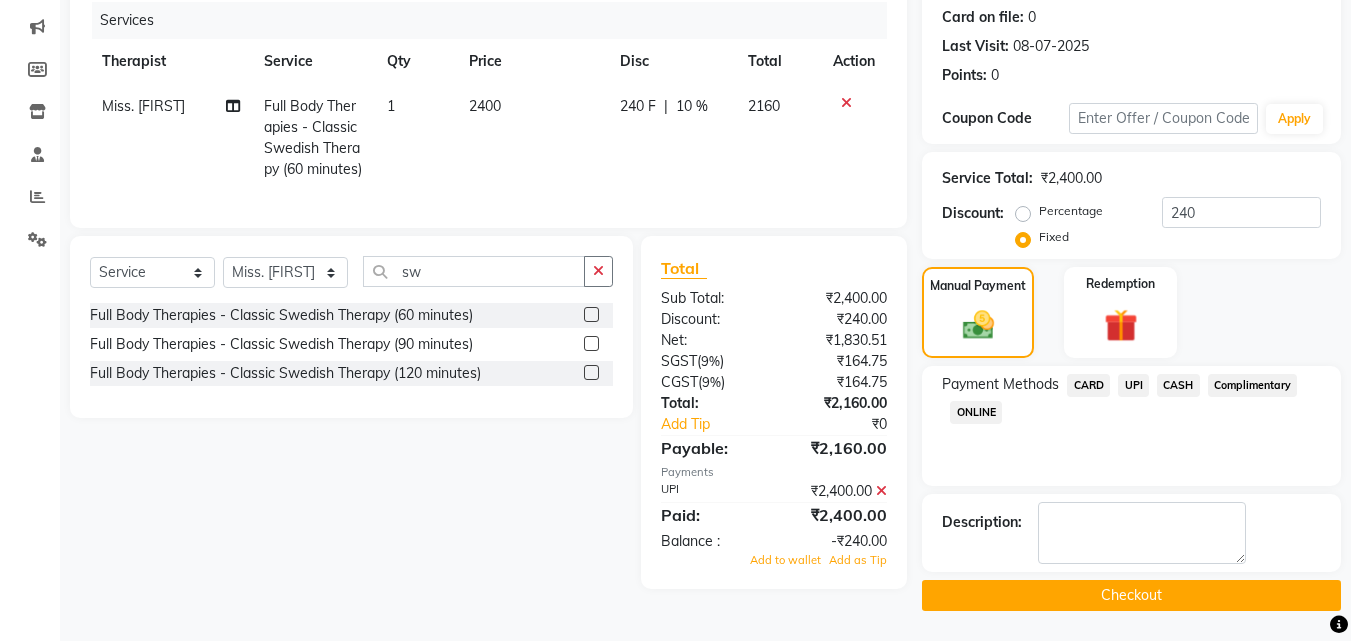 click on "UPI" 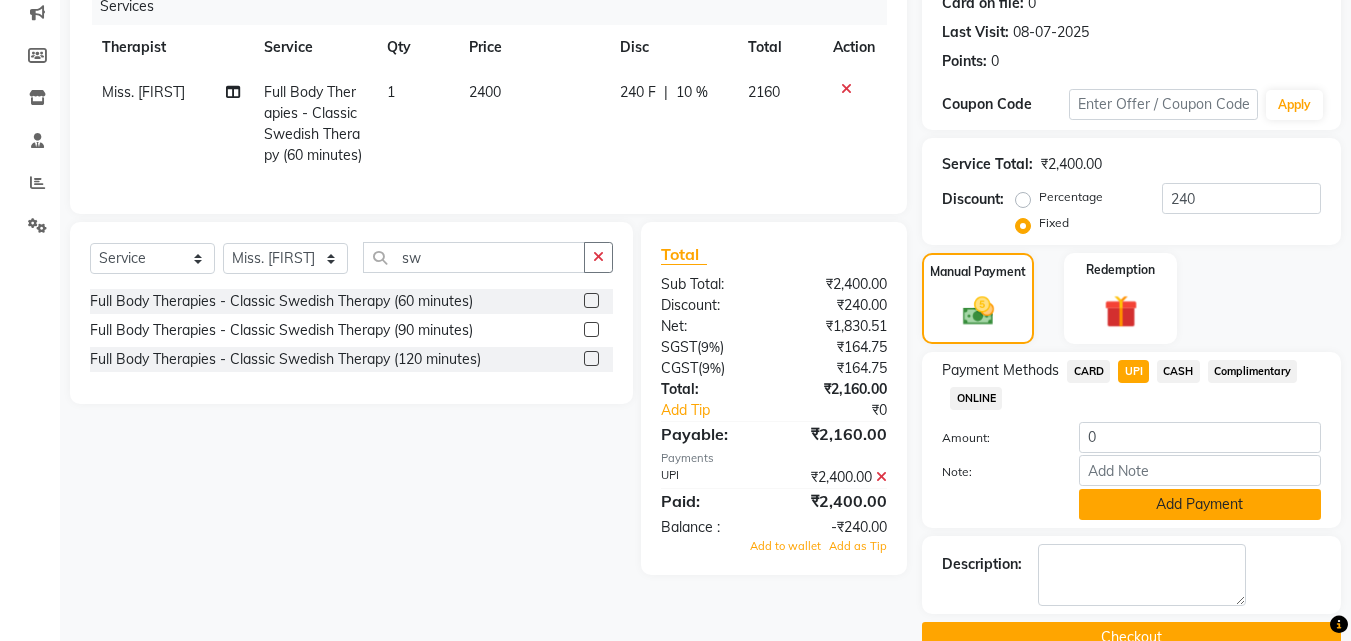 click on "Add Payment" 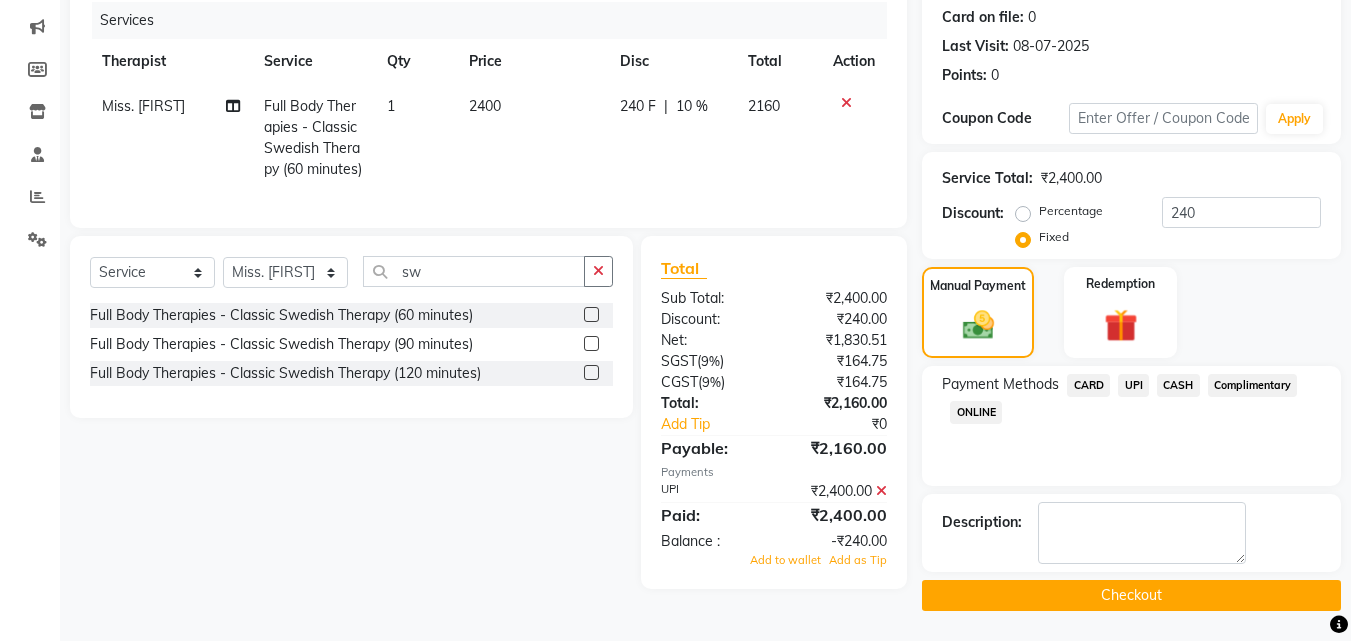 click 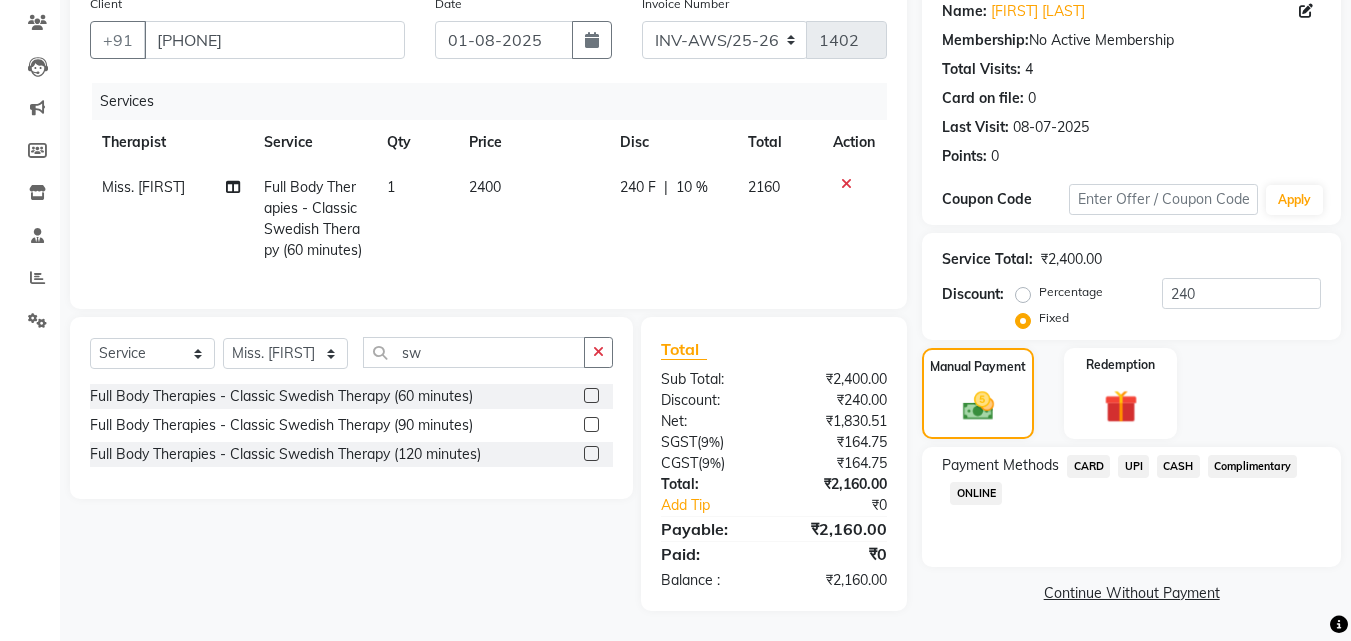 scroll, scrollTop: 201, scrollLeft: 0, axis: vertical 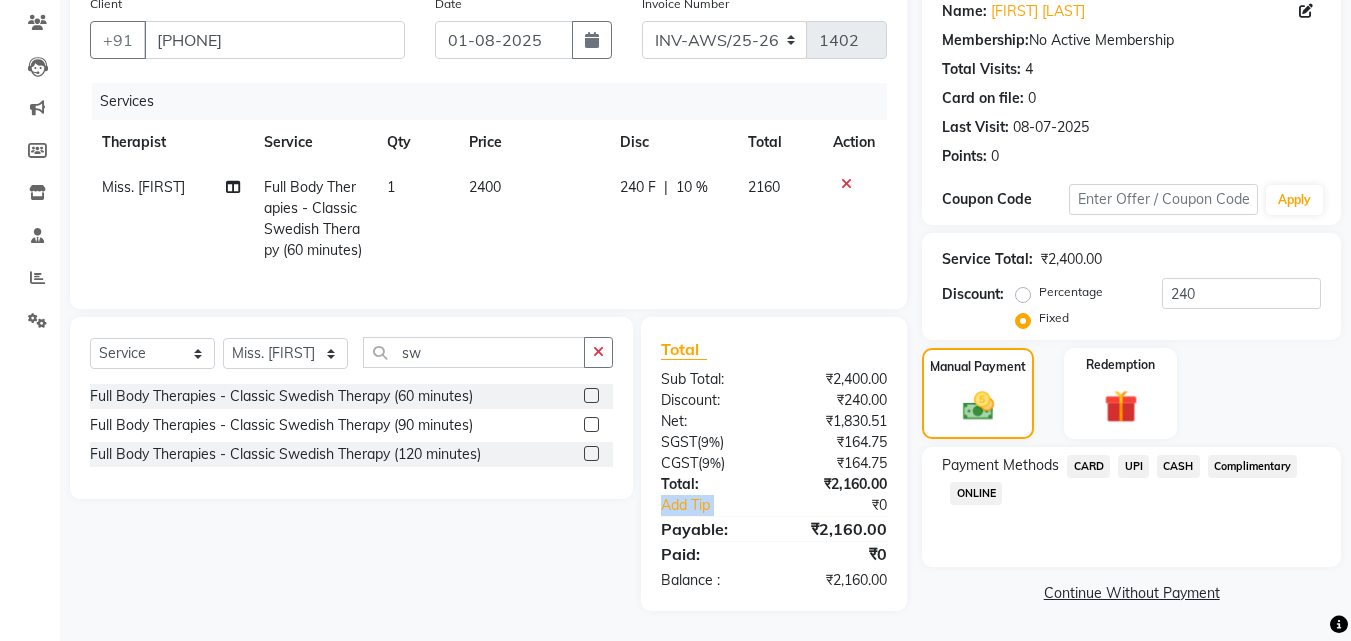 click on "₹0" 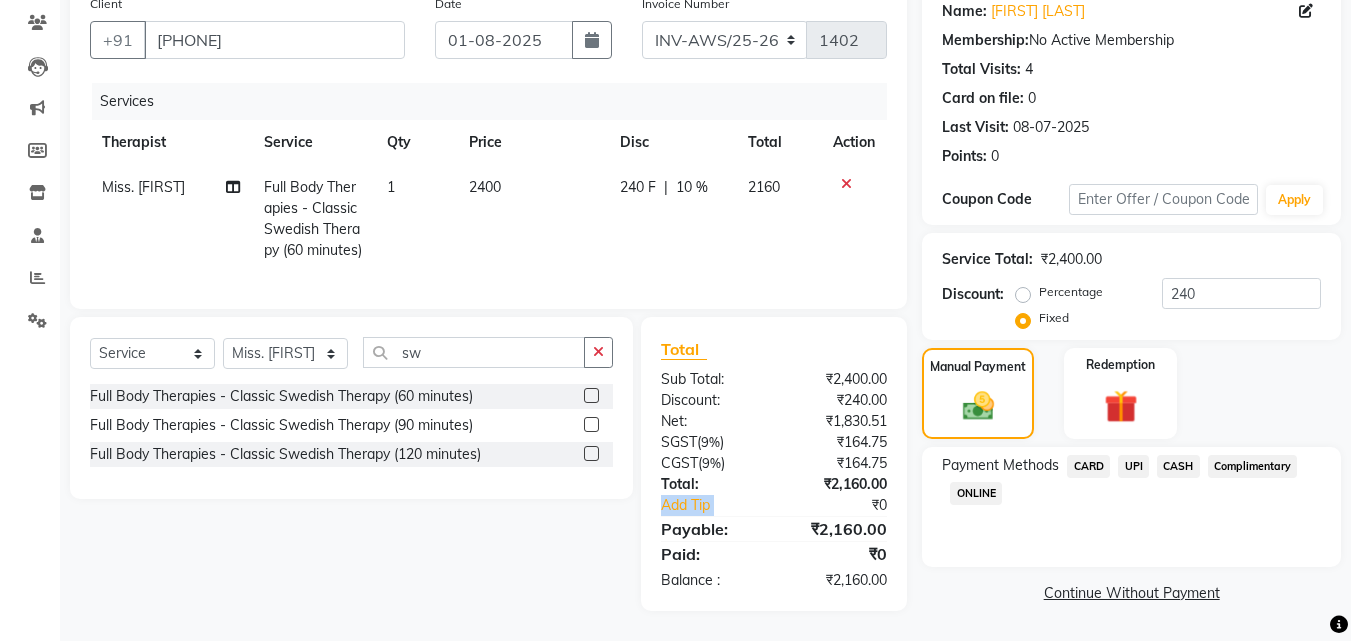 drag, startPoint x: 896, startPoint y: 508, endPoint x: 1019, endPoint y: 427, distance: 147.27525 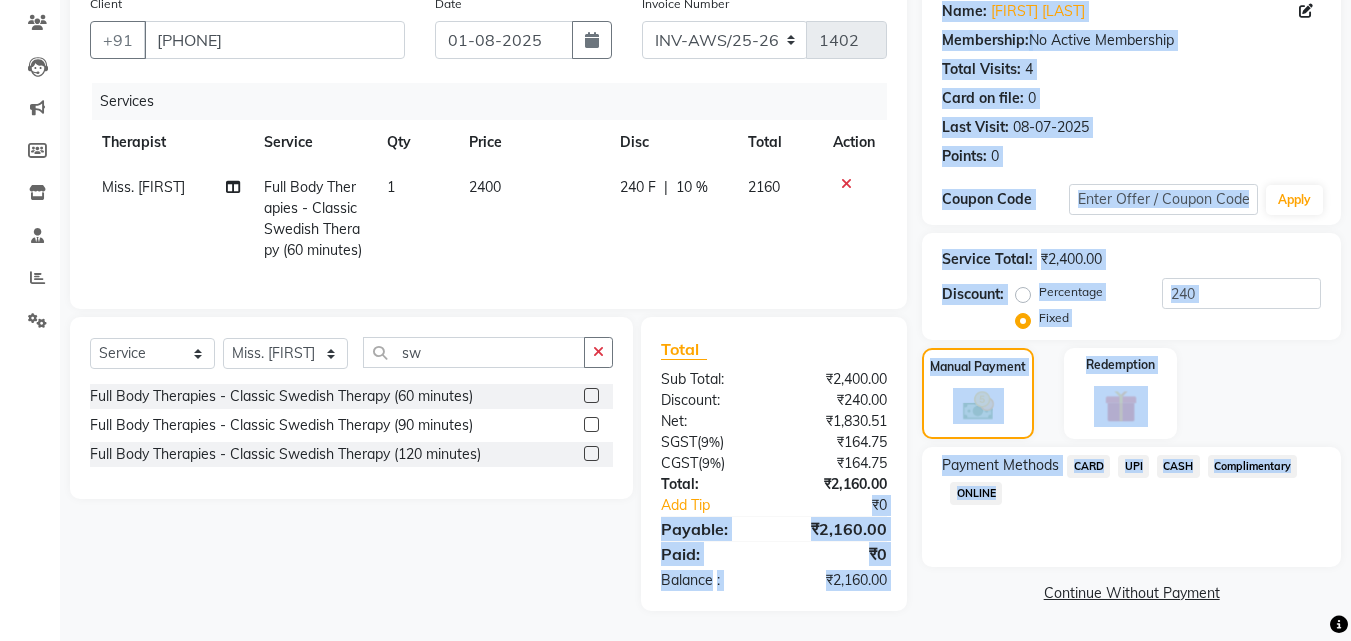click on "Payment Methods" 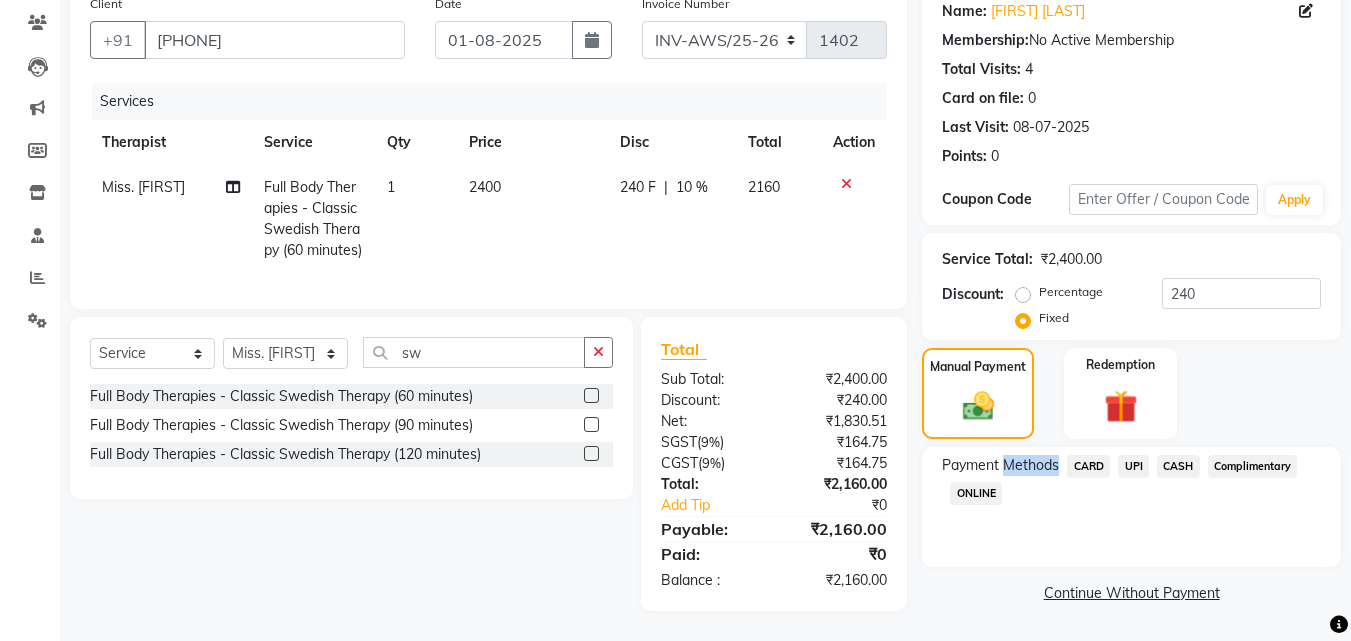 click on "Payment Methods" 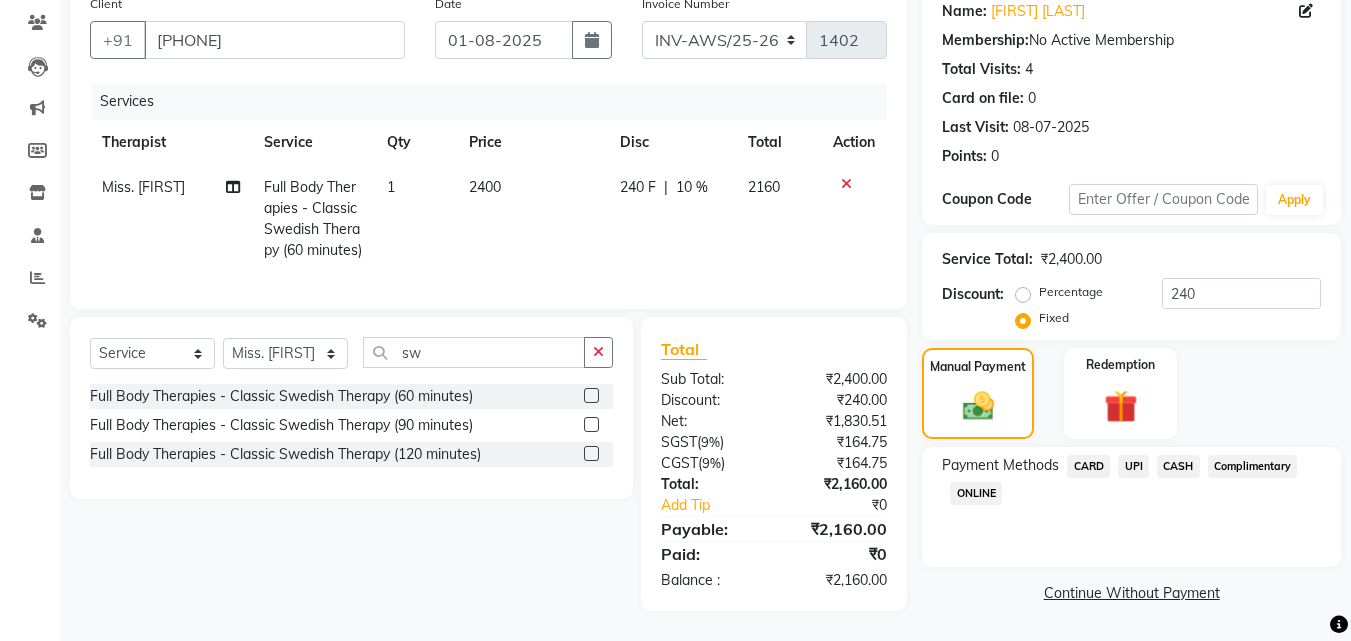 click on "CASH" 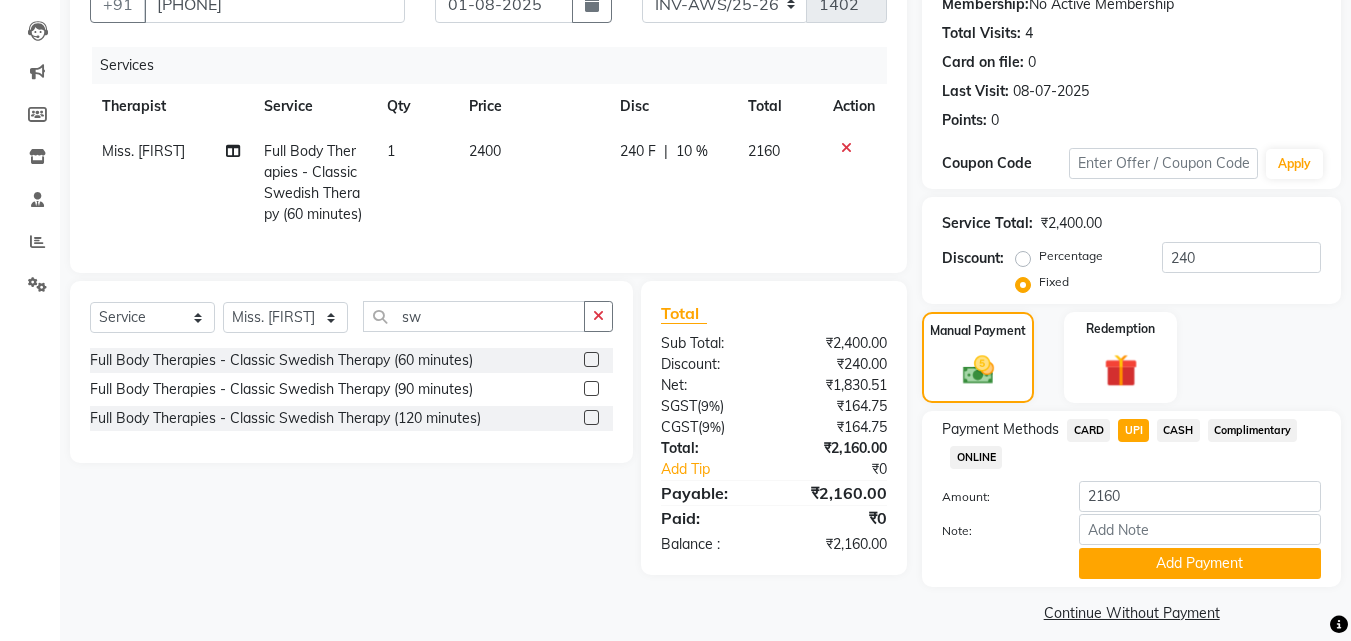 scroll, scrollTop: 218, scrollLeft: 0, axis: vertical 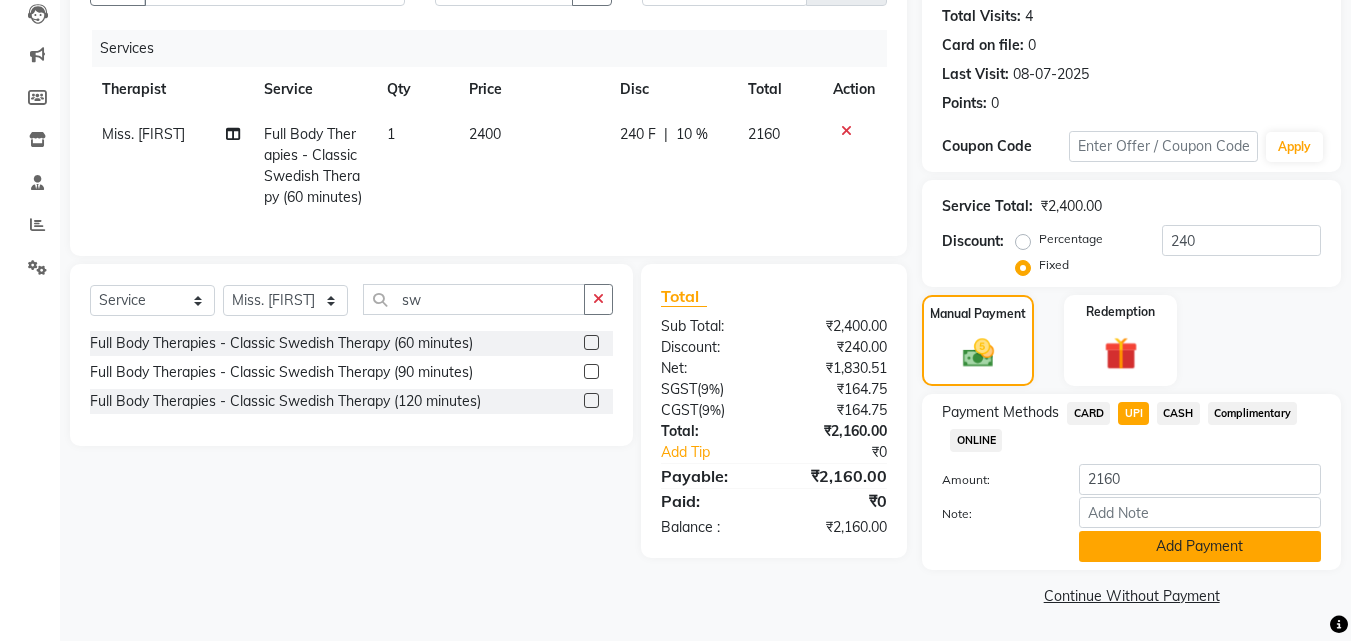 click on "Add Payment" 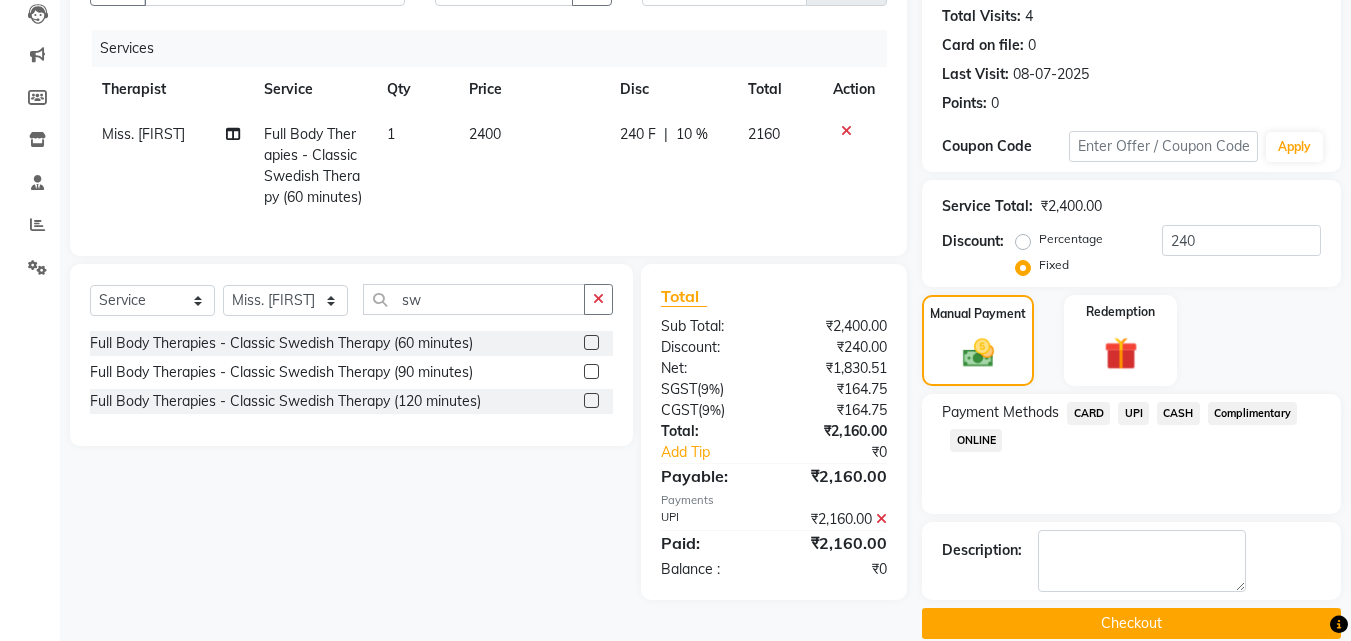 scroll, scrollTop: 246, scrollLeft: 0, axis: vertical 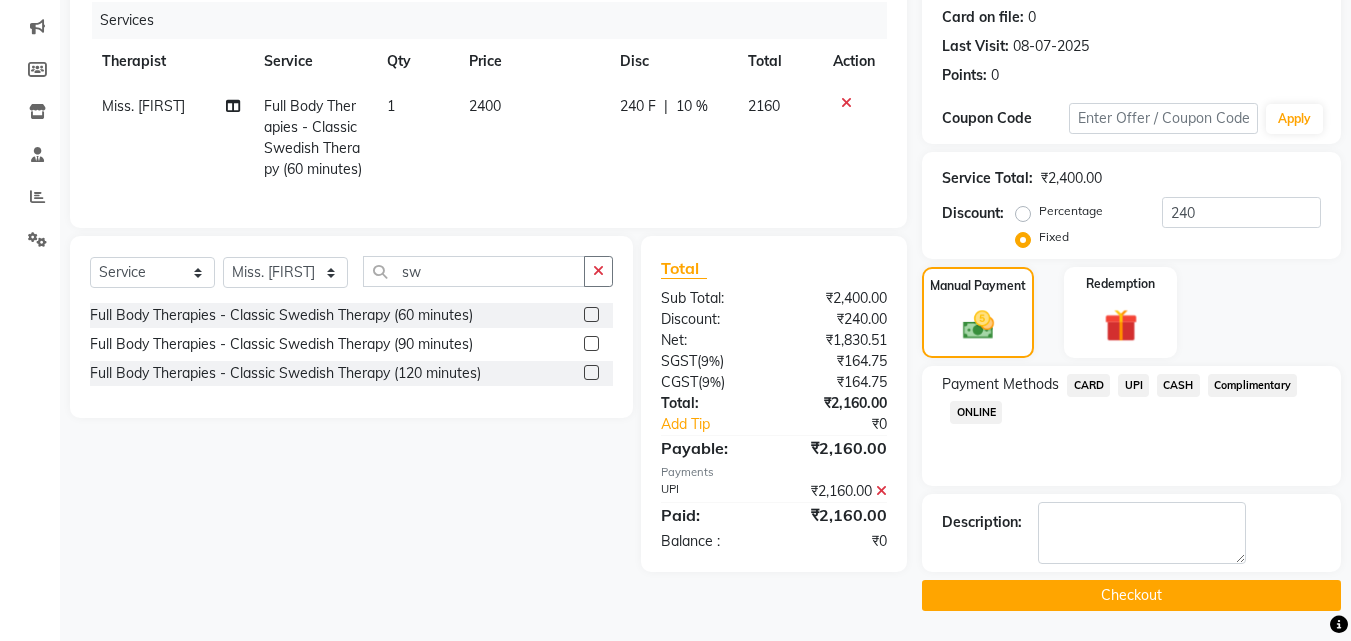 click on "Checkout" 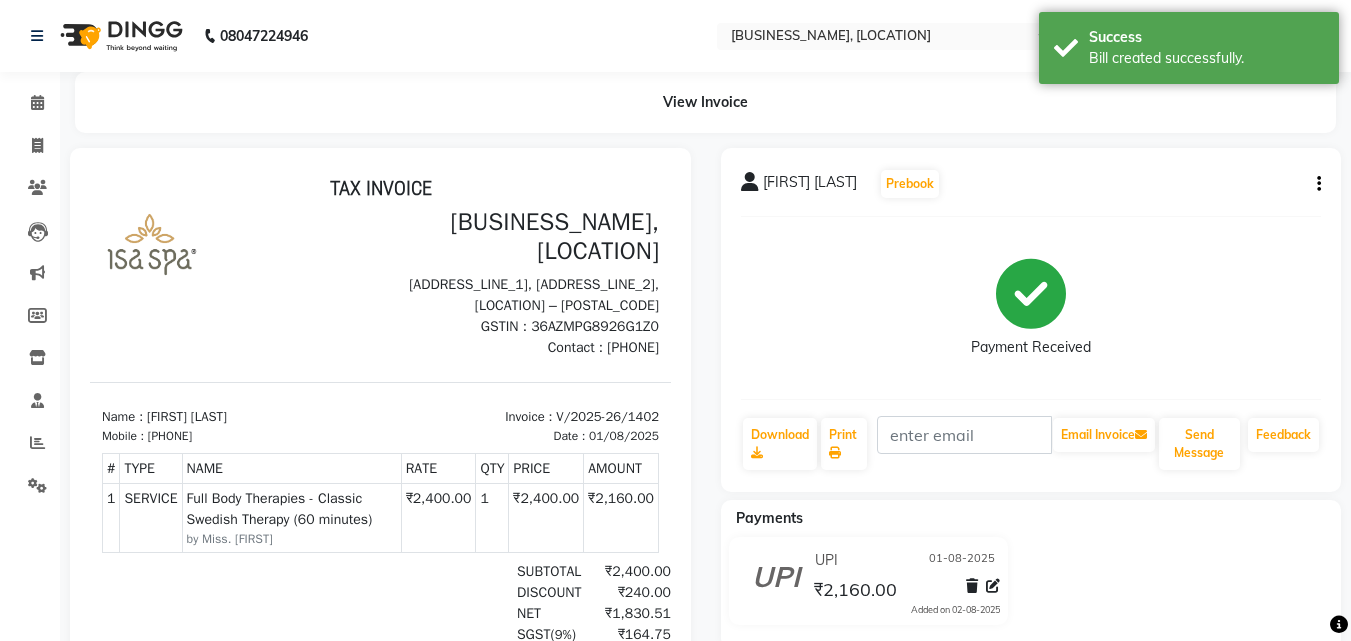 scroll, scrollTop: 0, scrollLeft: 0, axis: both 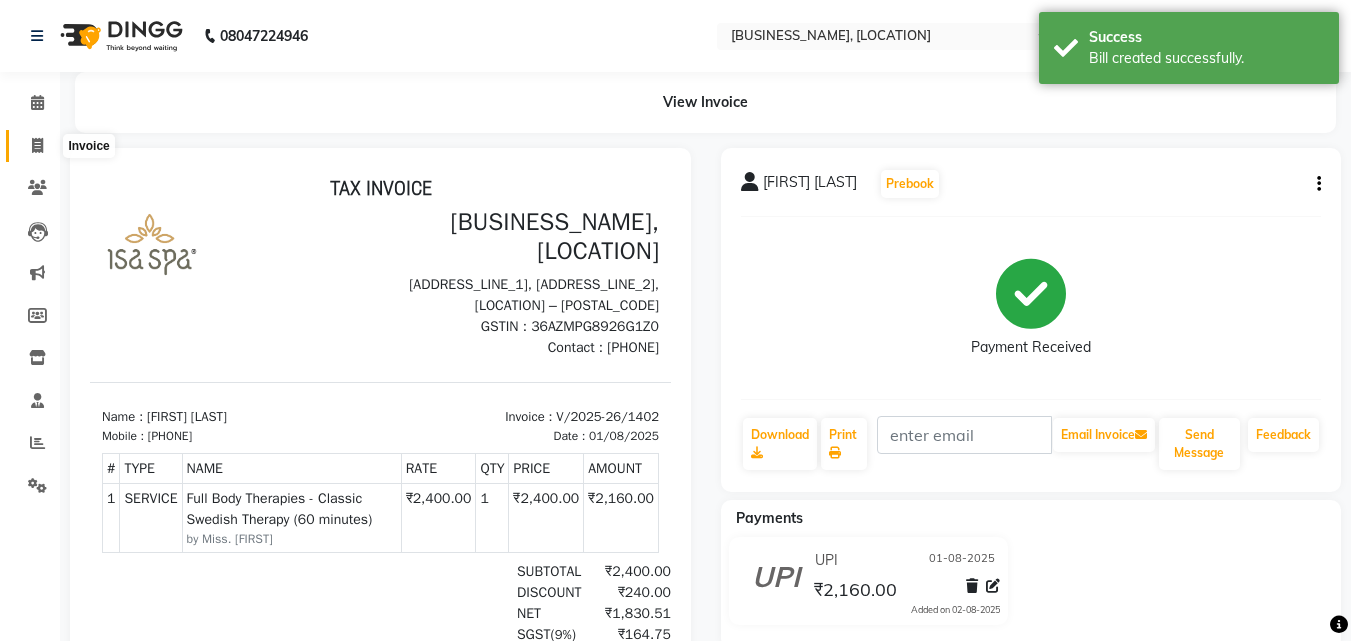 click 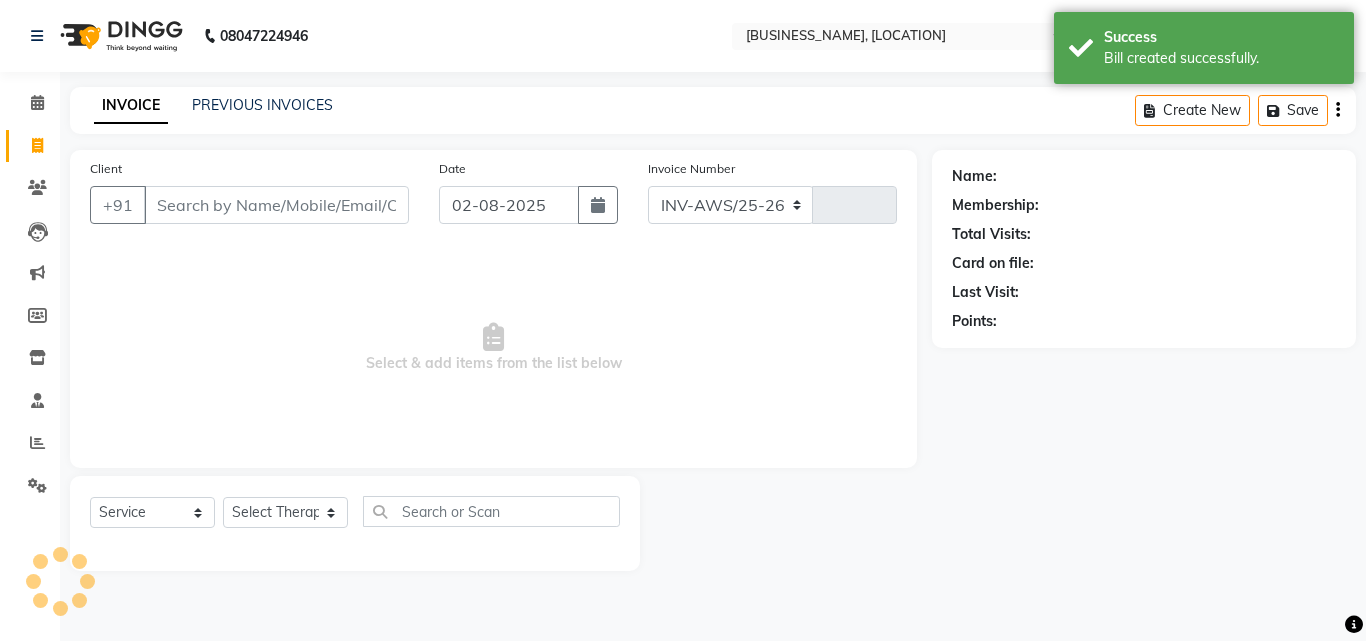 select on "6573" 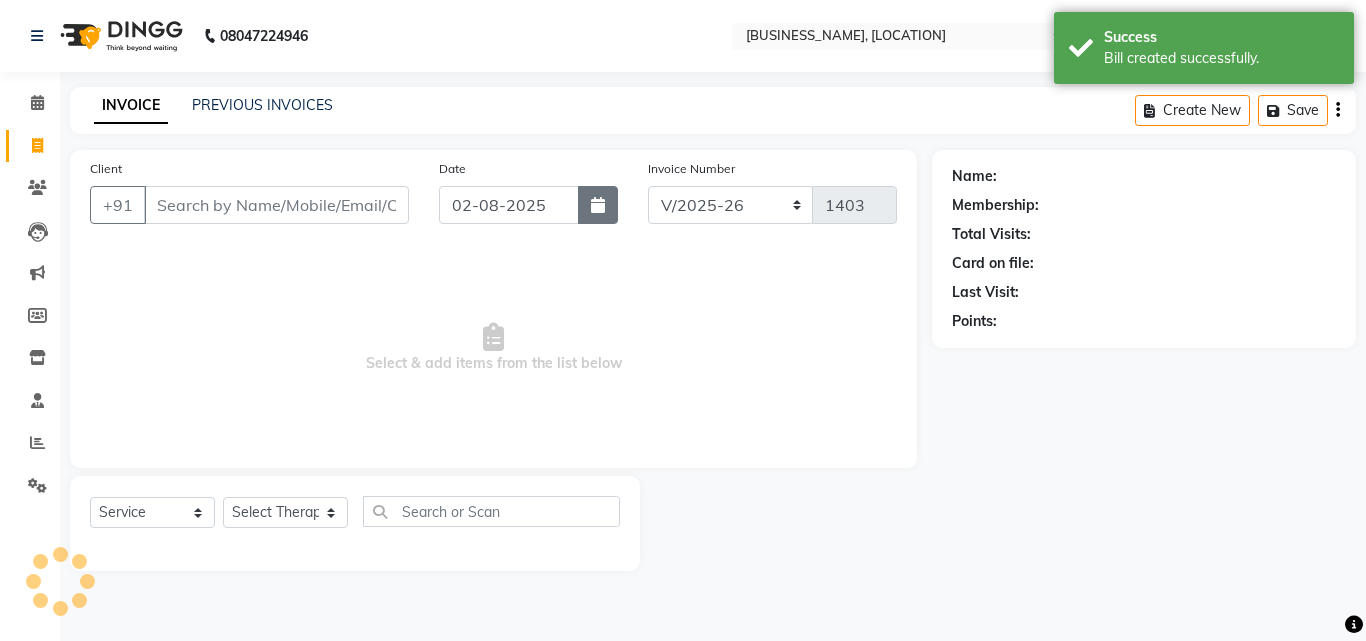 click 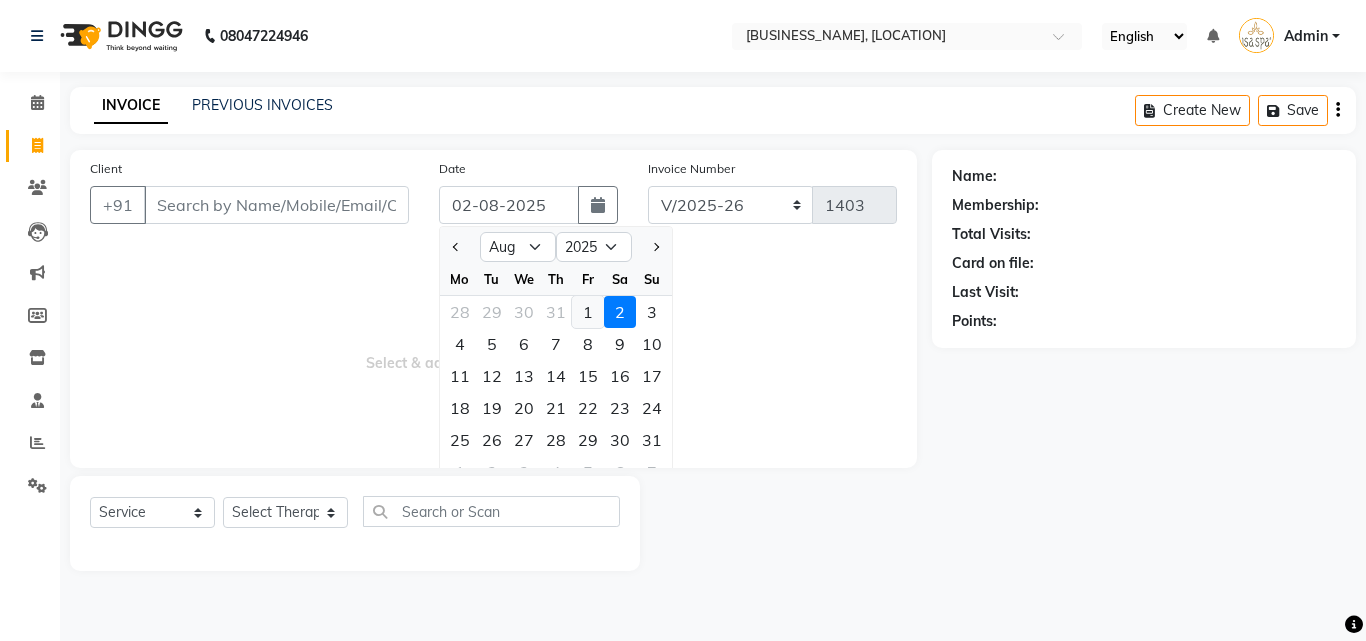 click on "1" 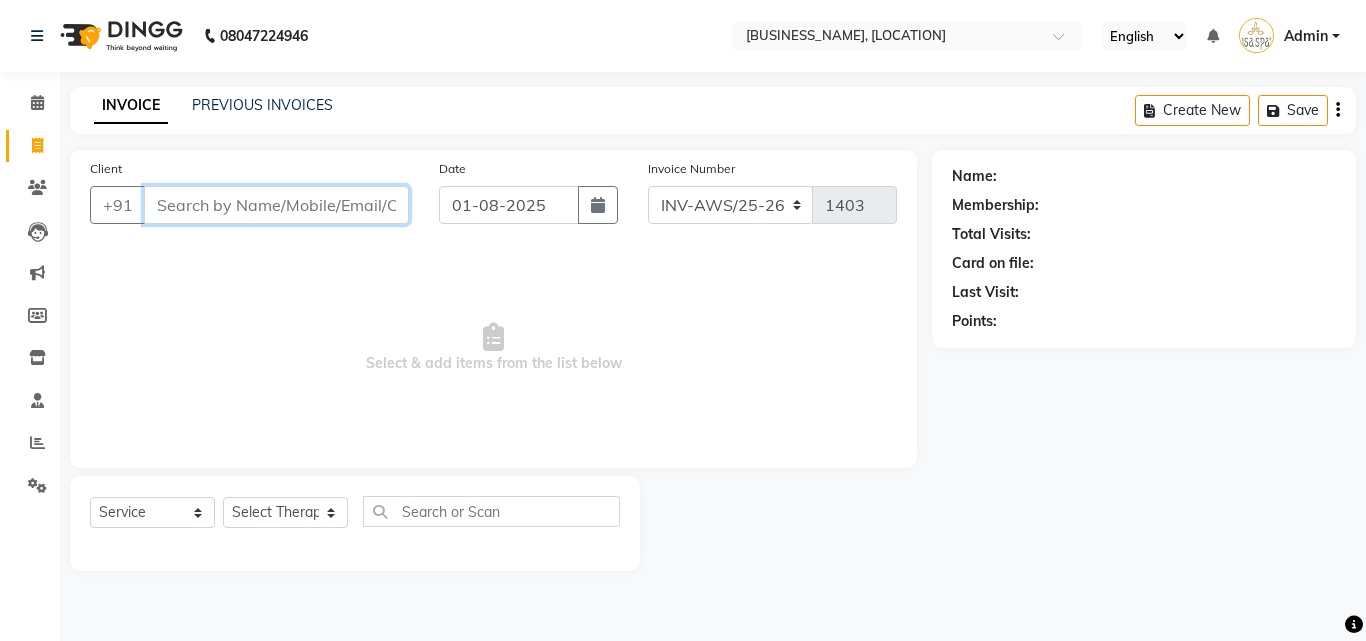 click on "Client" at bounding box center [276, 205] 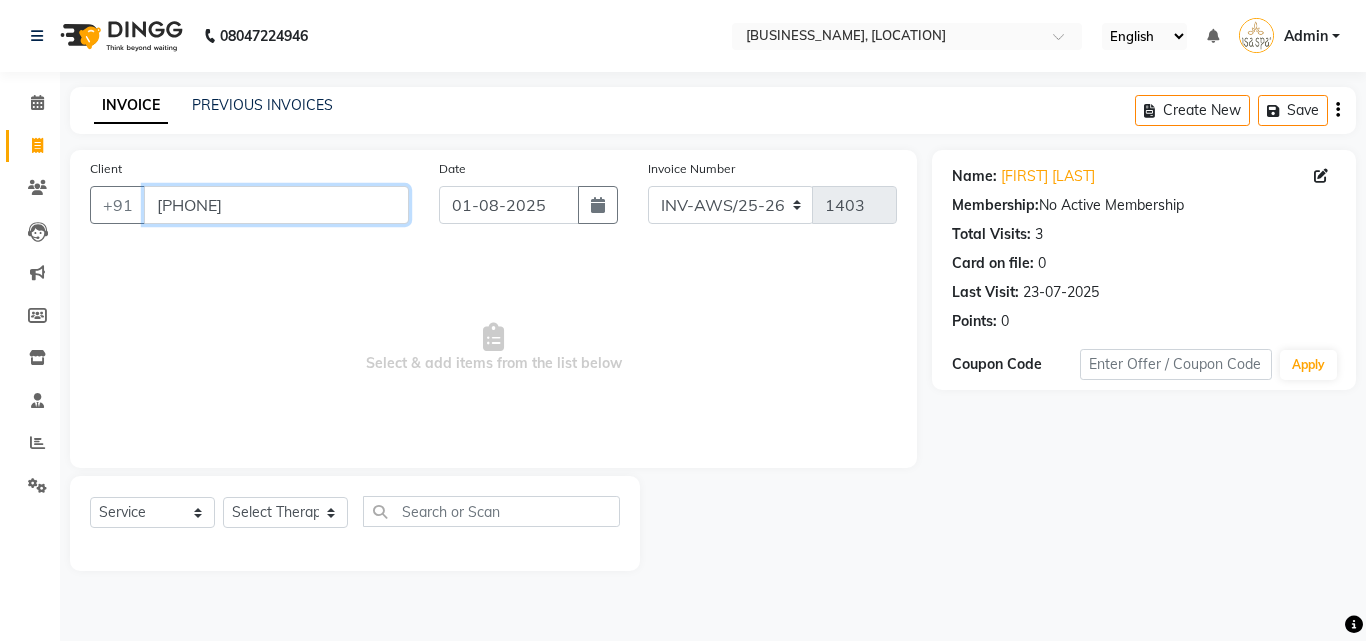 click on "[PHONE]" at bounding box center [276, 205] 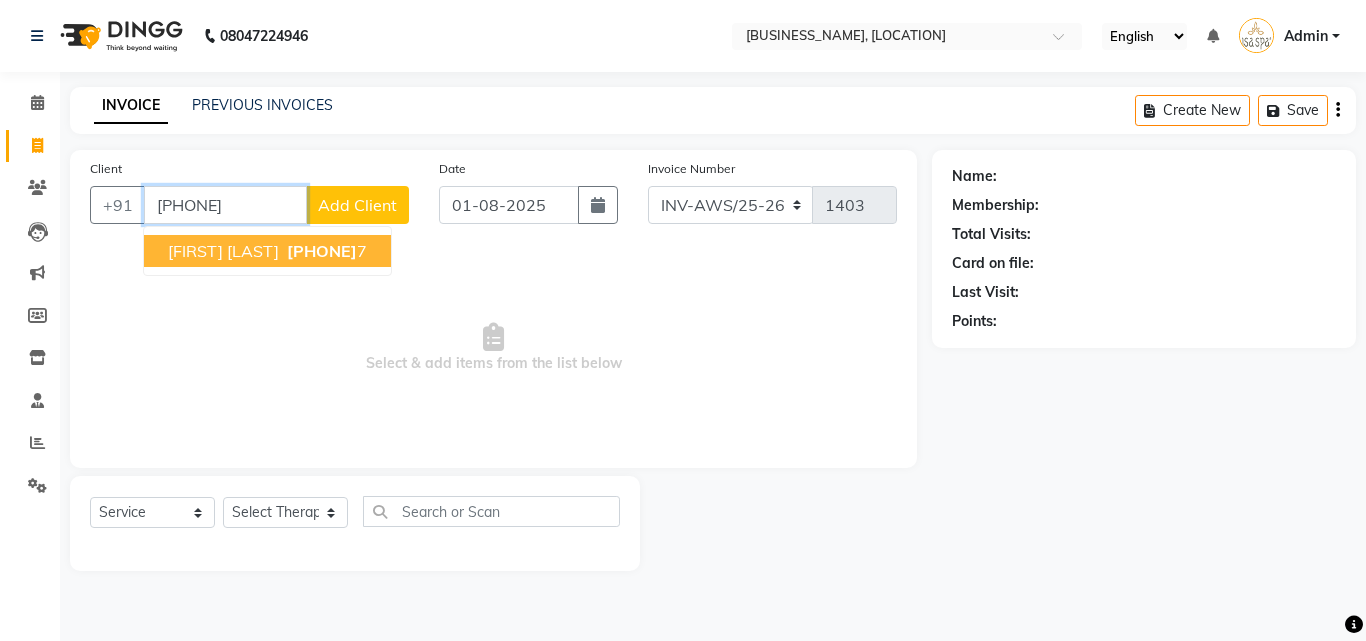 type on "[PHONE]" 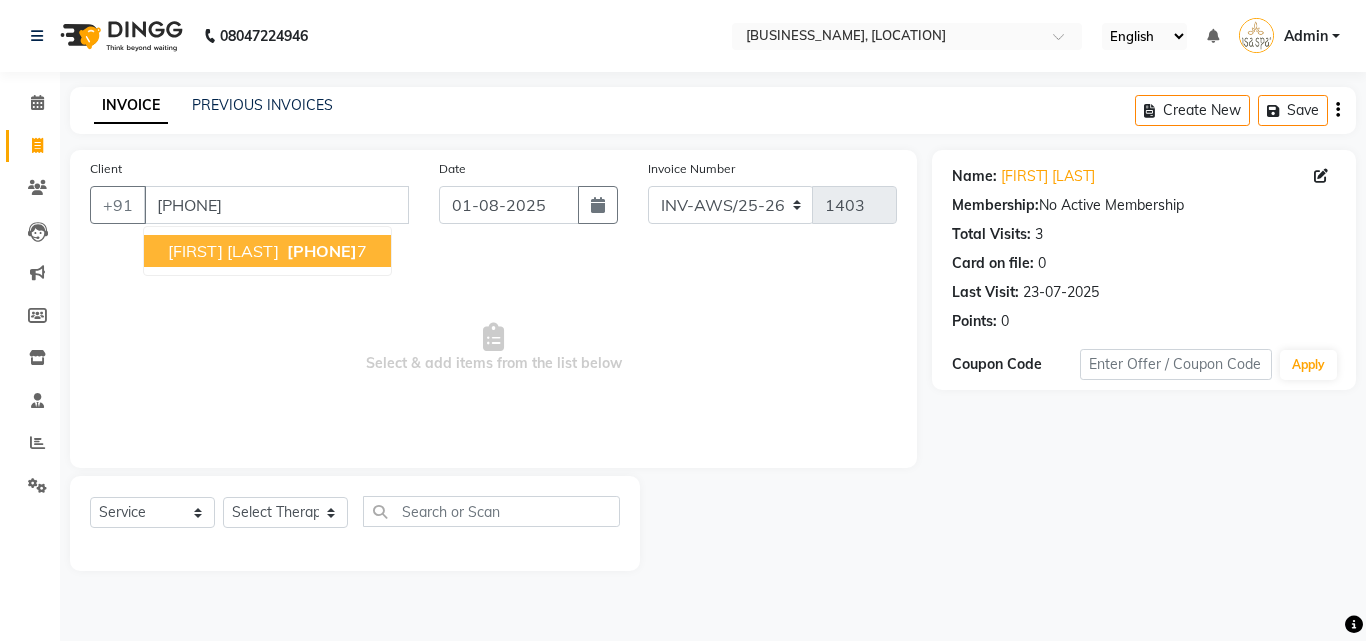 click on "[FIRST] [LAST]" at bounding box center (223, 251) 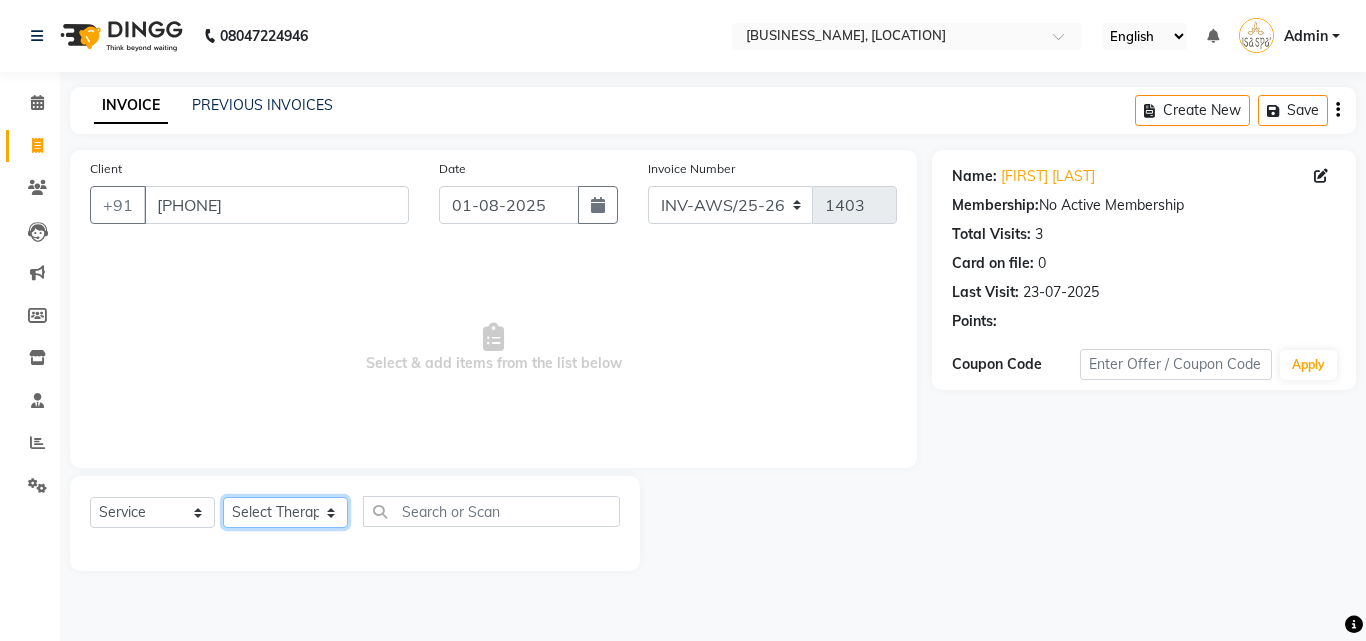 click on "Select Therapist Miss. Chong Miss. Duhpuii Miss. Gladys Miss. Julee Miss. Rini Mr. Lelen" 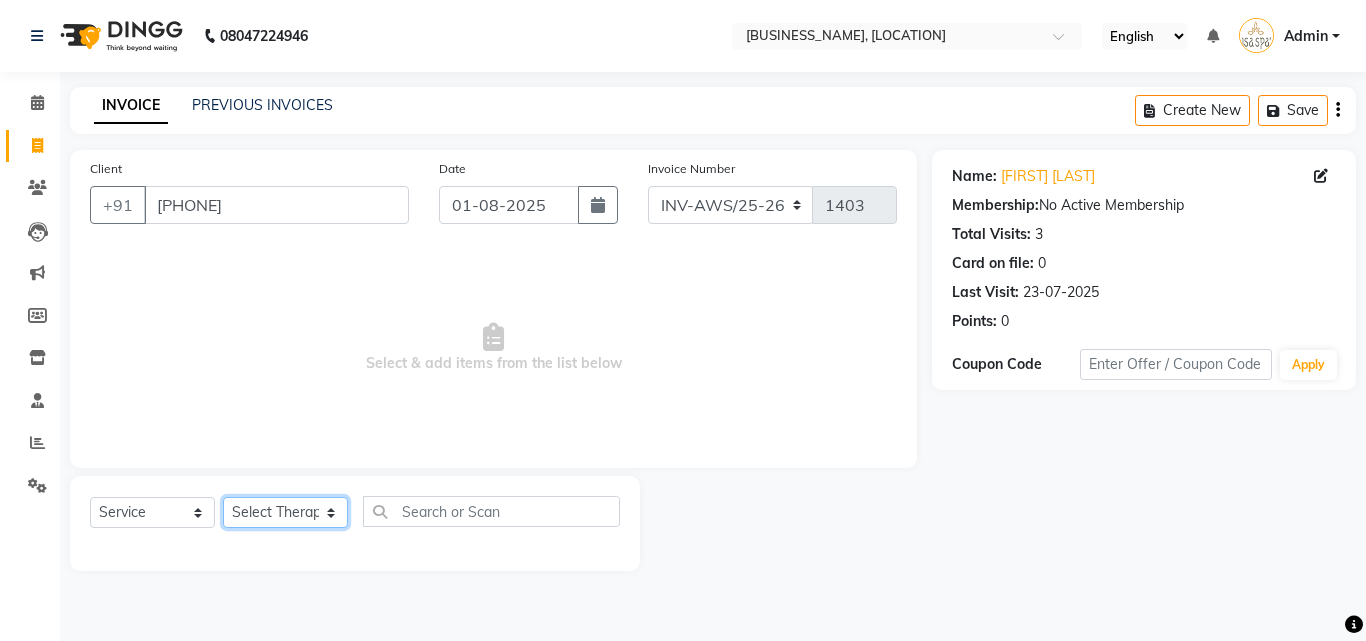 select on "50767" 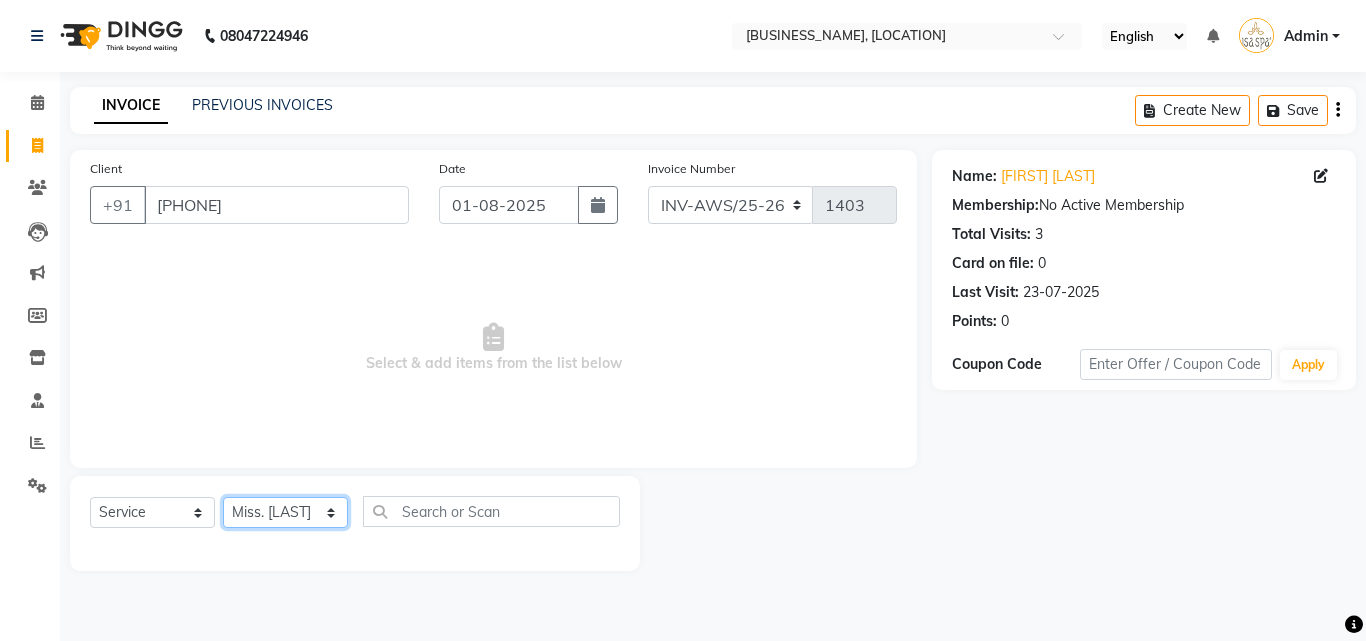 click on "Select Therapist Miss. Chong Miss. Duhpuii Miss. Gladys Miss. Julee Miss. Rini Mr. Lelen" 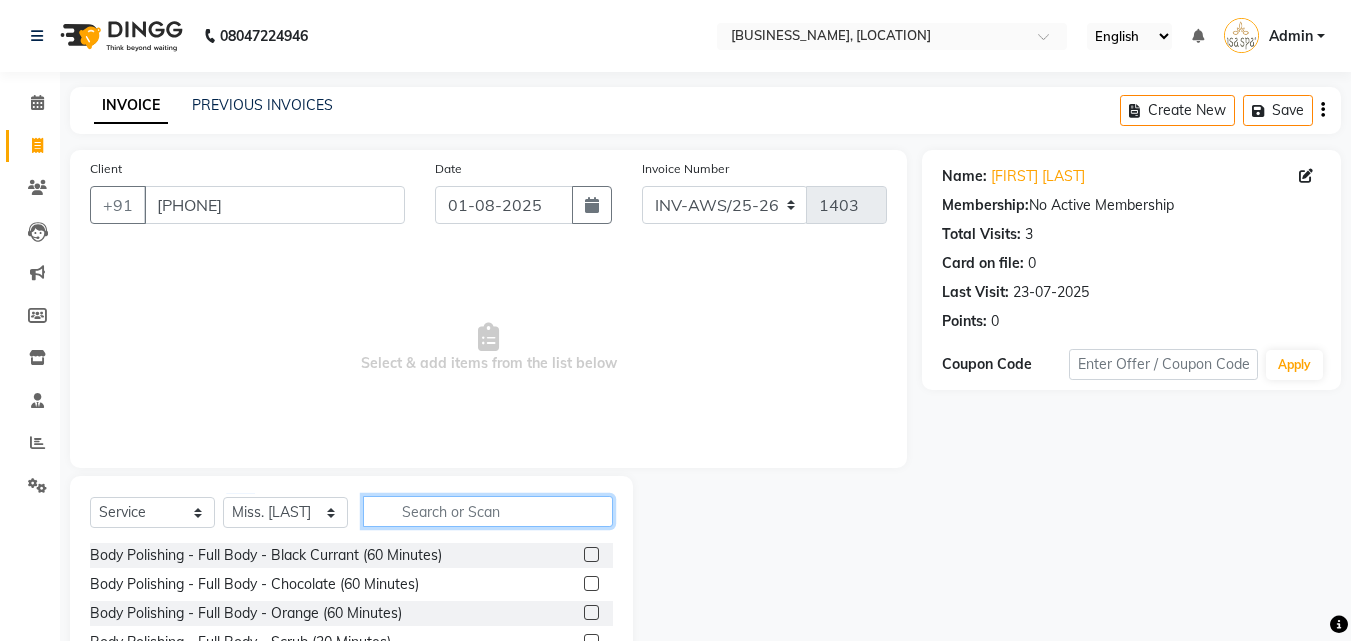 click 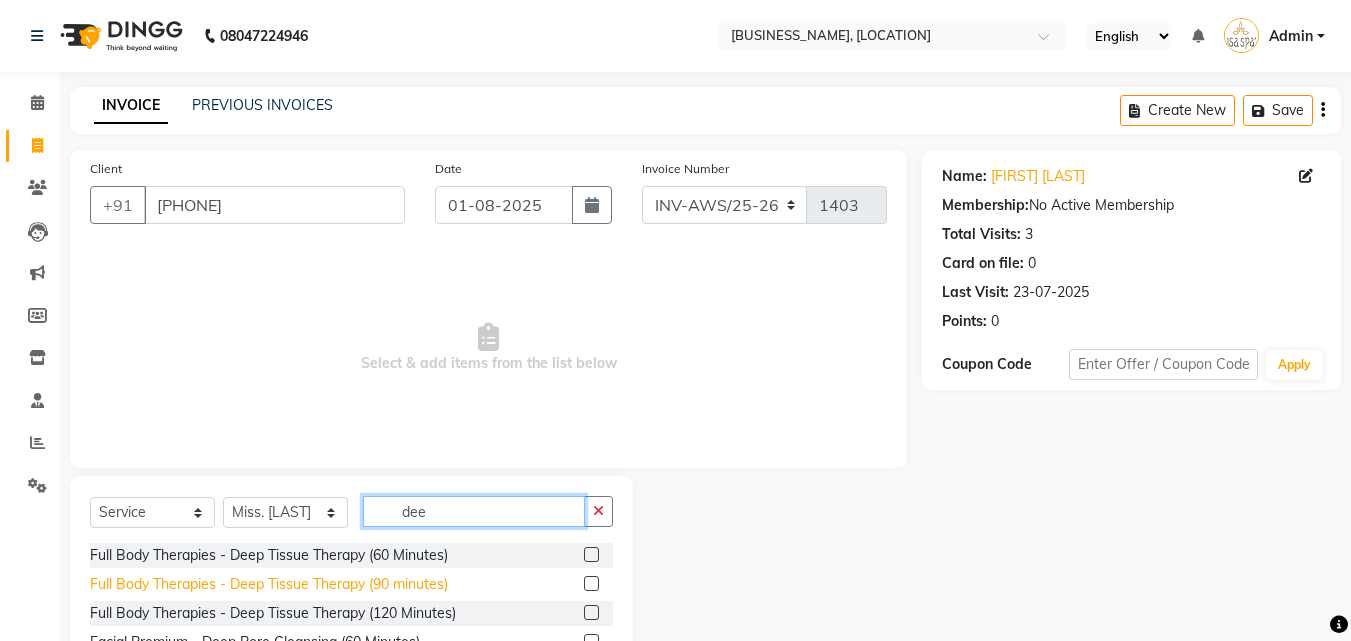 type 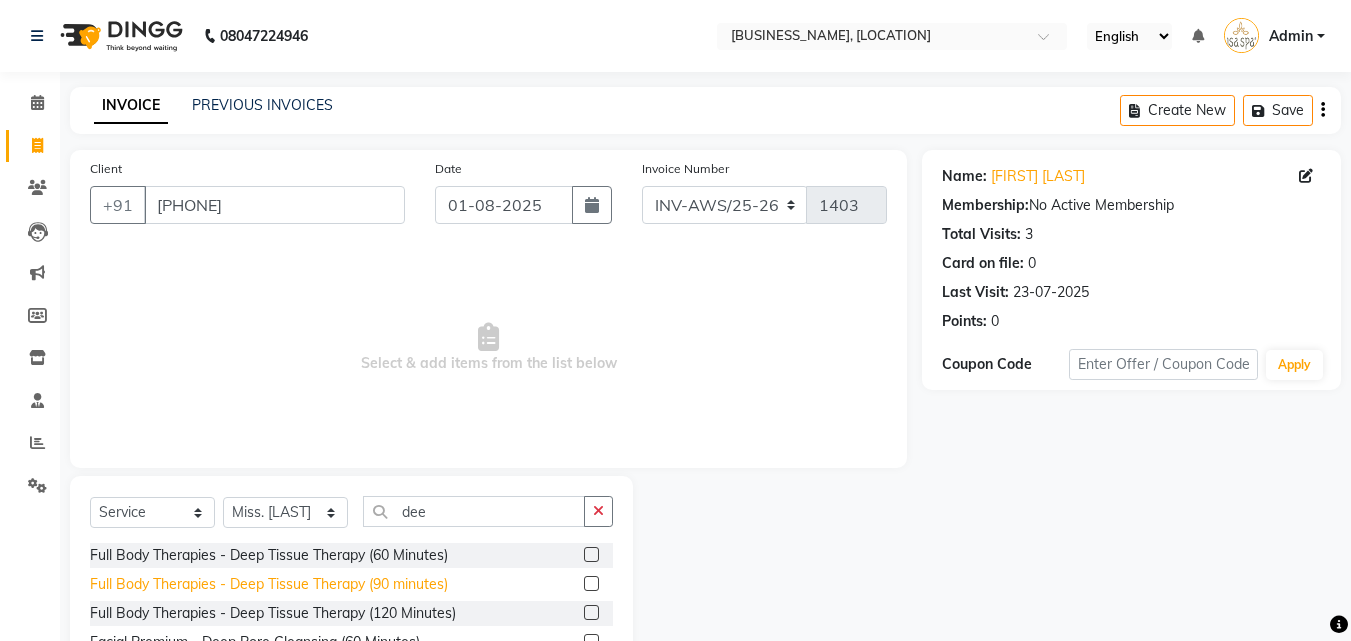 click on "Full Body Therapies - Deep Tissue Therapy (90 minutes)" 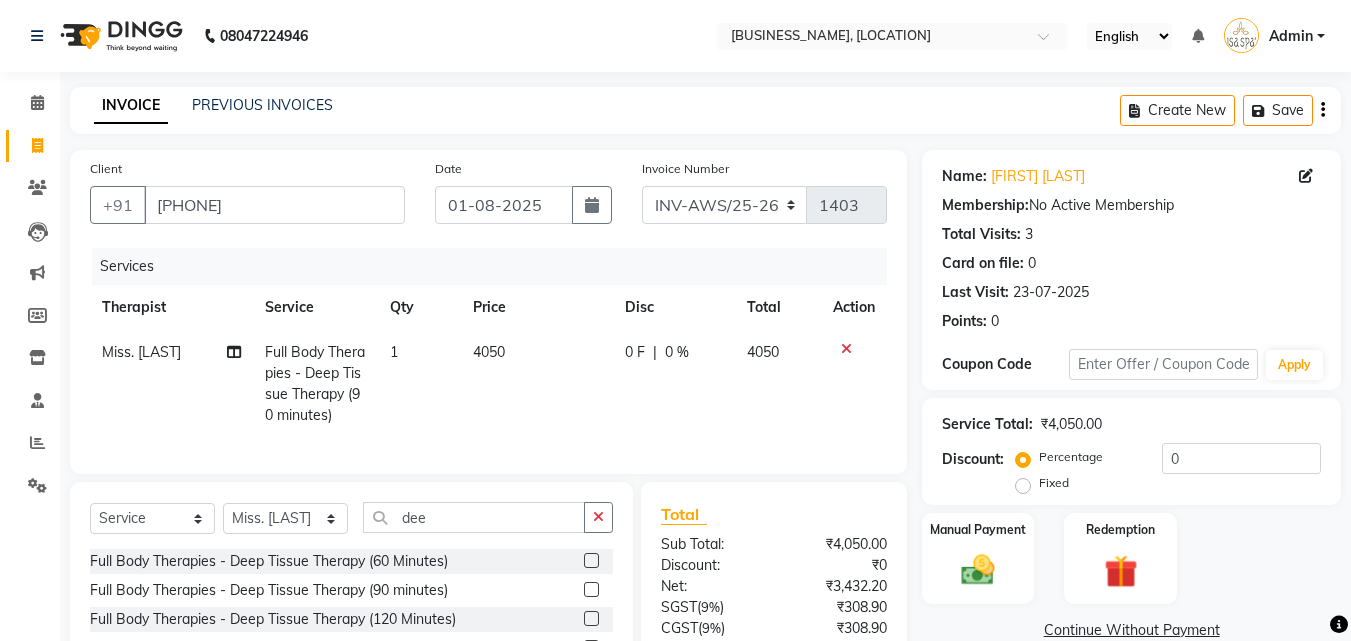 click on "Fixed" 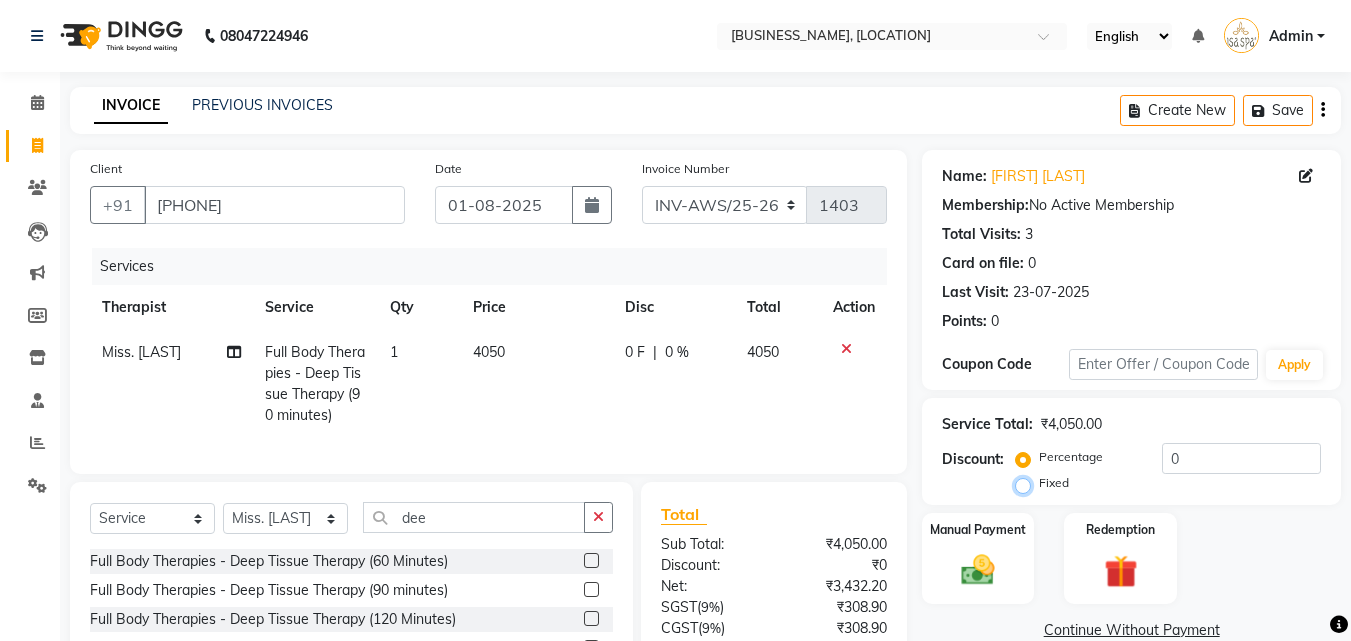 click on "Fixed" at bounding box center [1027, 483] 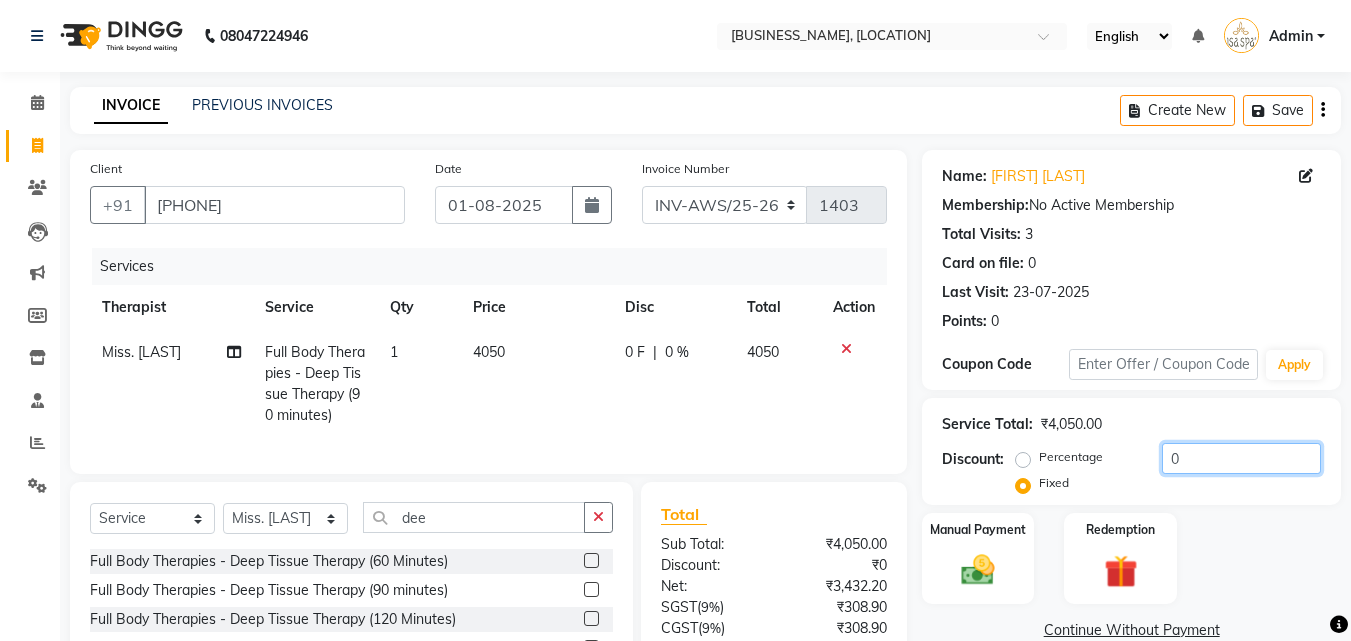 click on "0" 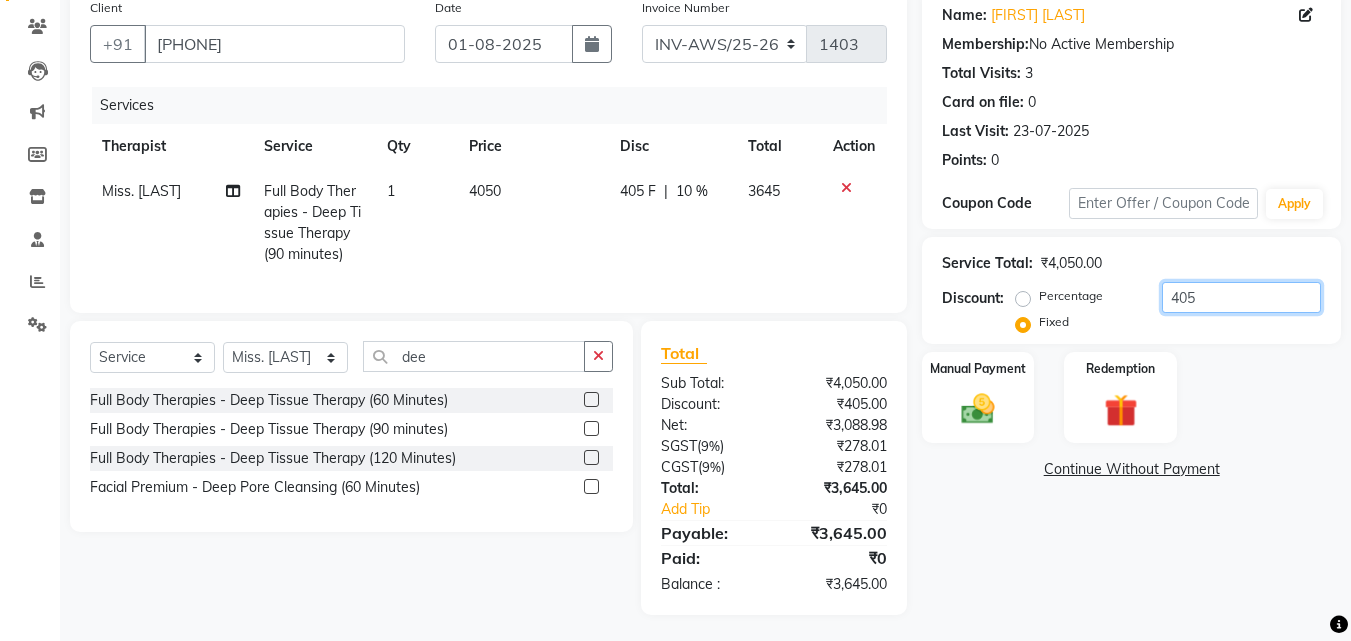 scroll, scrollTop: 180, scrollLeft: 0, axis: vertical 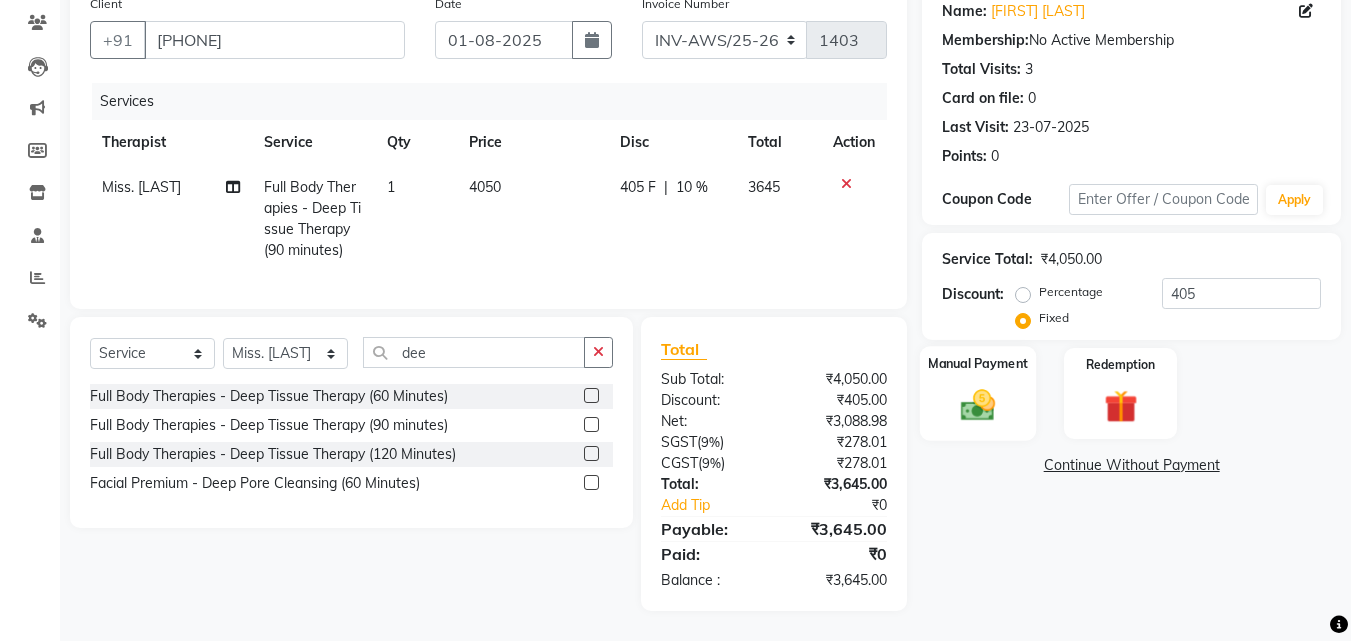 click 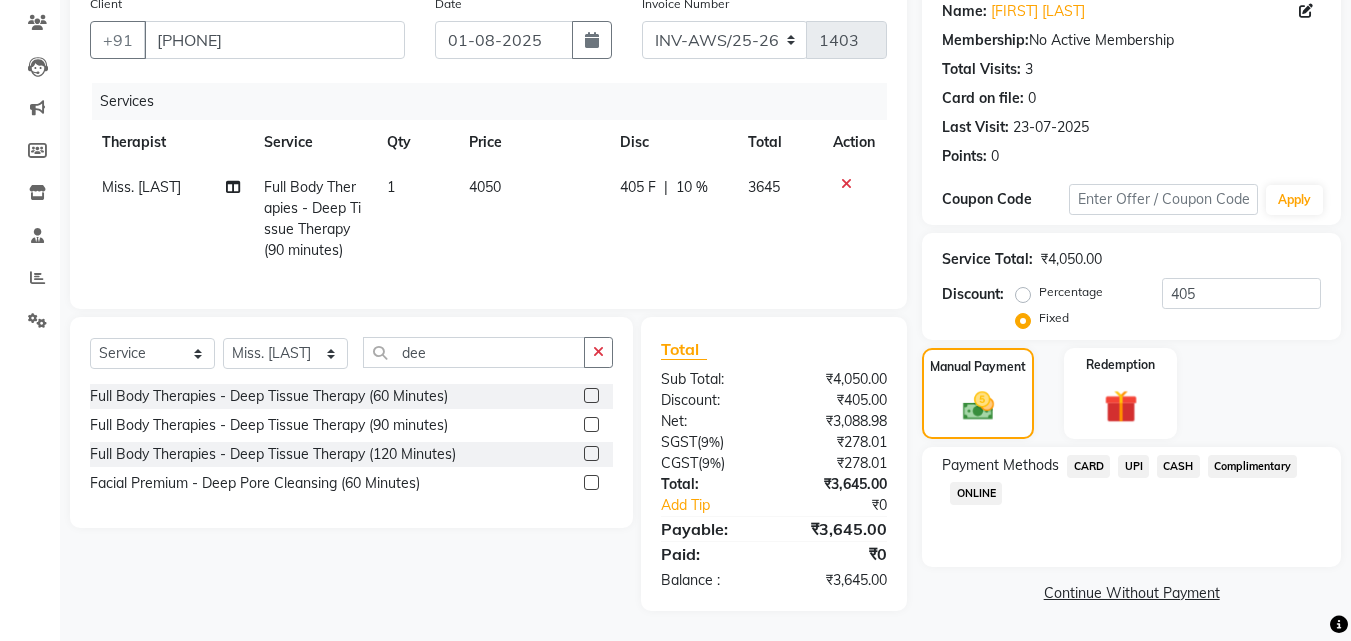 click on "CARD" 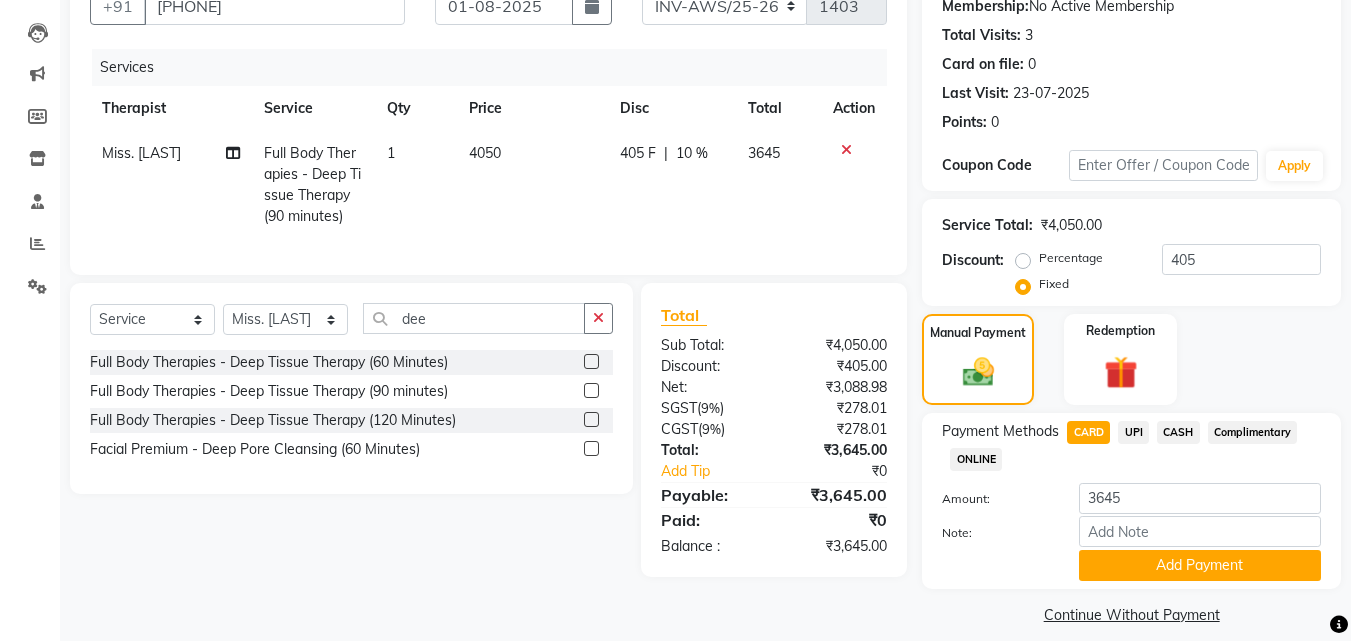 scroll, scrollTop: 218, scrollLeft: 0, axis: vertical 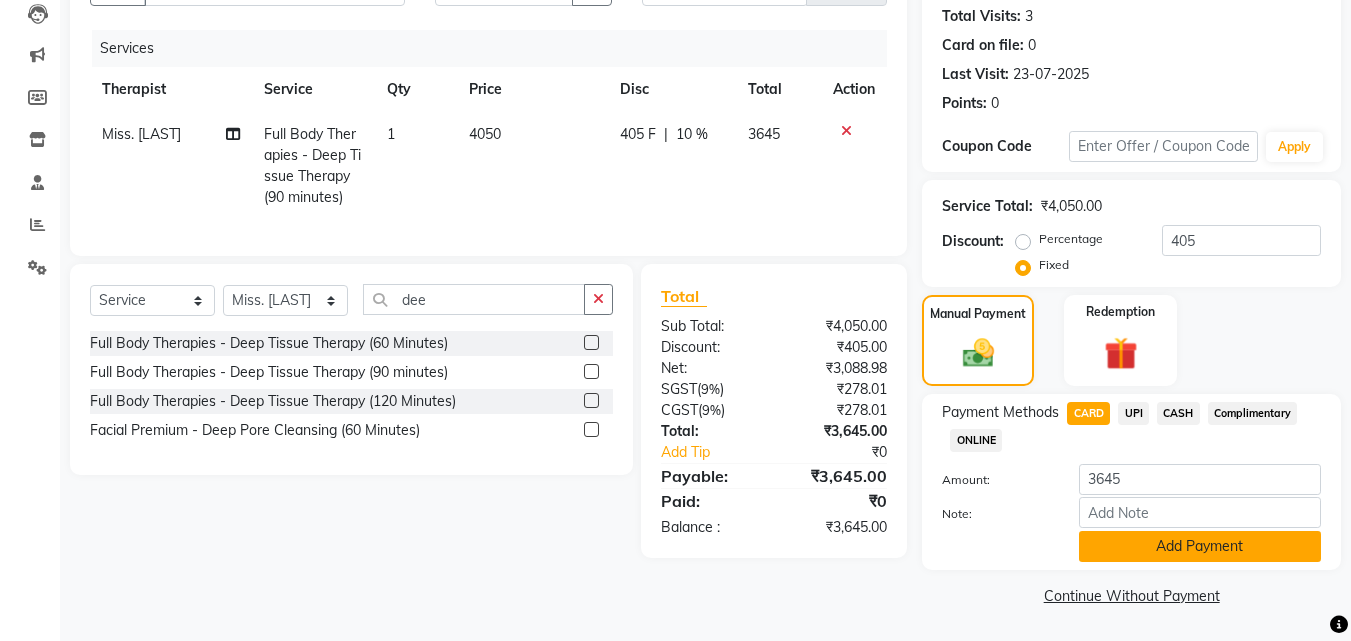 click on "Add Payment" 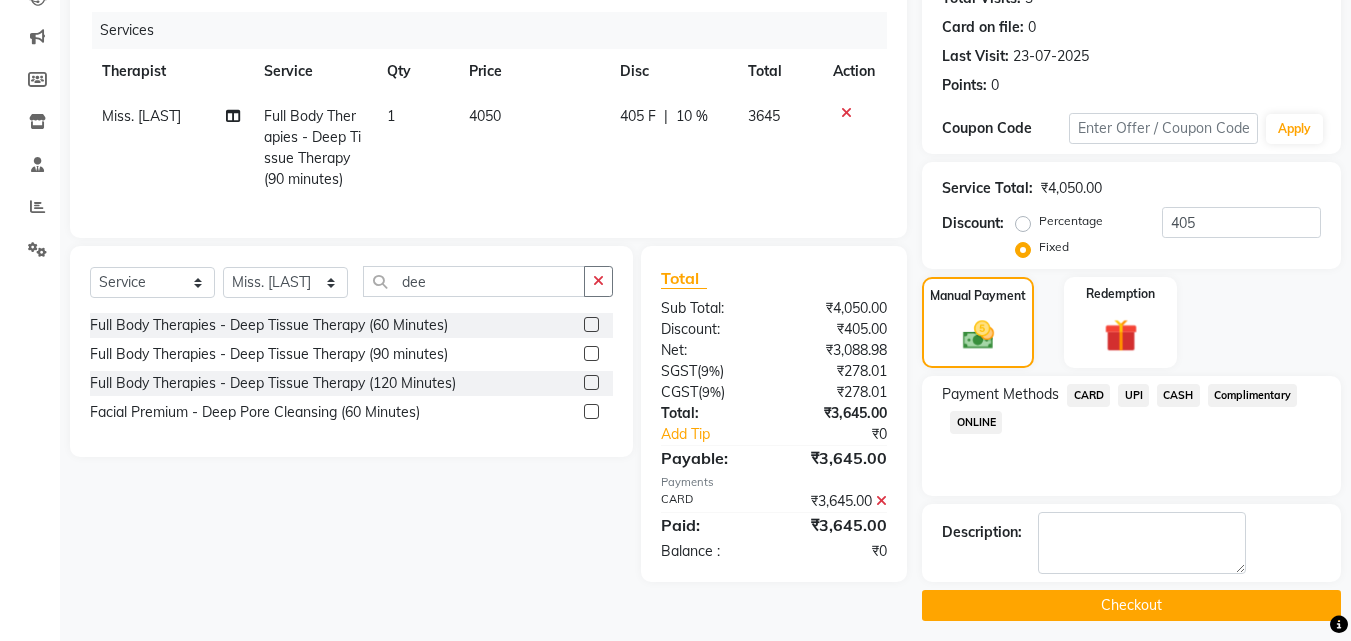 scroll, scrollTop: 246, scrollLeft: 0, axis: vertical 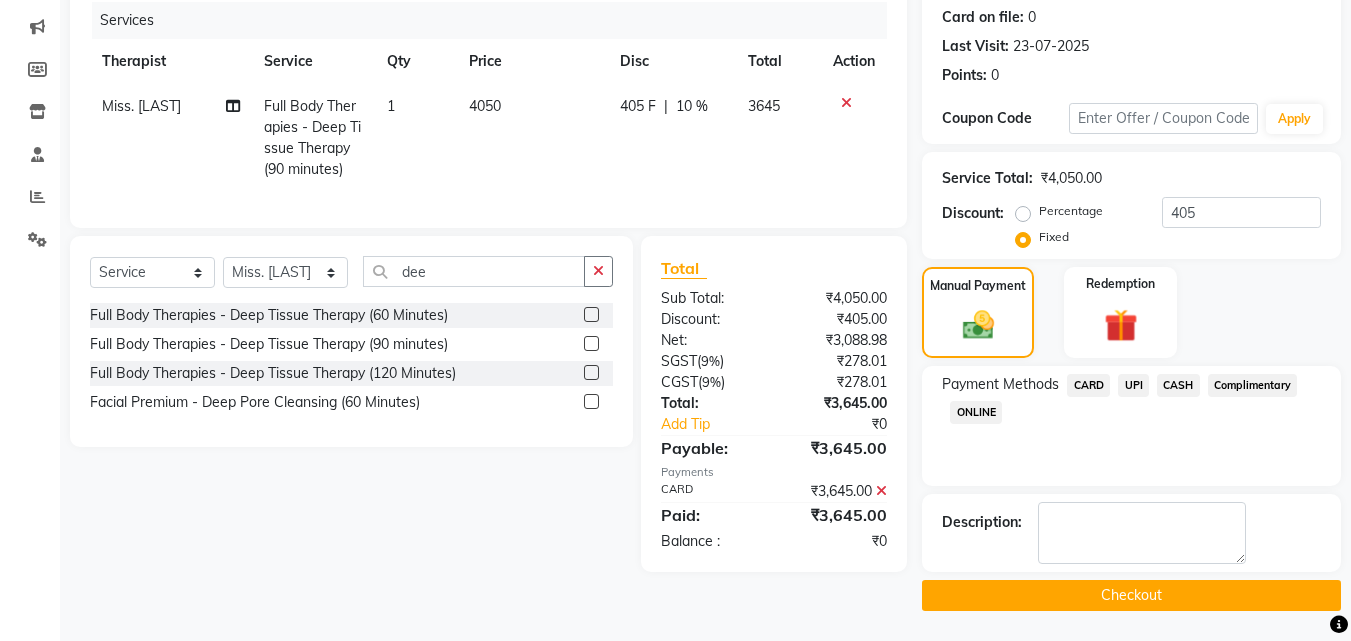click on "Checkout" 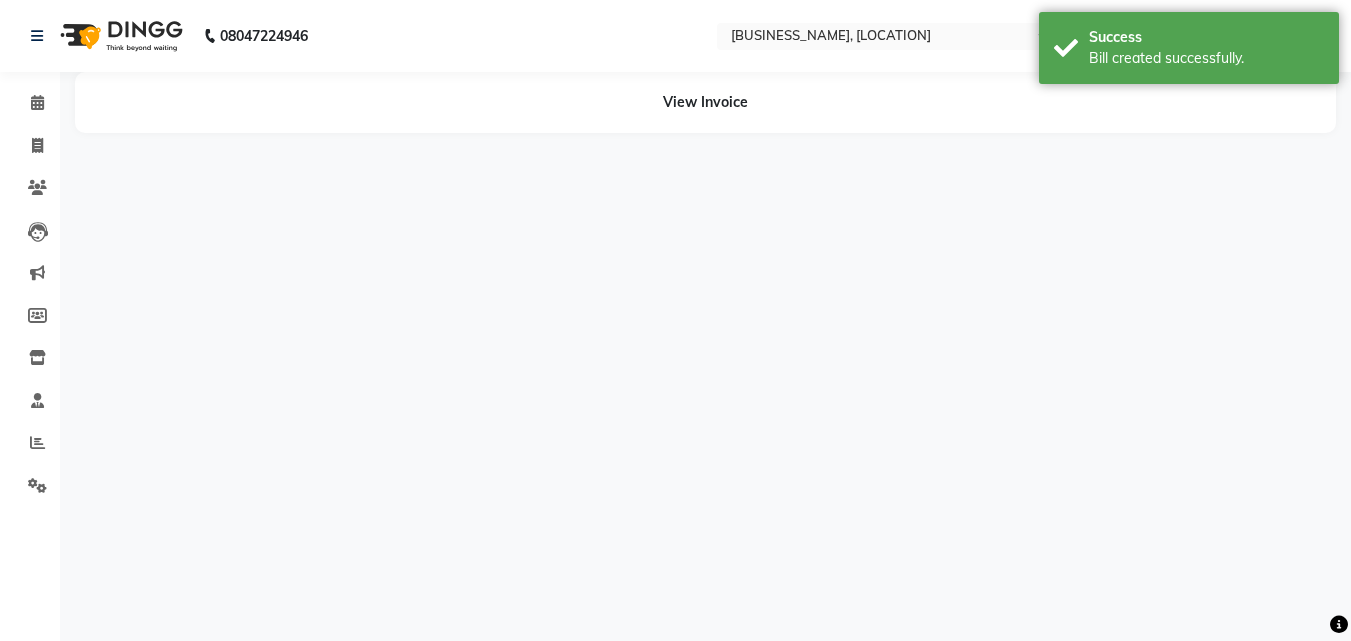scroll, scrollTop: 0, scrollLeft: 0, axis: both 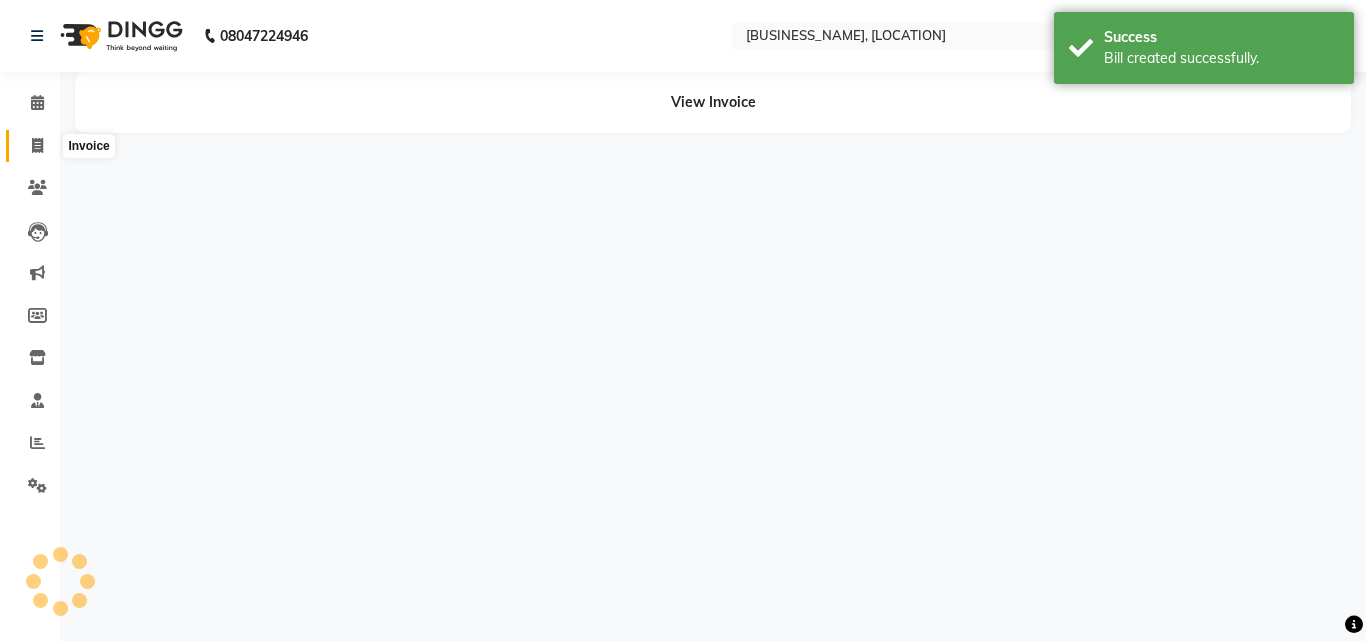 click 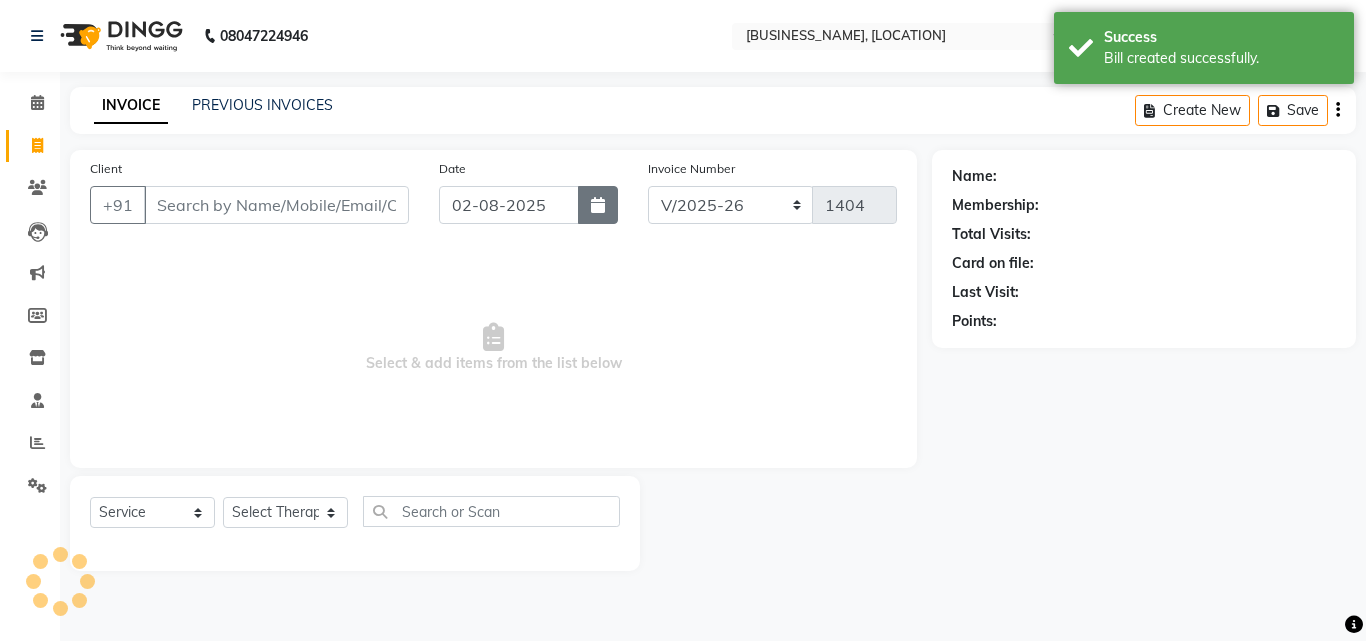 click 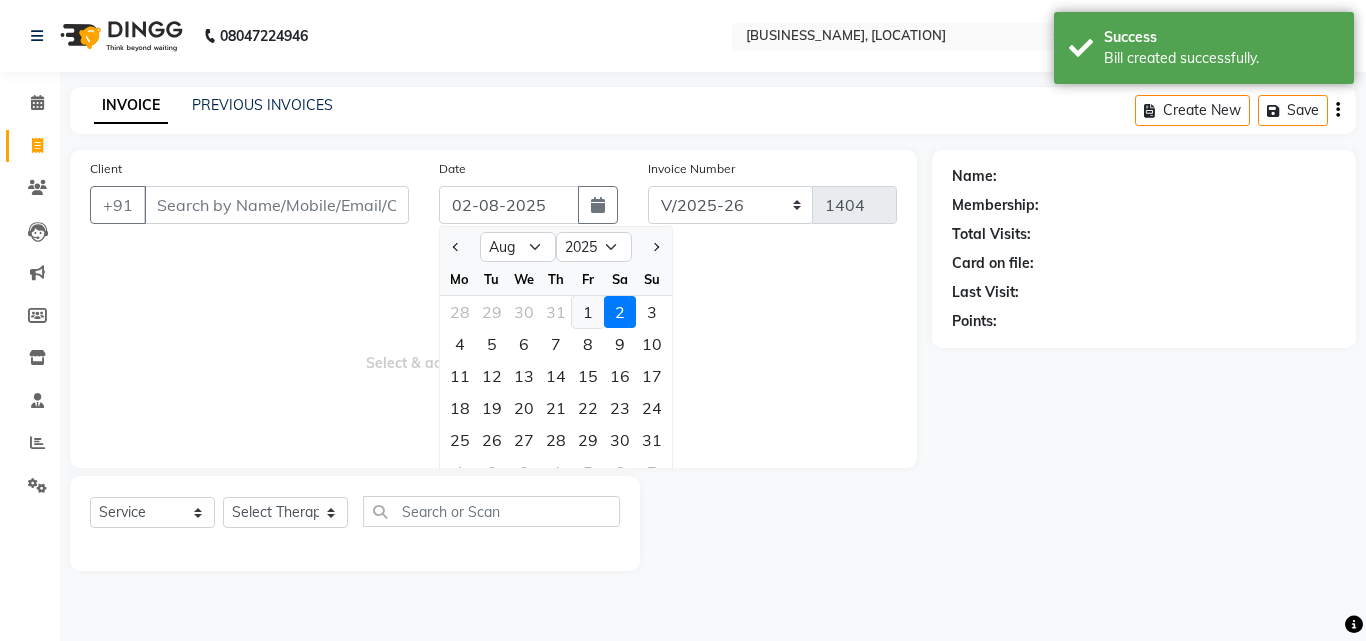 click on "1" 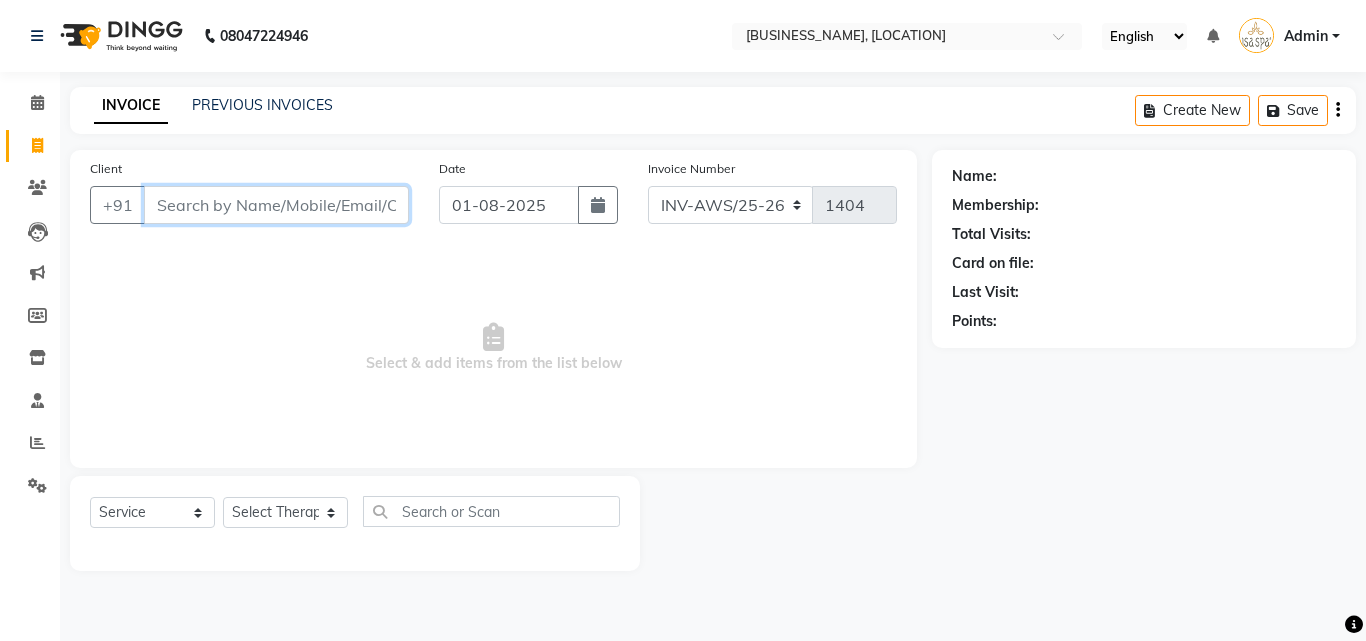 click on "Client" at bounding box center [276, 205] 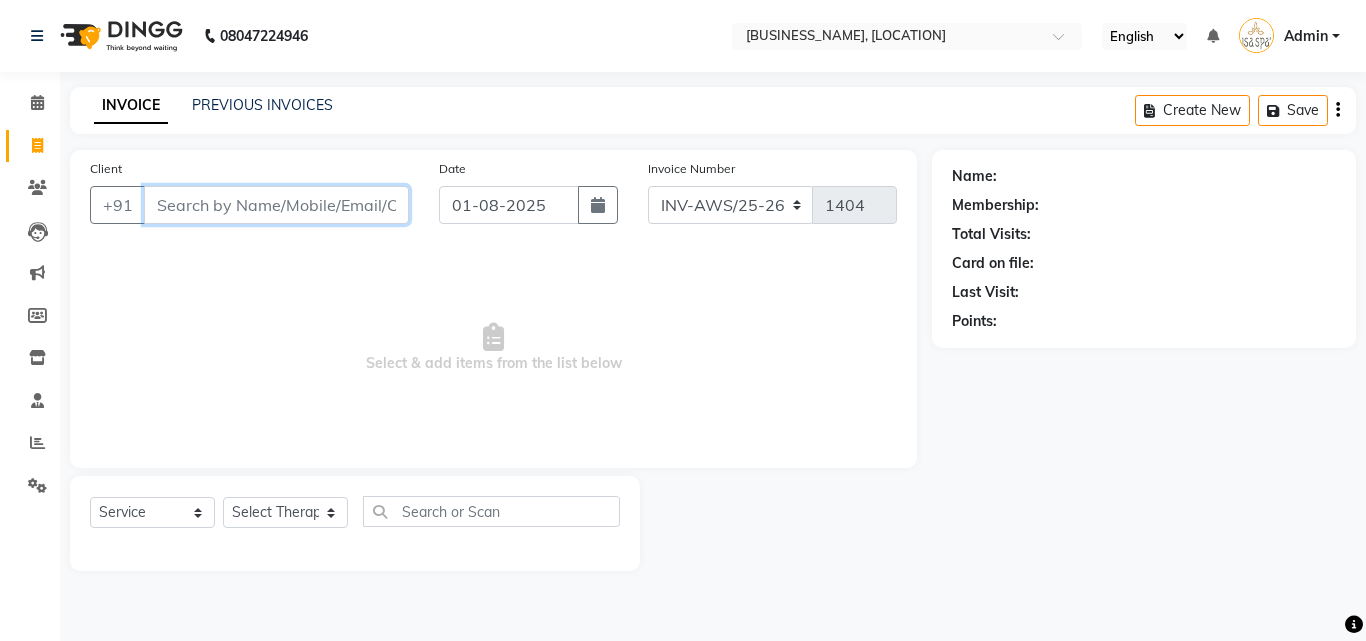 paste on "[PHONE]" 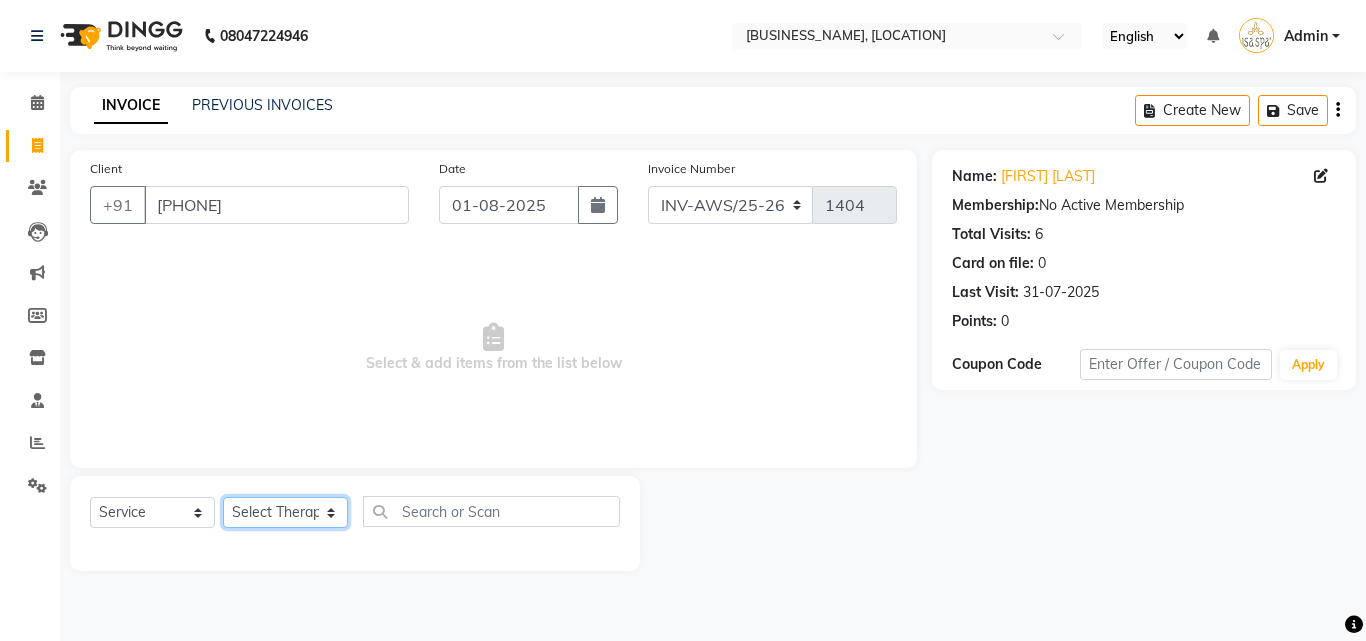 click on "Select Therapist Miss. Chong Miss. Duhpuii Miss. Gladys Miss. Julee Miss. Rini Mr. Lelen" 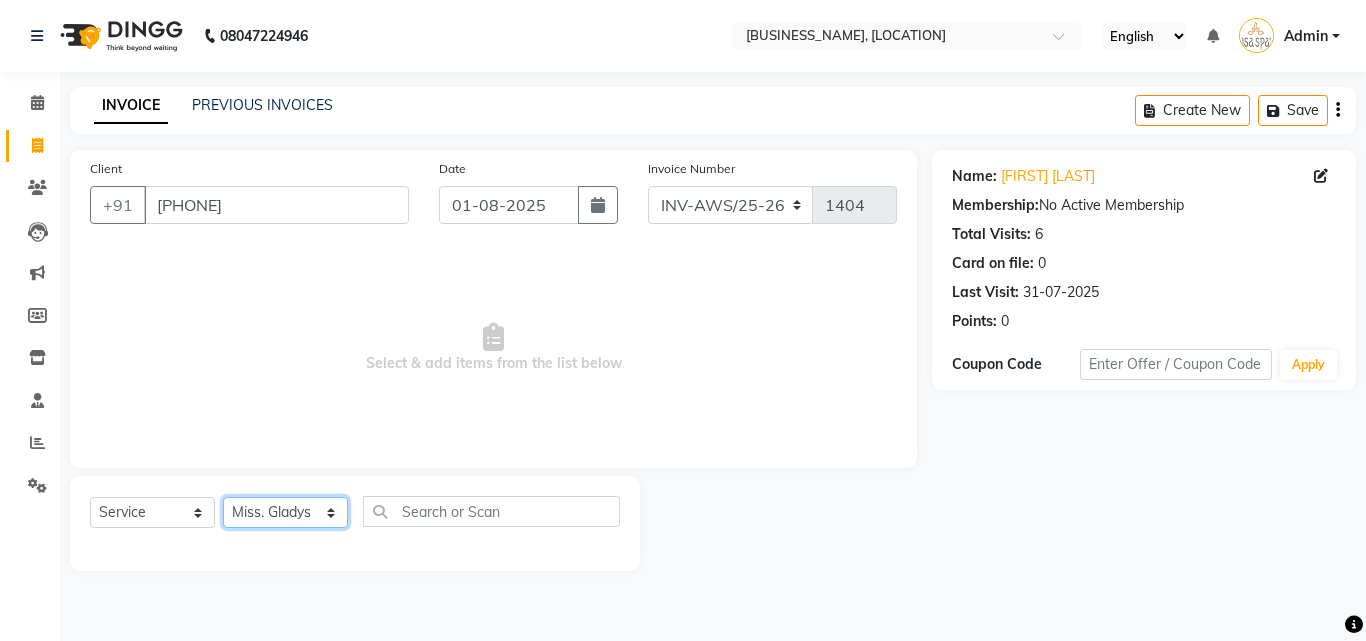 click on "Select Therapist Miss. Chong Miss. Duhpuii Miss. Gladys Miss. Julee Miss. Rini Mr. Lelen" 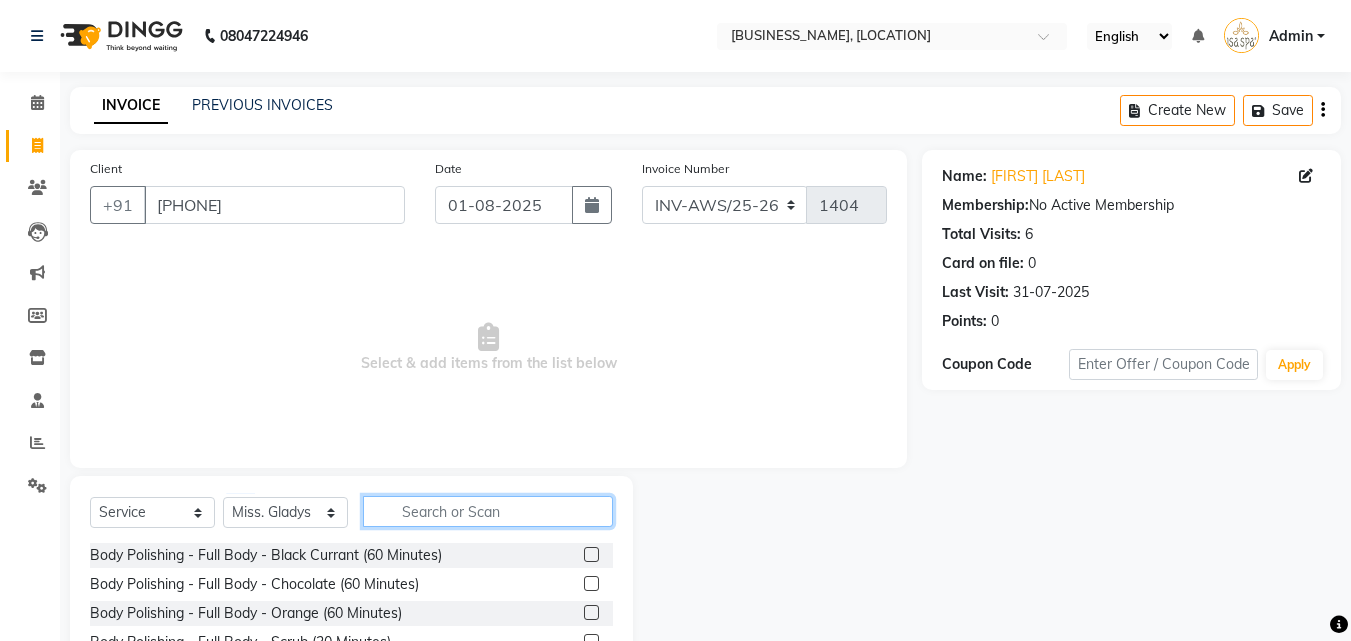 click 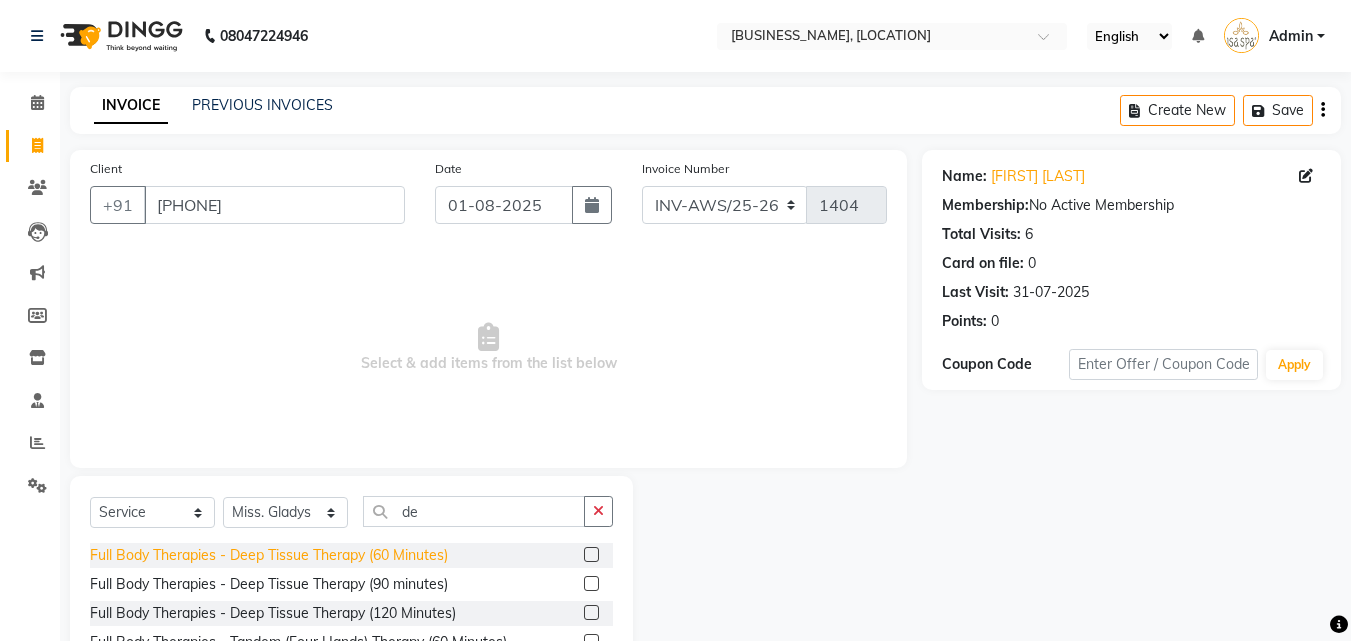 click on "Full Body Therapies - Deep Tissue Therapy (60 Minutes)" 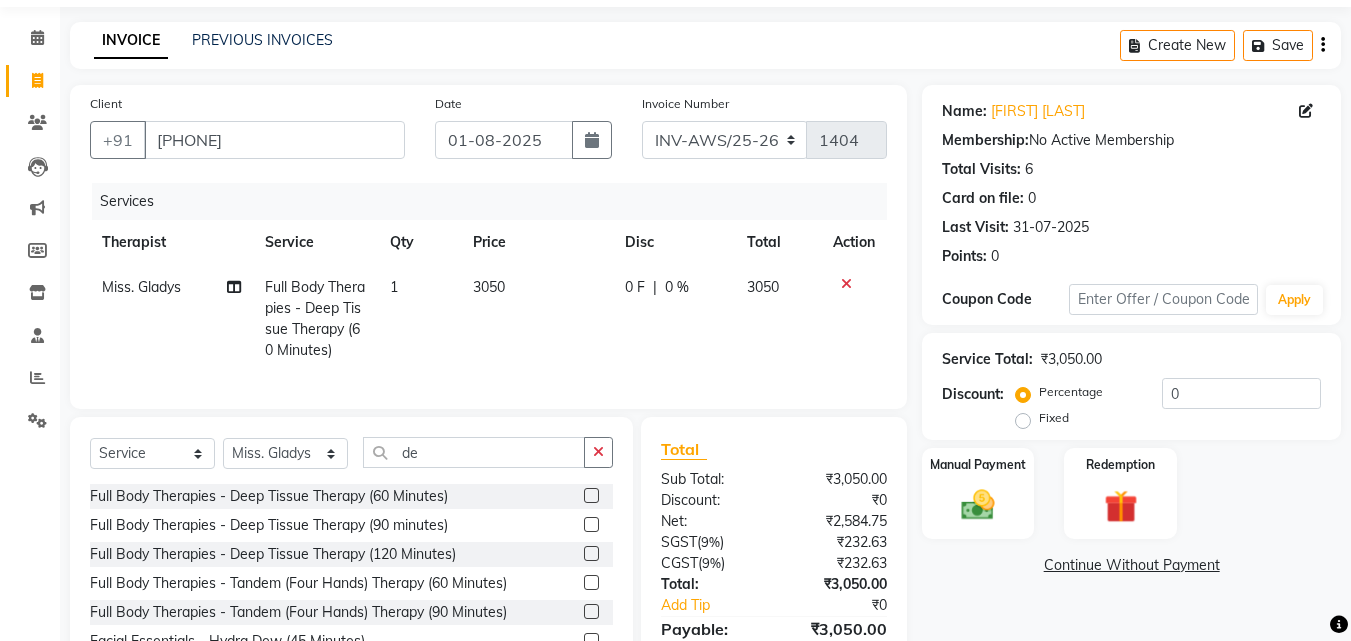 scroll, scrollTop: 100, scrollLeft: 0, axis: vertical 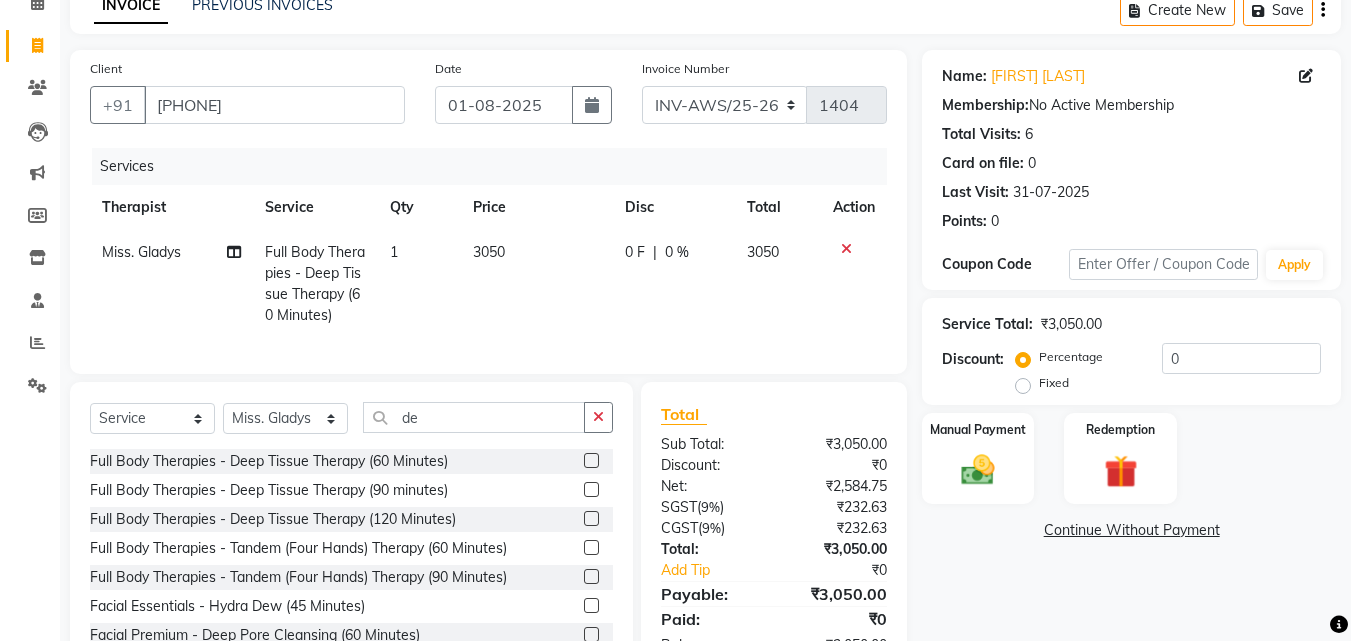 click 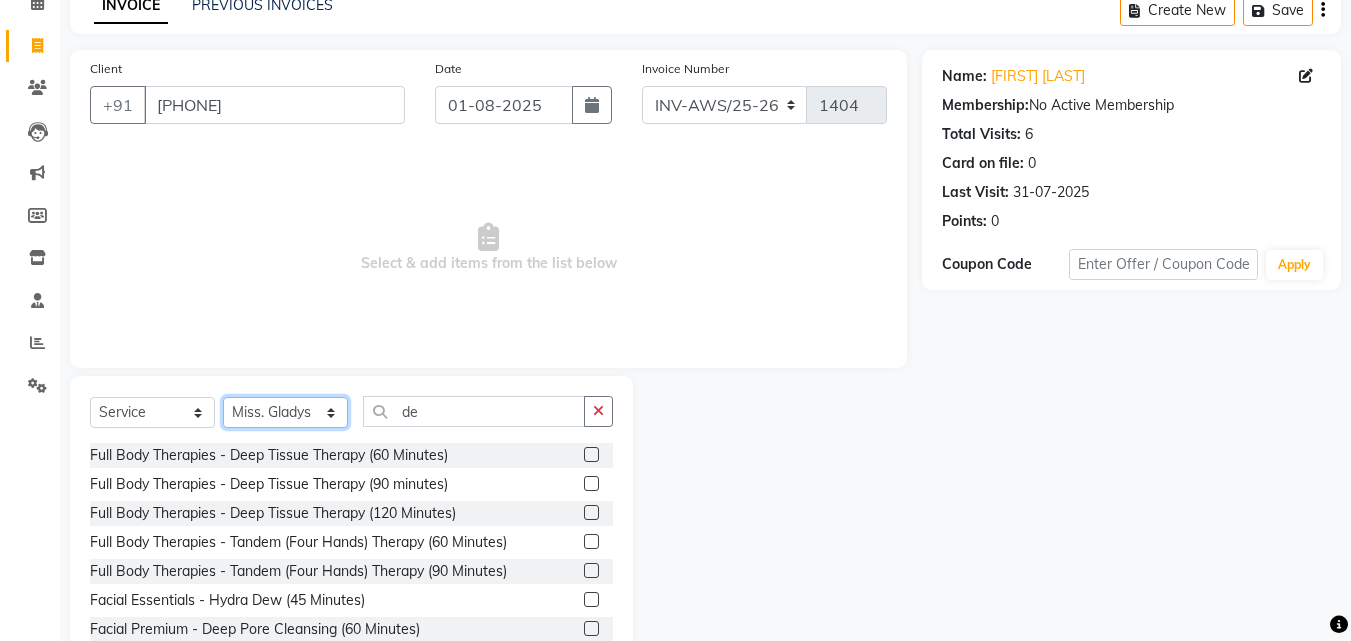 click on "Select Therapist Miss. Chong Miss. Duhpuii Miss. Gladys Miss. Julee Miss. Rini Mr. Lelen" 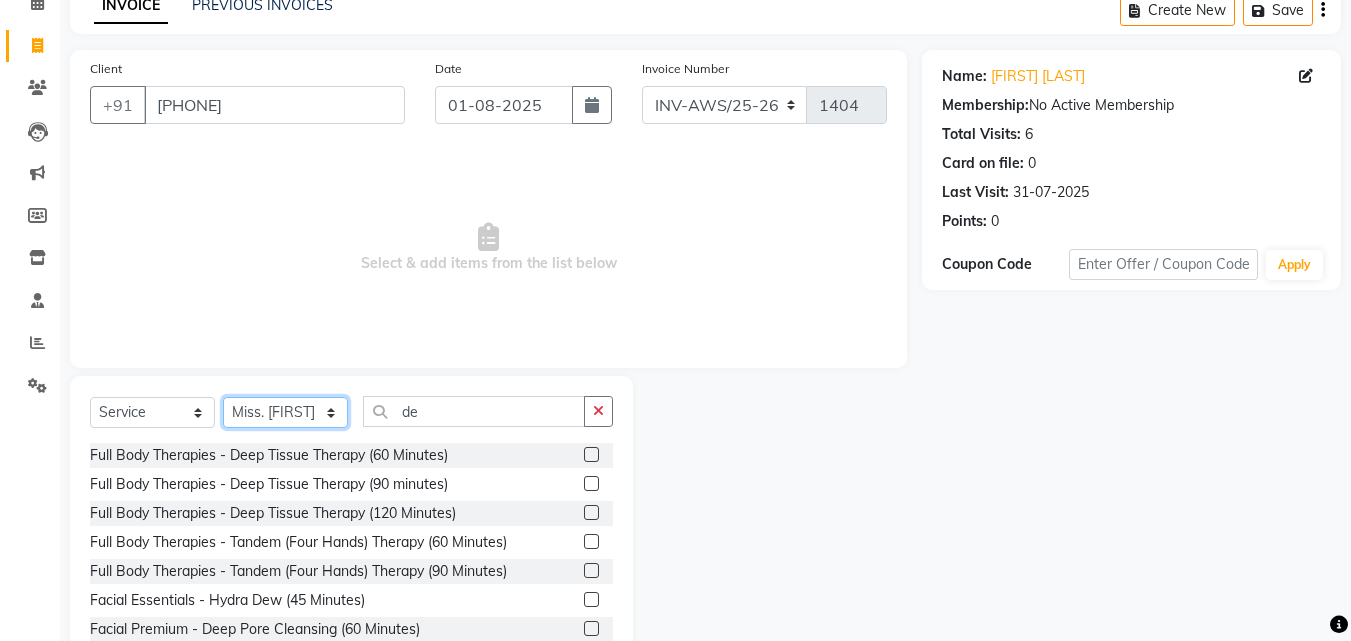 click on "Select Therapist Miss. Chong Miss. Duhpuii Miss. Gladys Miss. Julee Miss. Rini Mr. Lelen" 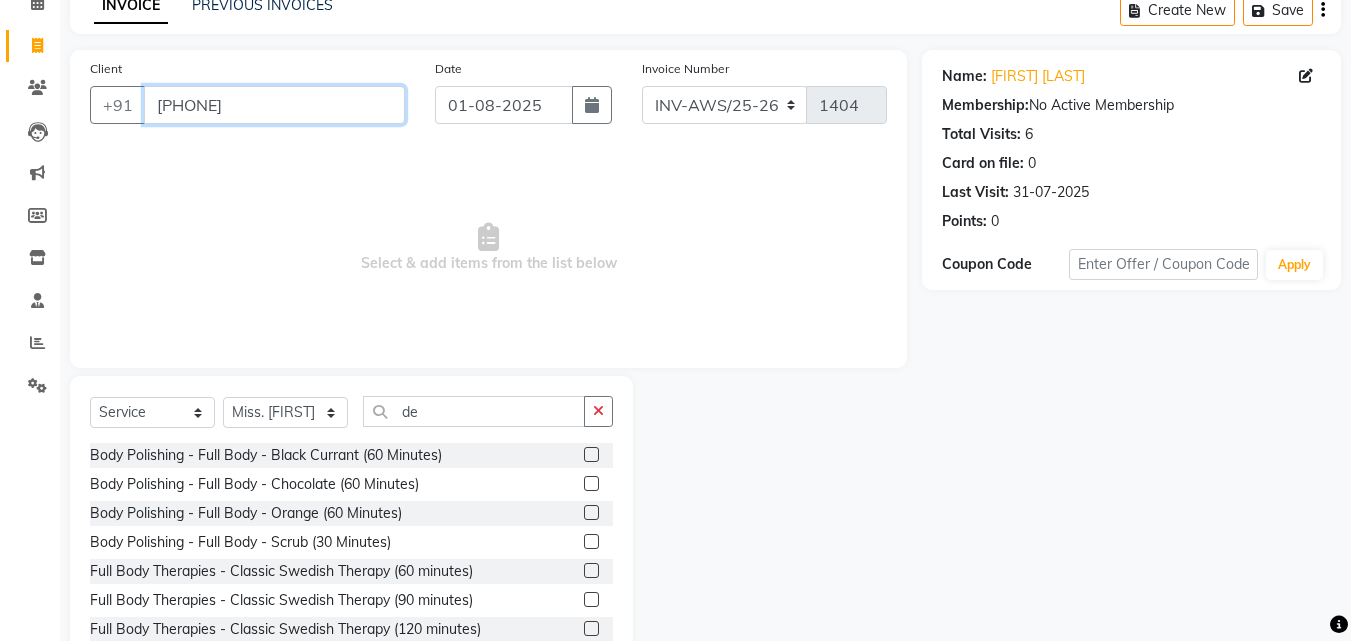 click on "[PHONE]" at bounding box center [274, 105] 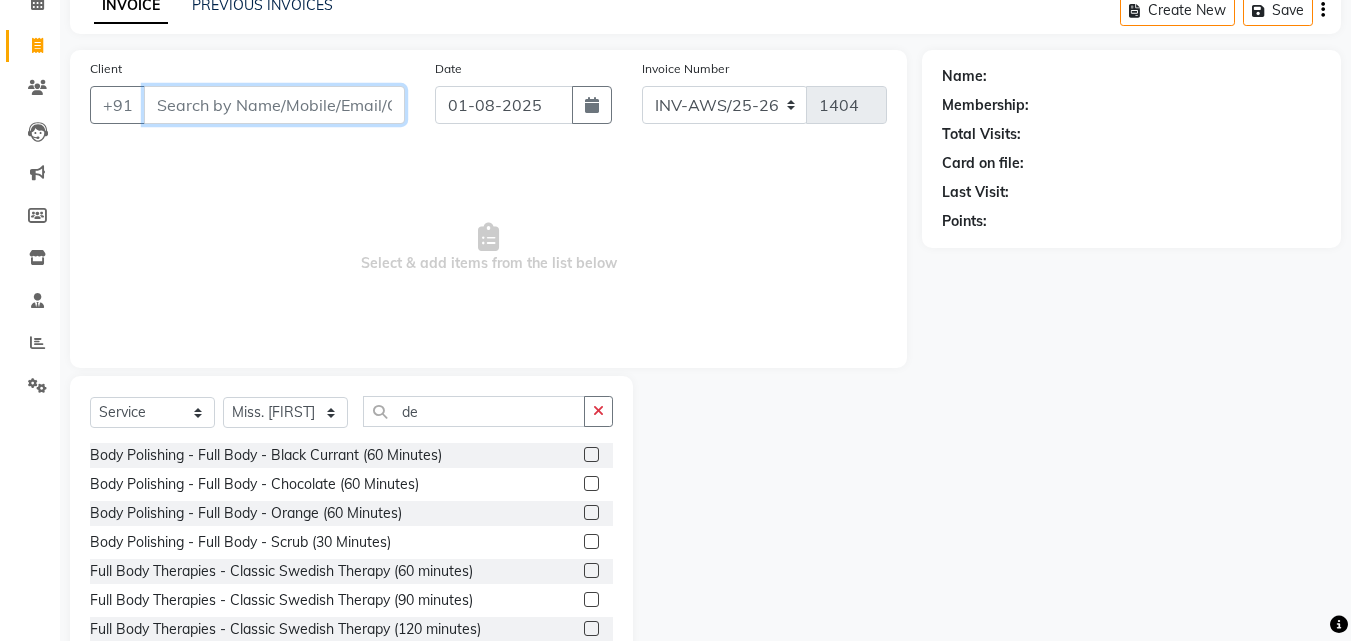 paste on "[PHONE]" 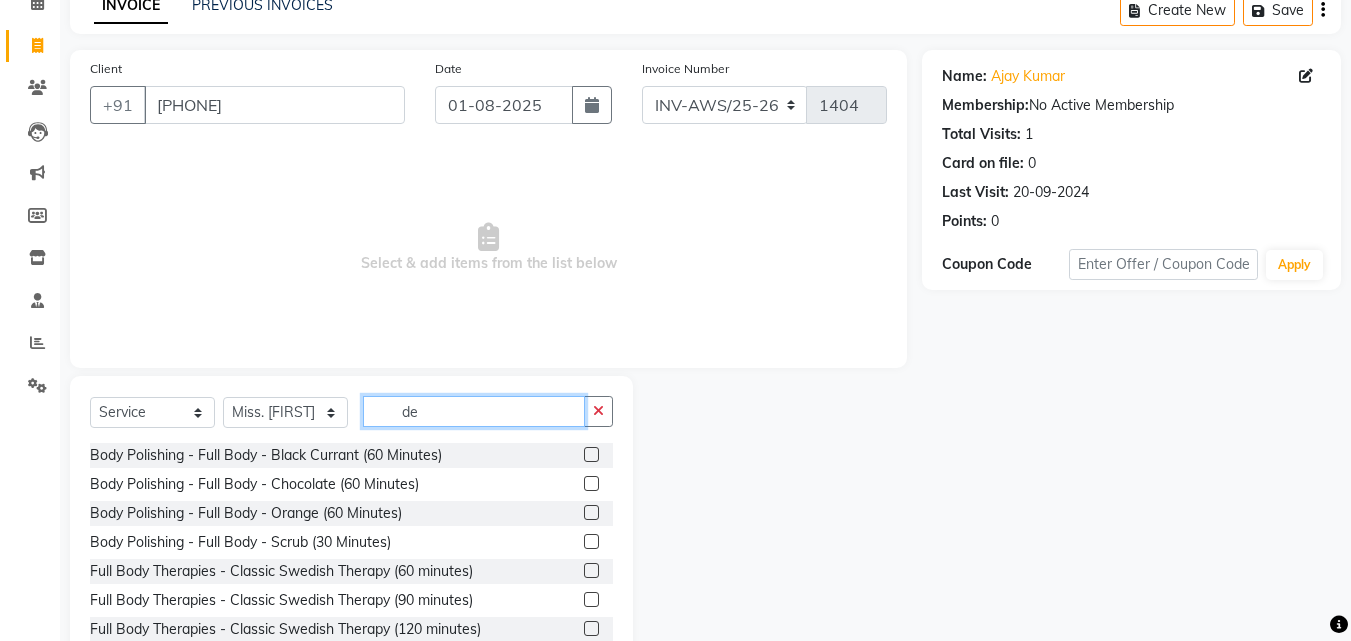 click on "de" 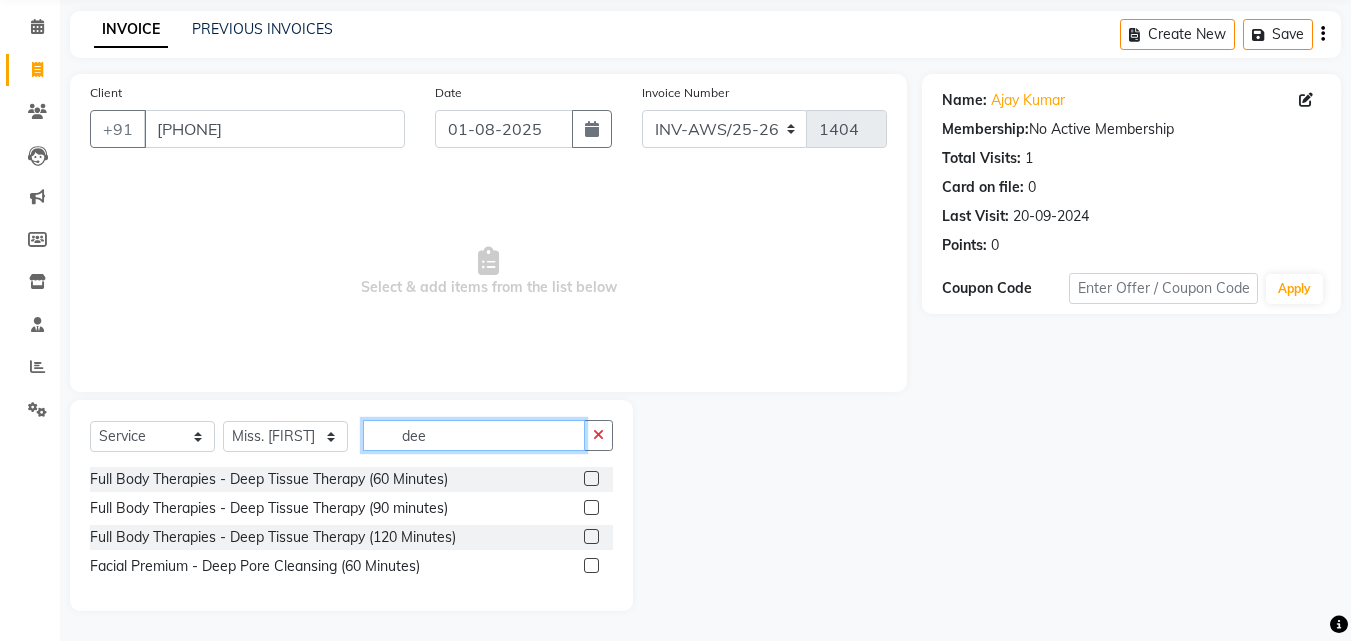 scroll, scrollTop: 76, scrollLeft: 0, axis: vertical 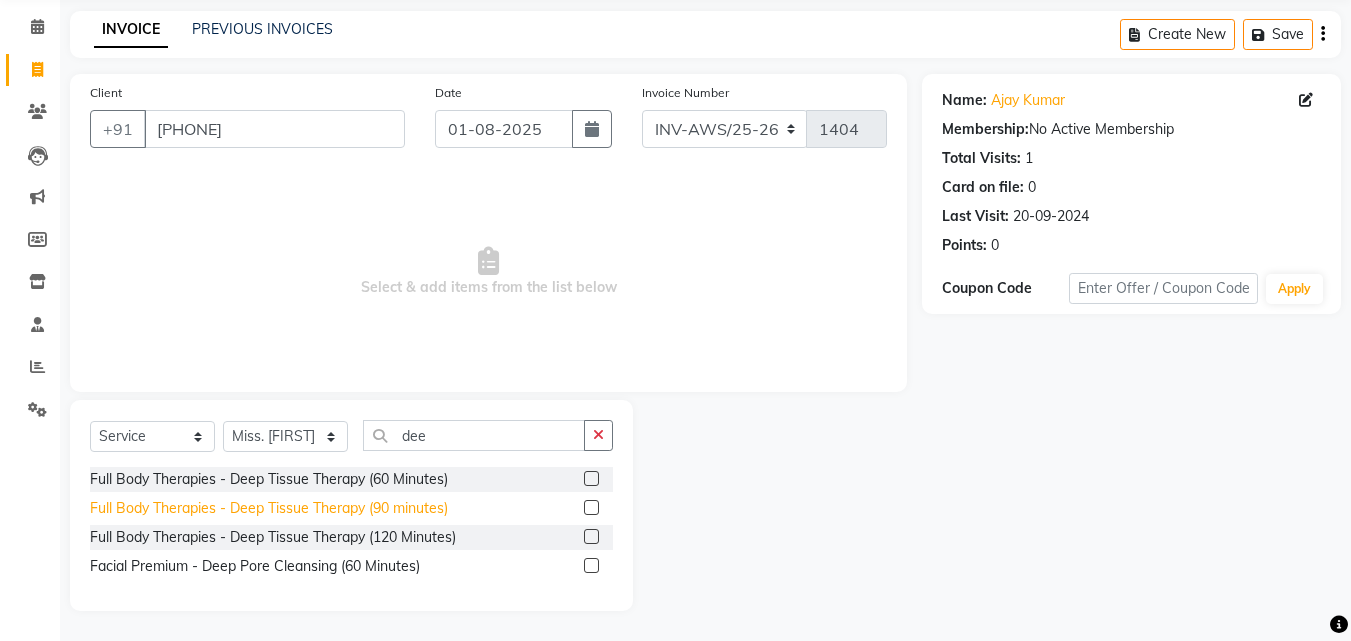 click on "Full Body Therapies - Deep Tissue Therapy (90 minutes)" 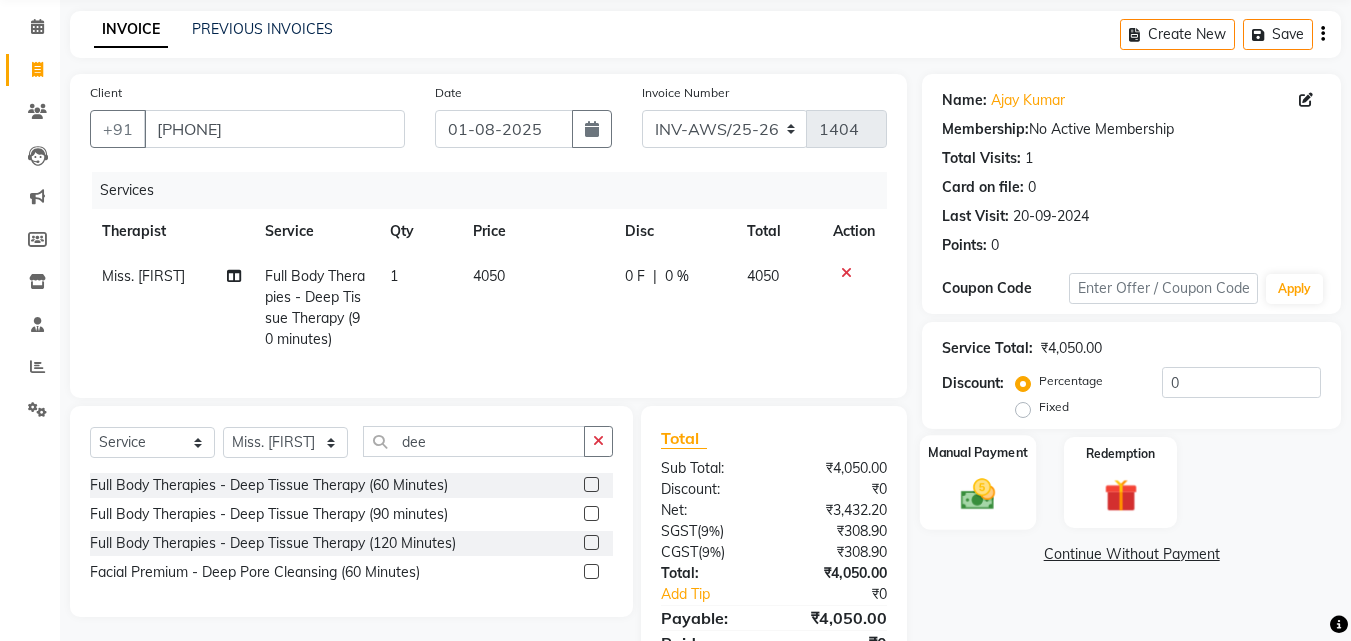 click 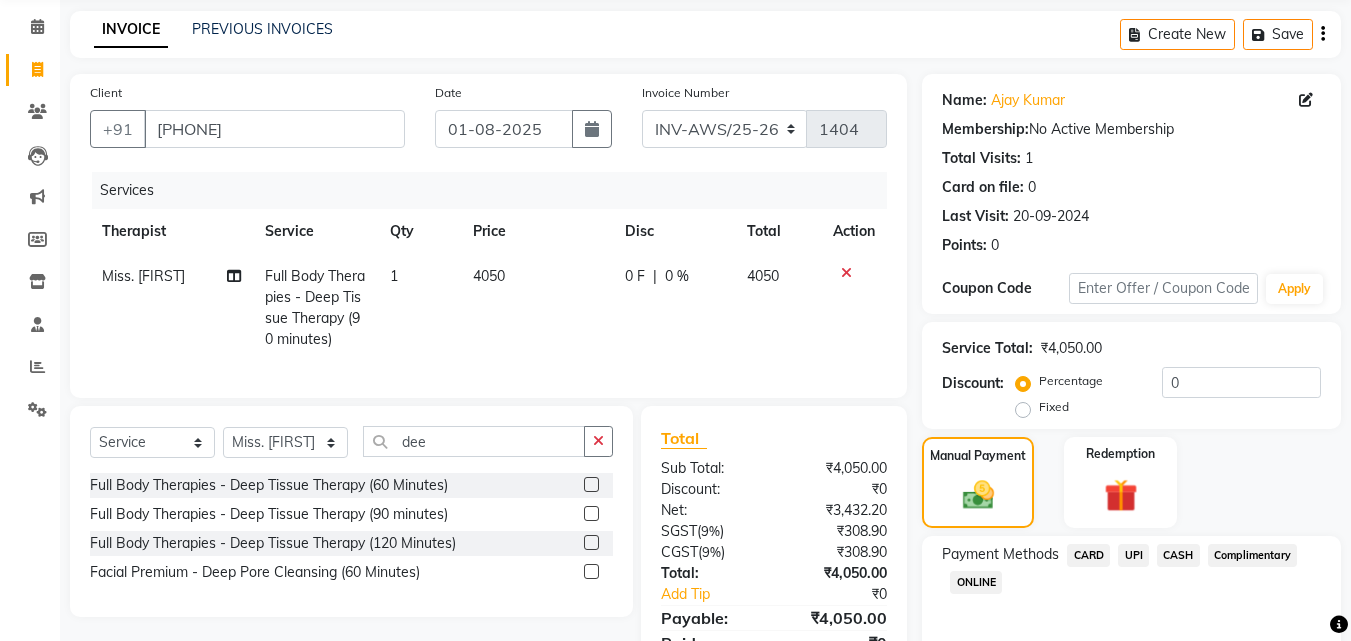 click on "UPI" 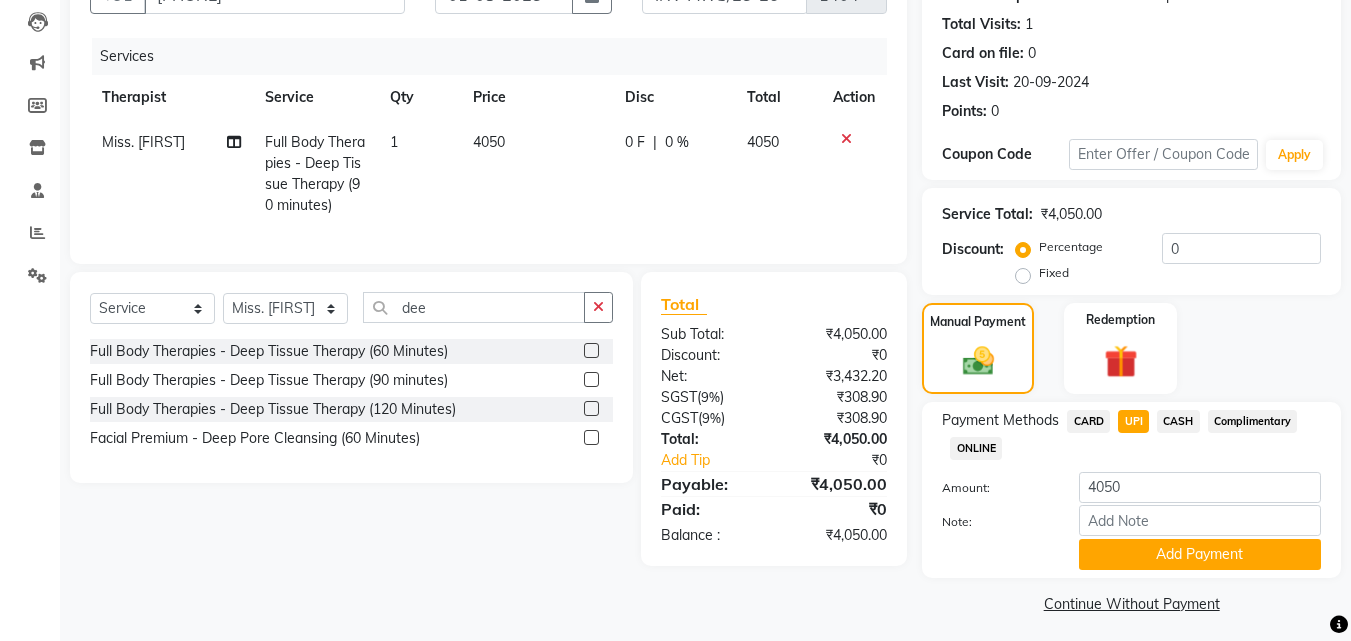 scroll, scrollTop: 218, scrollLeft: 0, axis: vertical 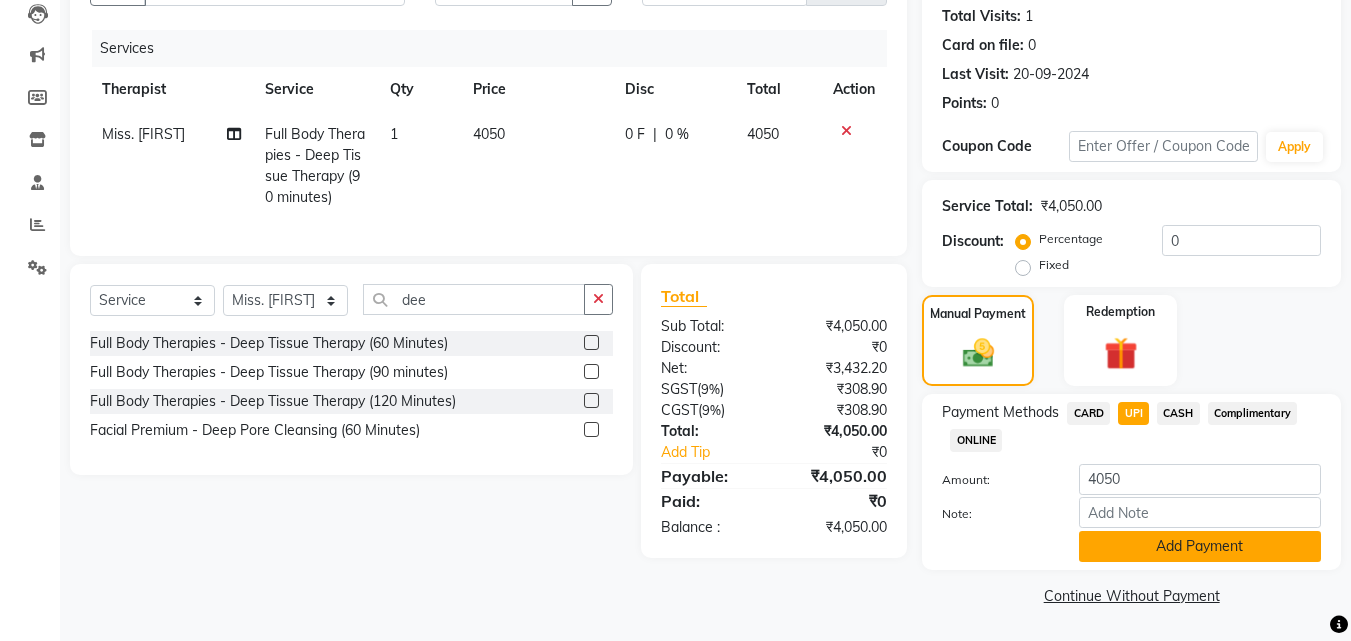 click on "Add Payment" 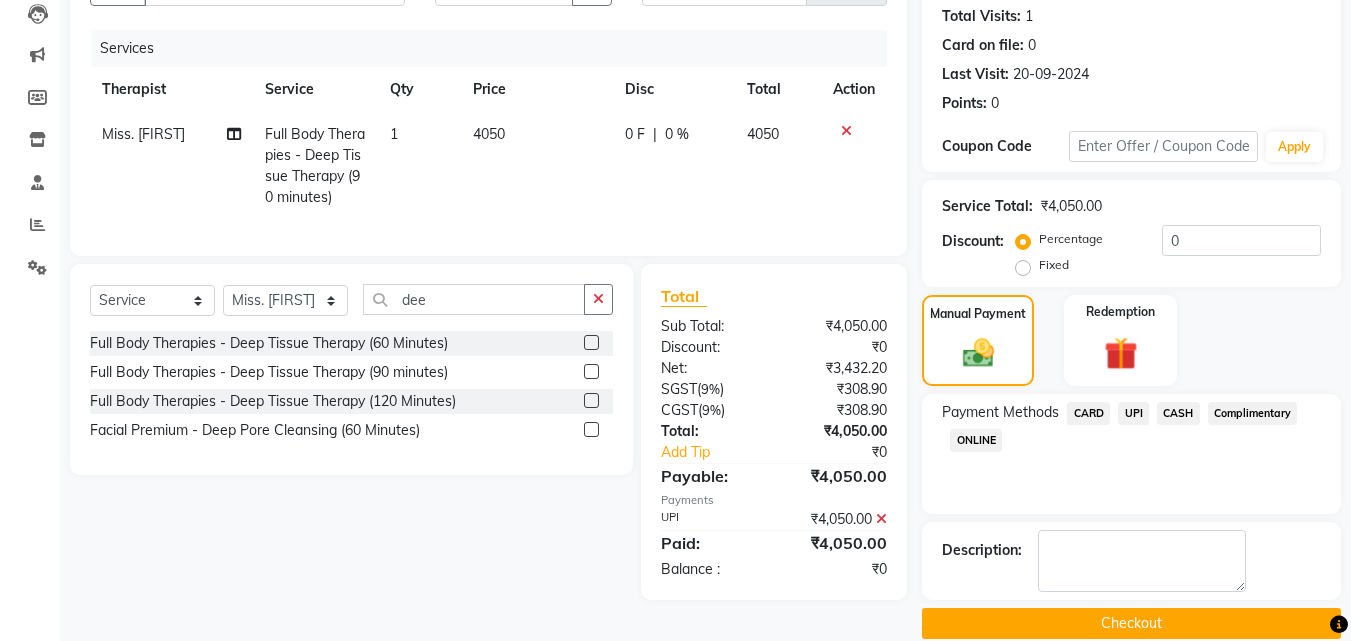 click on "Checkout" 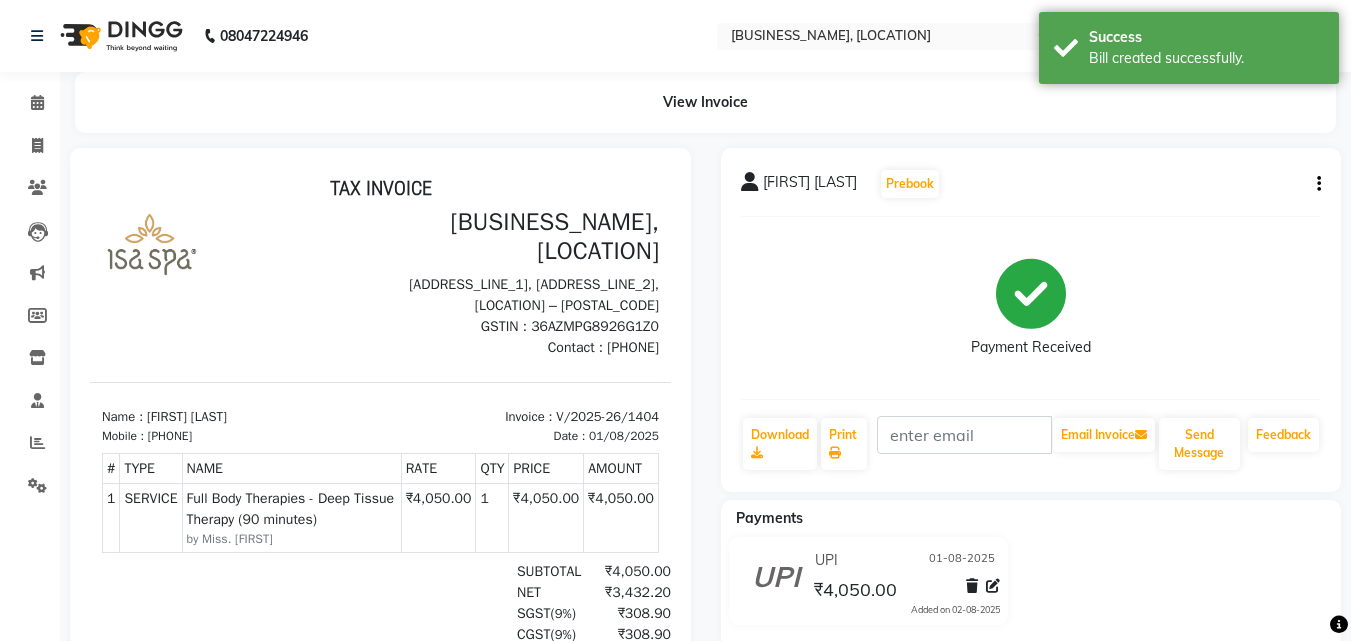 scroll, scrollTop: 0, scrollLeft: 0, axis: both 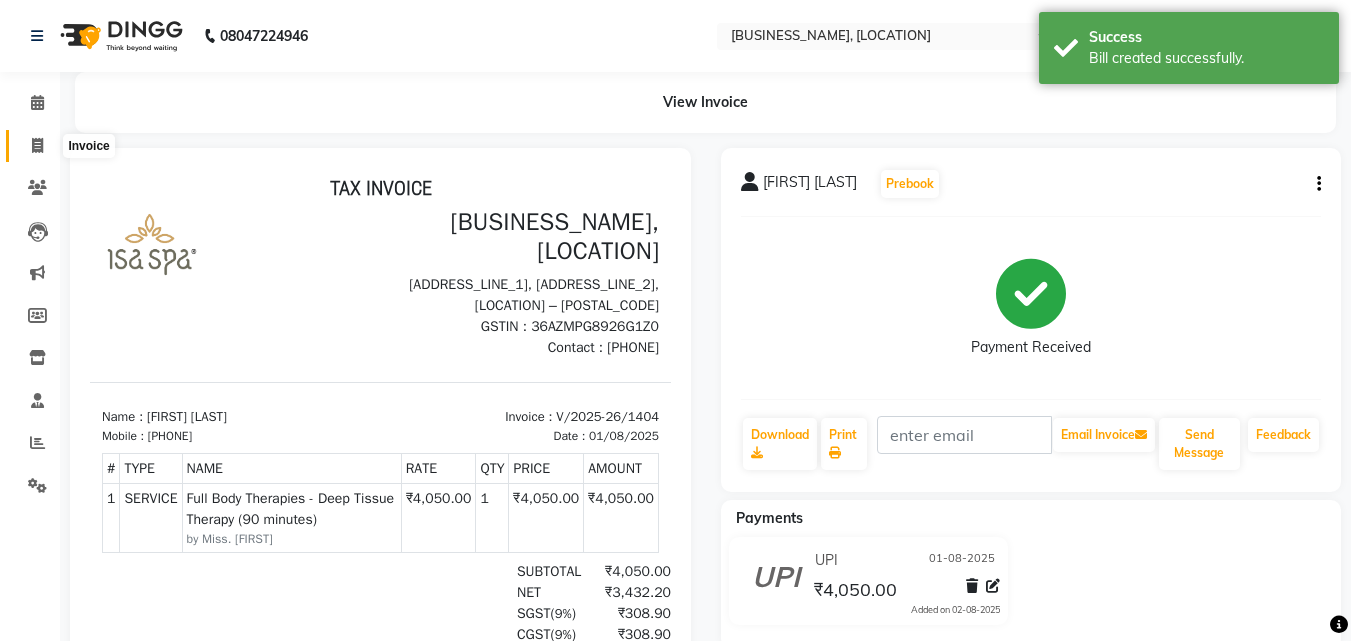 click 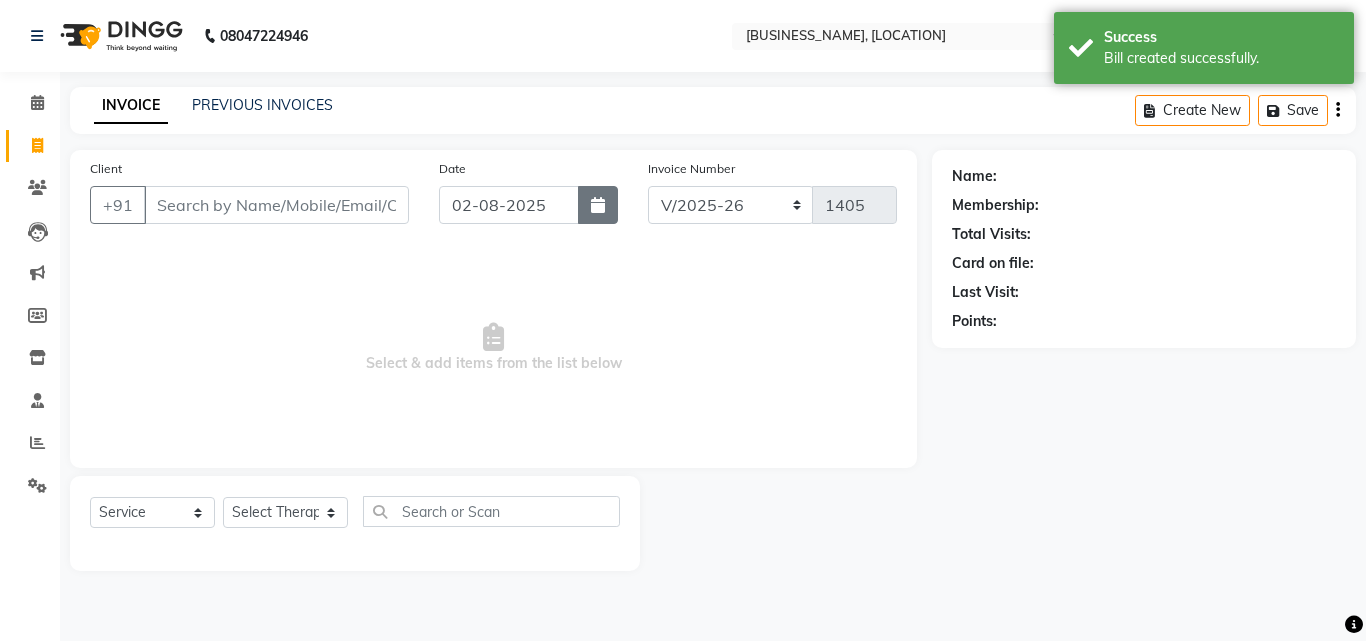 click 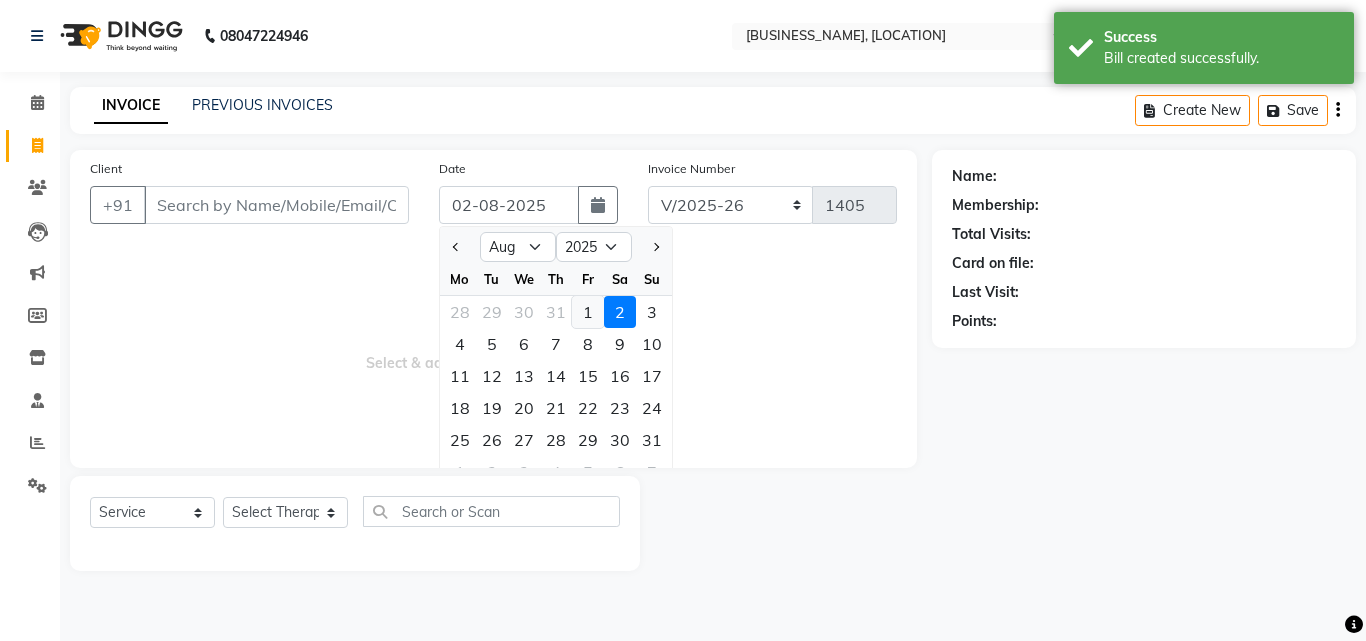 click on "1" 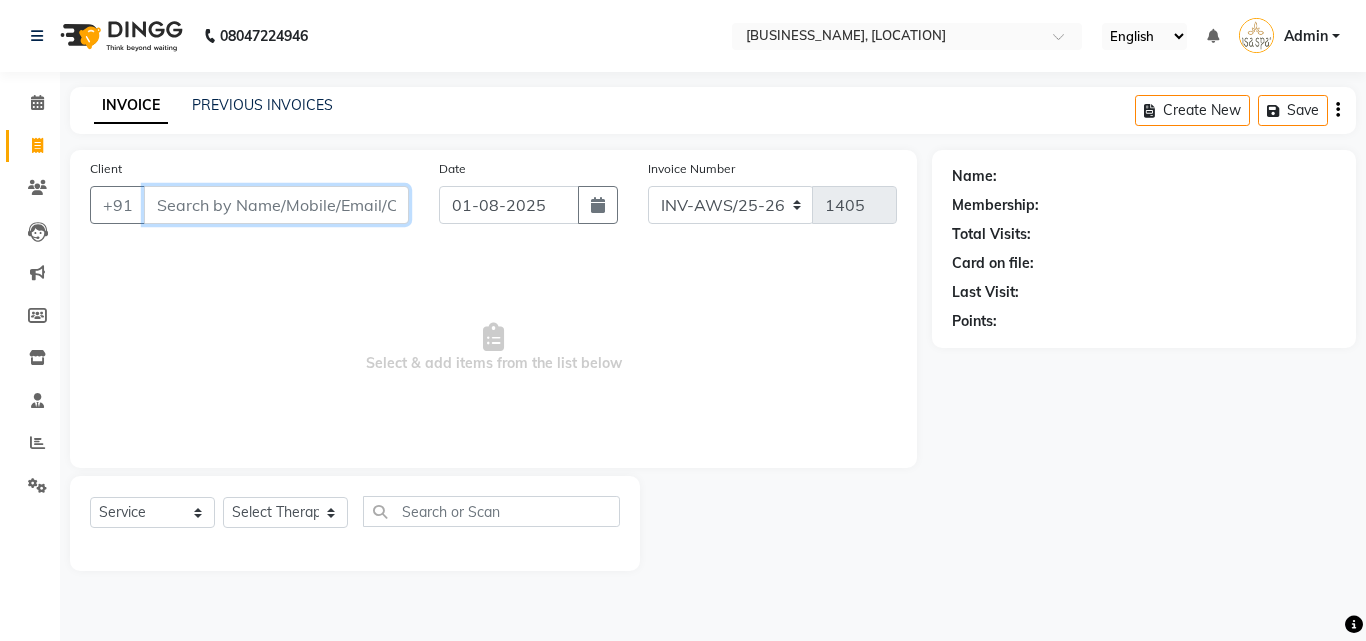 click on "Client" at bounding box center [276, 205] 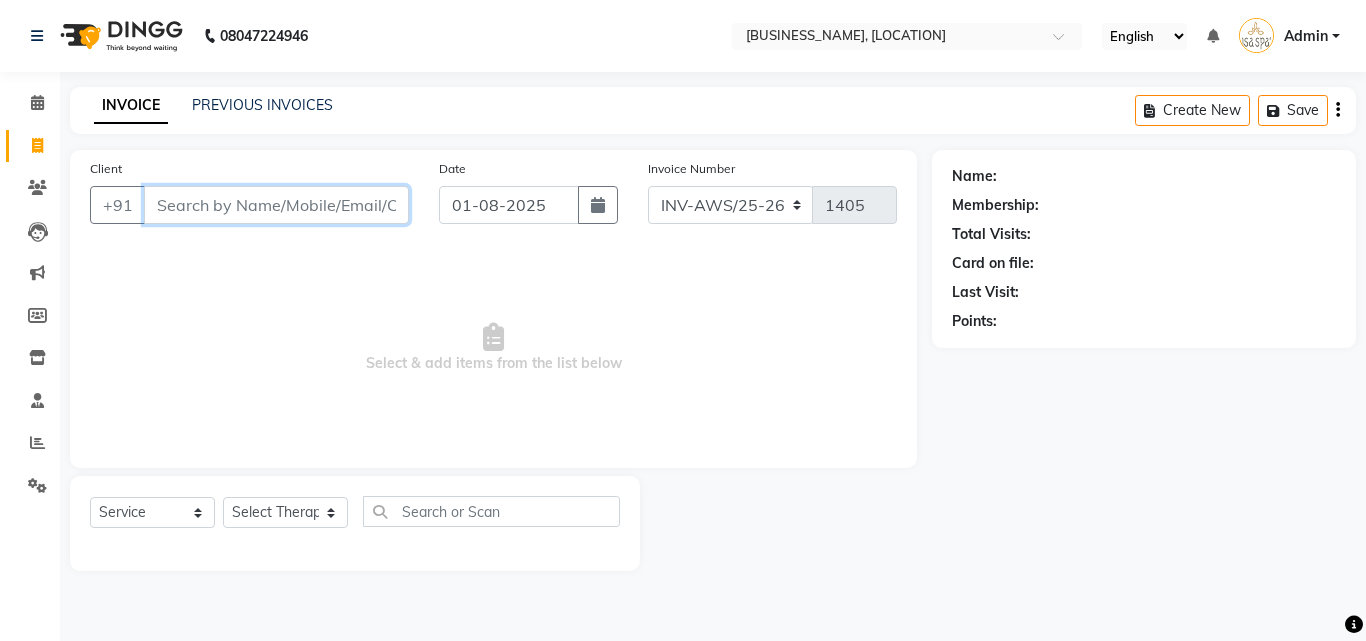 paste on "9704440515" 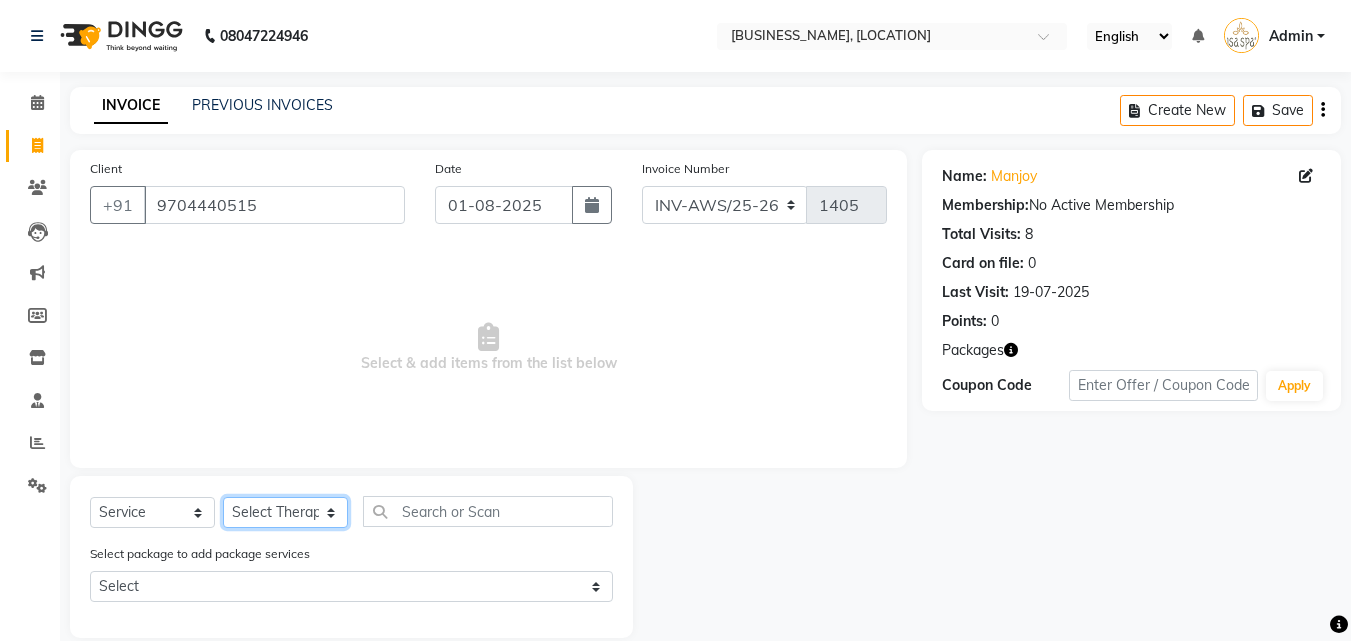 click on "Select Therapist Miss. Chong Miss. Duhpuii Miss. Gladys Miss. Julee Miss. Rini Mr. Lelen" 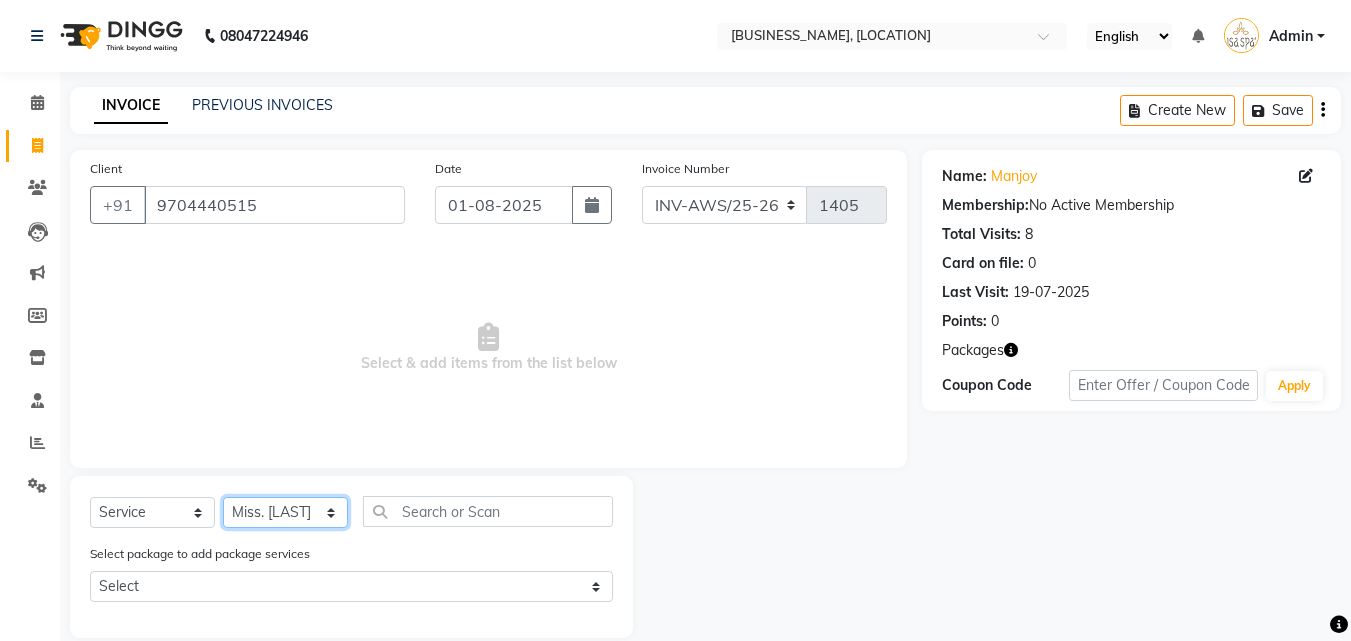 click on "Select Therapist Miss. Chong Miss. Duhpuii Miss. Gladys Miss. Julee Miss. Rini Mr. Lelen" 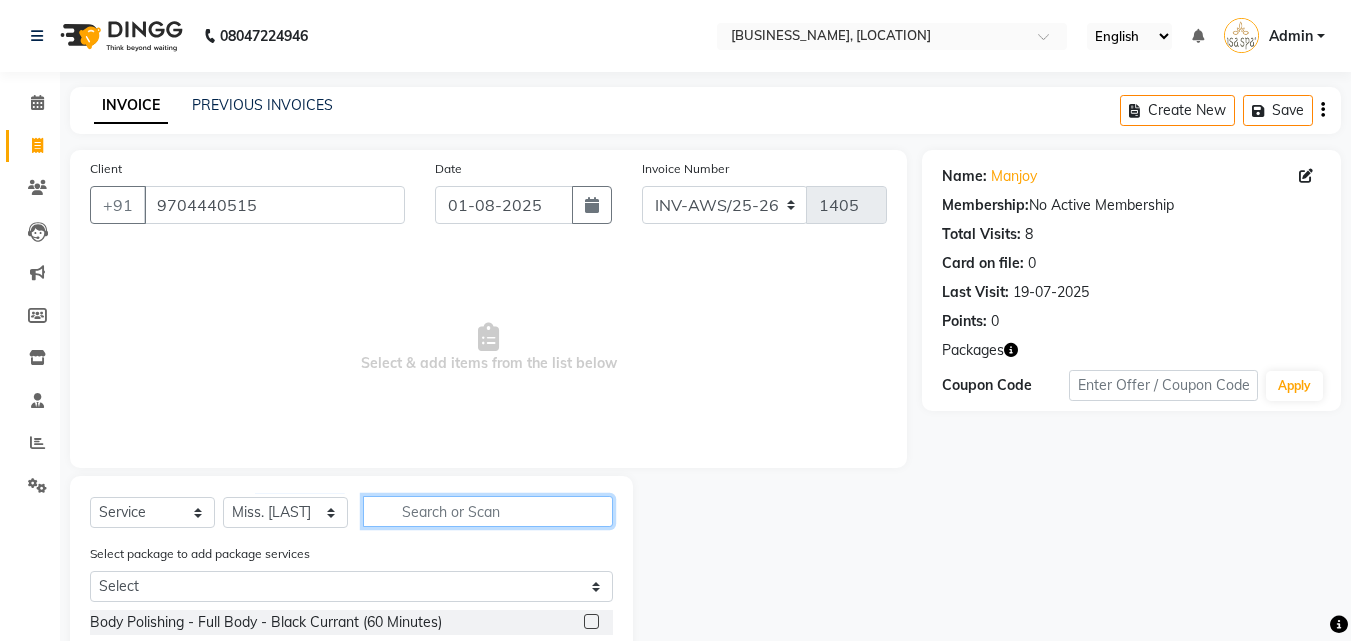 click 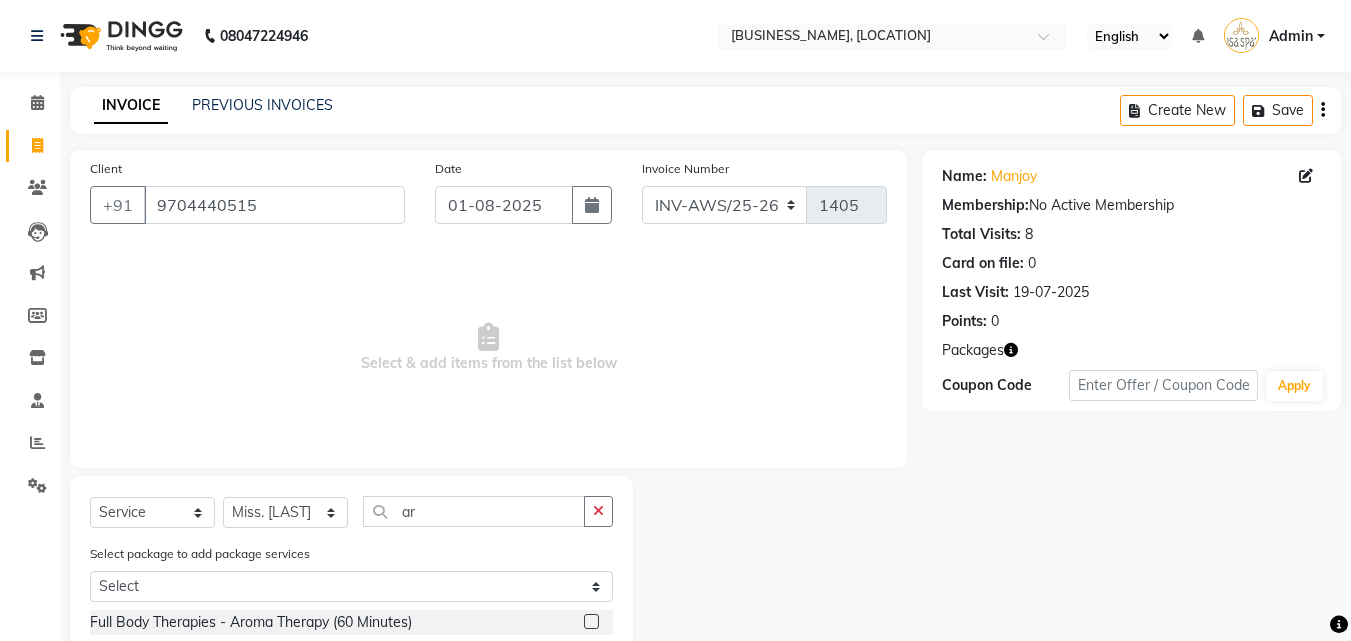 click on "Full Body Therapies - Aroma Therapy (60 Minutes)" 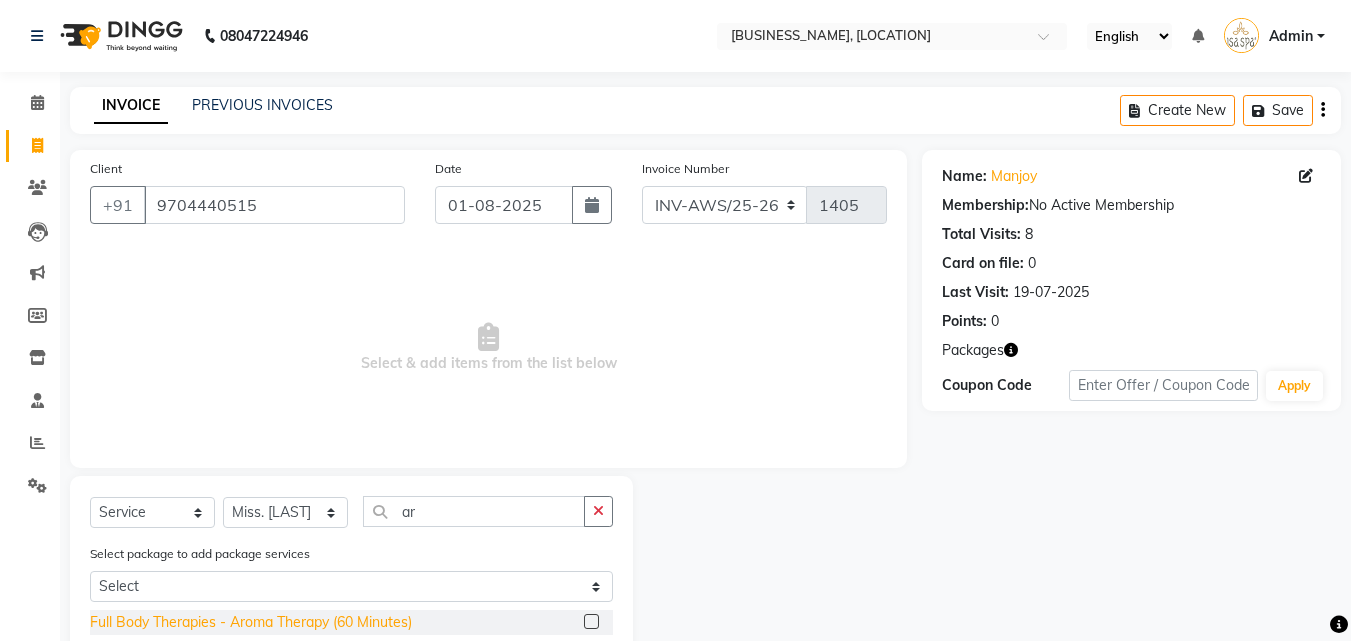 click on "Full Body Therapies - Aroma Therapy (60 Minutes)" 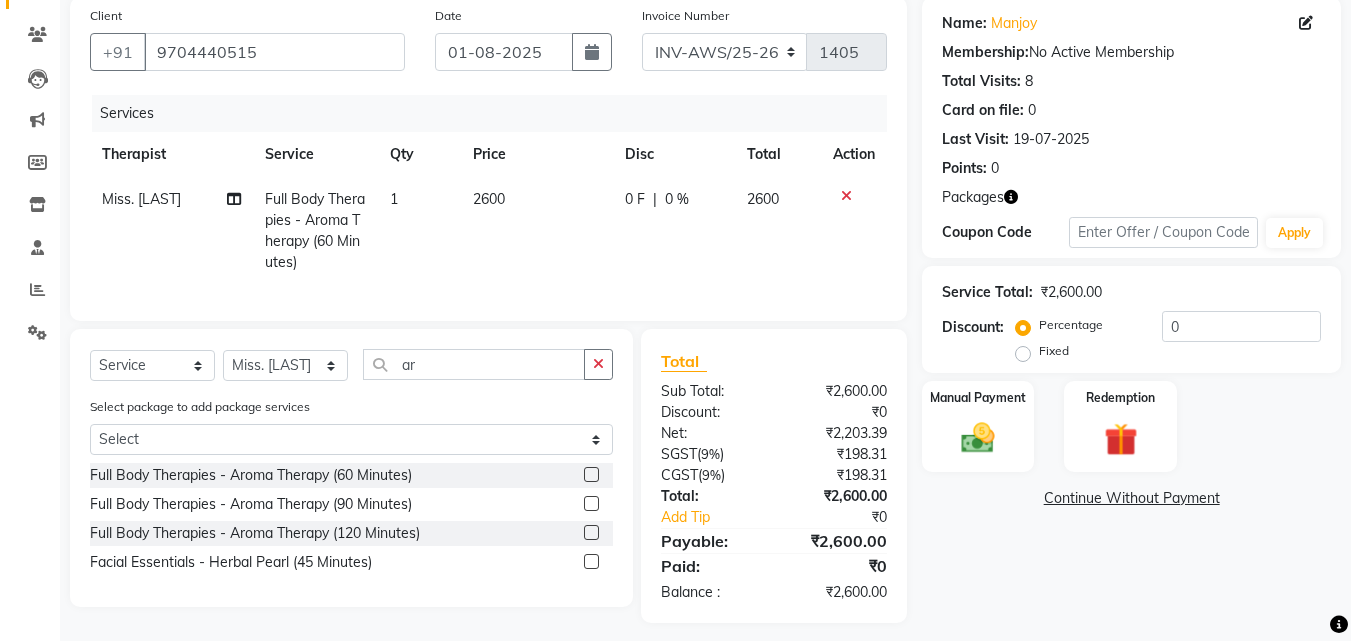 scroll, scrollTop: 180, scrollLeft: 0, axis: vertical 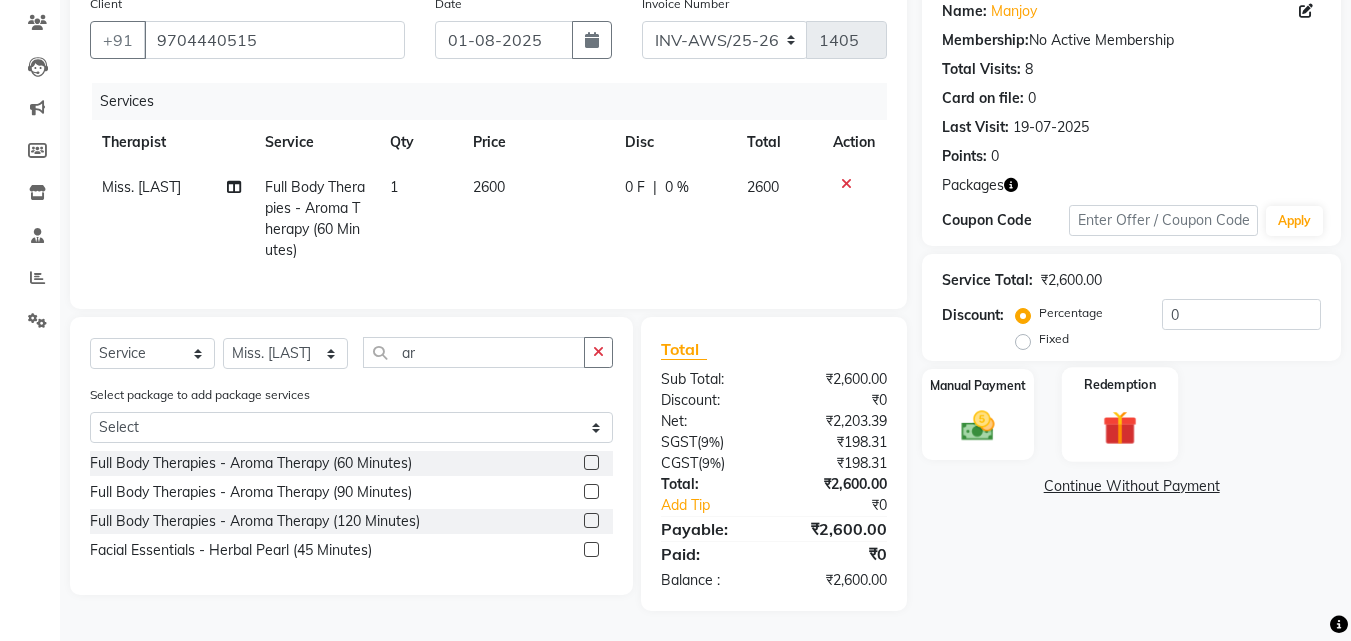 click 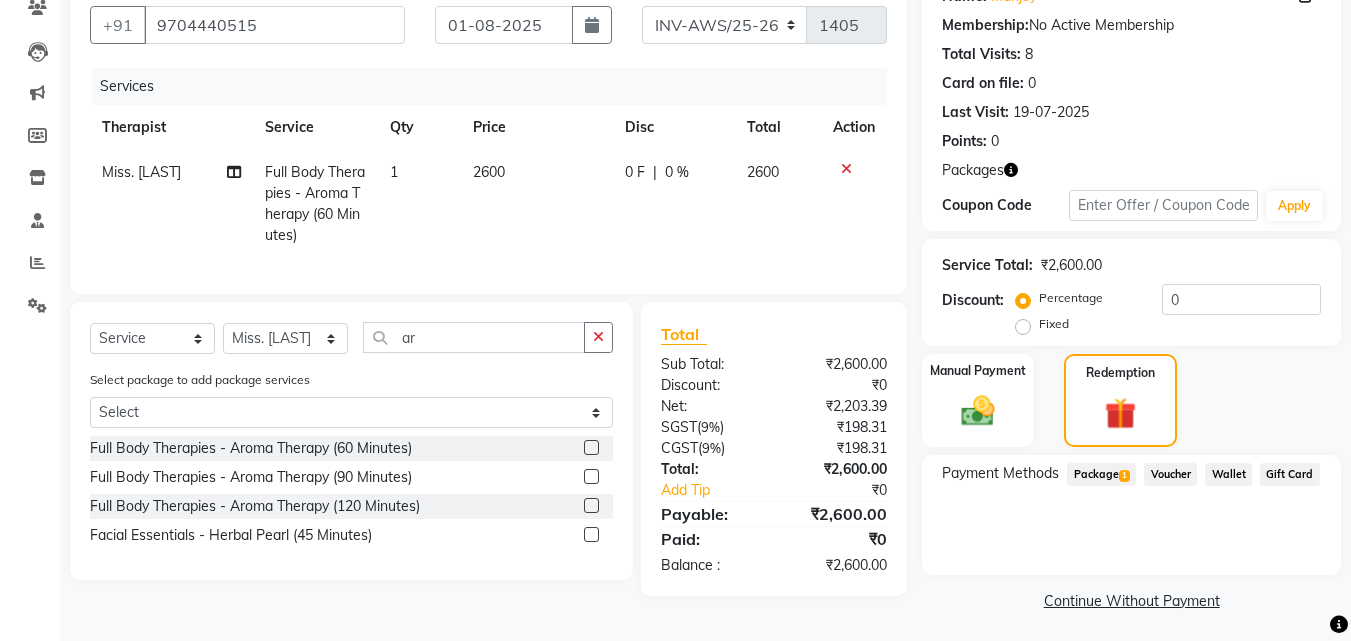 click on "Package  1" 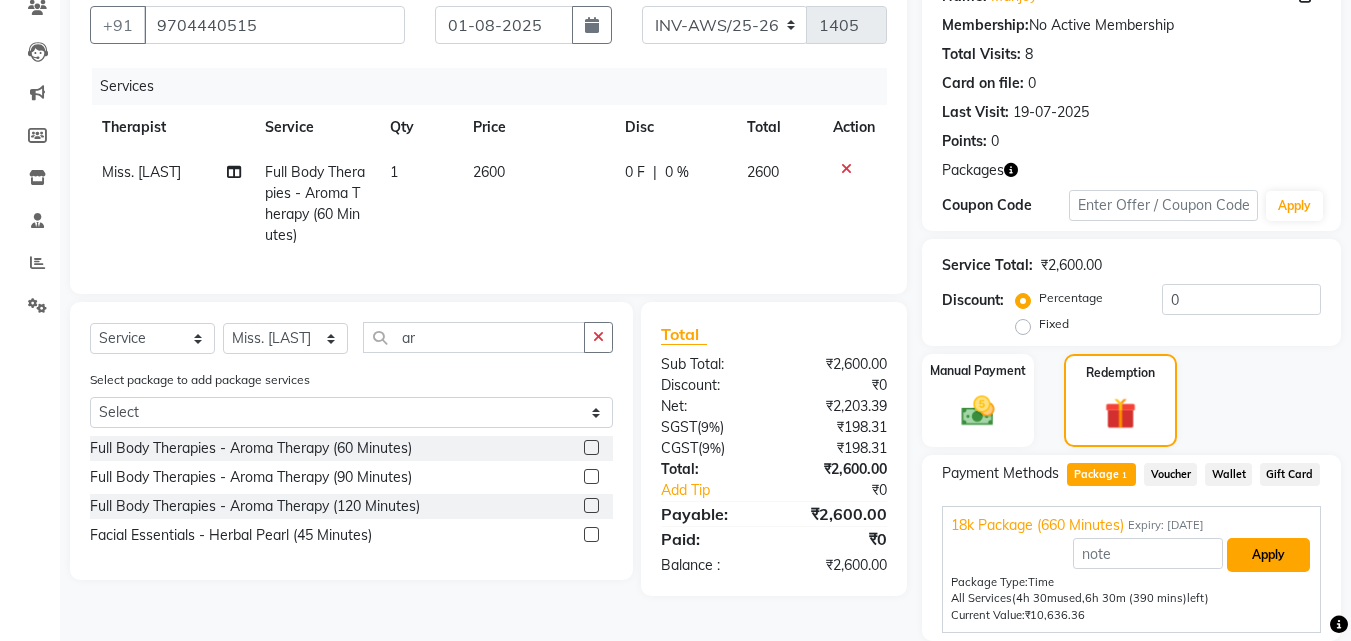 click on "Apply" at bounding box center (1268, 555) 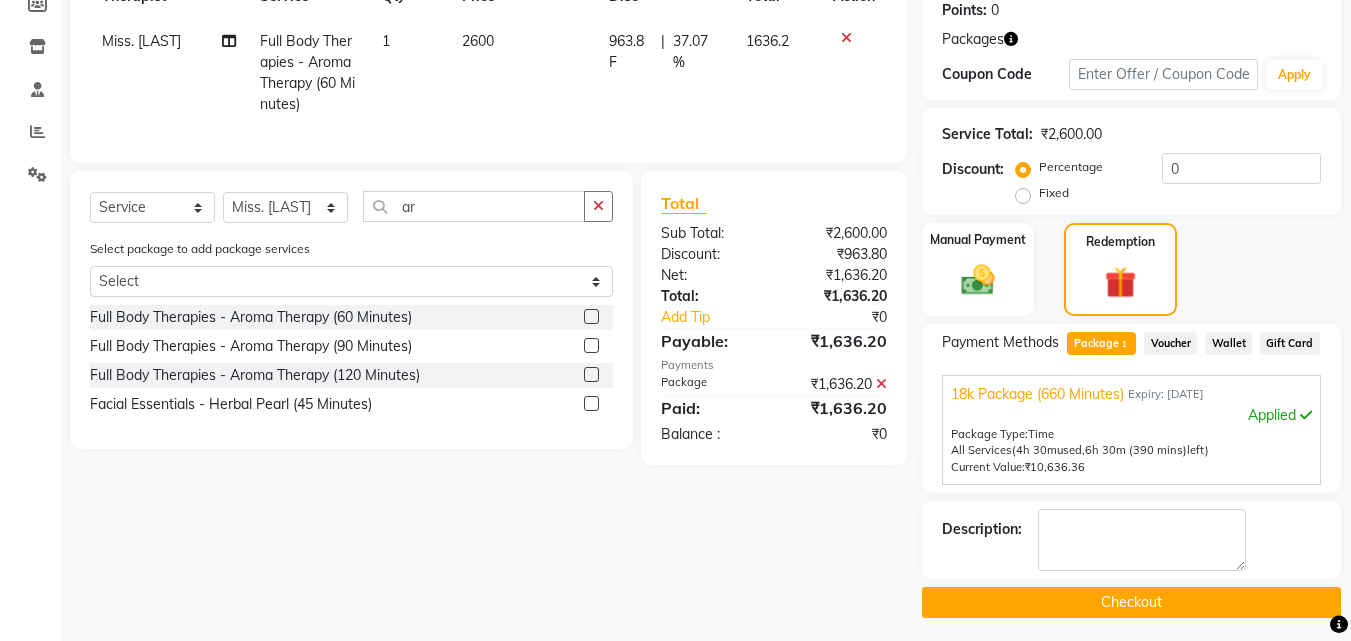scroll, scrollTop: 318, scrollLeft: 0, axis: vertical 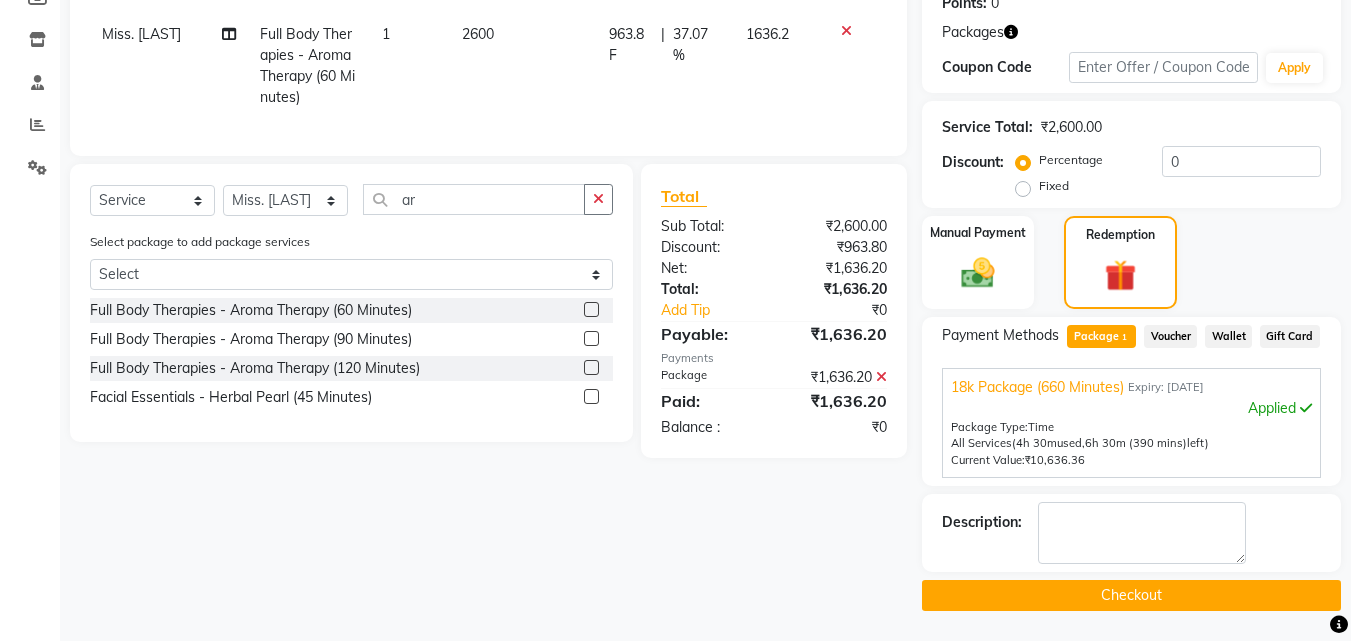 click on "Checkout" 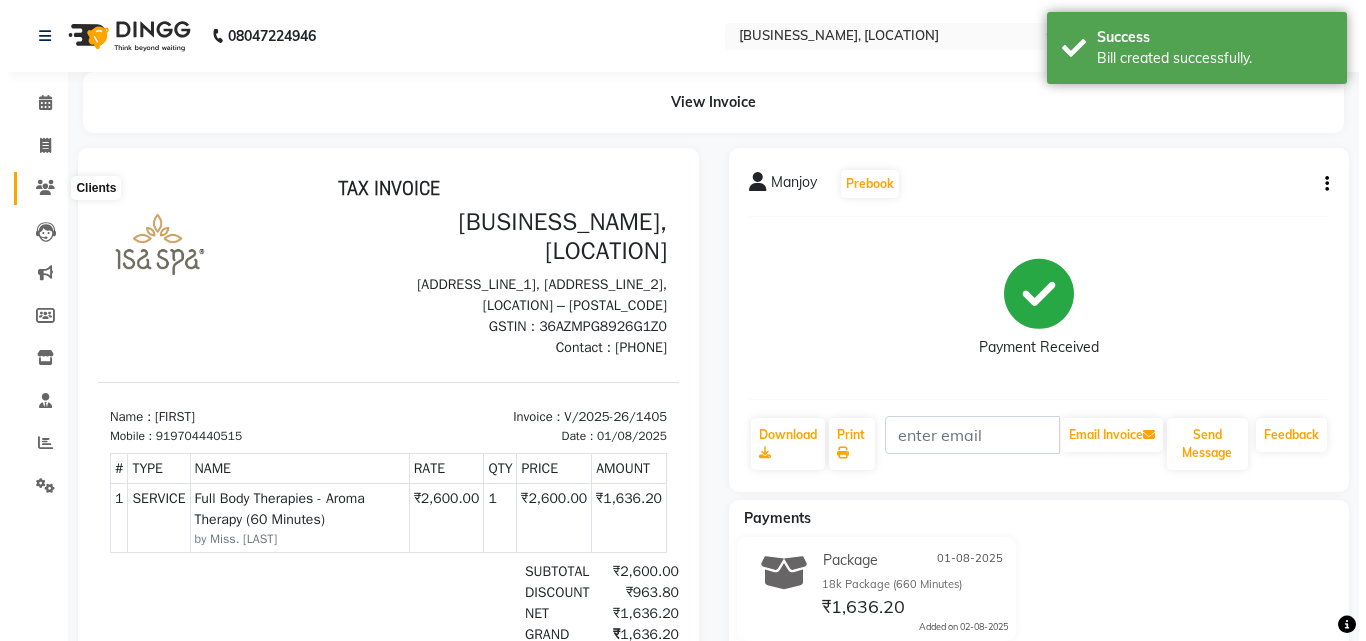 scroll, scrollTop: 0, scrollLeft: 0, axis: both 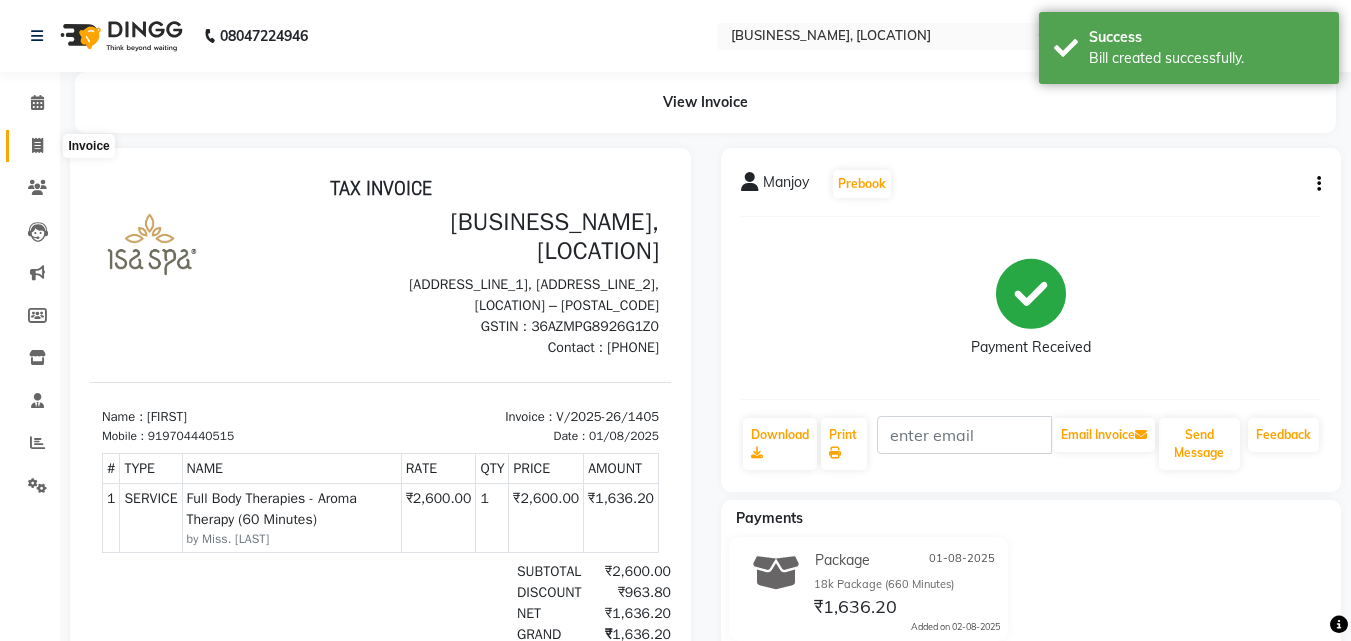 click 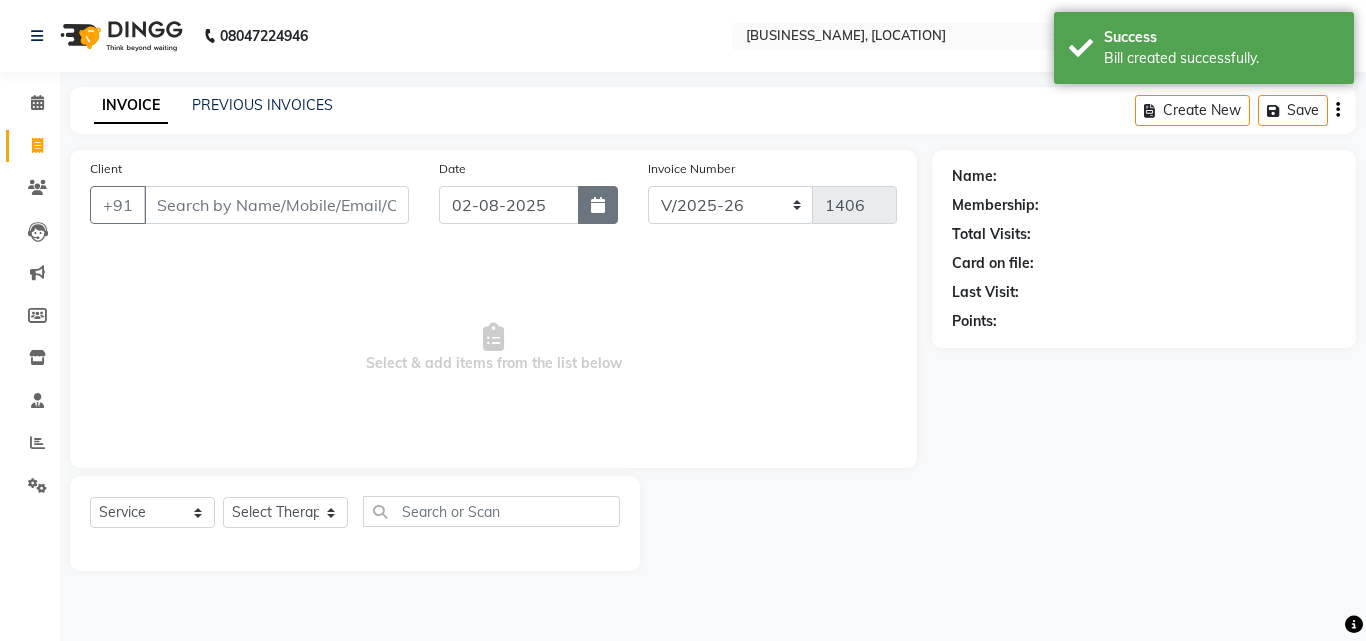 click 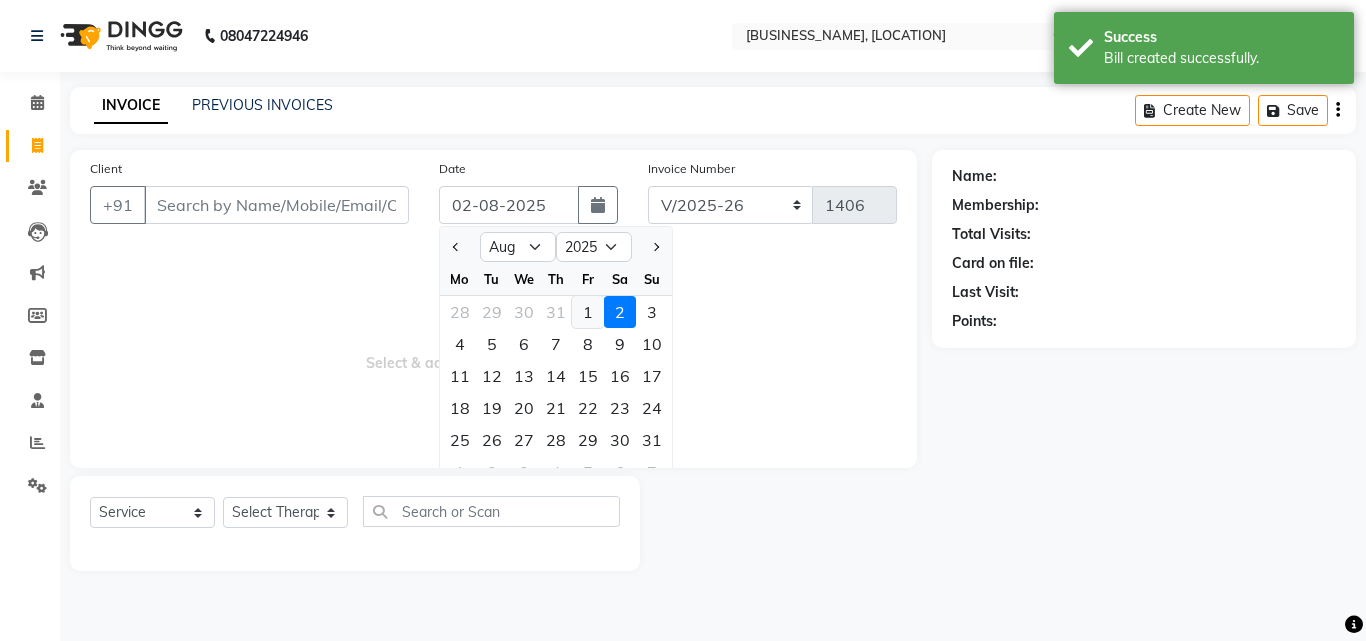 click on "1" 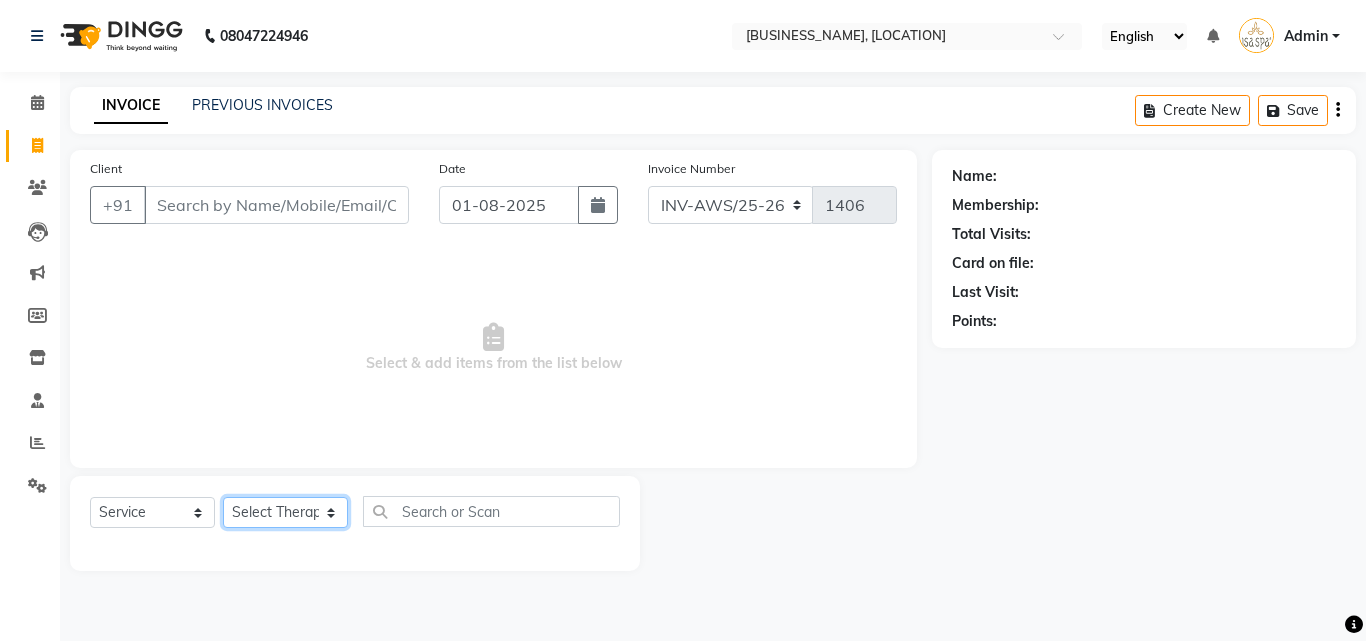 click on "Select Therapist Miss. Chong Miss. Duhpuii Miss. Gladys Miss. Julee Miss. Rini Mr. Lelen" 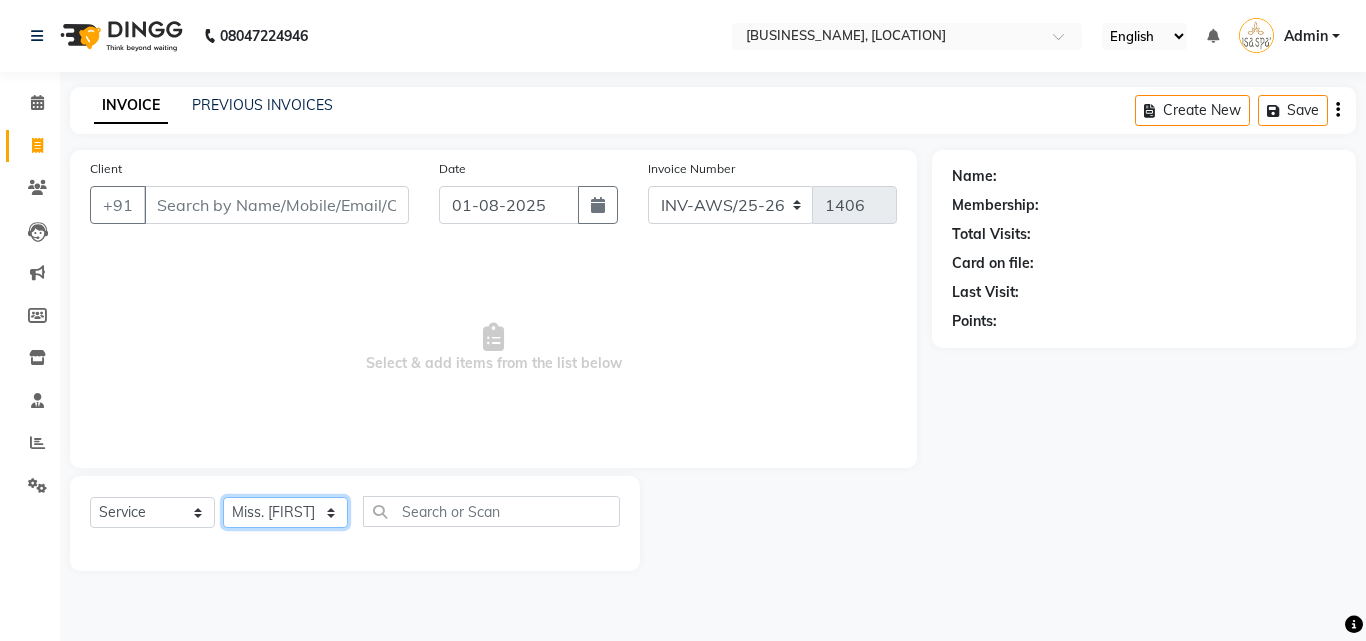 click on "Select Therapist Miss. Chong Miss. Duhpuii Miss. Gladys Miss. Julee Miss. Rini Mr. Lelen" 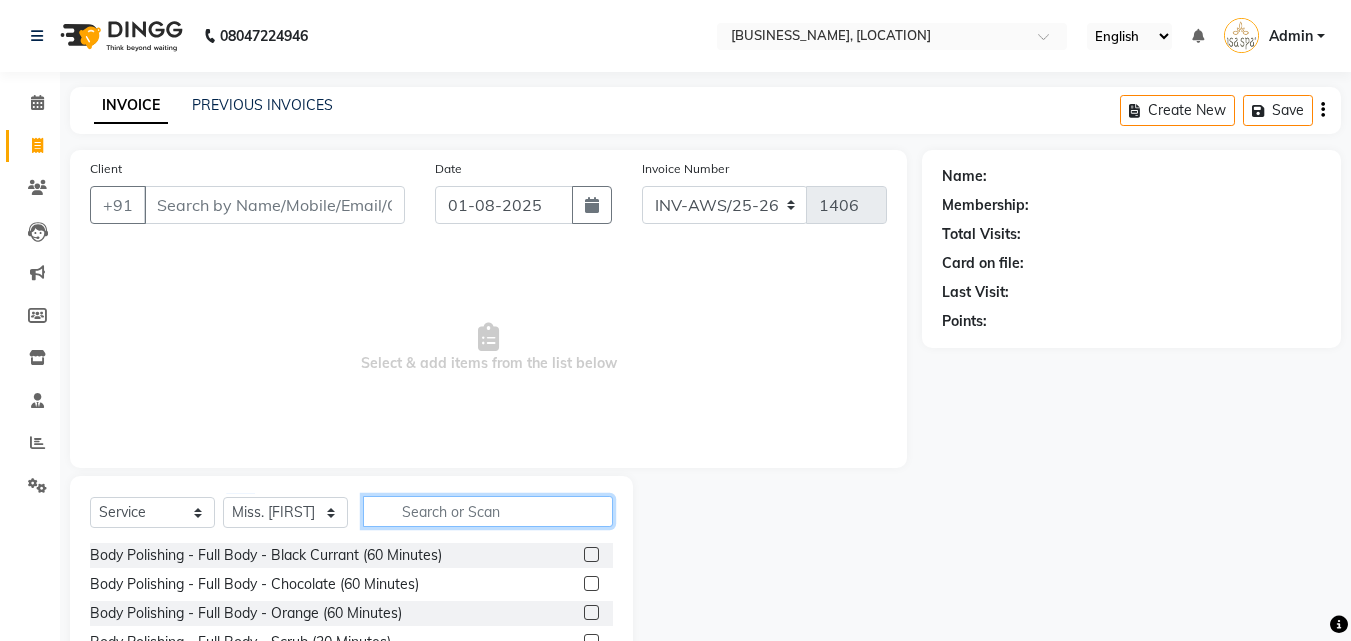 click 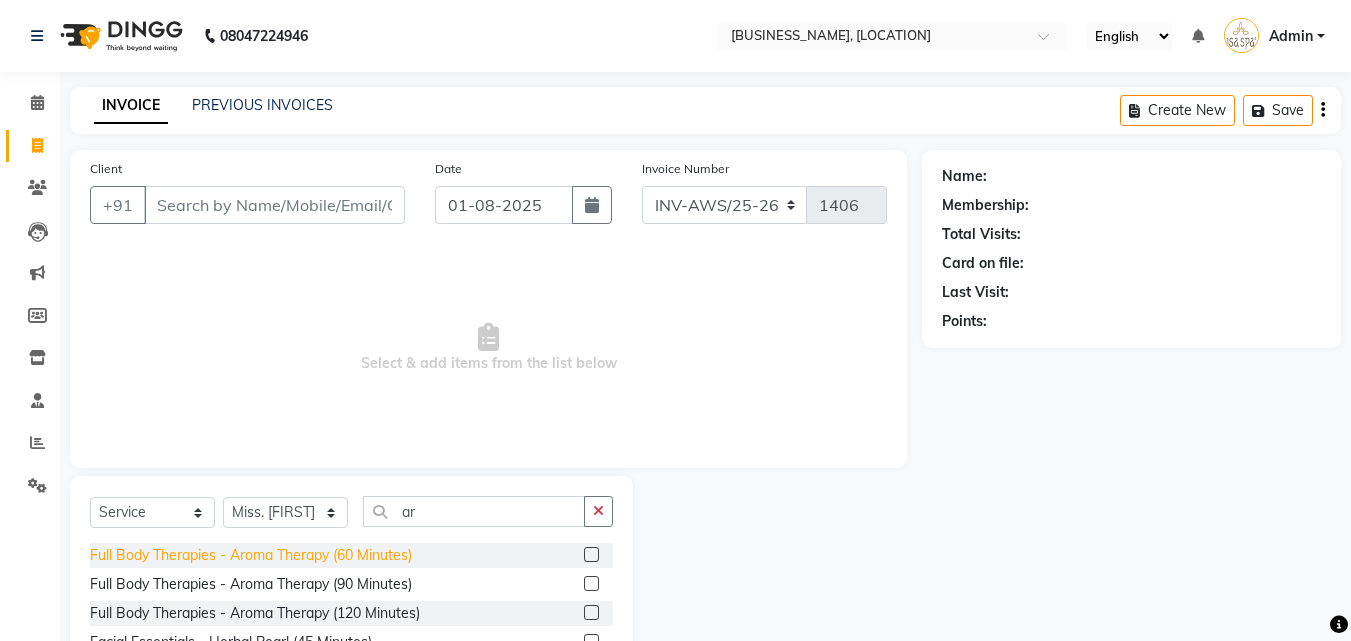 click on "Full Body Therapies - Aroma Therapy (60 Minutes)" 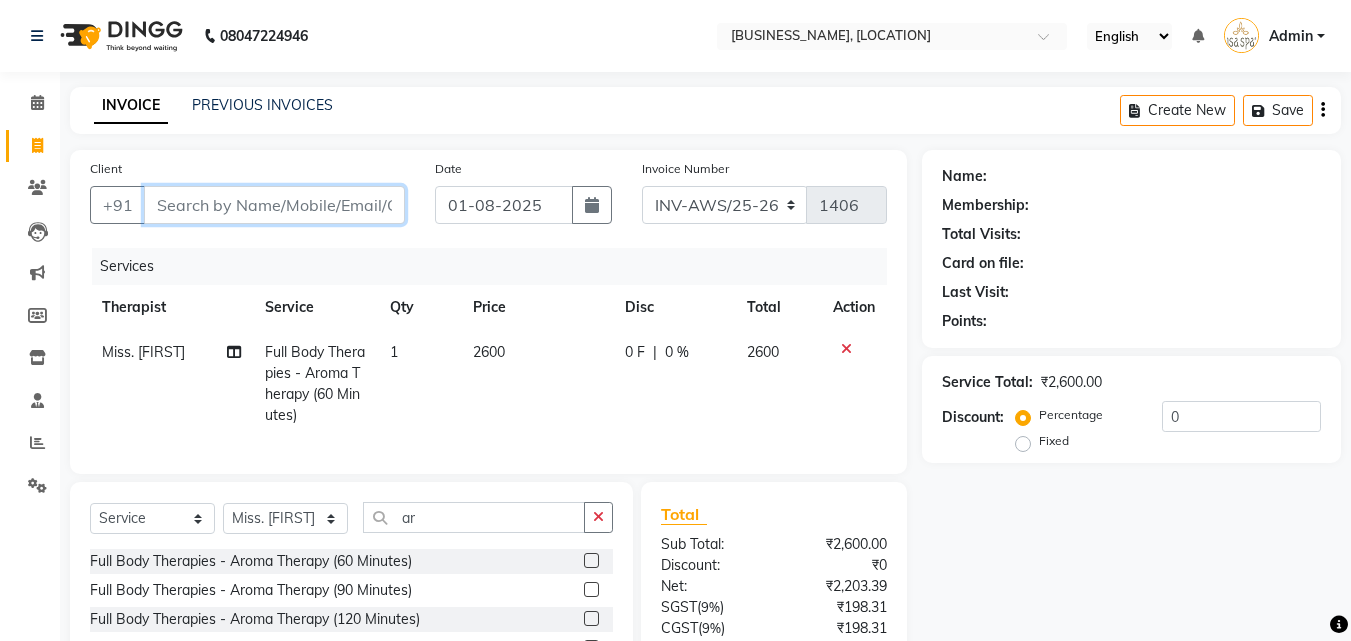 click on "Client" at bounding box center [274, 205] 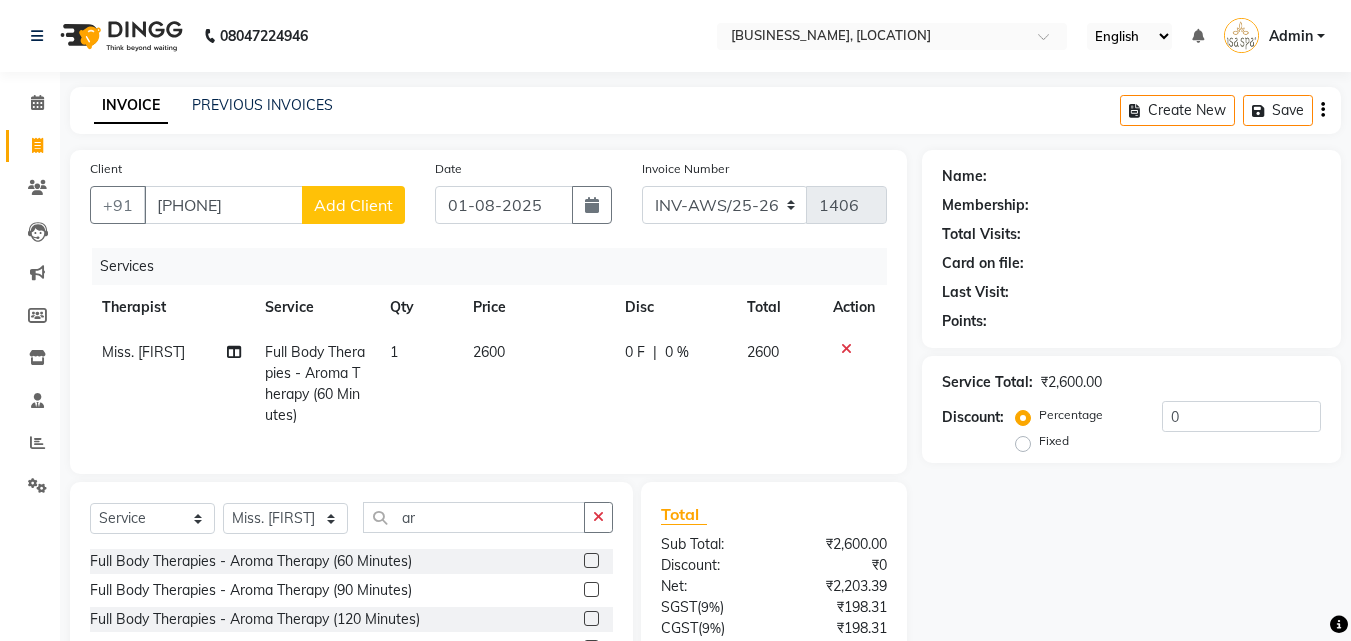 click on "Add Client" 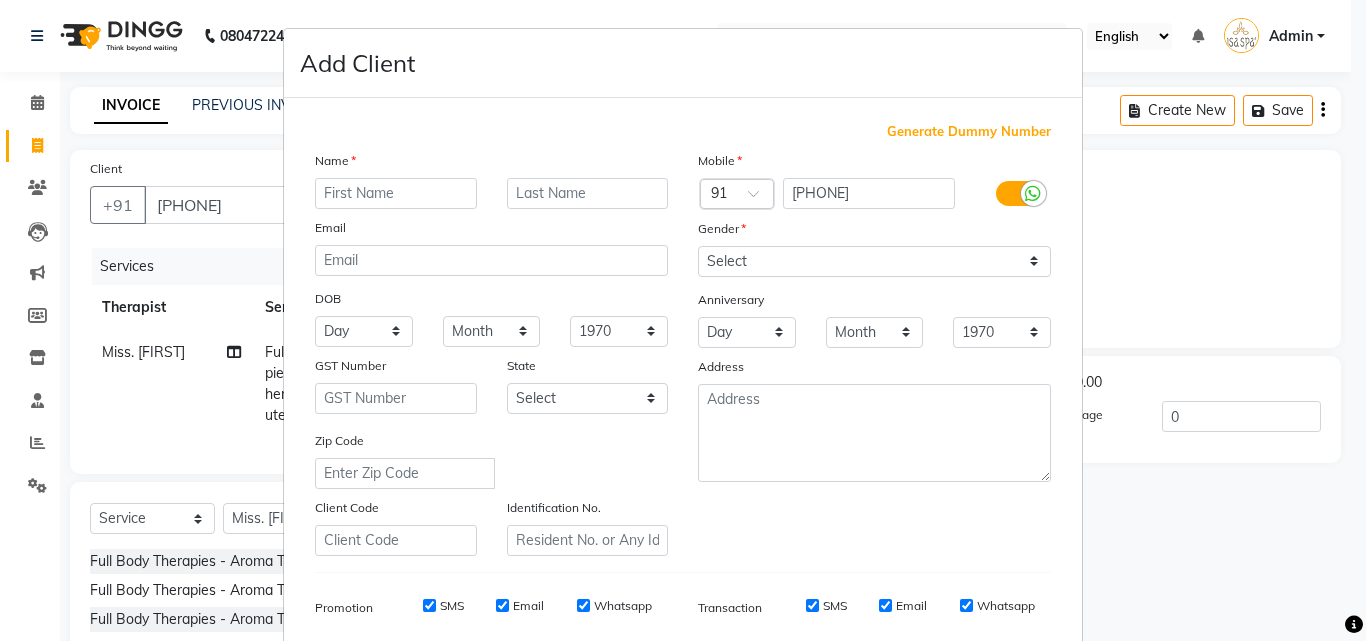 click on "Name Email DOB Day 01 02 03 04 05 06 07 08 09 10 11 12 13 14 15 16 17 18 19 20 21 22 23 24 25 26 27 28 29 30 31 Month January February March April May June July August September October November December 1940 1941 1942 1943 1944 1945 1946 1947 1948 1949 1950 1951 1952 1953 1954 1955 1956 1957 1958 1959 1960 1961 1962 1963 1964 1965 1966 1967 1968 1969 1970 1971 1972 1973 1974 1975 1976 1977 1978 1979 1980 1981 1982 1983 1984 1985 1986 1987 1988 1989 1990 1991 1992 1993 1994 1995 1996 1997 1998 1999 2000 2001 2002 2003 2004 2005 2006 2007 2008 2009 2010 2011 2012 2013 2014 2015 2016 2017 2018 2019 2020 2021 2022 2023 2024 GST Number State Select Andaman and Nicobar Islands Andhra Pradesh Arunachal Pradesh Assam Bihar Chandigarh Chhattisgarh Dadra and Nagar Haveli Daman and Diu Delhi Goa Gujarat Haryana Himachal Pradesh Jammu and Kashmir Jharkhand Karnataka Kerala Lakshadweep Madhya Pradesh Maharashtra Manipur Meghalaya Mizoram Nagaland Odisha Pondicherry Punjab Rajasthan Sikkim Tamil Nadu Telangana Tripura" at bounding box center (491, 353) 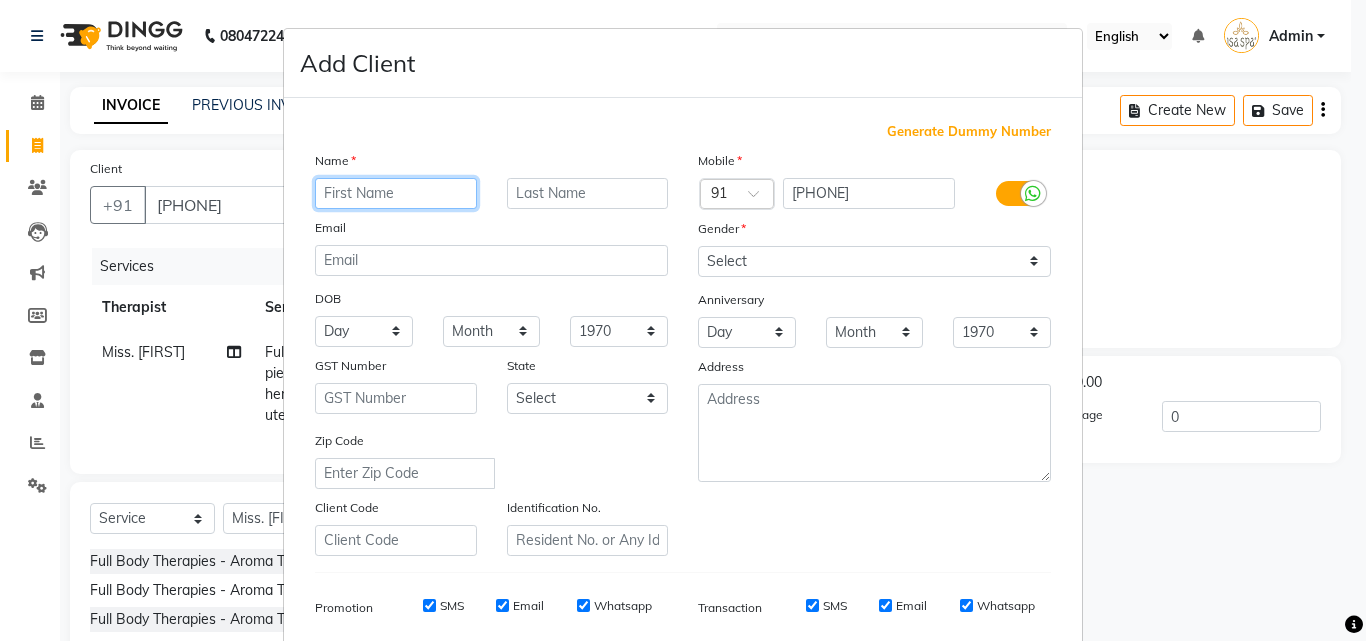 click at bounding box center (396, 193) 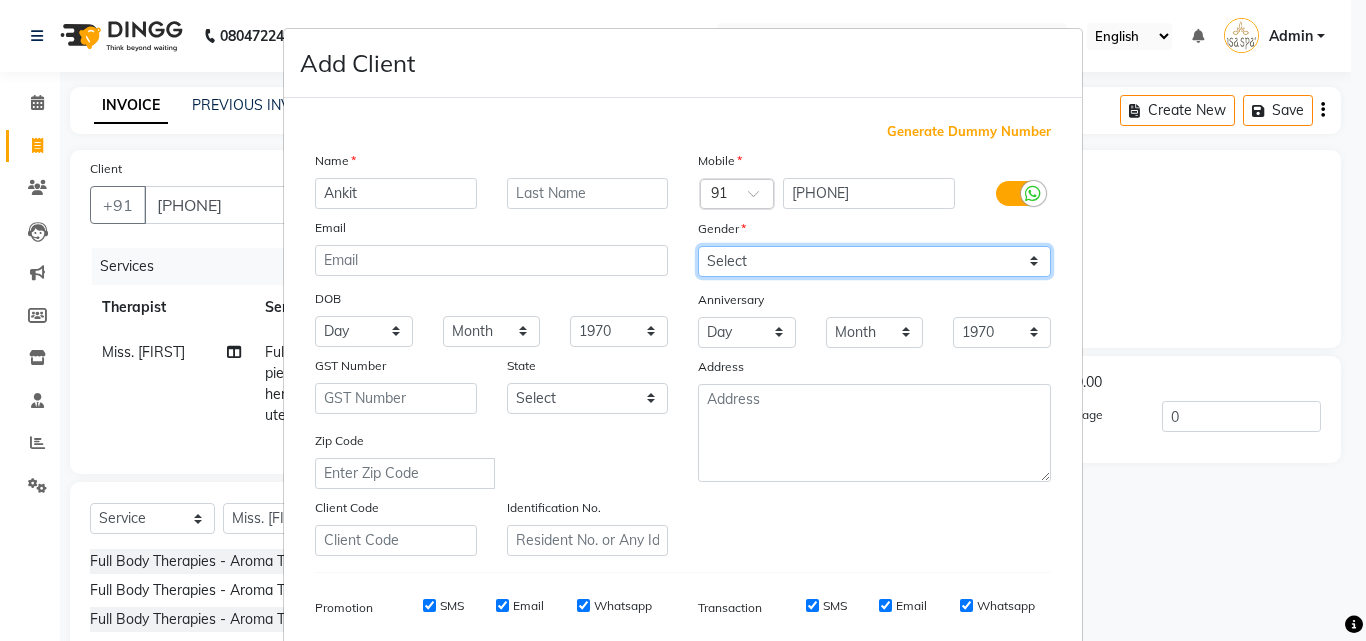 click on "Select Male Female Other Prefer Not To Say" at bounding box center (874, 261) 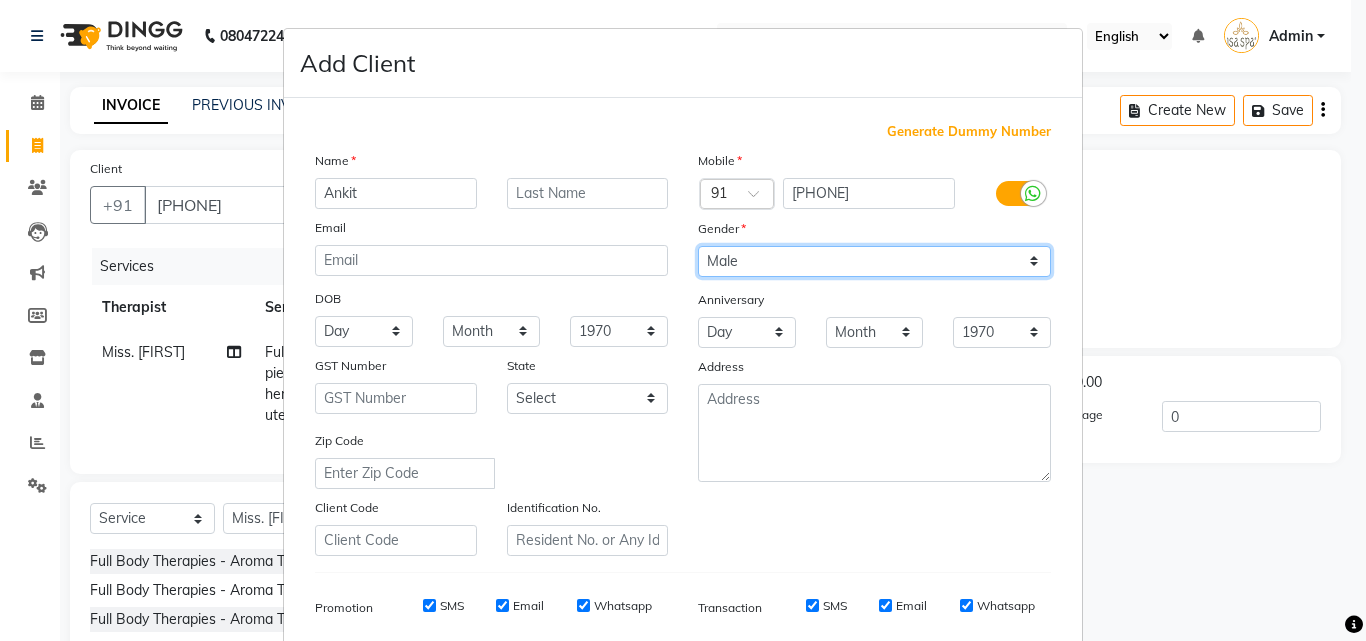 click on "Select Male Female Other Prefer Not To Say" at bounding box center (874, 261) 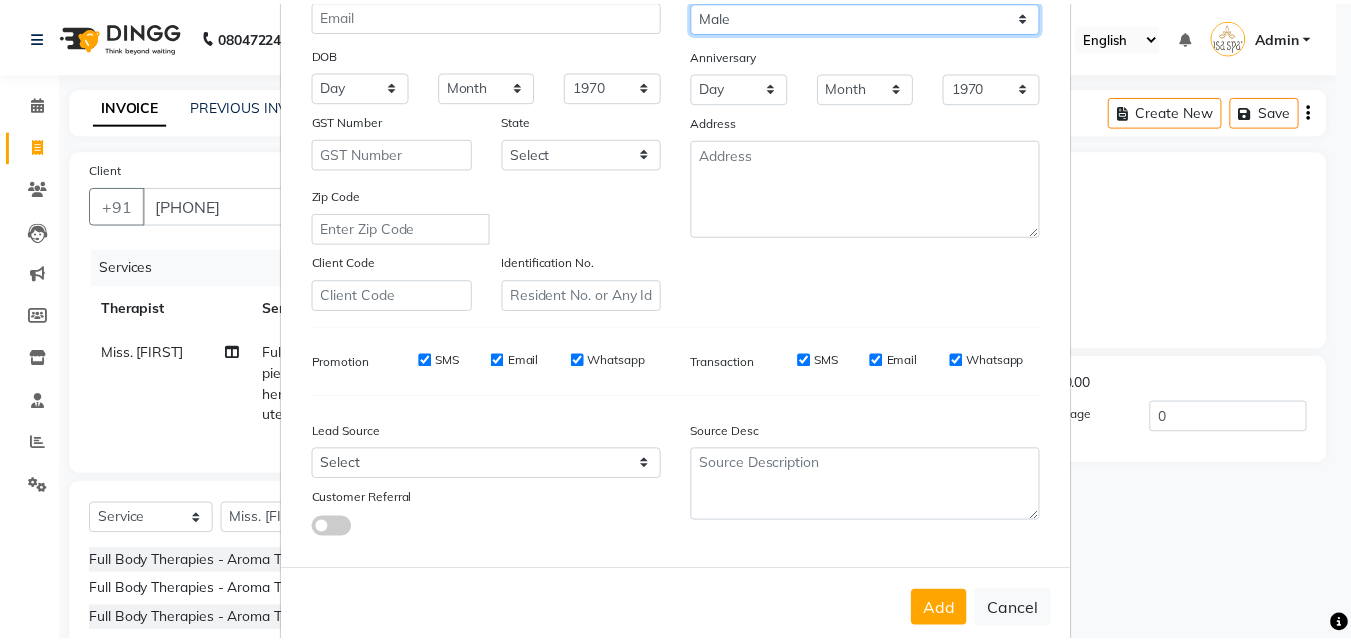 scroll, scrollTop: 282, scrollLeft: 0, axis: vertical 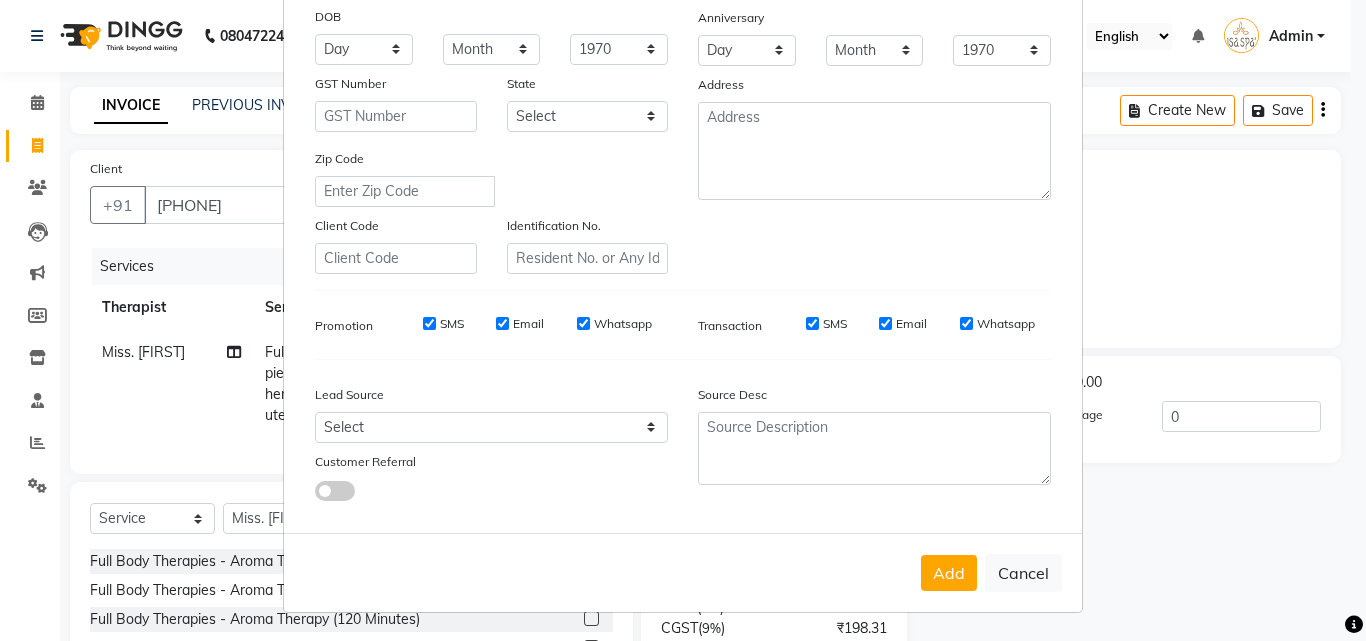 click on "Add   Cancel" at bounding box center [683, 572] 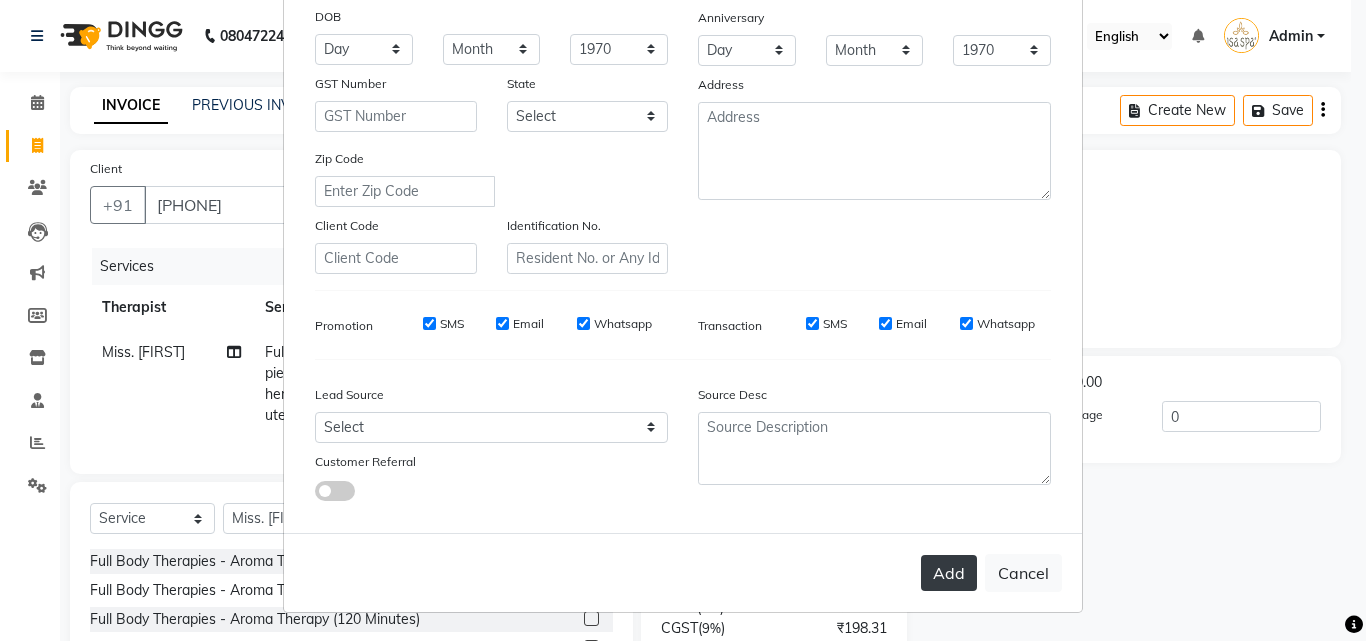 click on "Add" at bounding box center (949, 573) 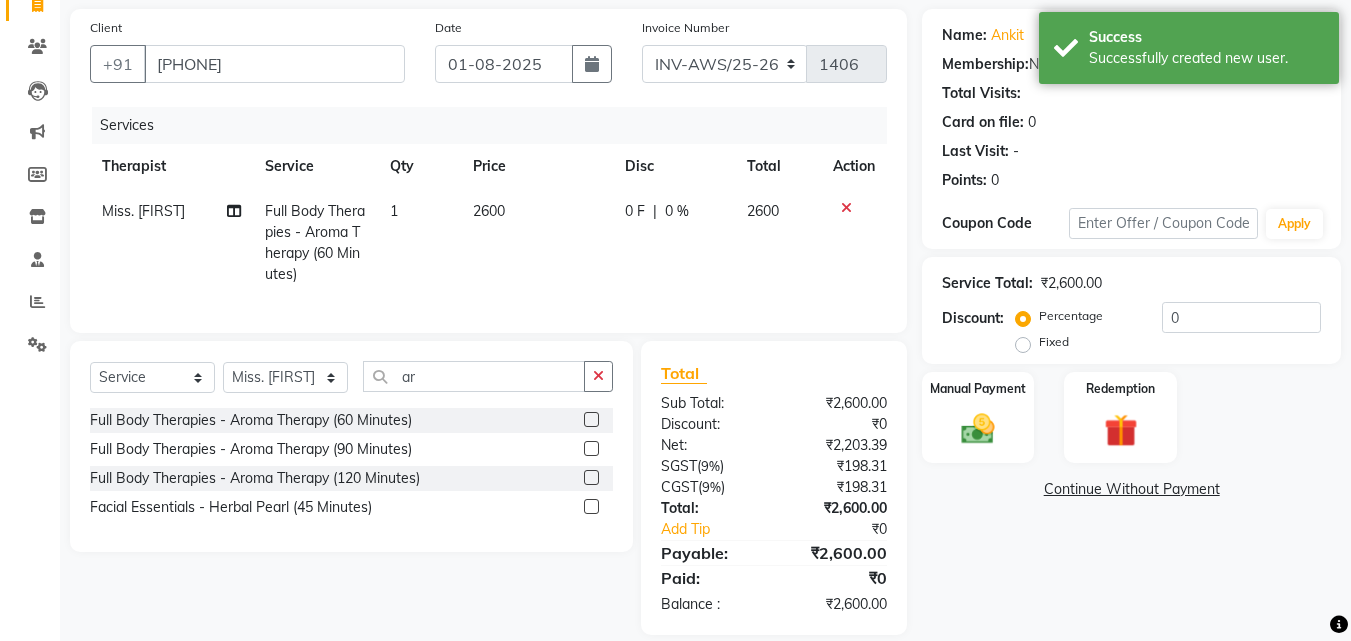 scroll, scrollTop: 180, scrollLeft: 0, axis: vertical 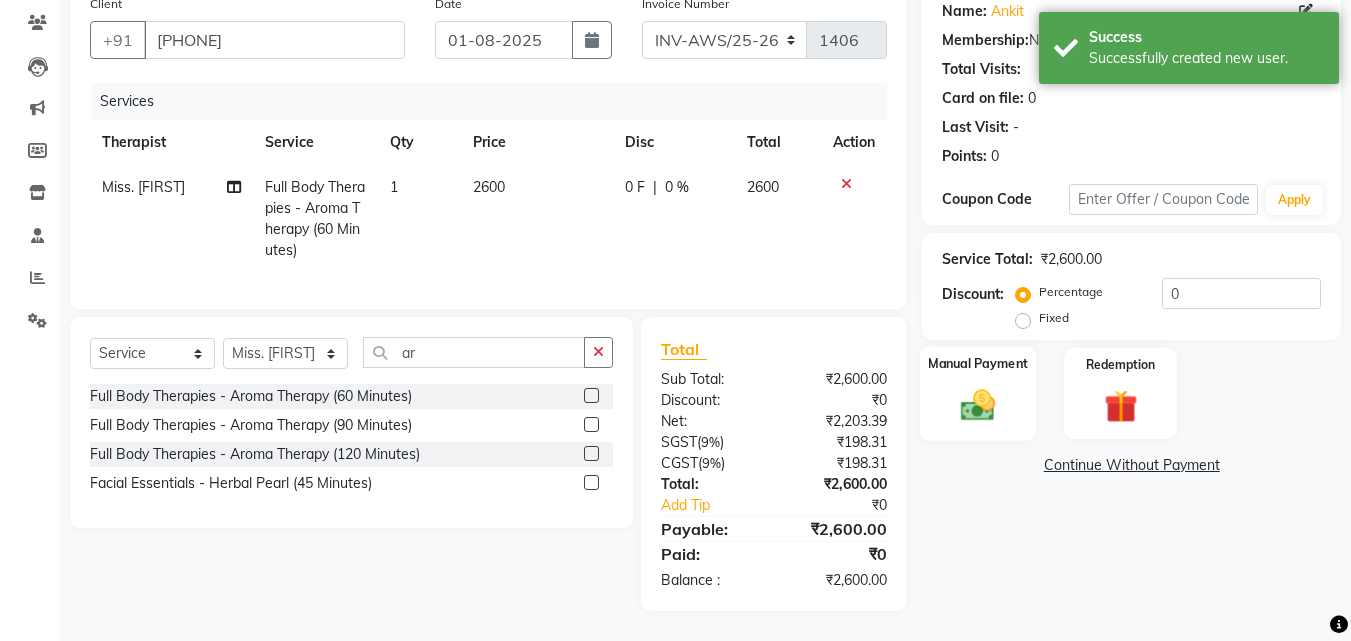 click 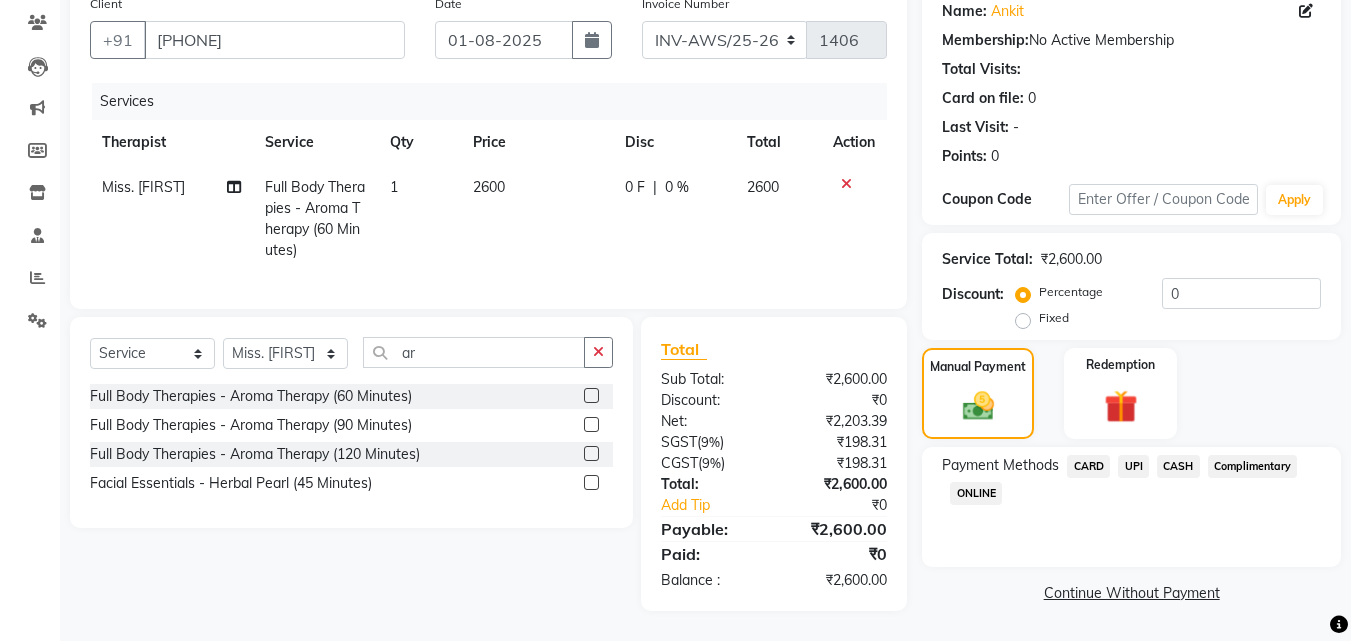 click on "UPI" 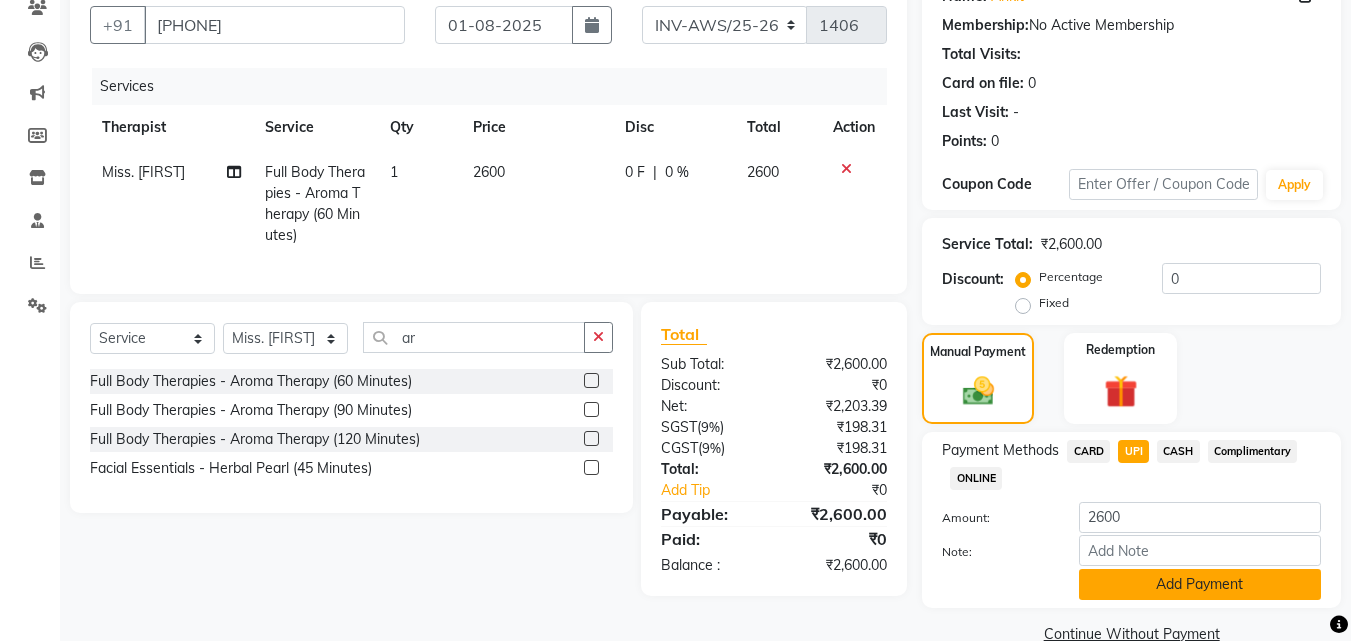 click on "Add Payment" 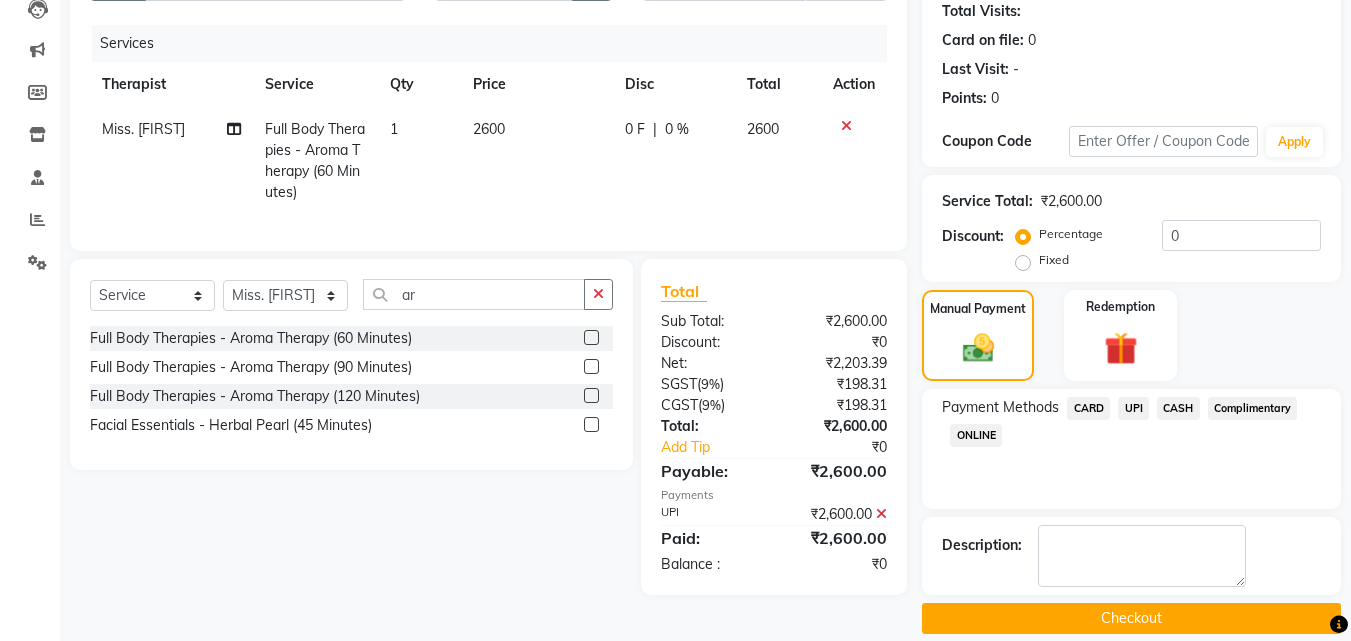 scroll, scrollTop: 246, scrollLeft: 0, axis: vertical 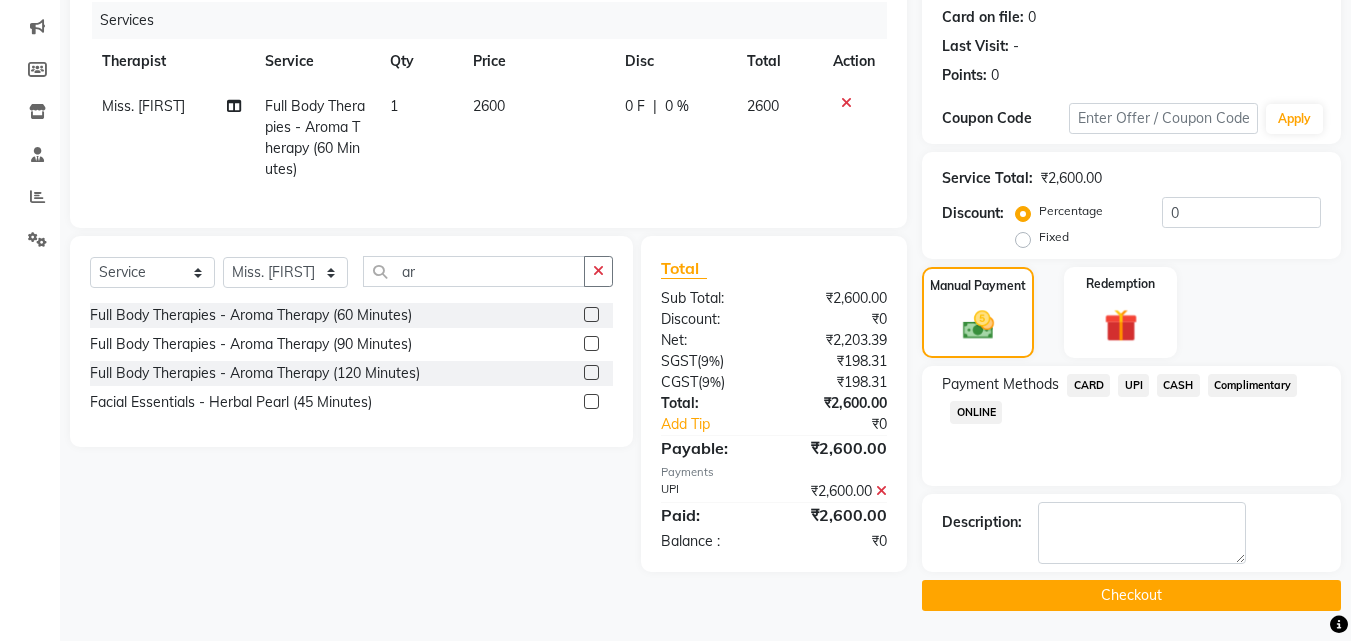 click on "Checkout" 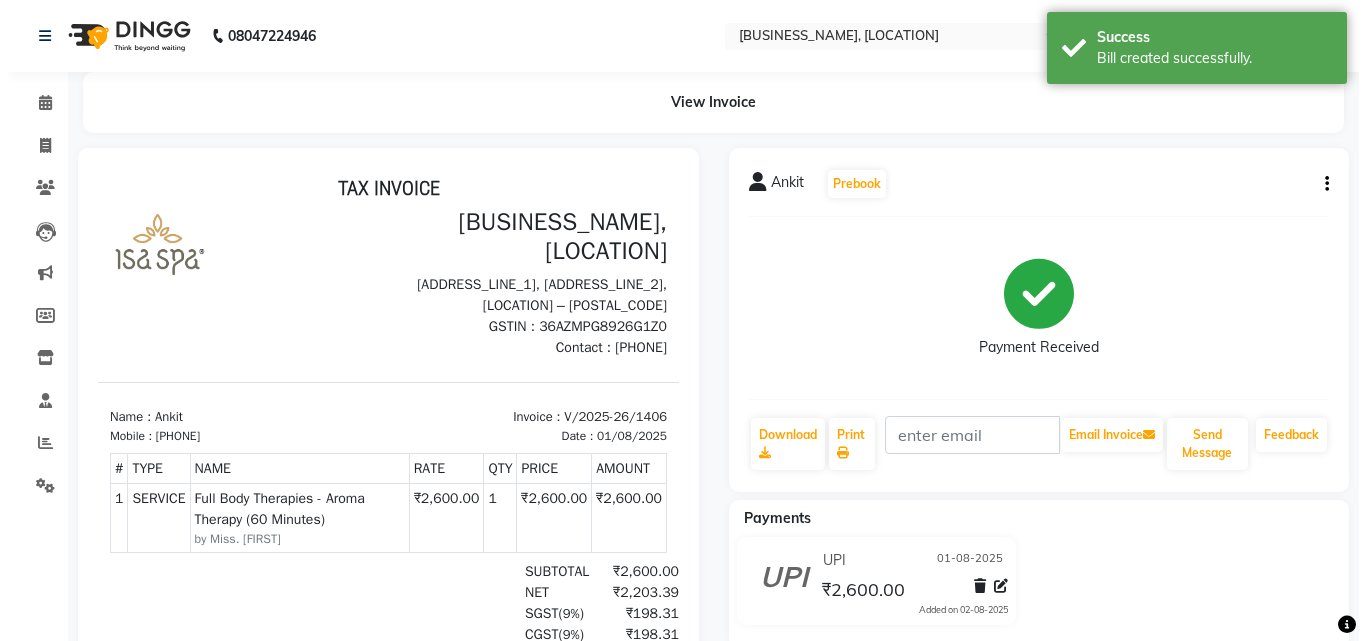 scroll, scrollTop: 0, scrollLeft: 0, axis: both 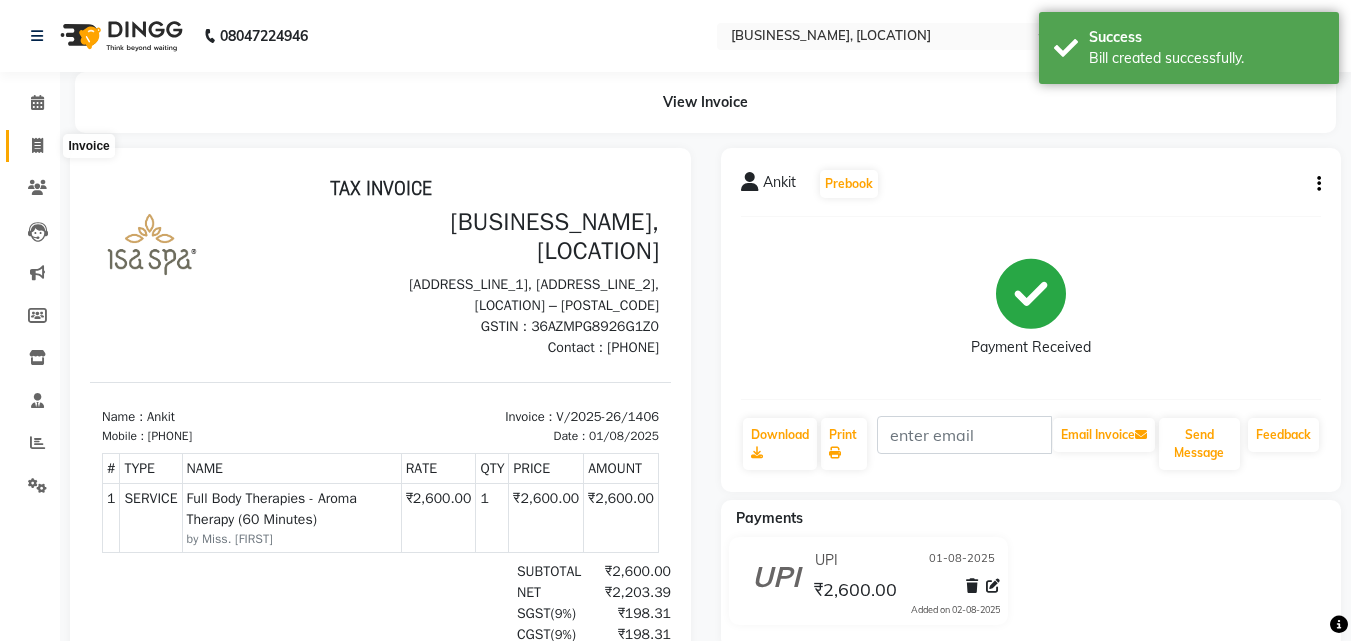 click 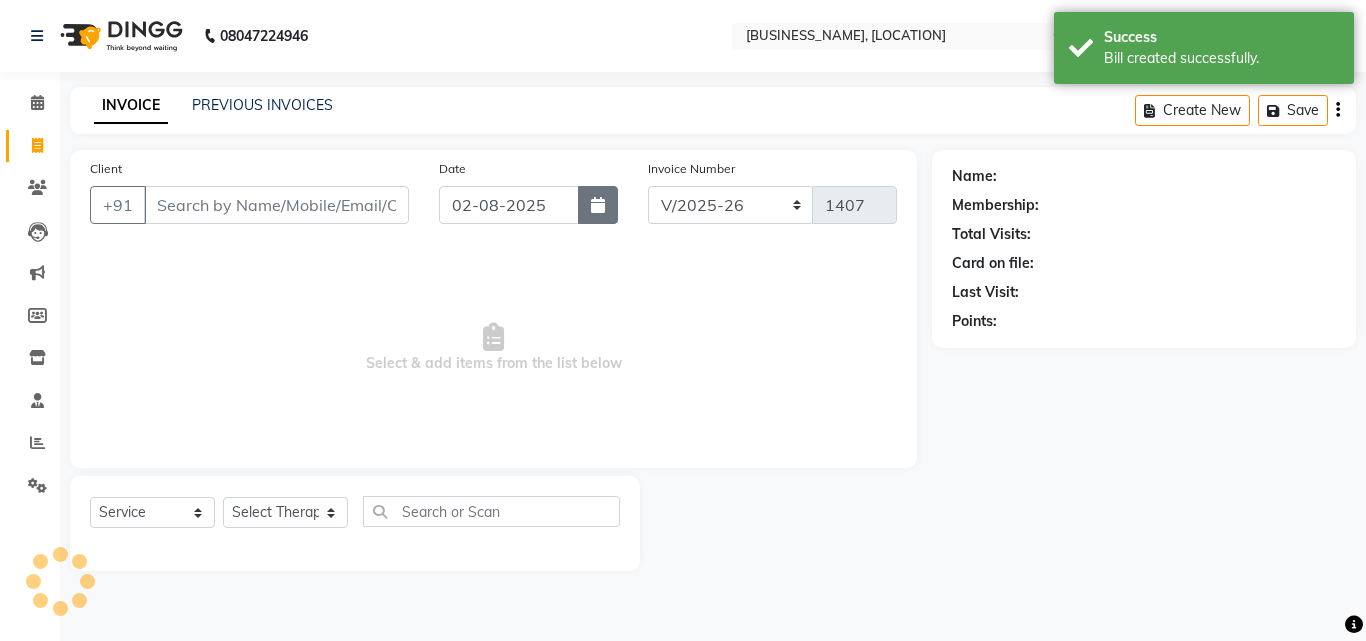 click 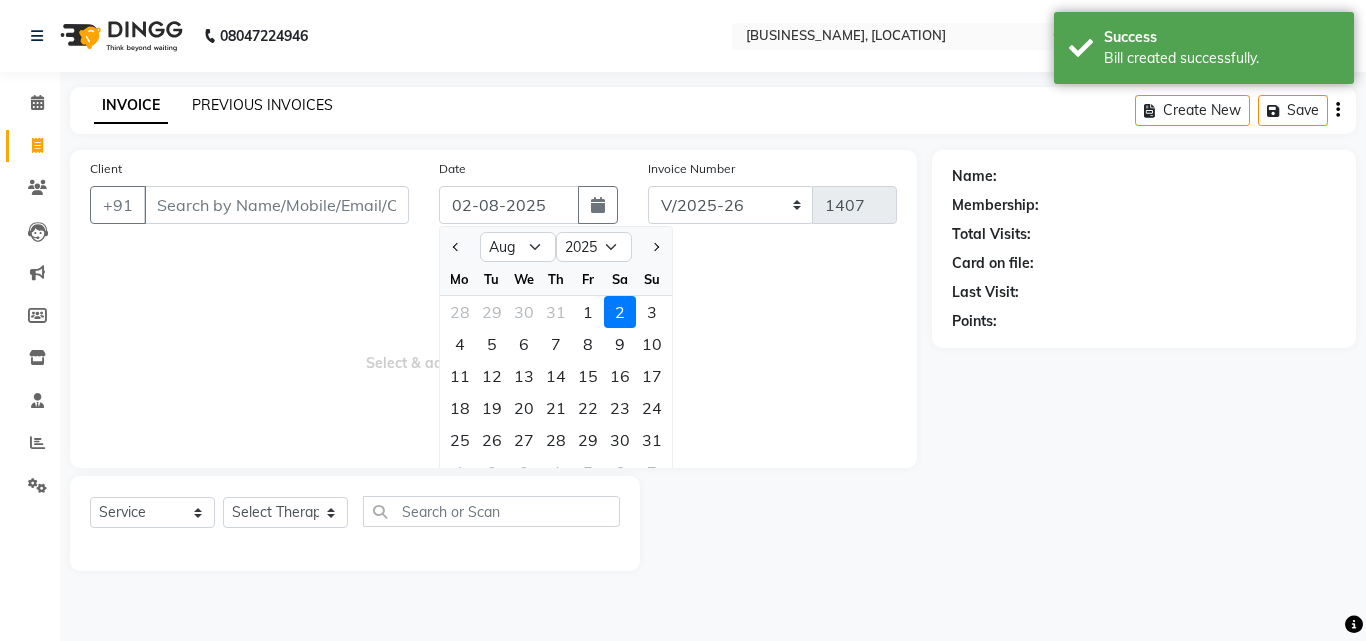 click on "PREVIOUS INVOICES" 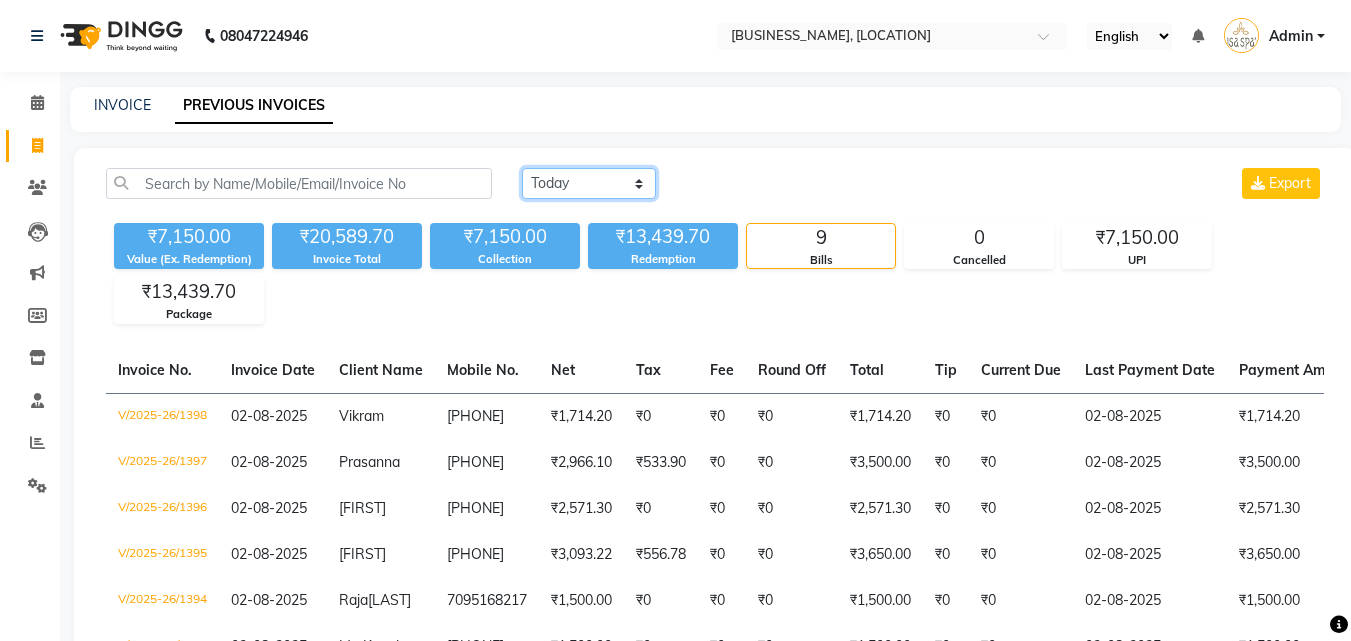 click on "Today Yesterday Custom Range" 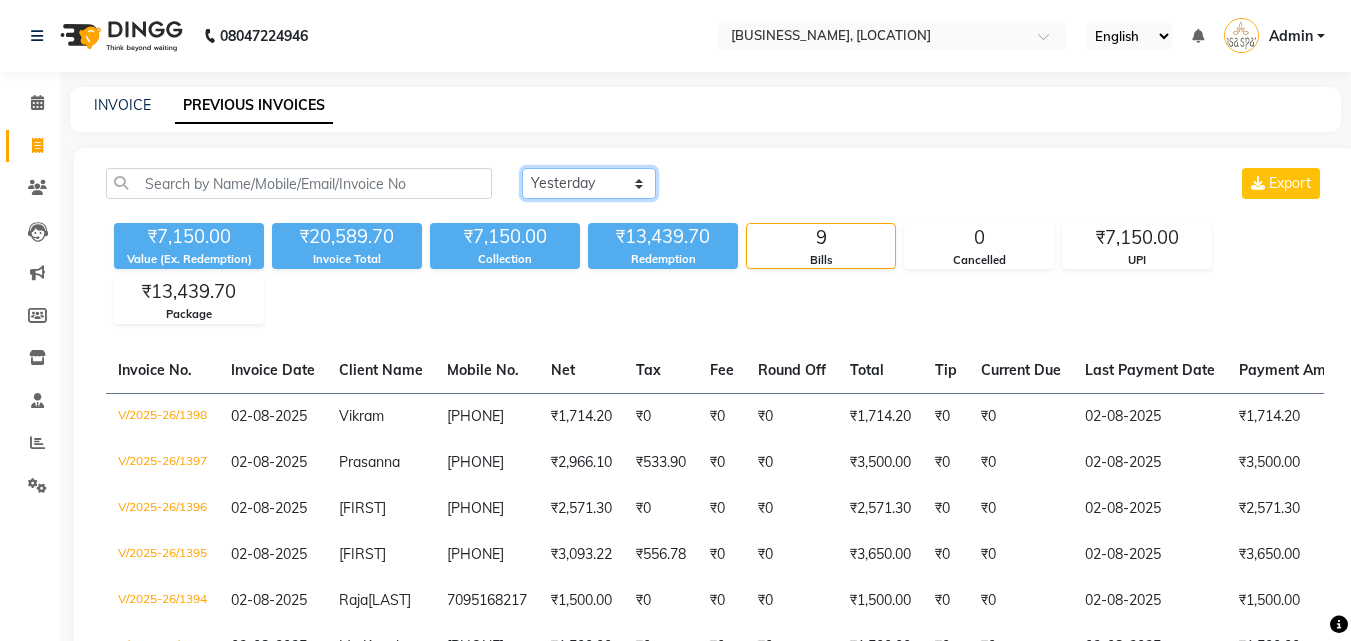 click on "Today Yesterday Custom Range" 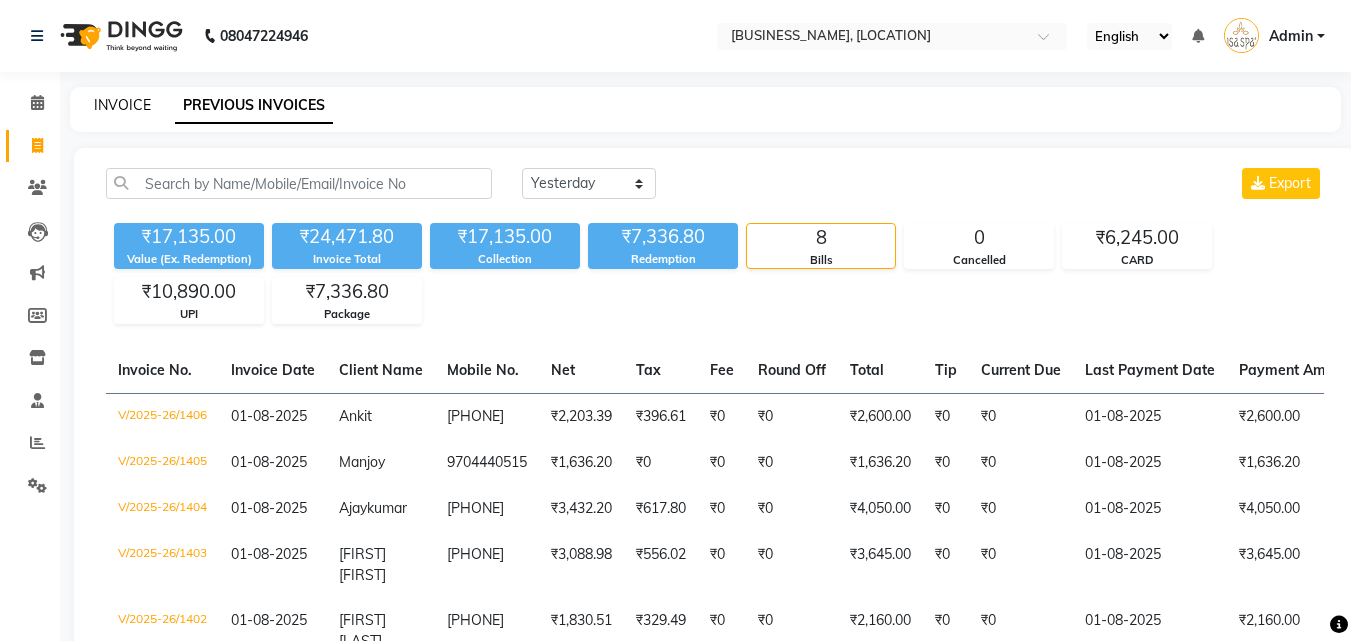 click on "INVOICE" 